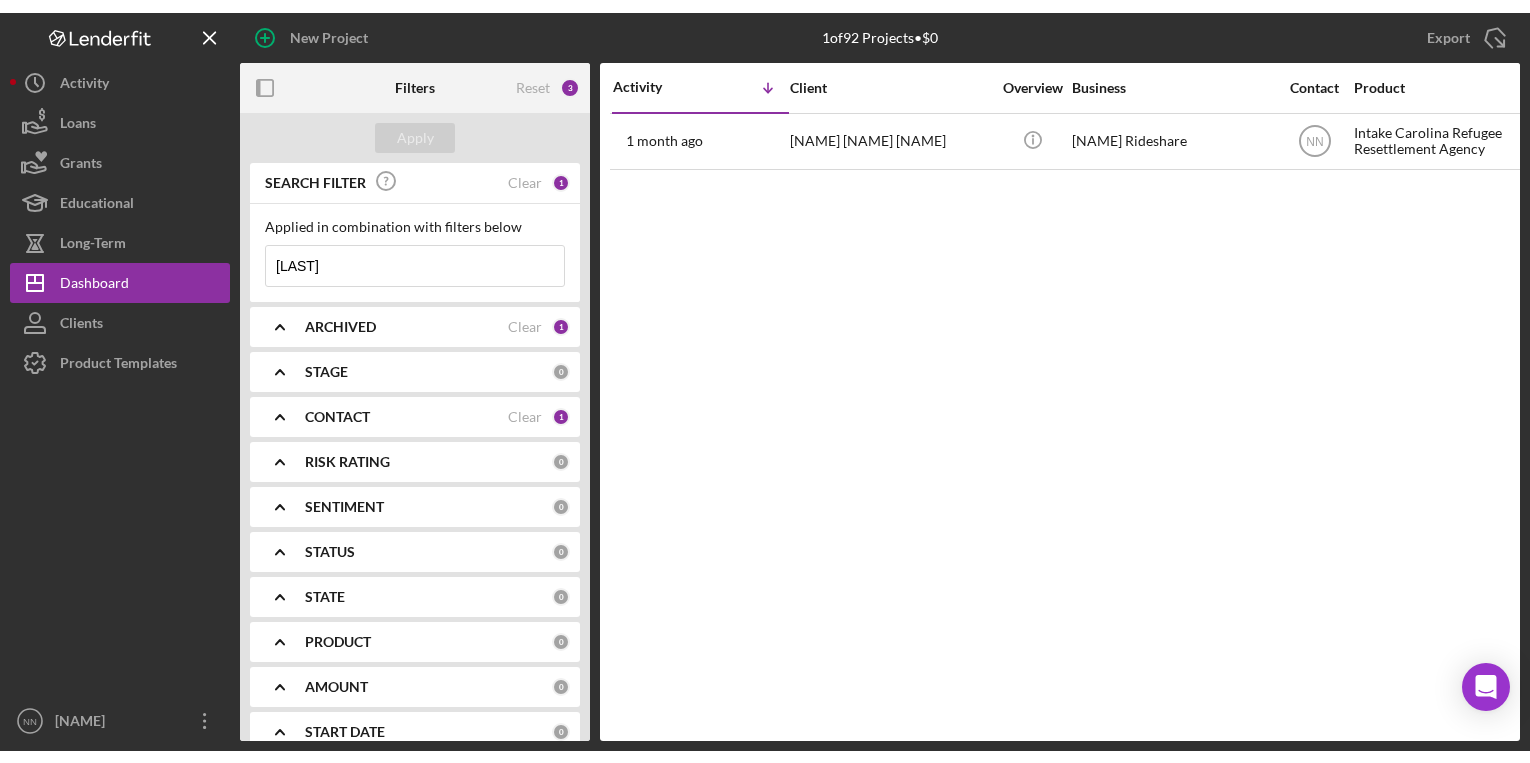 scroll, scrollTop: 0, scrollLeft: 0, axis: both 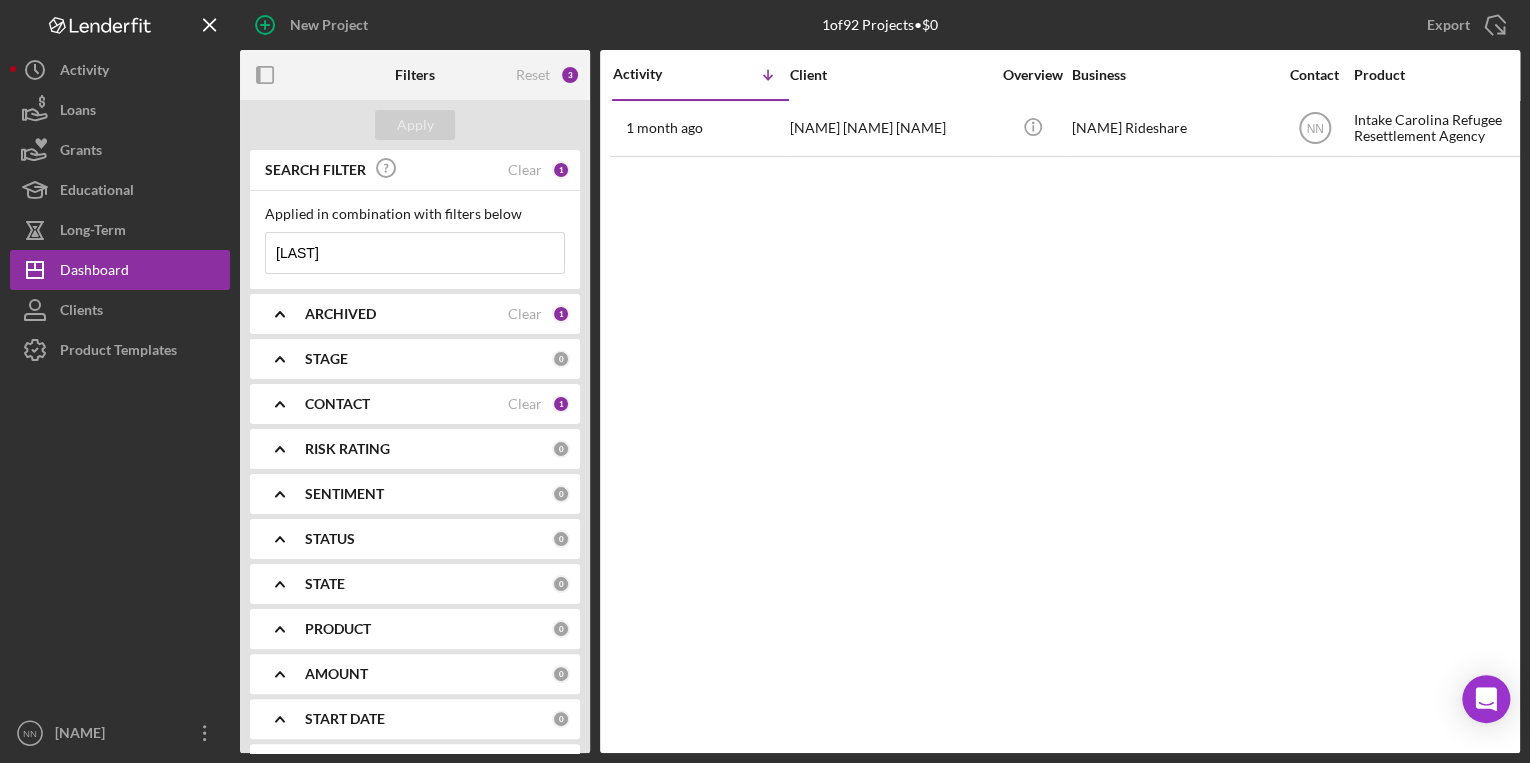 drag, startPoint x: 369, startPoint y: 259, endPoint x: 263, endPoint y: 260, distance: 106.004715 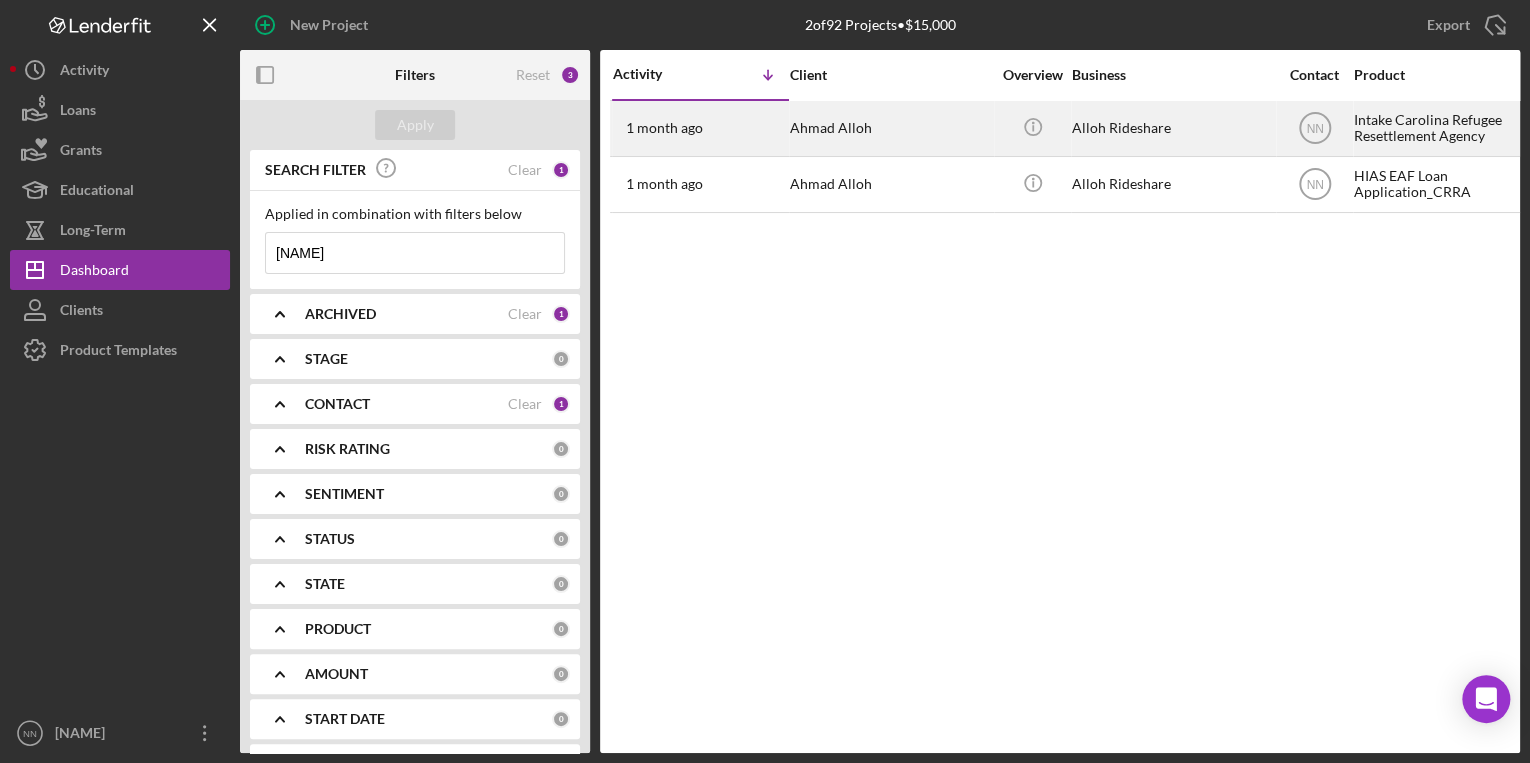 type on "alloh" 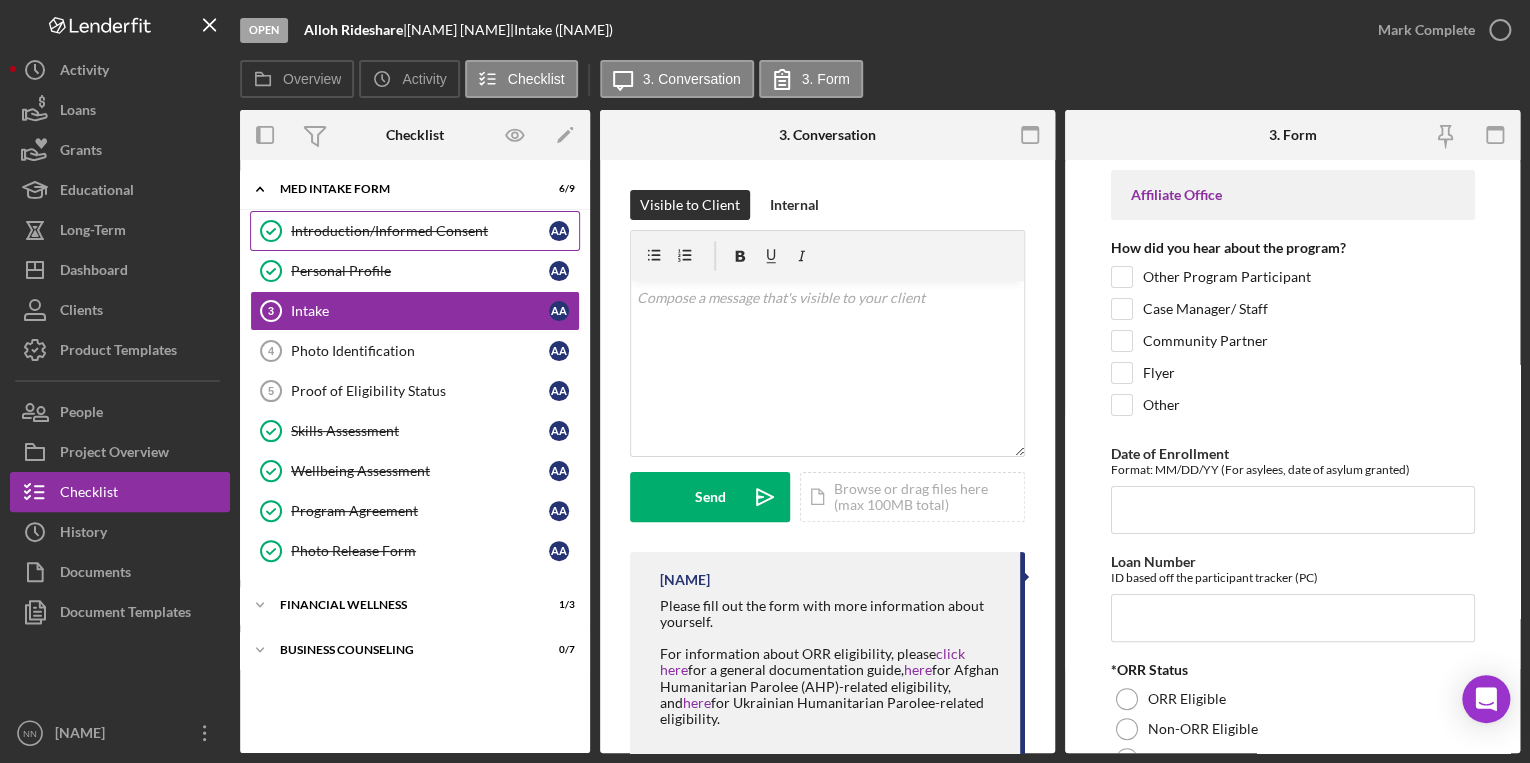 click on "Introduction/Informed Consent Introduction/Informed Consent A A" at bounding box center (415, 231) 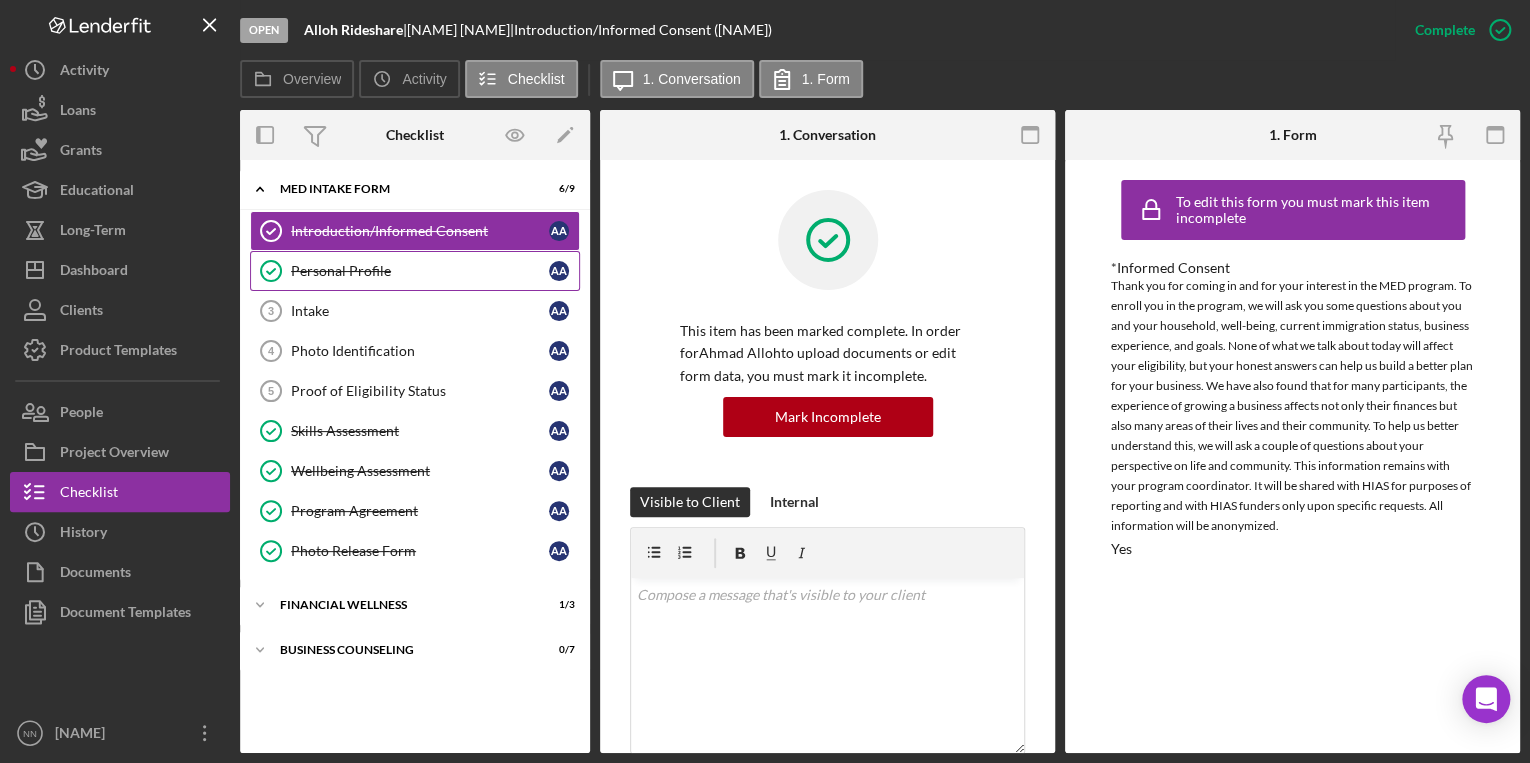 click on "Personal Profile" at bounding box center [420, 271] 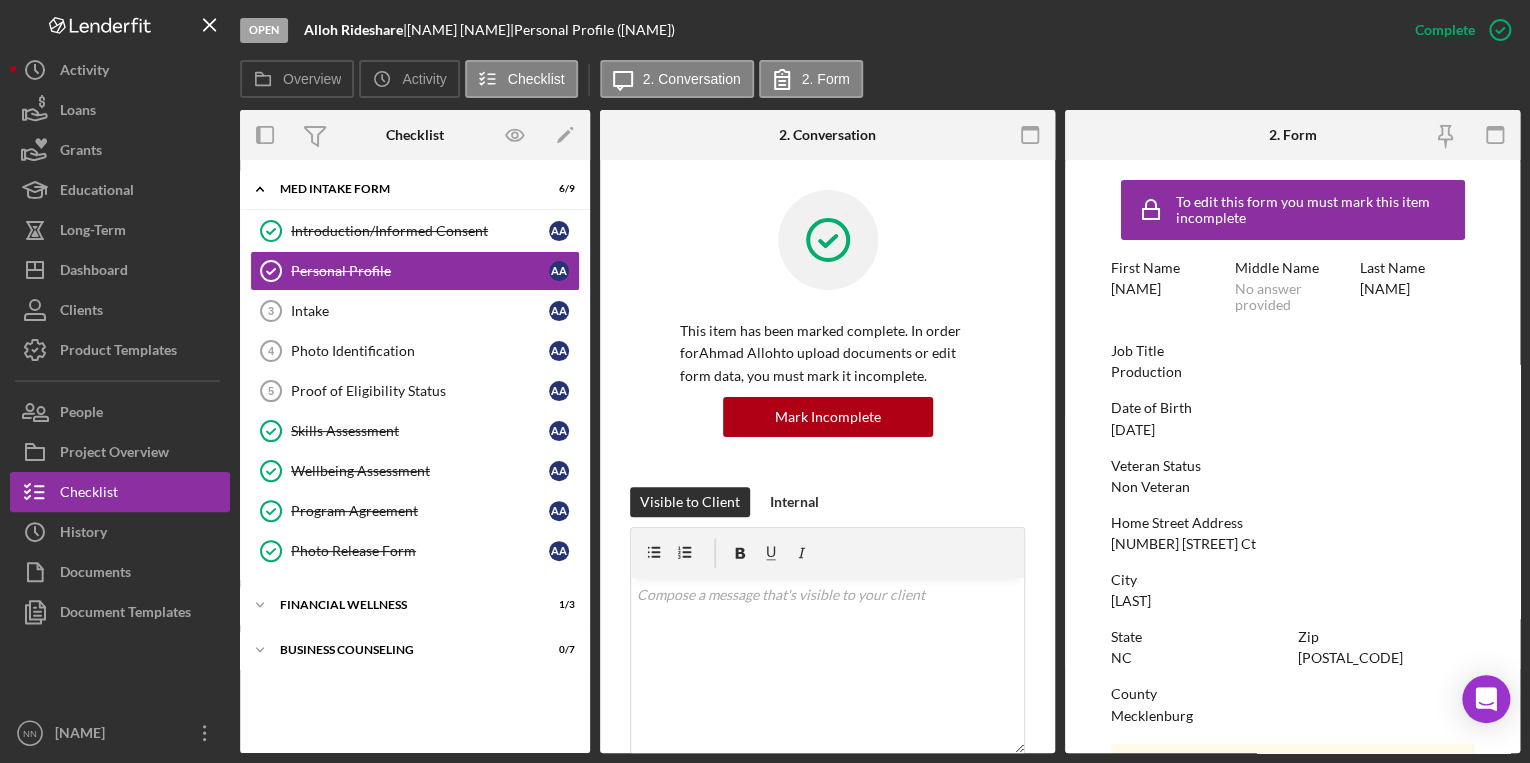 click on "Job Title Production" at bounding box center (1293, 361) 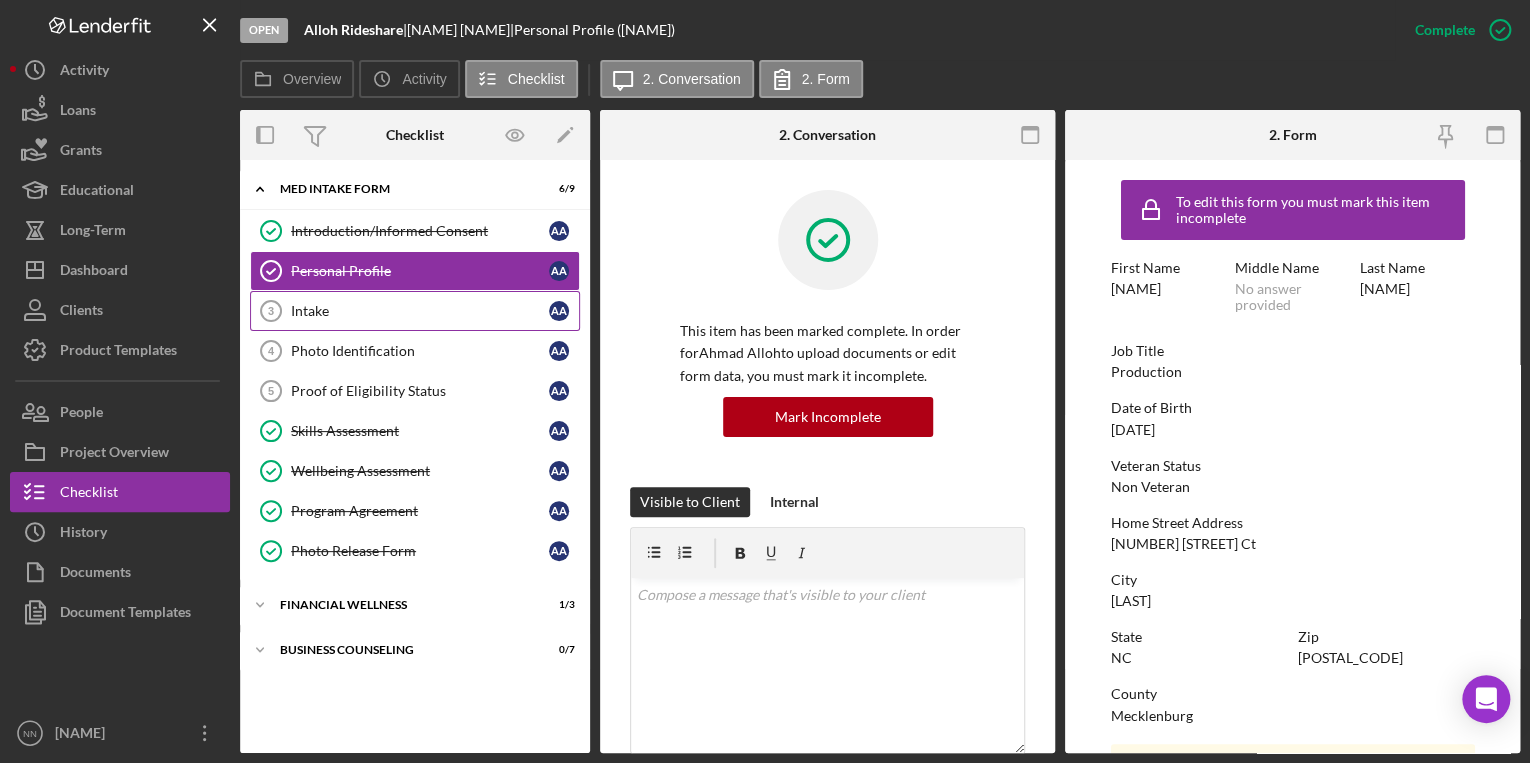 click on "Intake 3 Intake A A" at bounding box center [415, 311] 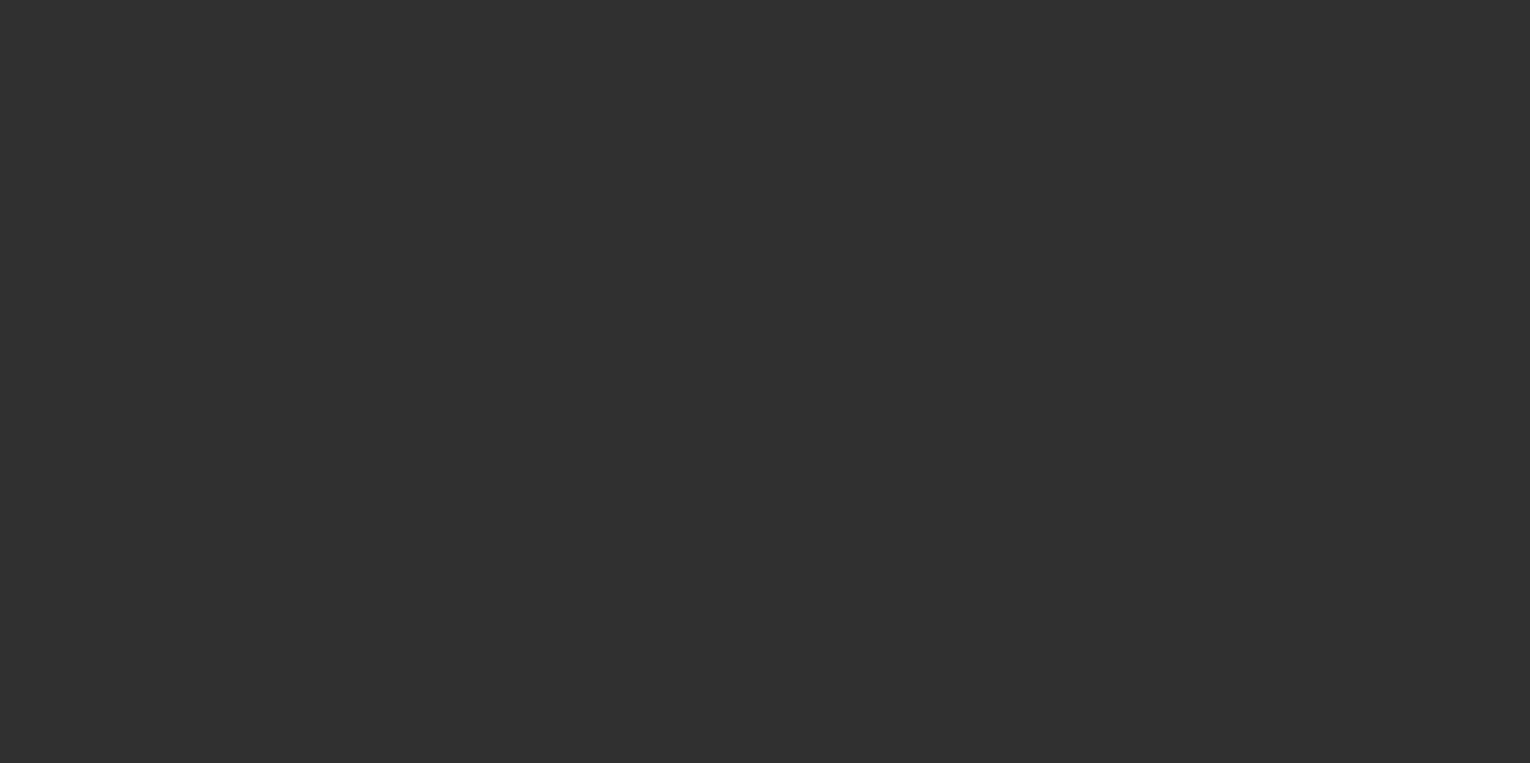 scroll, scrollTop: 0, scrollLeft: 0, axis: both 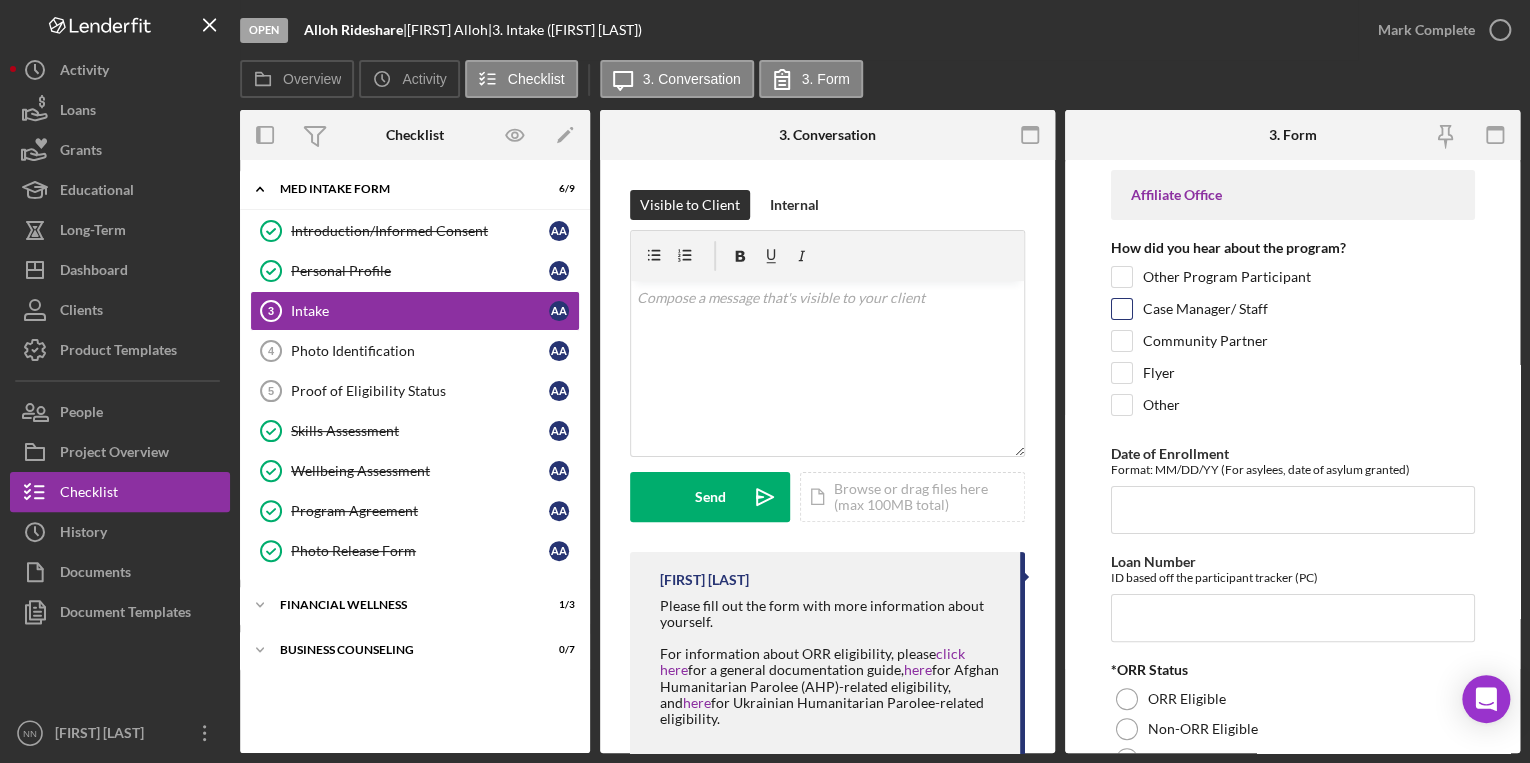 click on "Case Manager/ Staff" at bounding box center (1122, 309) 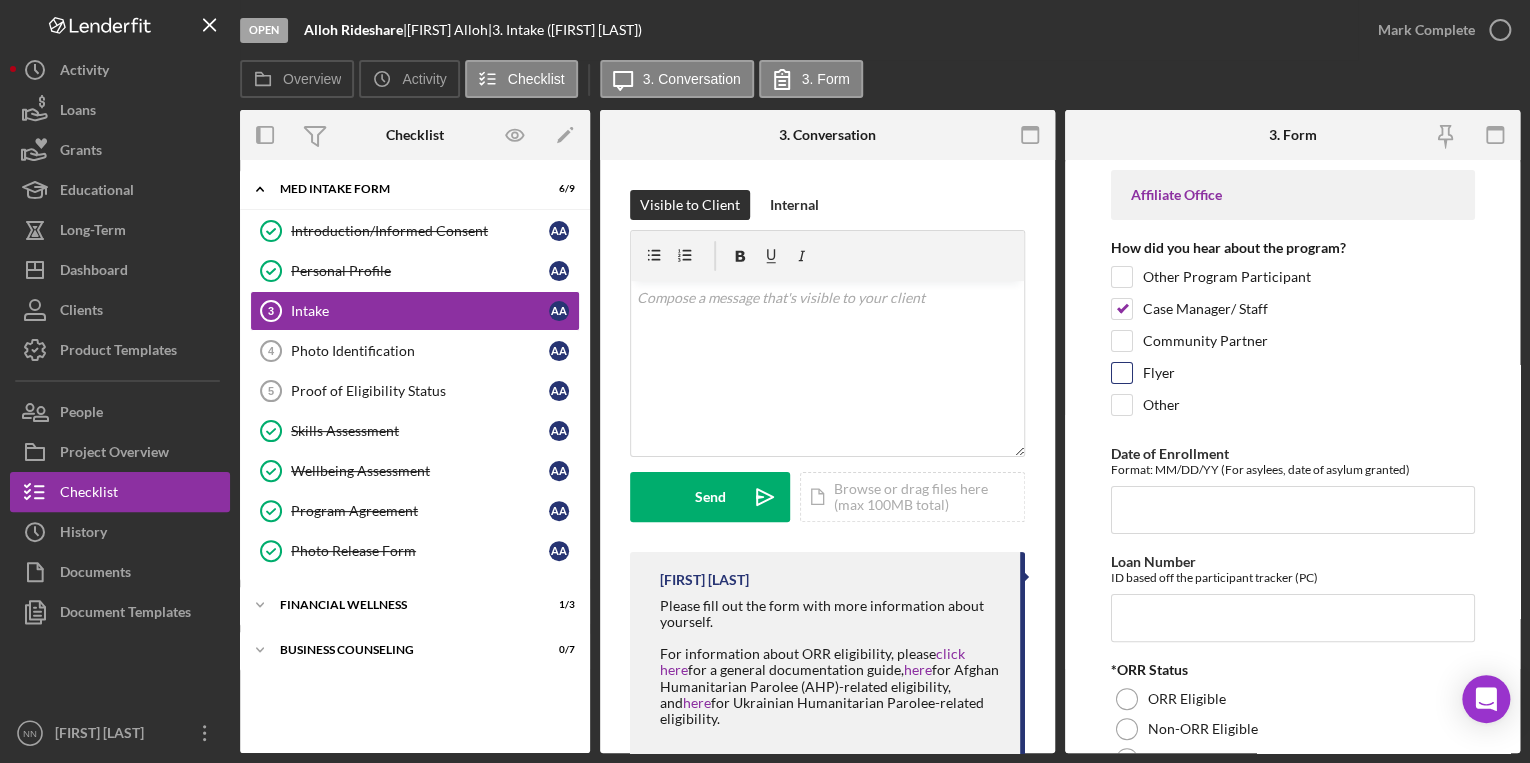 click on "Flyer" at bounding box center (1122, 373) 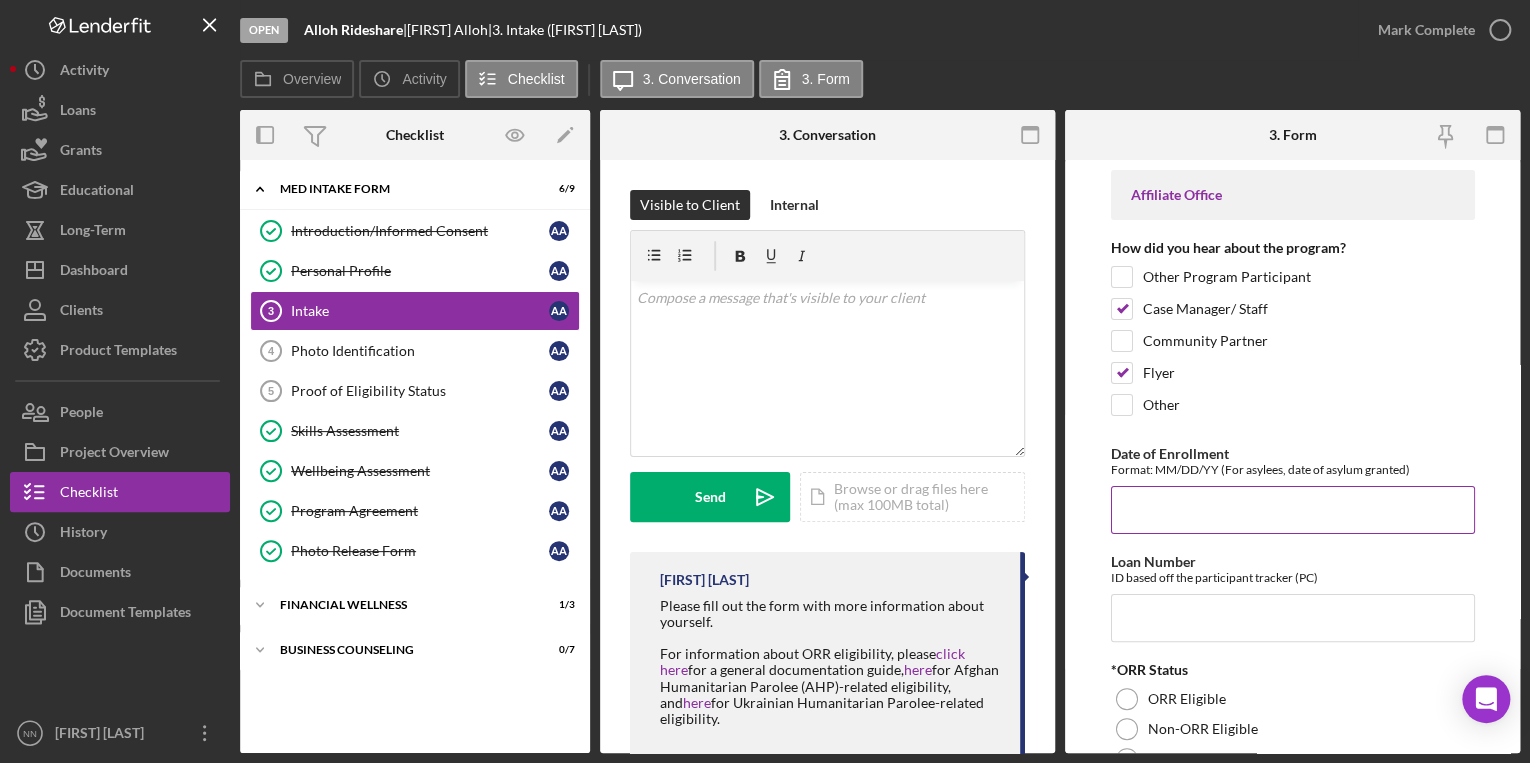 click on "Date of Enrollment" at bounding box center [1293, 510] 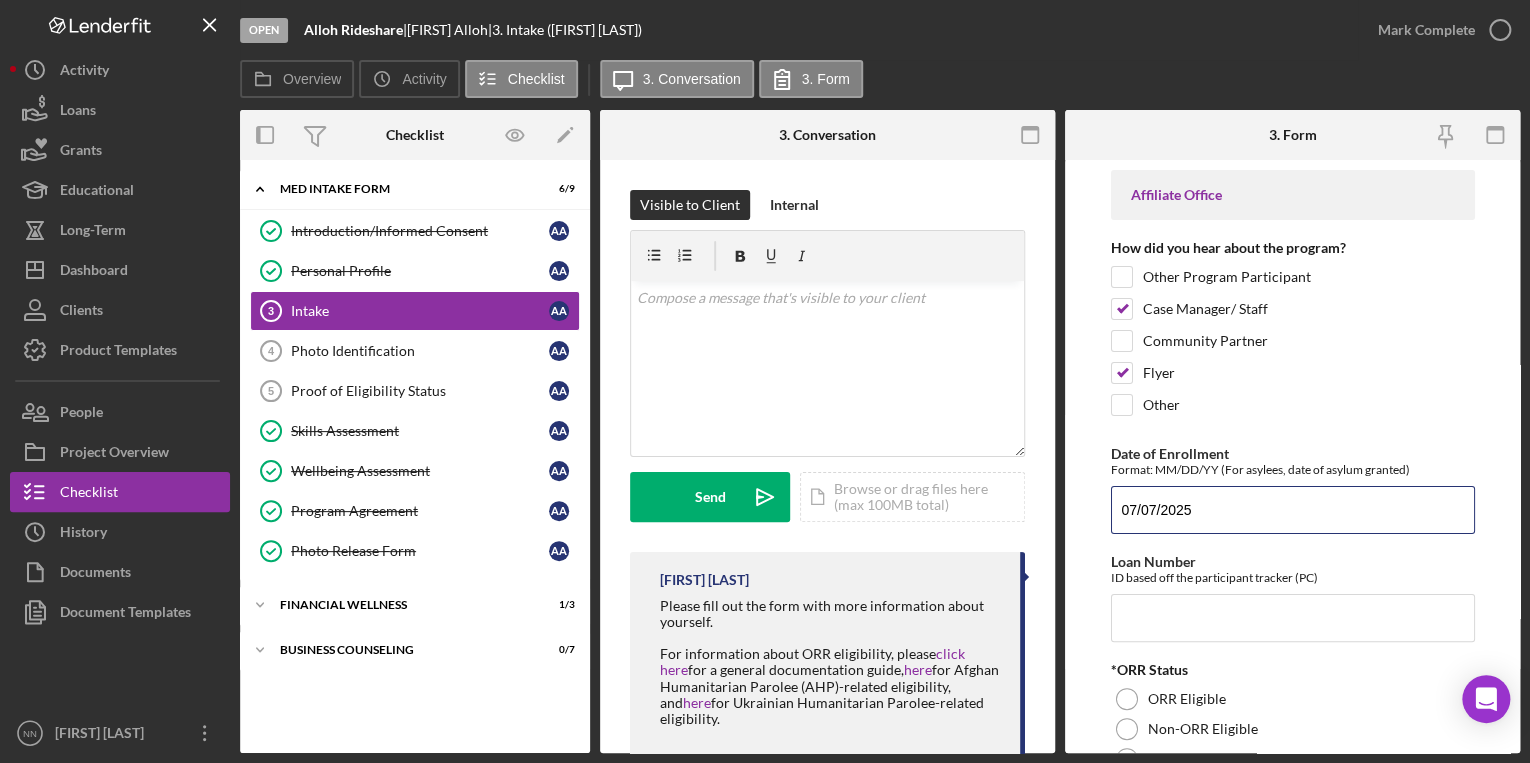 type on "07/07/2025" 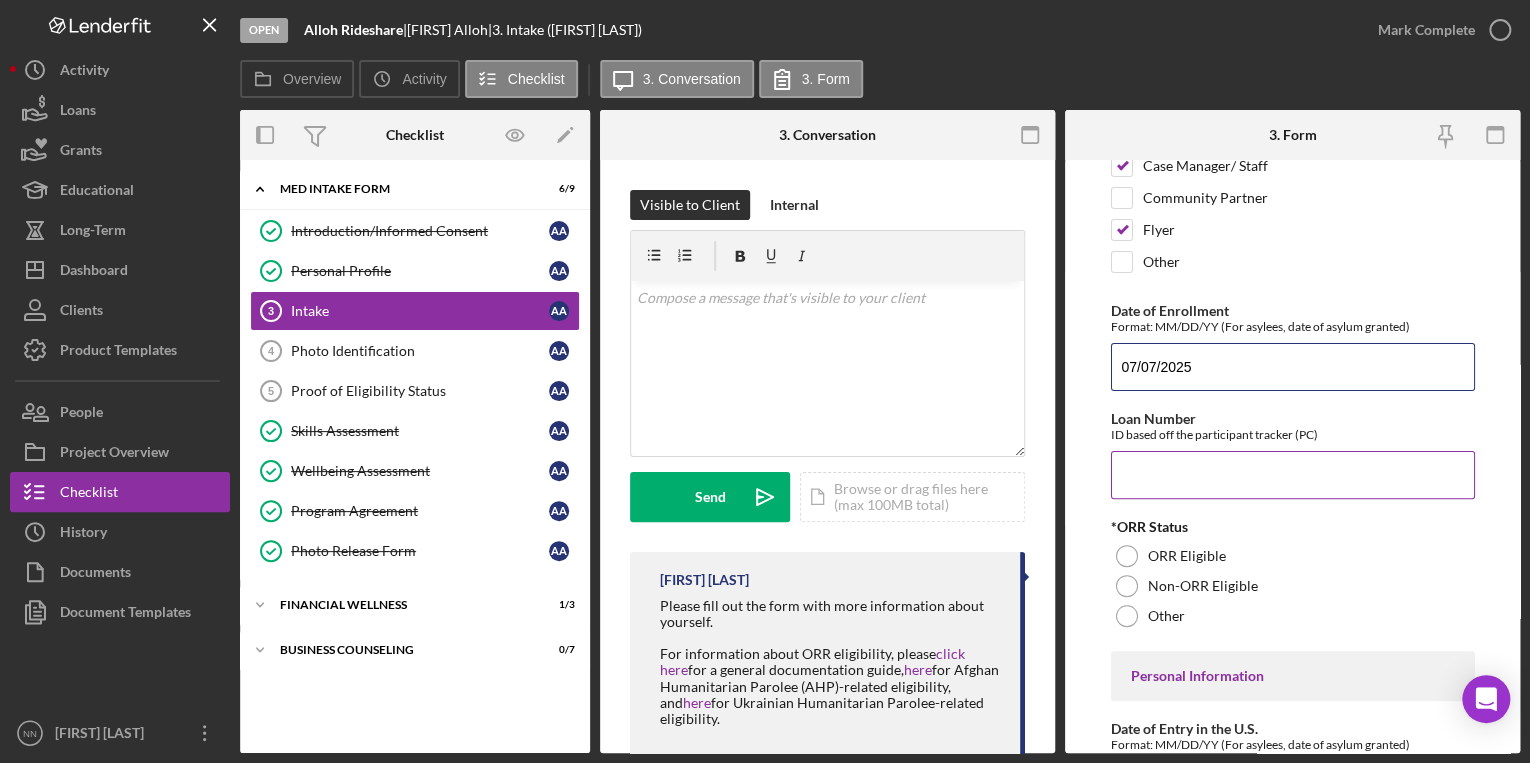 scroll, scrollTop: 160, scrollLeft: 0, axis: vertical 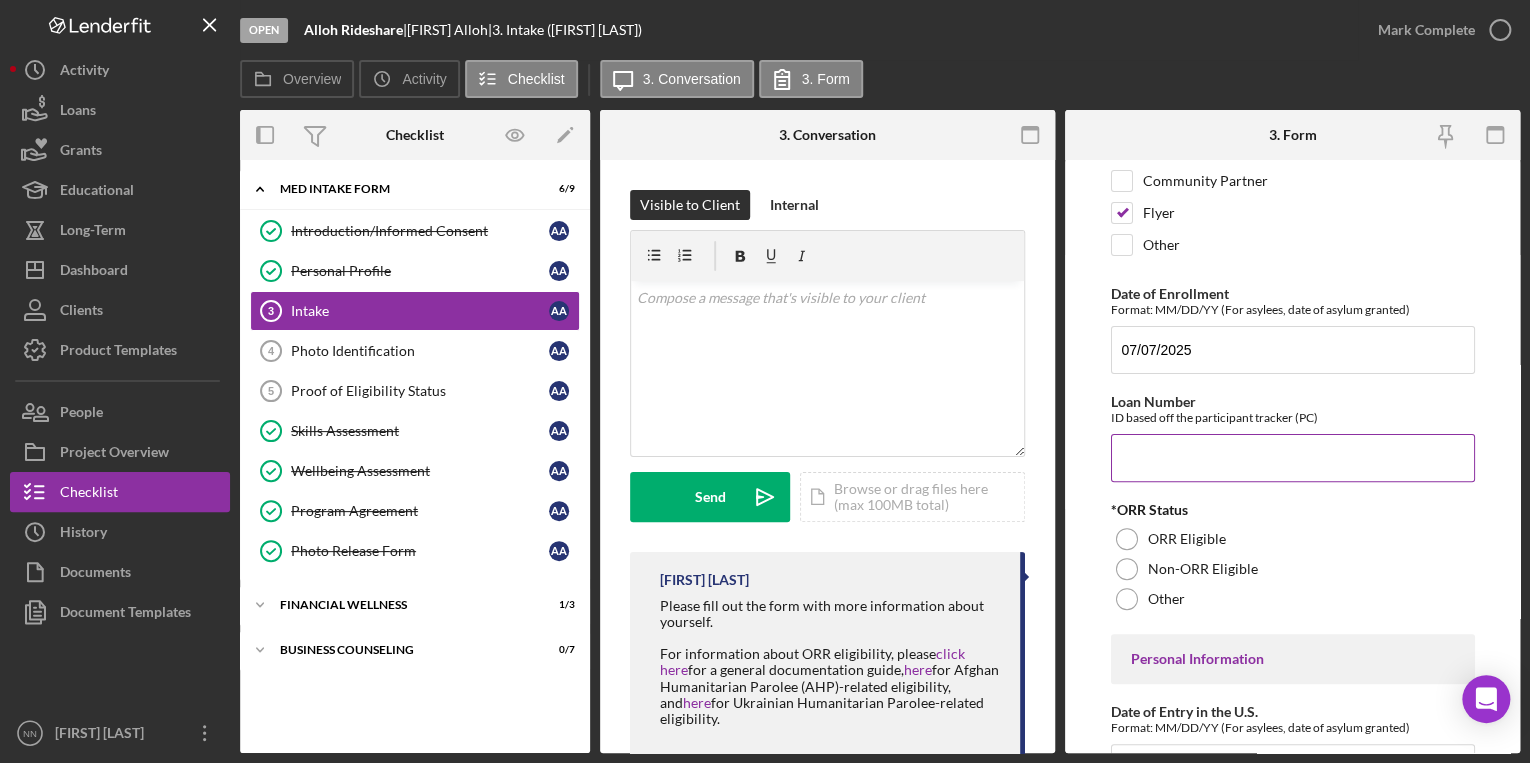 click on "Loan Number" at bounding box center [1293, 458] 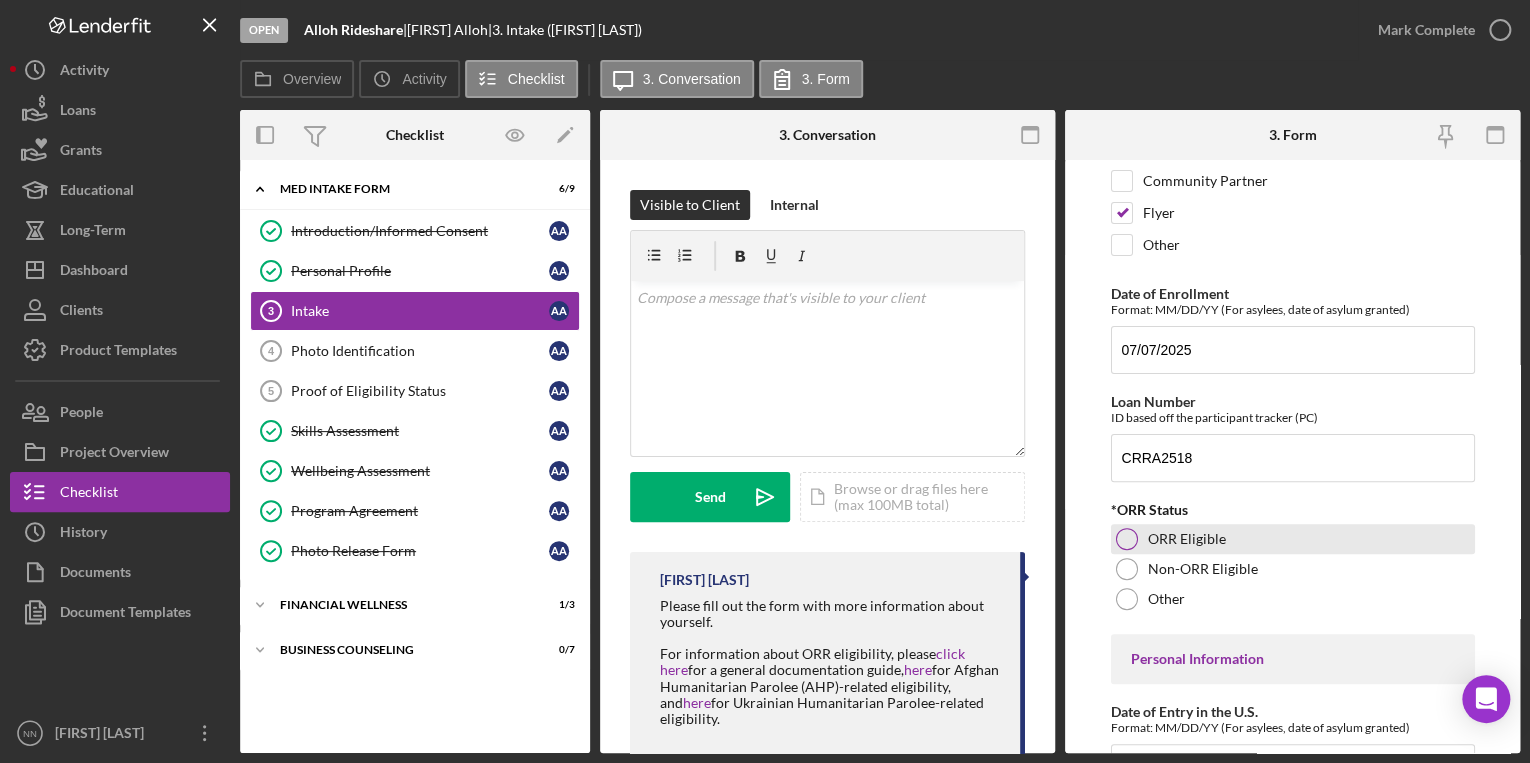 click on "ORR Eligible" at bounding box center [1187, 539] 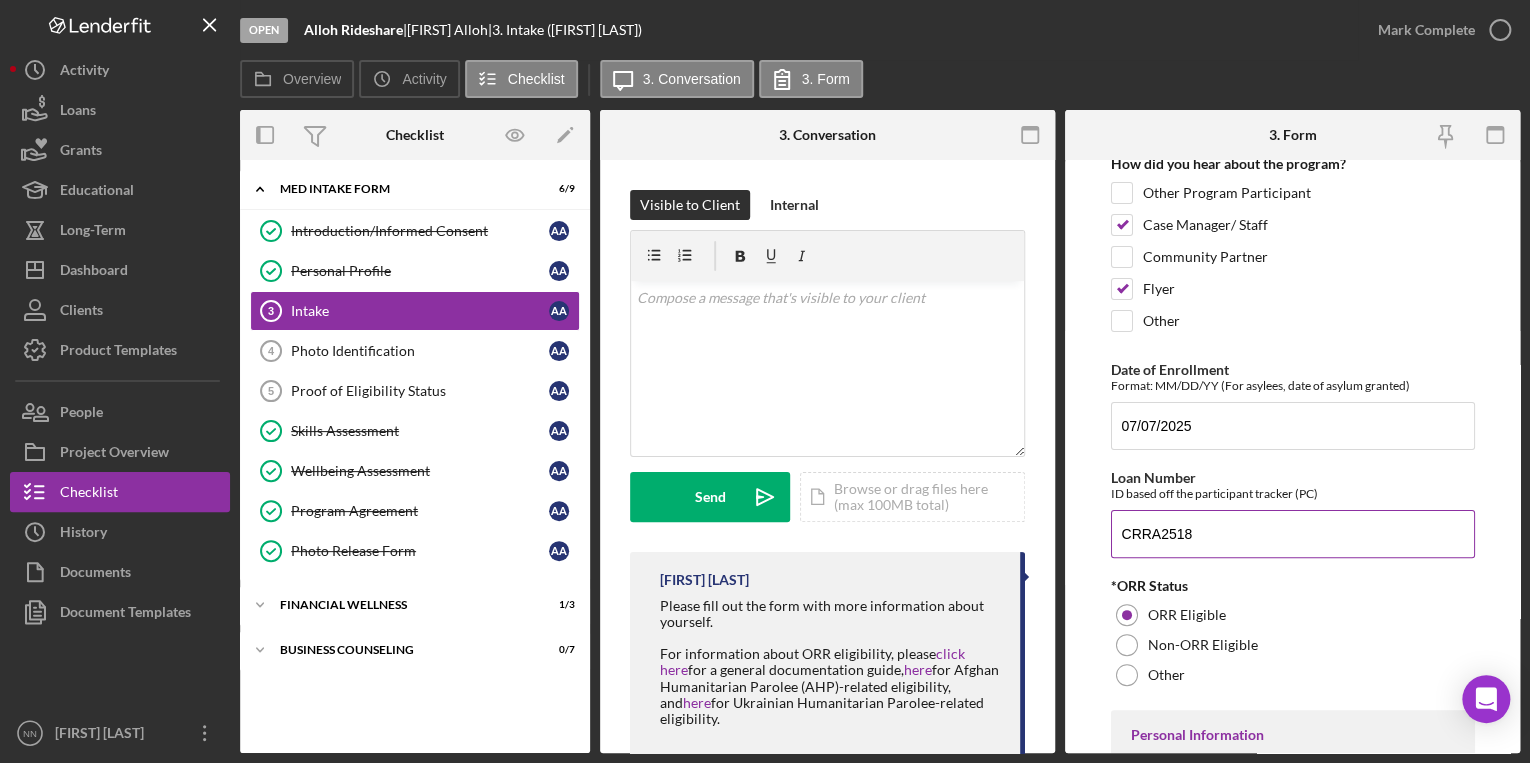 scroll, scrollTop: 0, scrollLeft: 0, axis: both 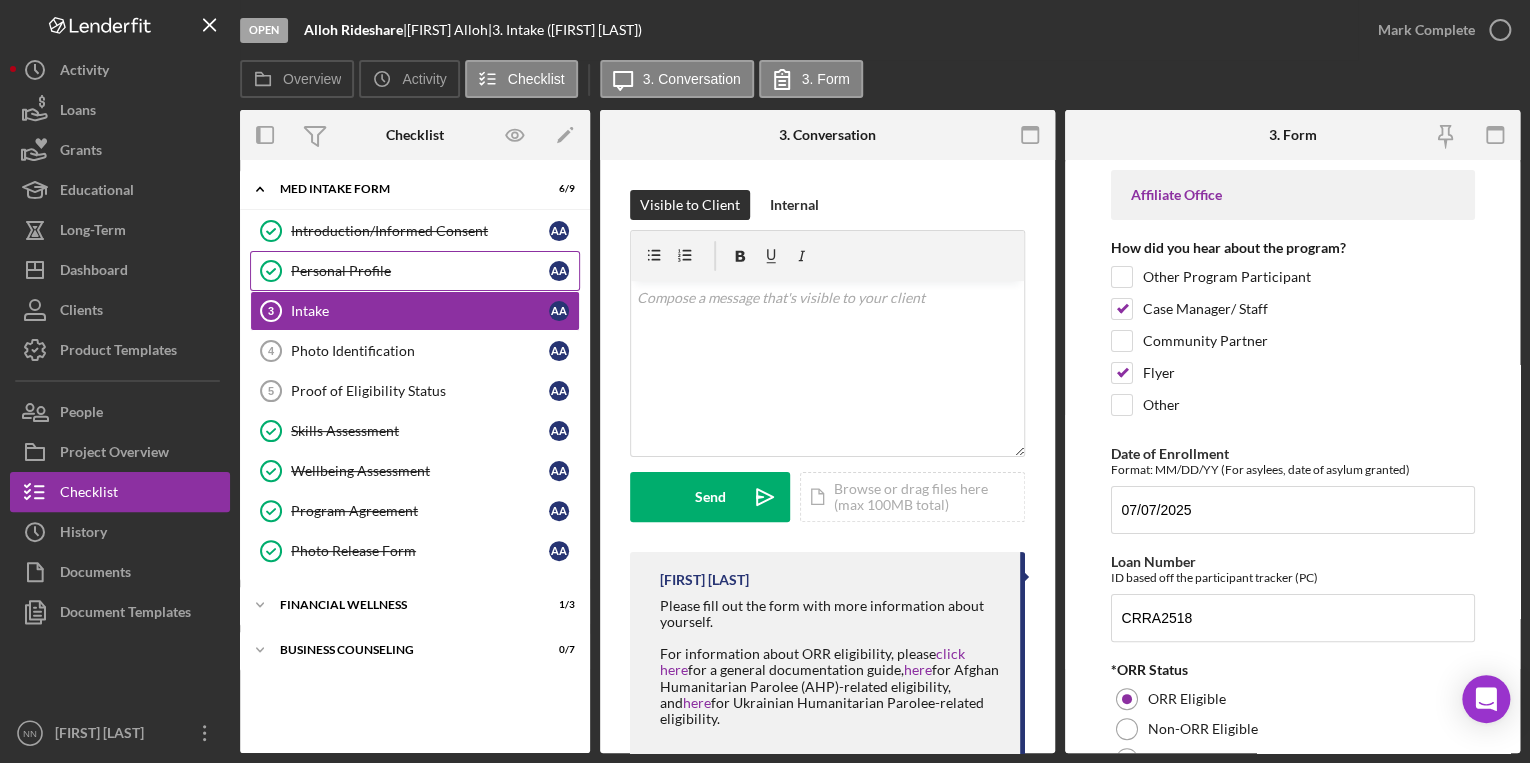 click on "Personal Profile" at bounding box center (420, 271) 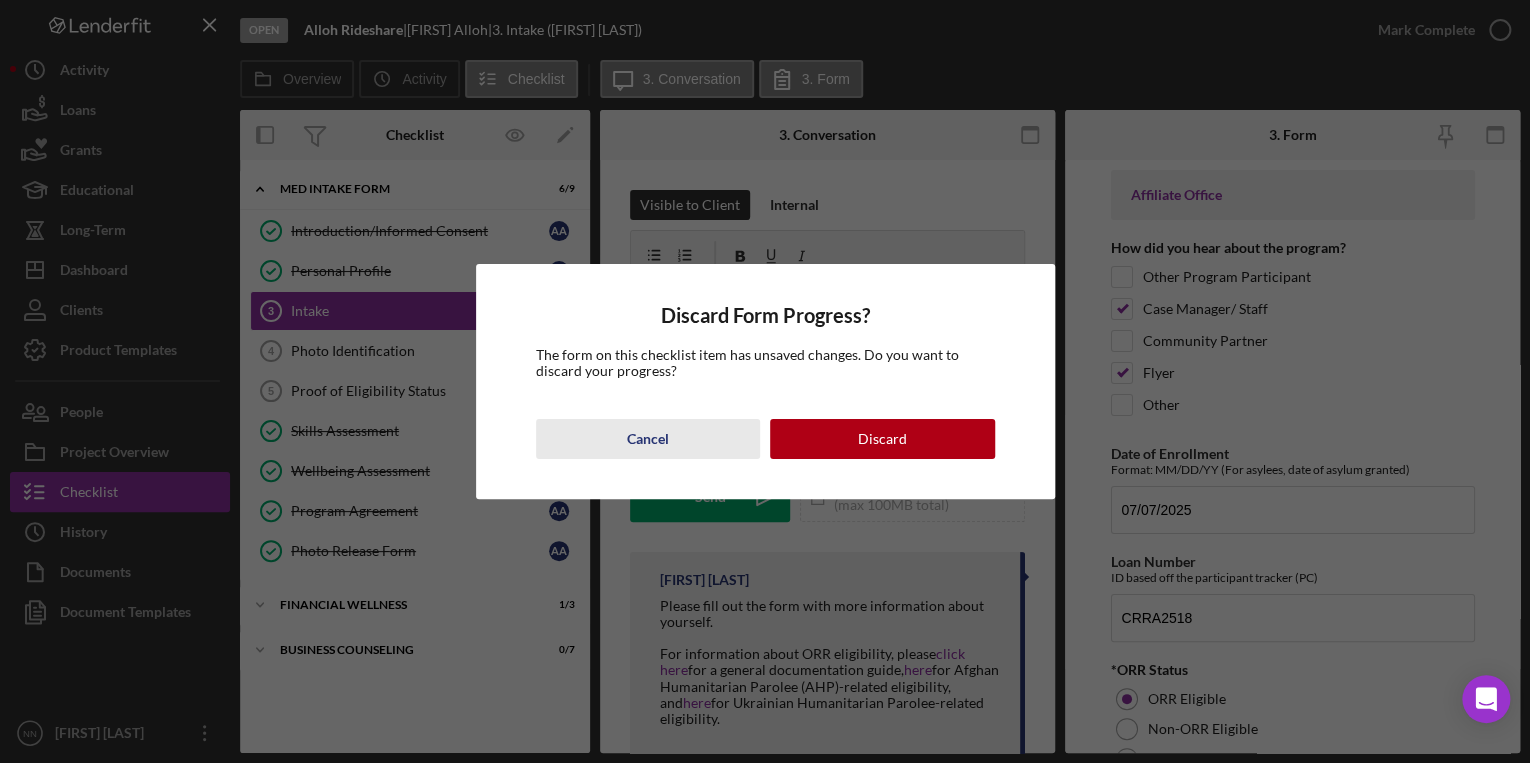 click on "Cancel" at bounding box center [648, 439] 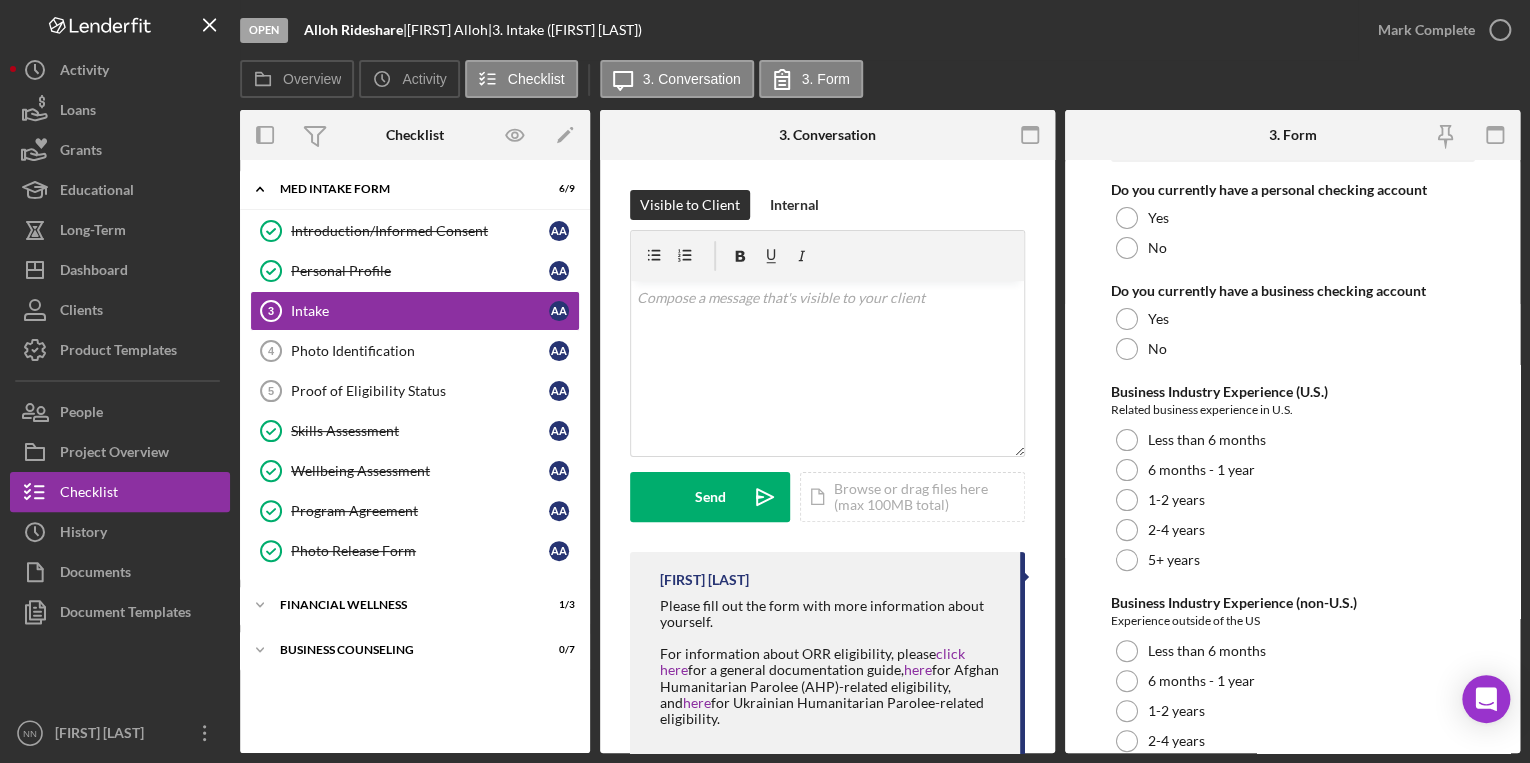 scroll, scrollTop: 4033, scrollLeft: 0, axis: vertical 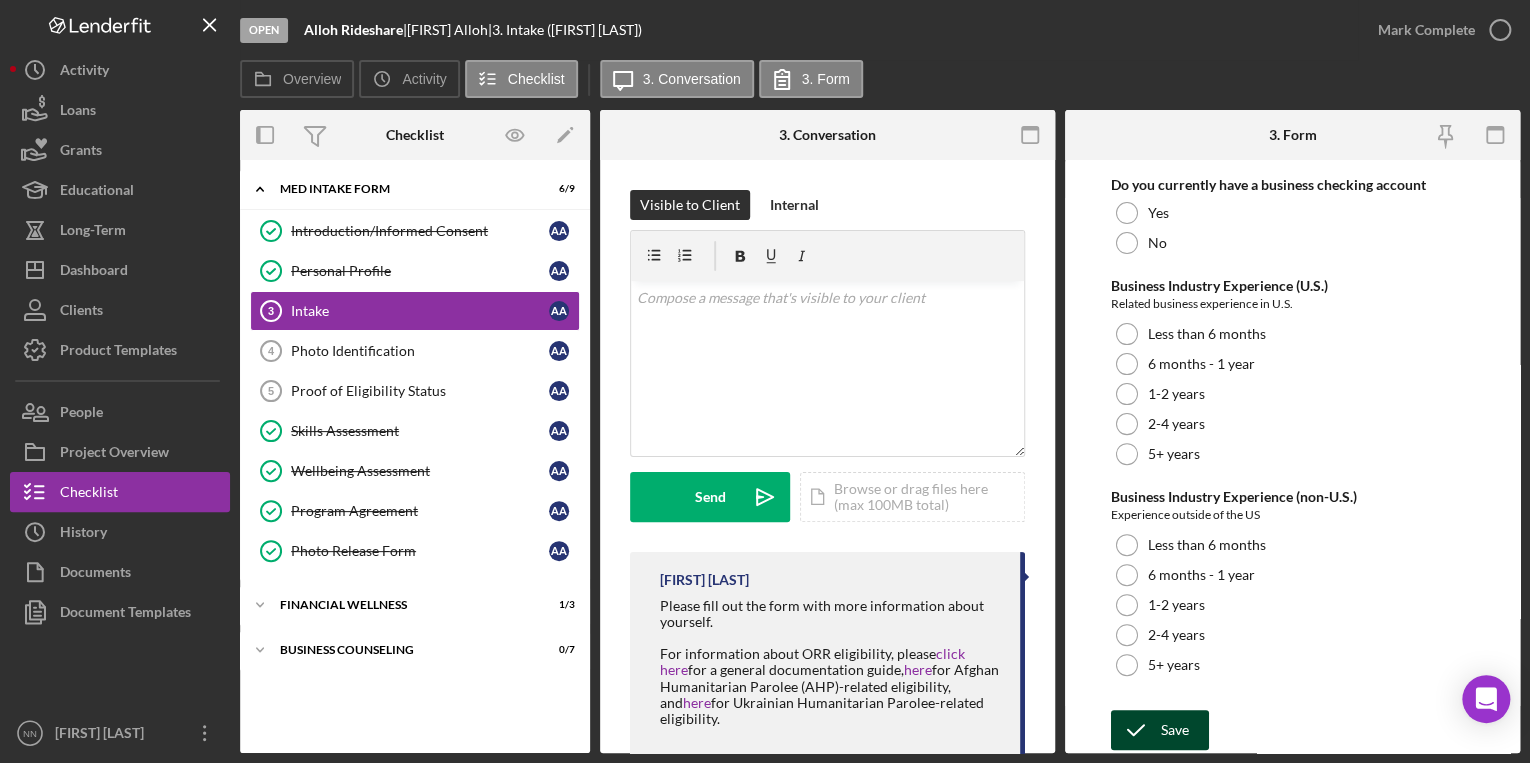 click on "Save" at bounding box center (1175, 730) 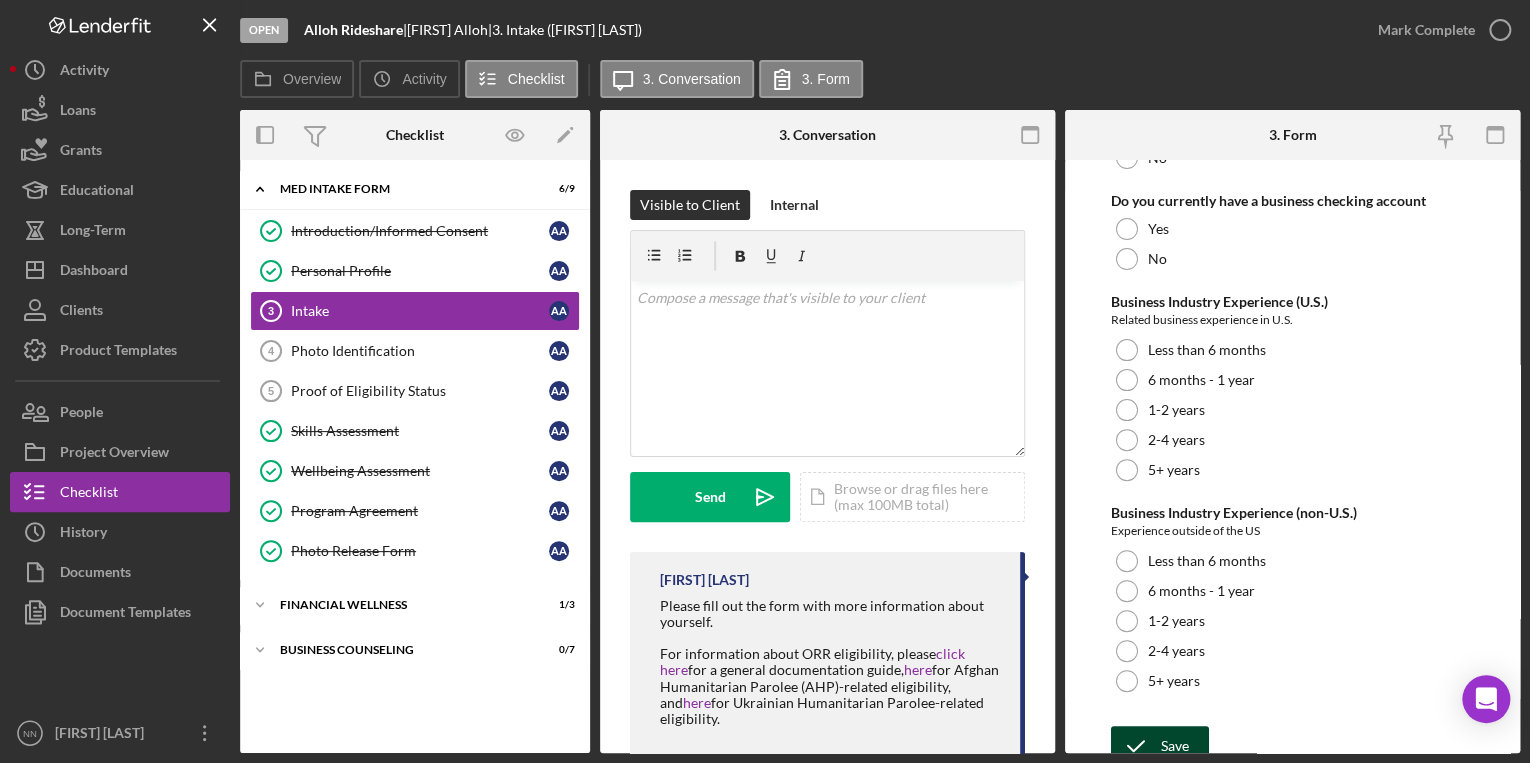 scroll, scrollTop: 4056, scrollLeft: 0, axis: vertical 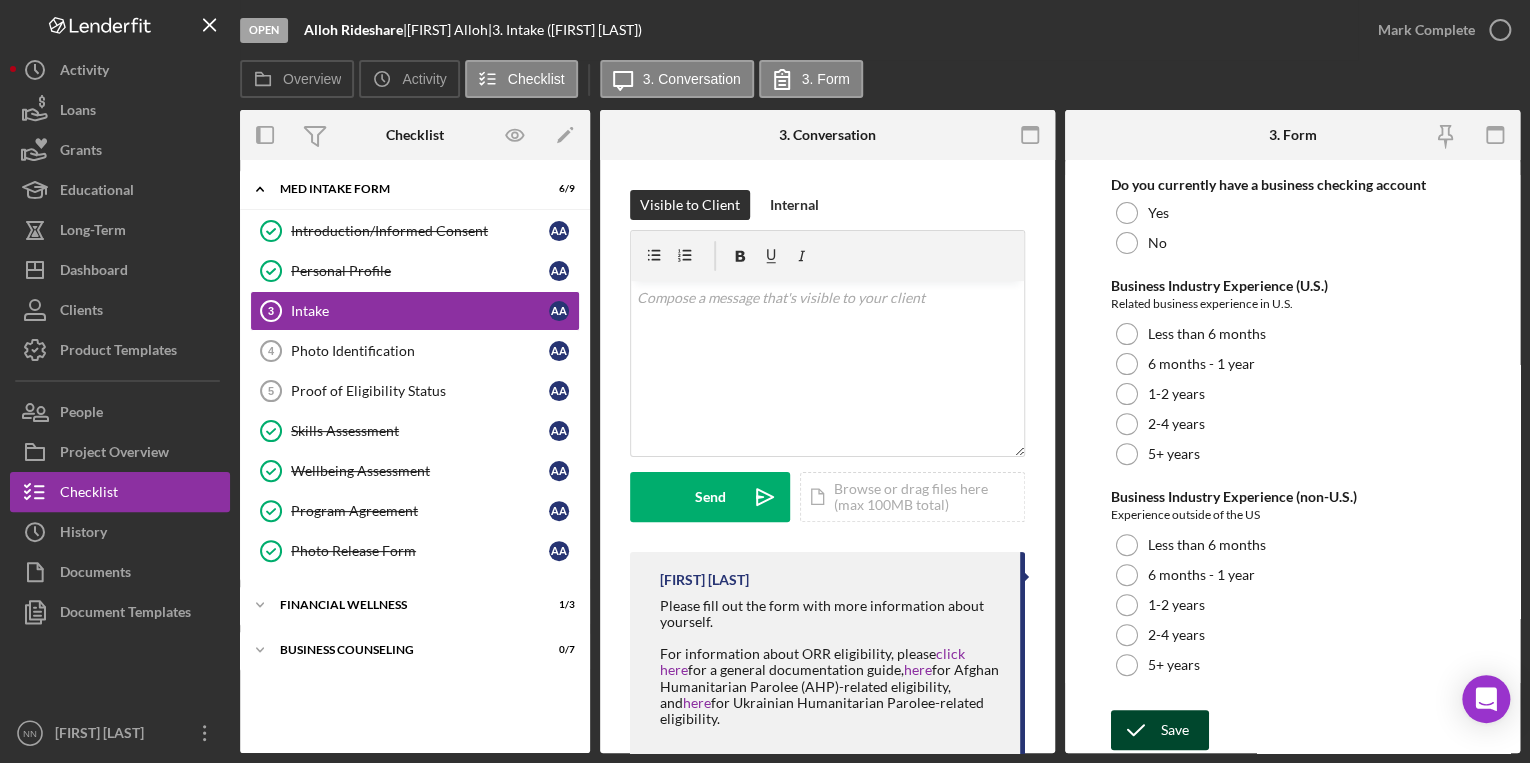 click on "Save" at bounding box center [1175, 730] 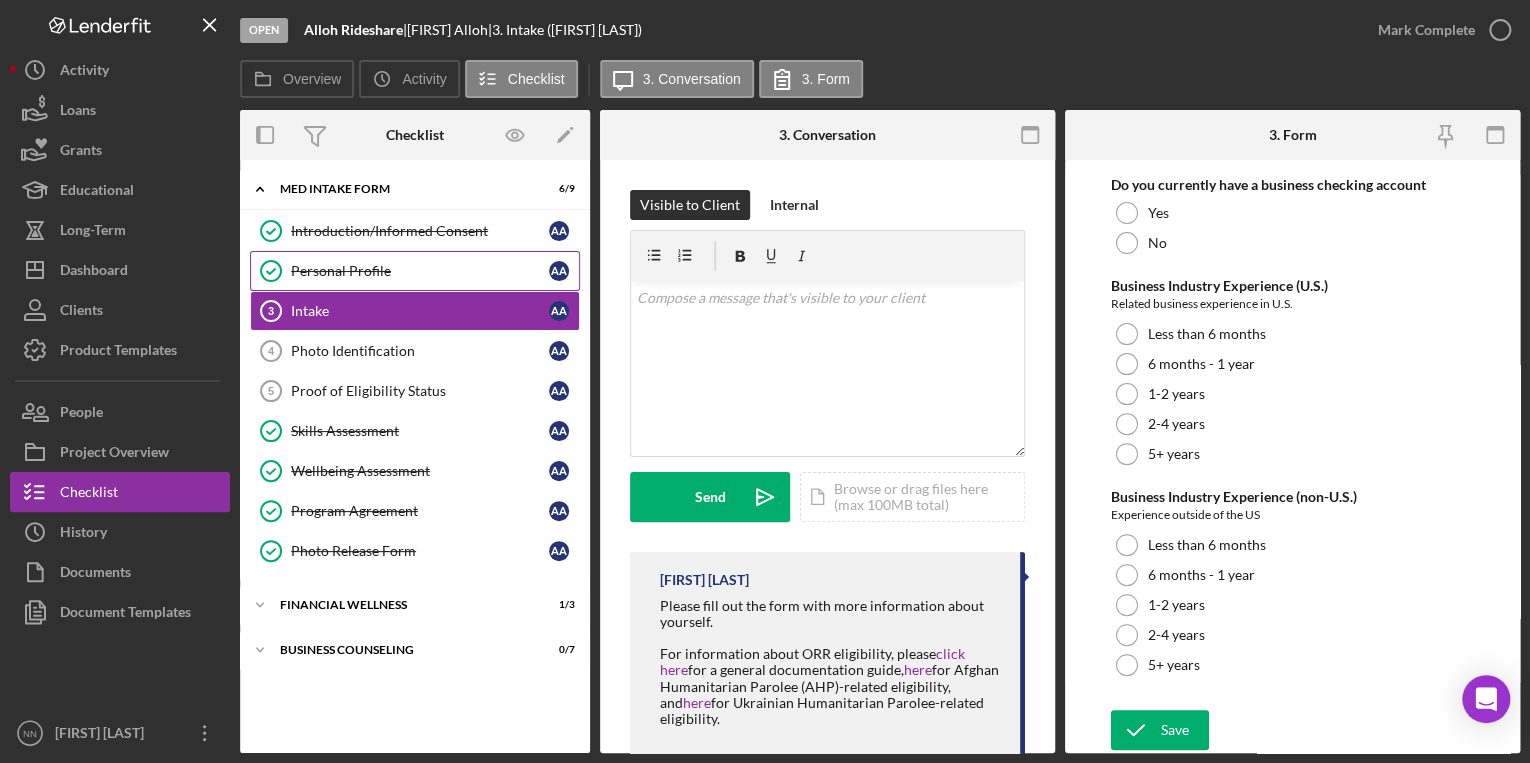 click on "Personal Profile" at bounding box center (420, 271) 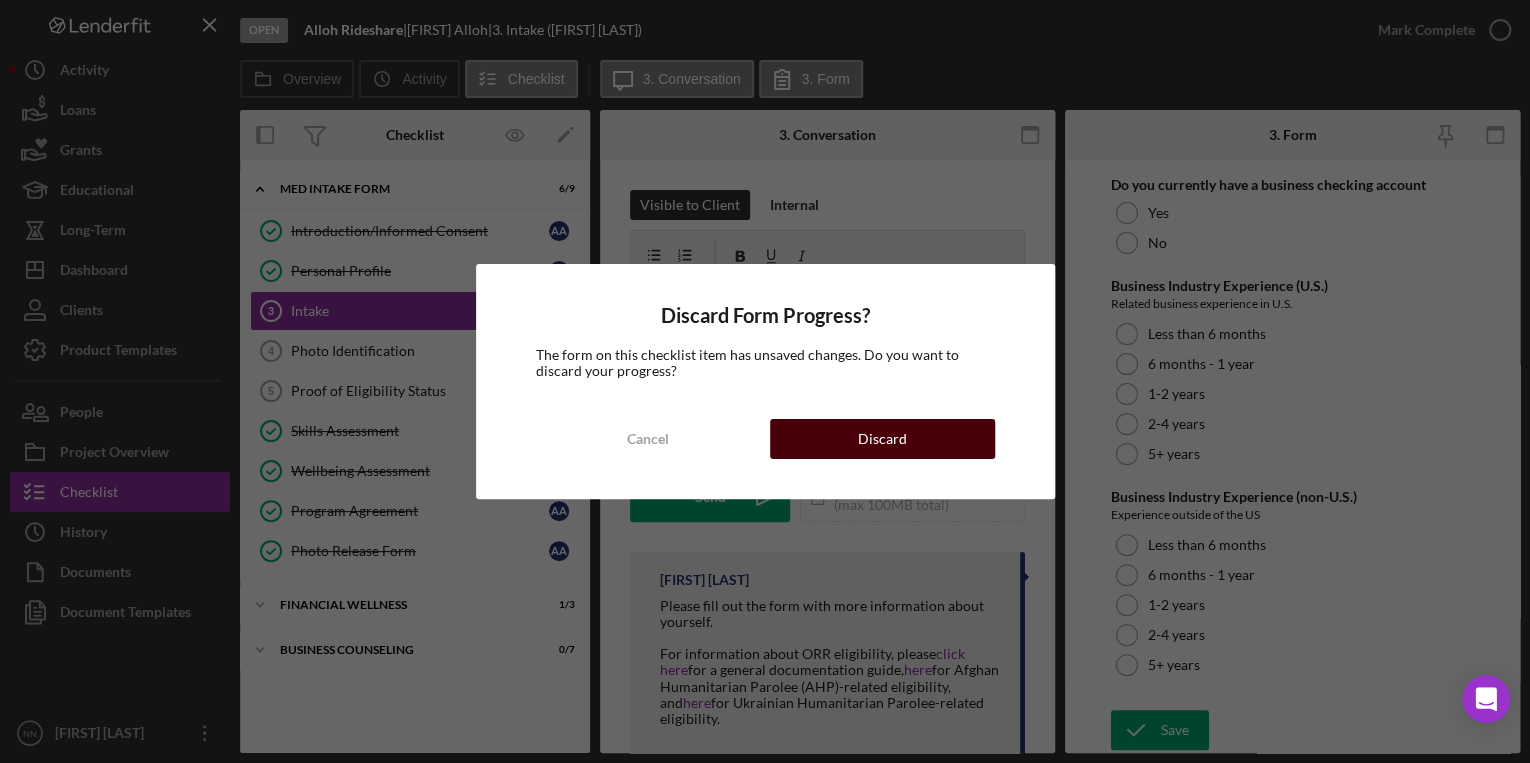 click on "Discard" at bounding box center [882, 439] 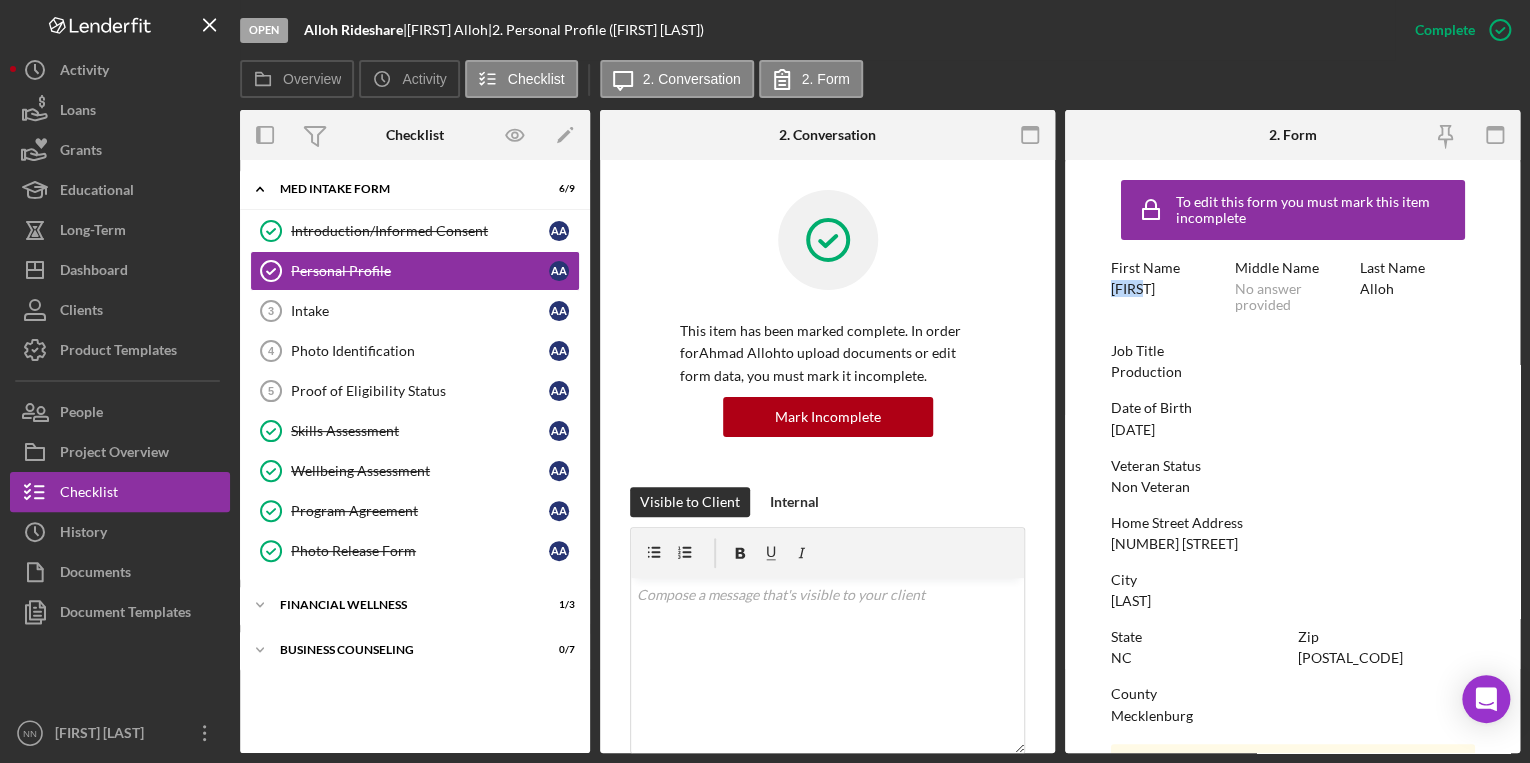 drag, startPoint x: 1110, startPoint y: 292, endPoint x: 1172, endPoint y: 284, distance: 62.514 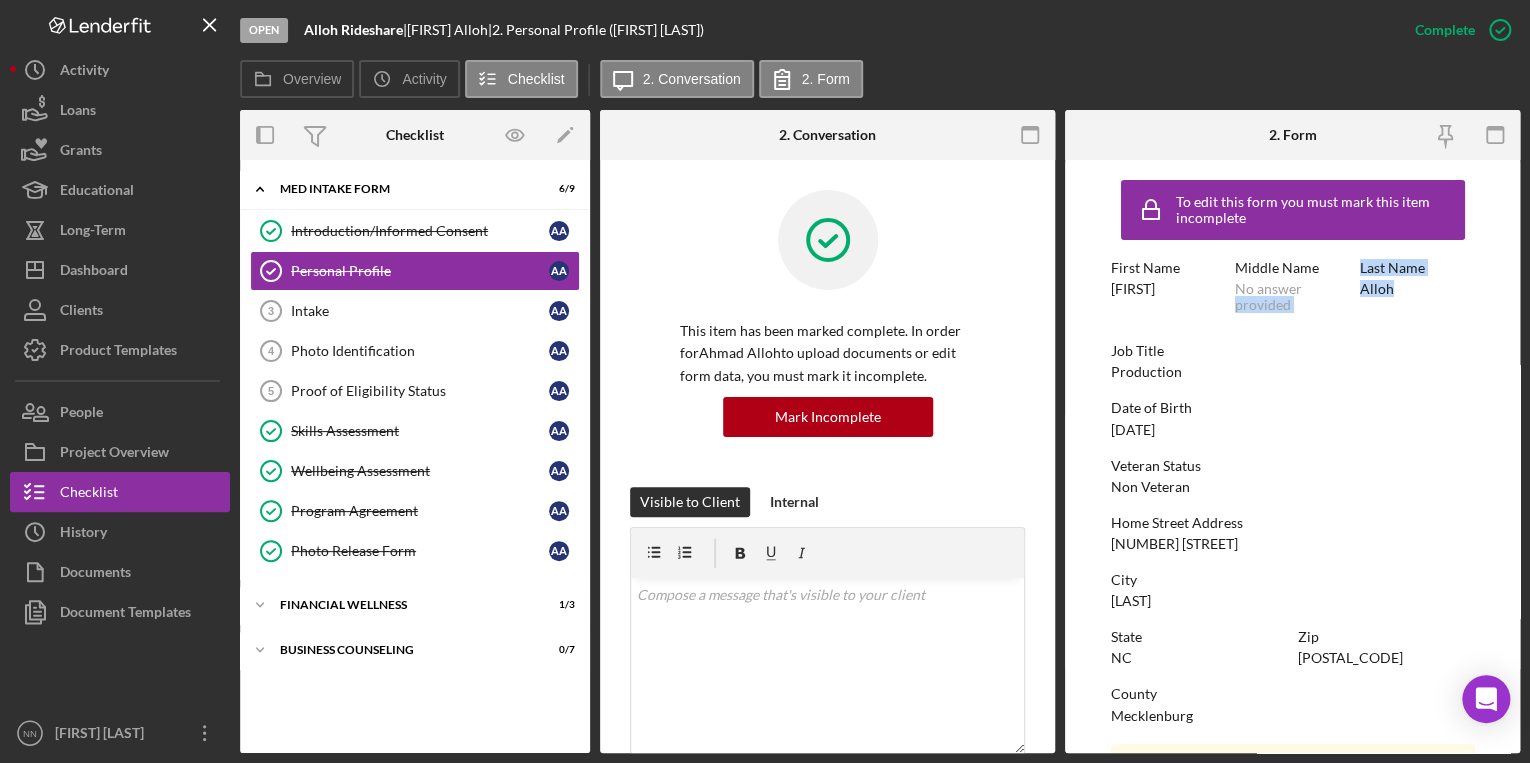 drag, startPoint x: 1400, startPoint y: 290, endPoint x: 1349, endPoint y: 286, distance: 51.156624 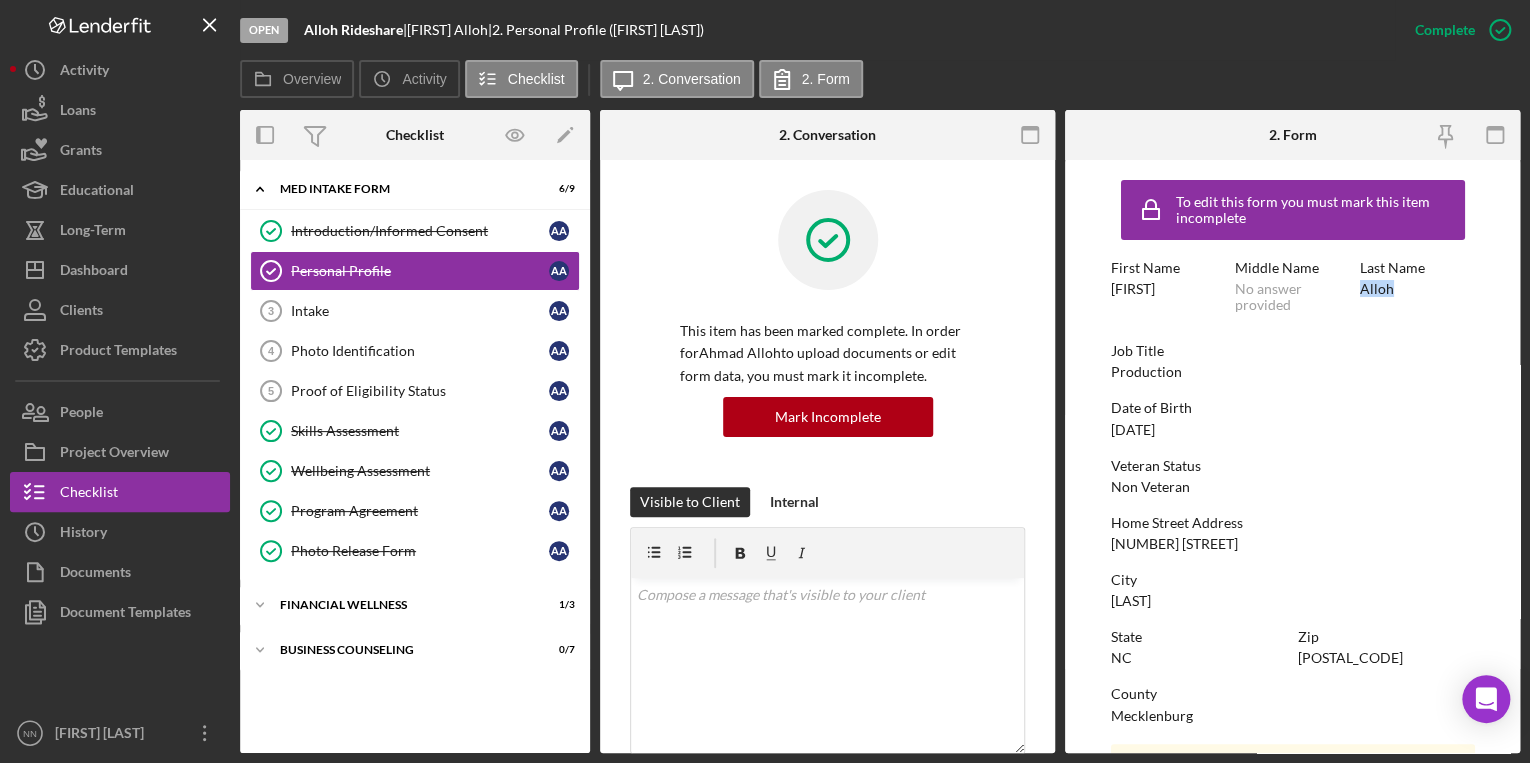 drag, startPoint x: 1399, startPoint y: 290, endPoint x: 1355, endPoint y: 293, distance: 44.102154 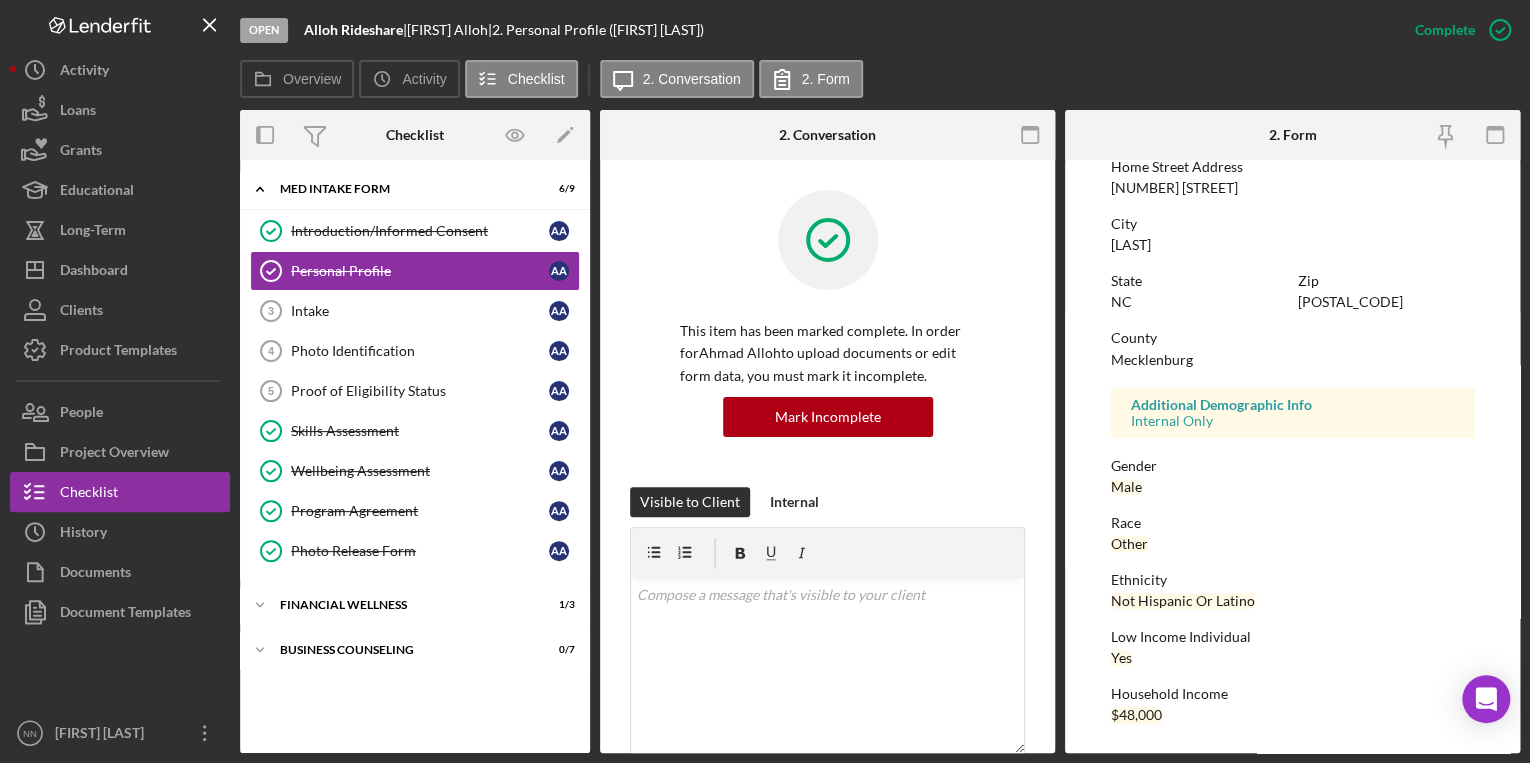 scroll, scrollTop: 0, scrollLeft: 0, axis: both 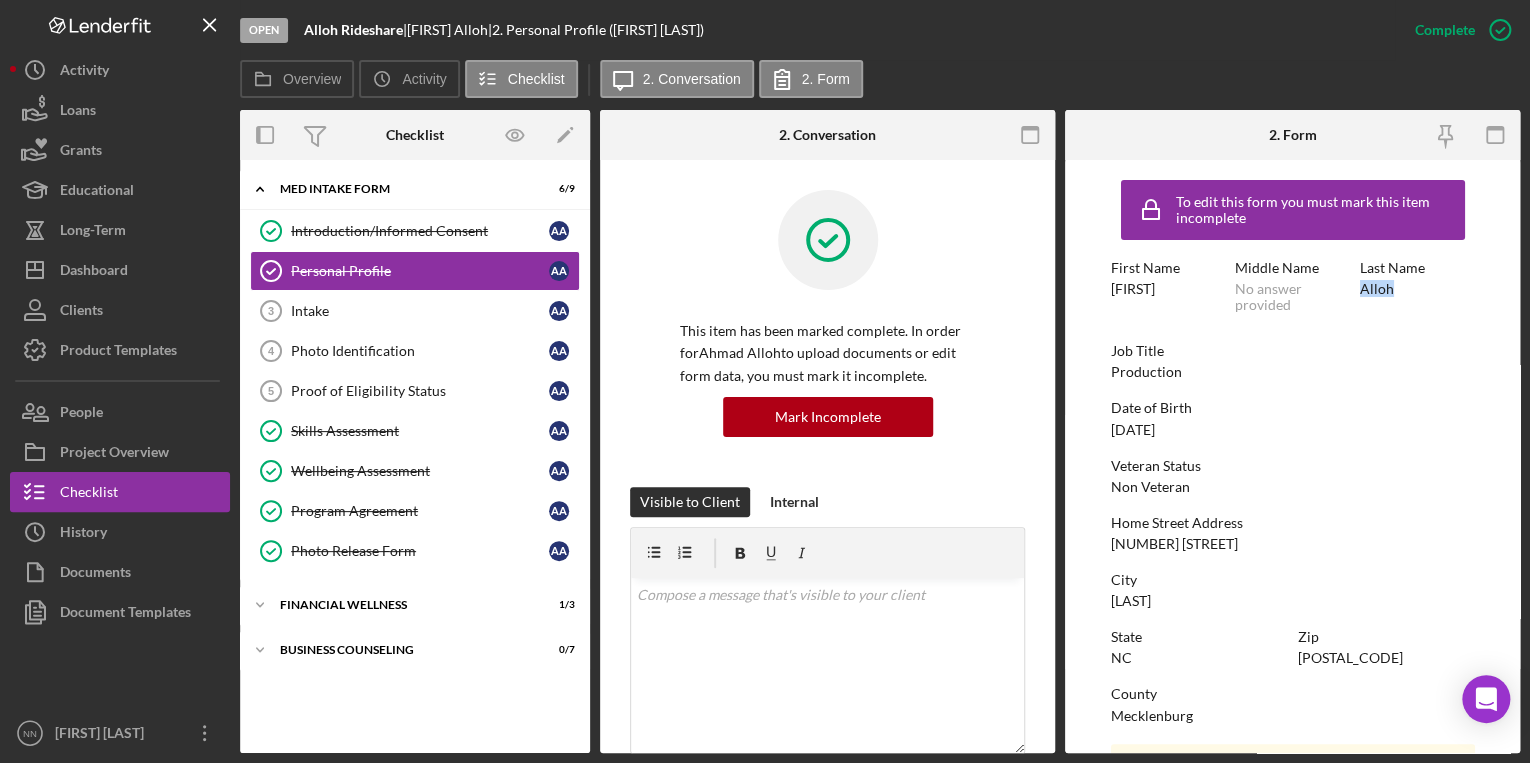 drag, startPoint x: 1216, startPoint y: 436, endPoint x: 1108, endPoint y: 432, distance: 108.07405 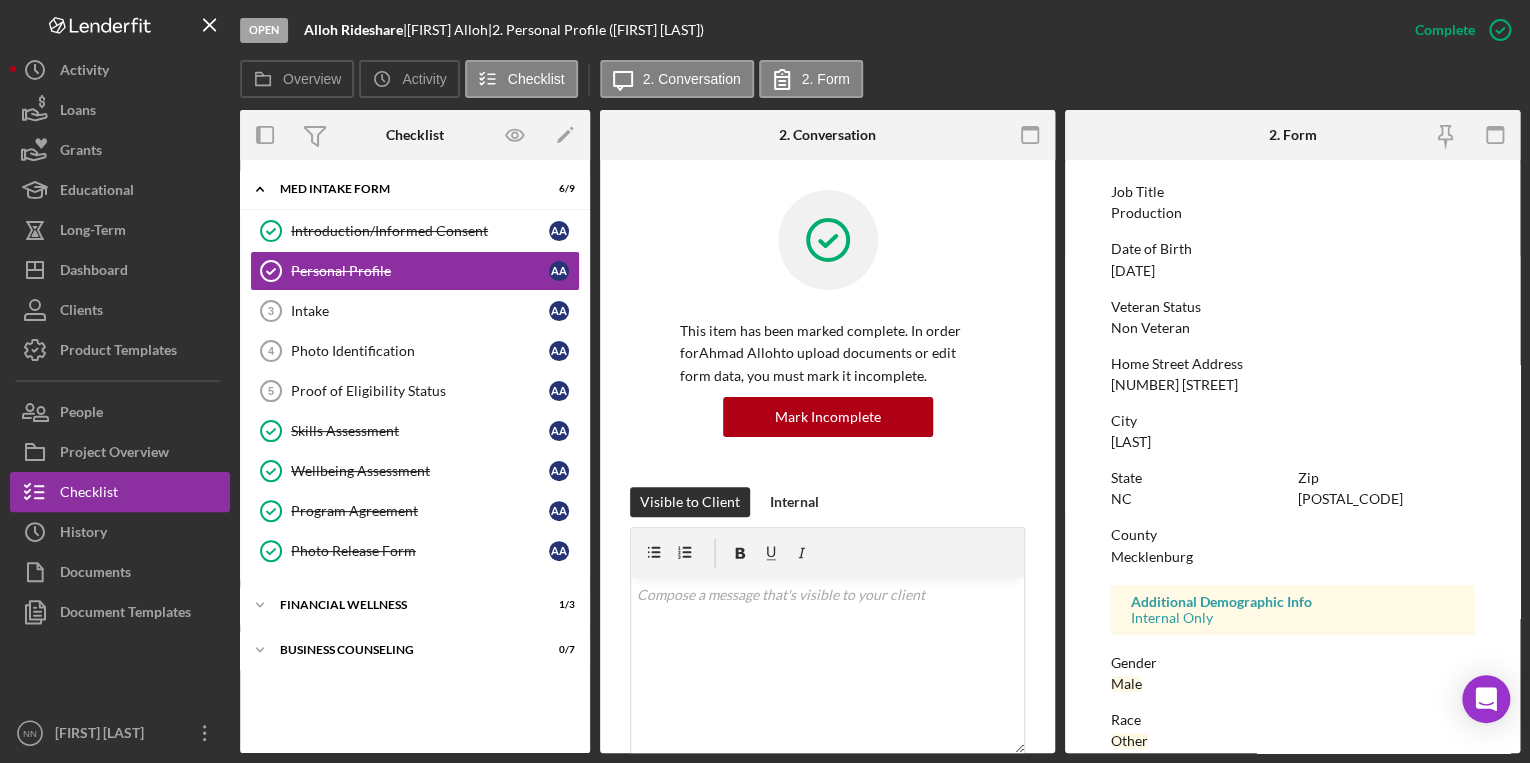 scroll, scrollTop: 160, scrollLeft: 0, axis: vertical 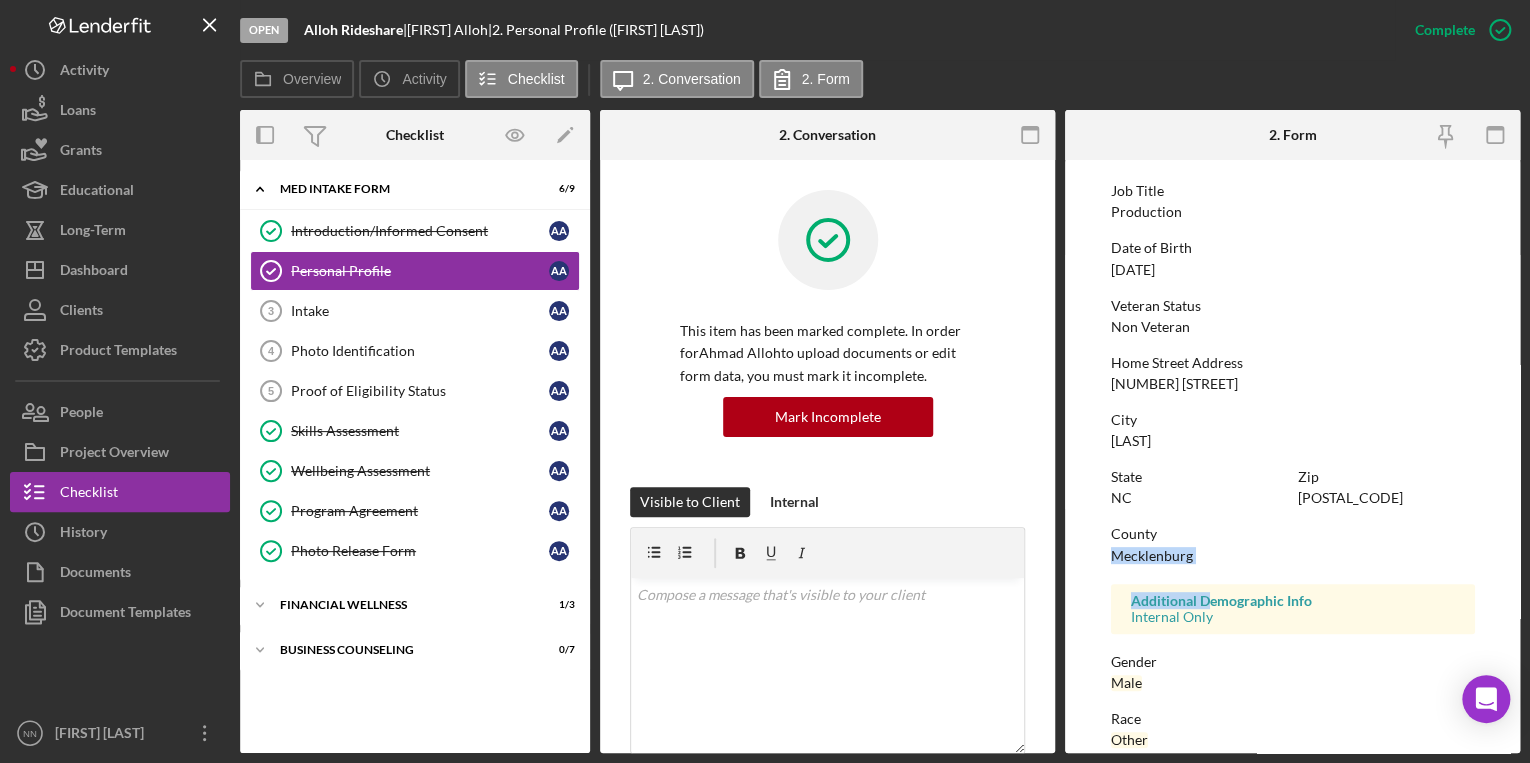 drag, startPoint x: 1205, startPoint y: 564, endPoint x: 1102, endPoint y: 559, distance: 103.121284 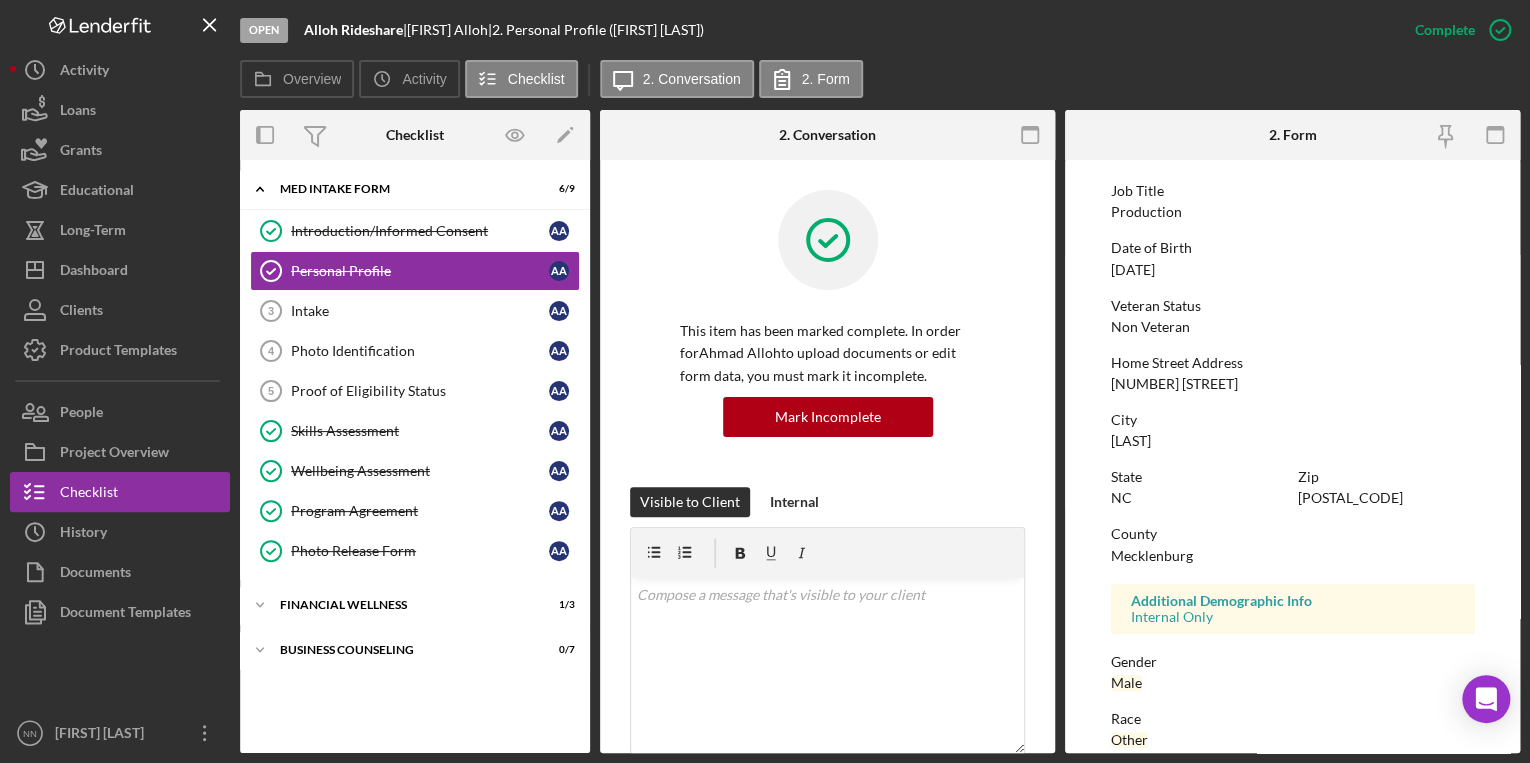 click on "To edit this form you must mark this item incomplete First Name [FIRST] Middle Name No answer provided Last Name [LAST] Job Title Production Date of Birth [DATE] Veteran Status Non Veteran Home Street Address [NUMBER] [STREET] City [CITY] State [STATE] Zip [ZIP] County [COUNTY] Additional Demographic Info Internal Only Gender Male Race Other Ethnicity Not Hispanic Or Latino Low Income Individual Yes Household Income $48,000" at bounding box center [1293, 475] 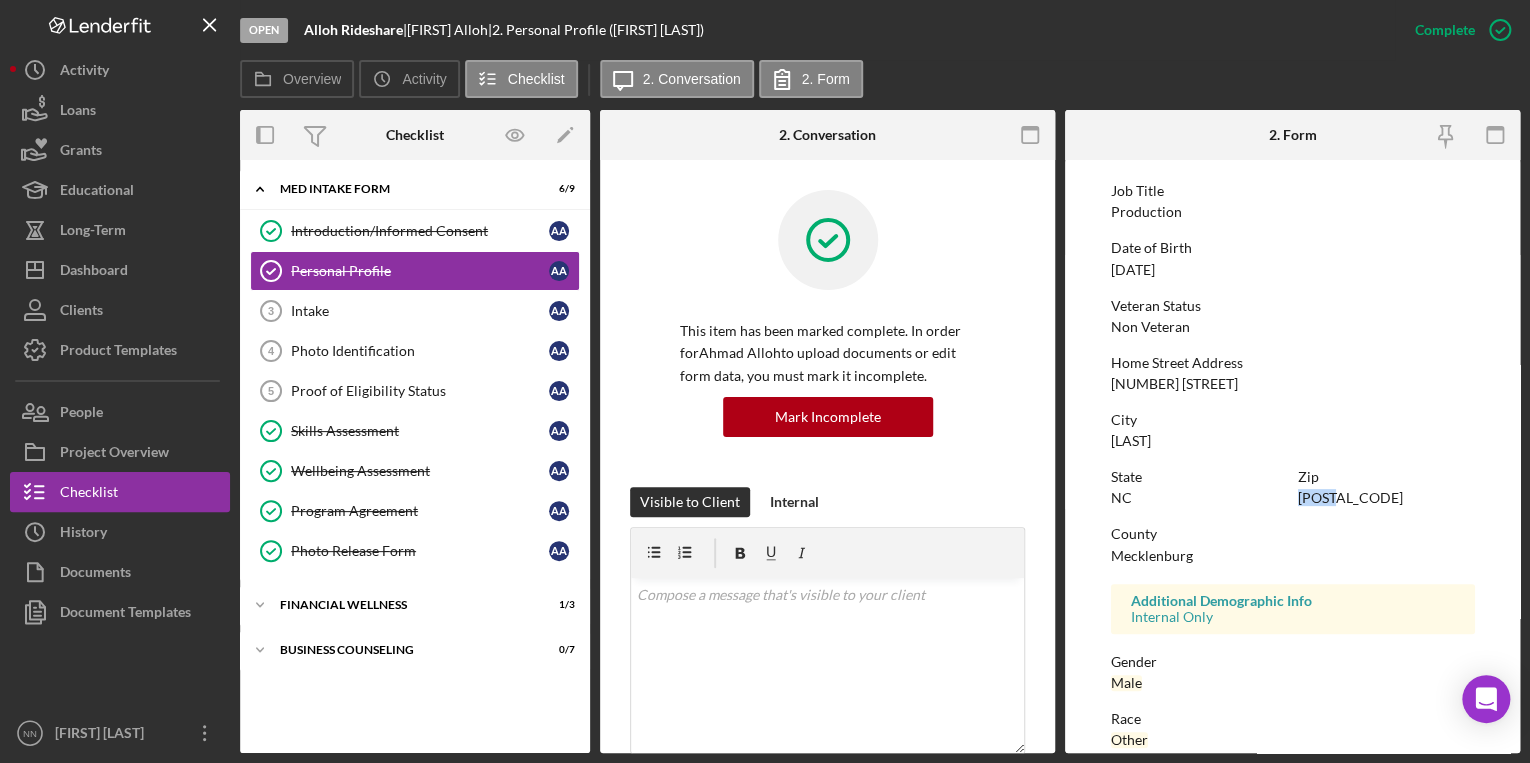 drag, startPoint x: 1343, startPoint y: 493, endPoint x: 1294, endPoint y: 501, distance: 49.648766 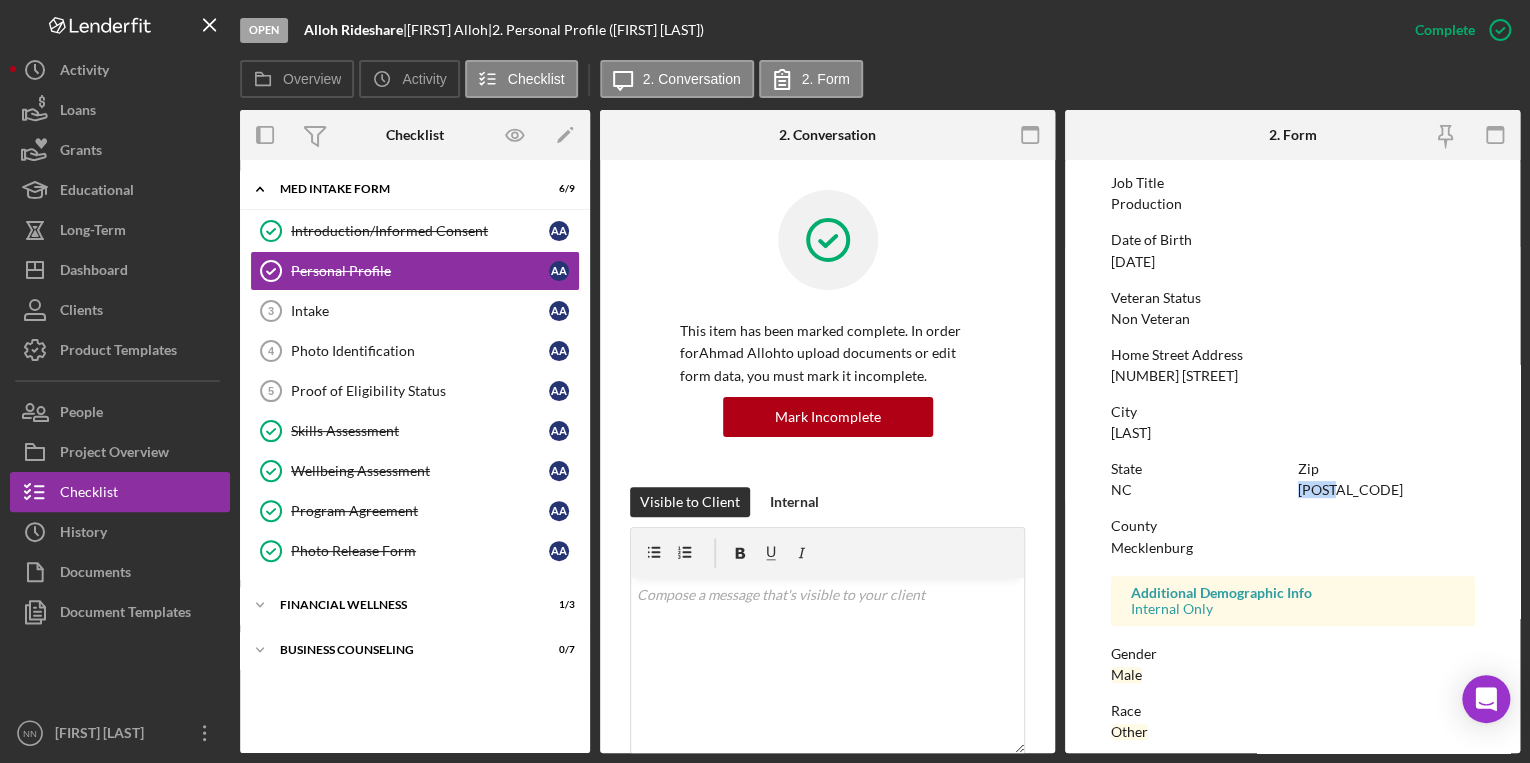 scroll, scrollTop: 0, scrollLeft: 0, axis: both 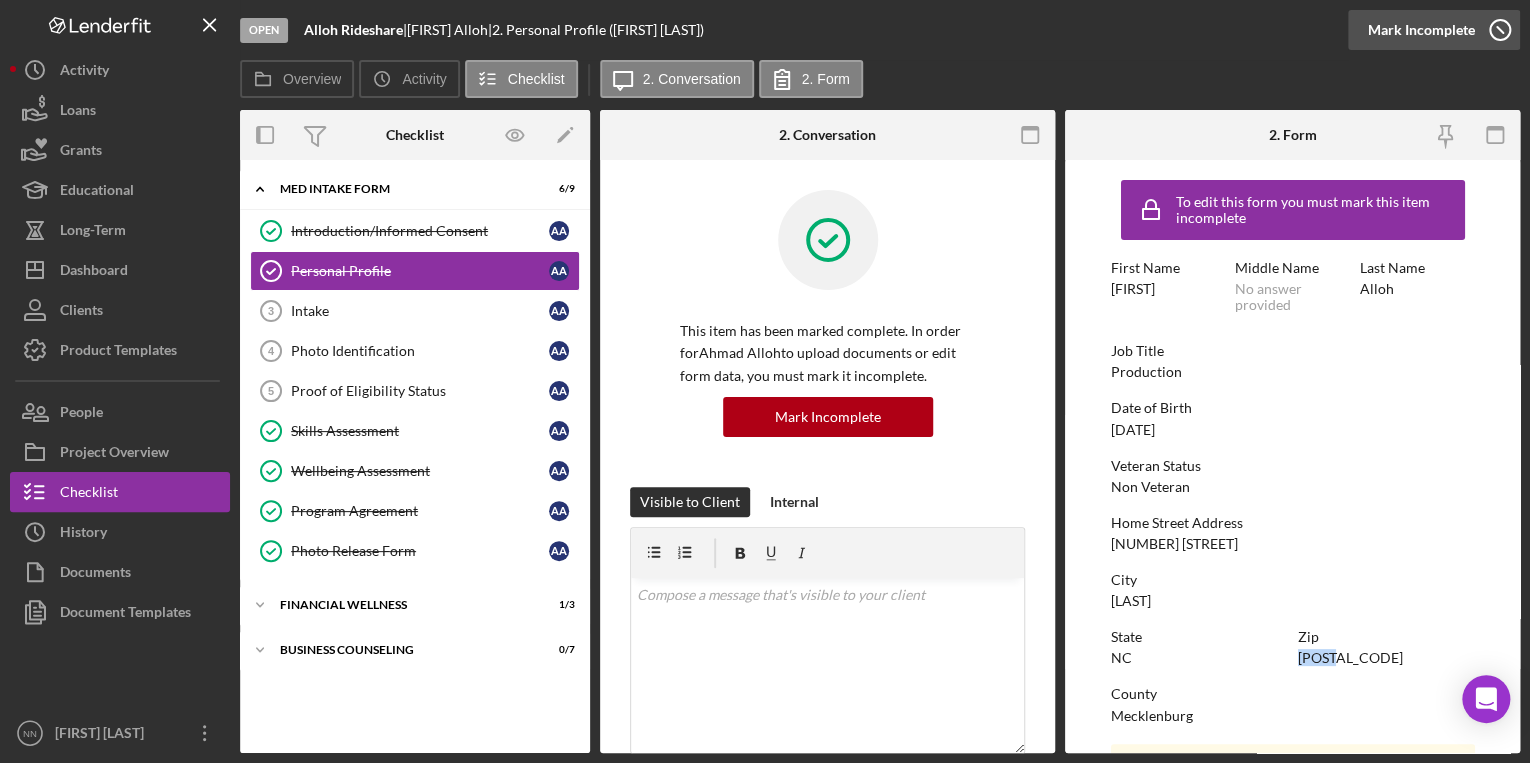 click on "Mark Incomplete" at bounding box center [1421, 30] 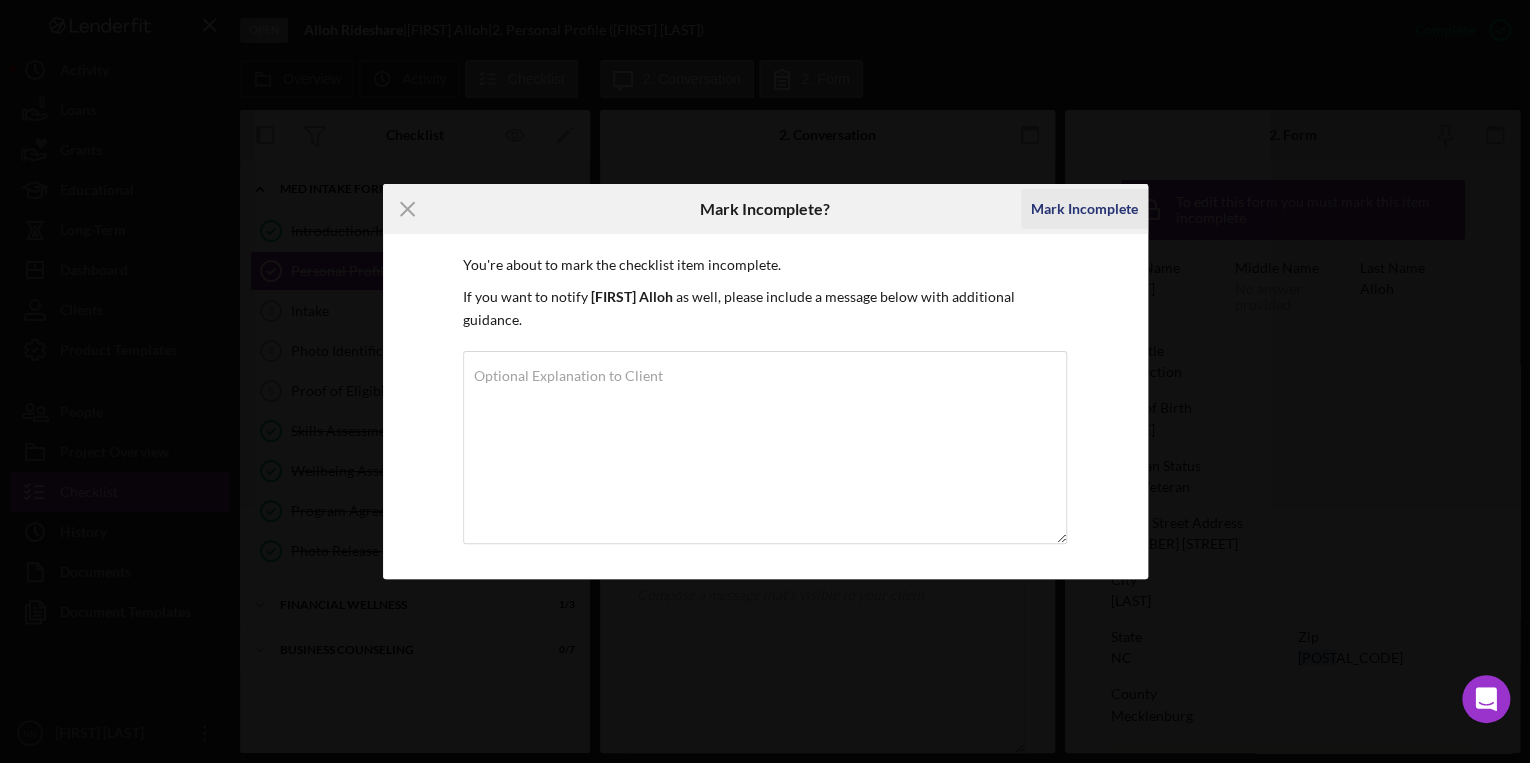 click on "Mark Incomplete" at bounding box center [1084, 209] 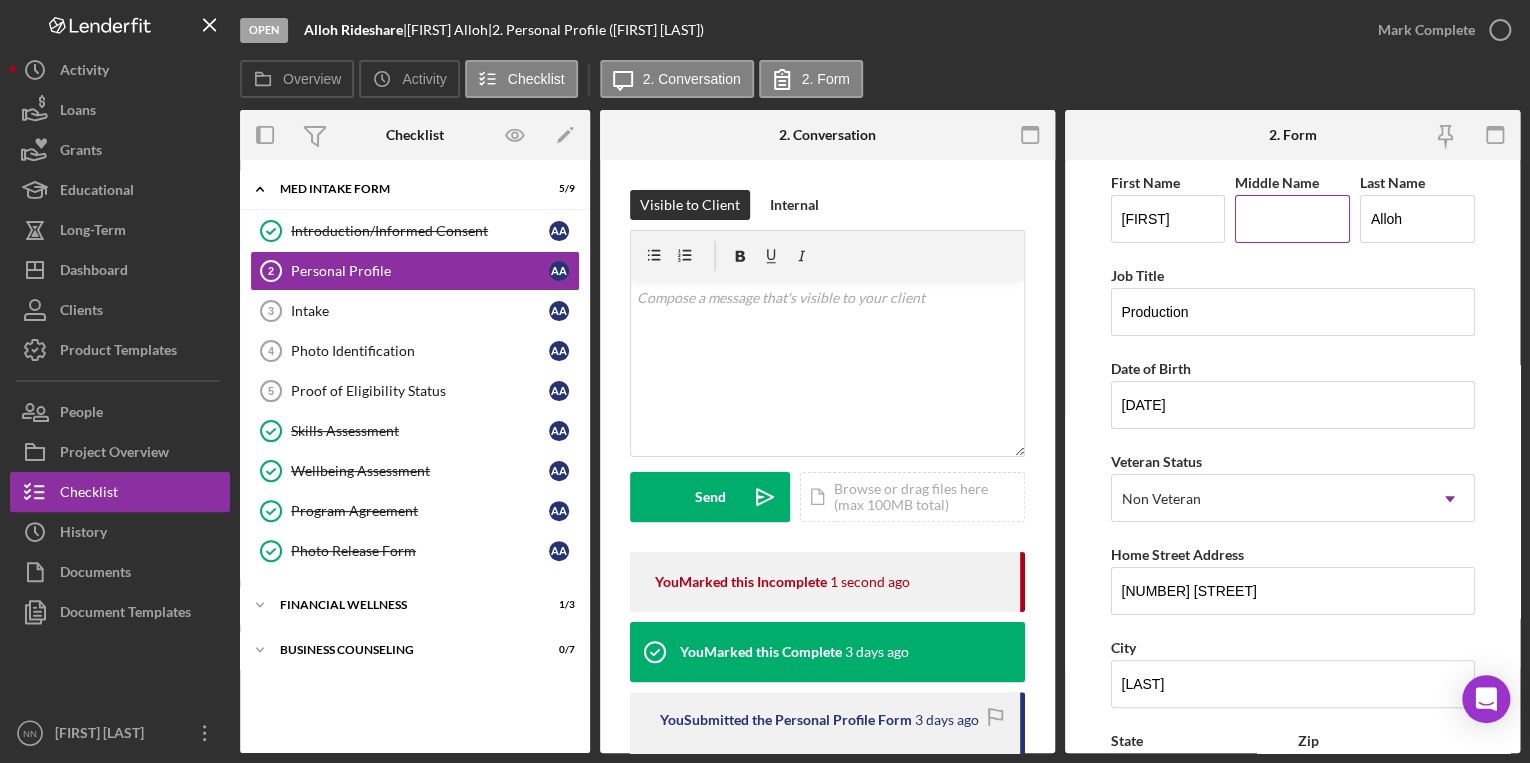 click on "Middle Name" at bounding box center (1292, 219) 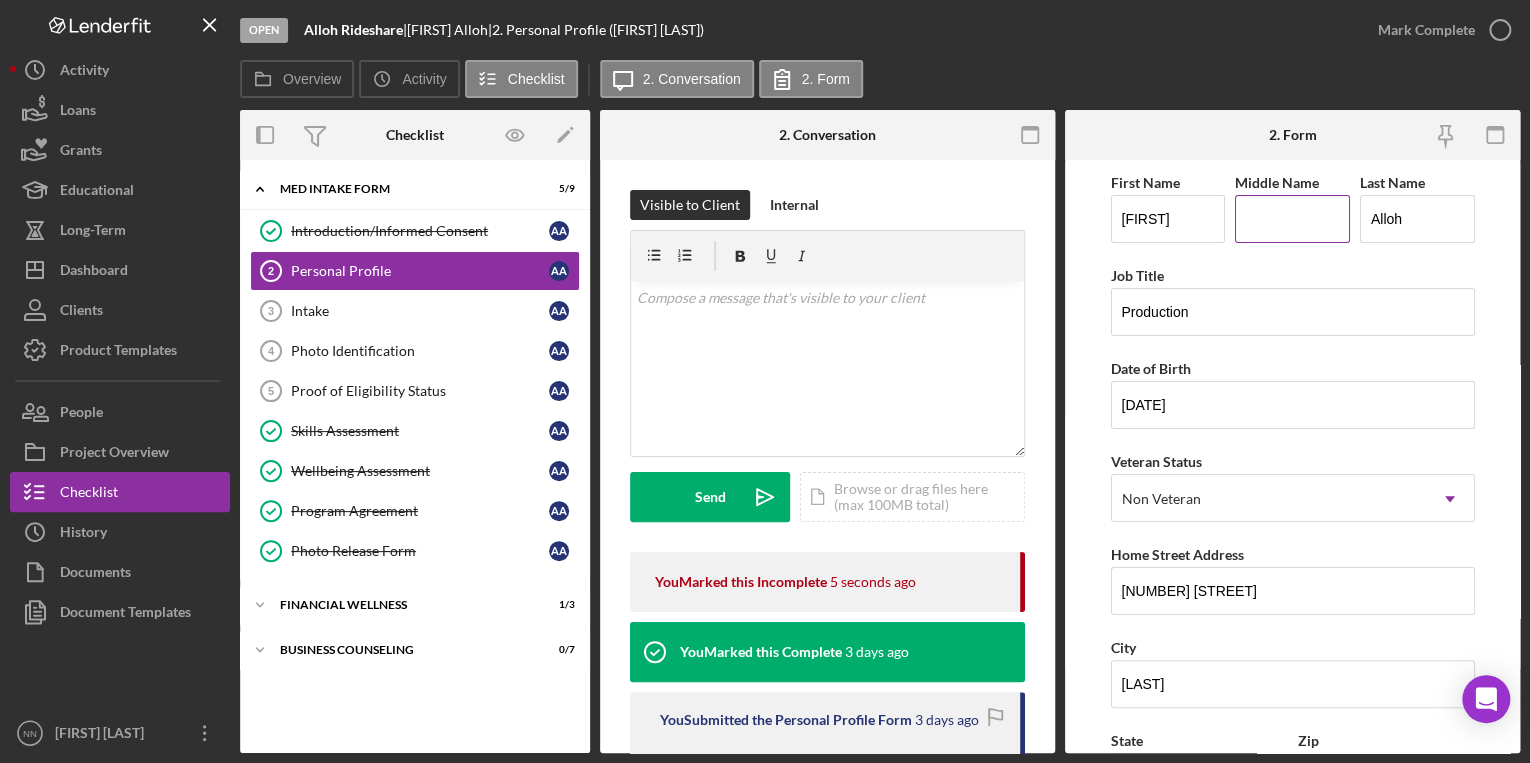 paste on "[FIRST]" 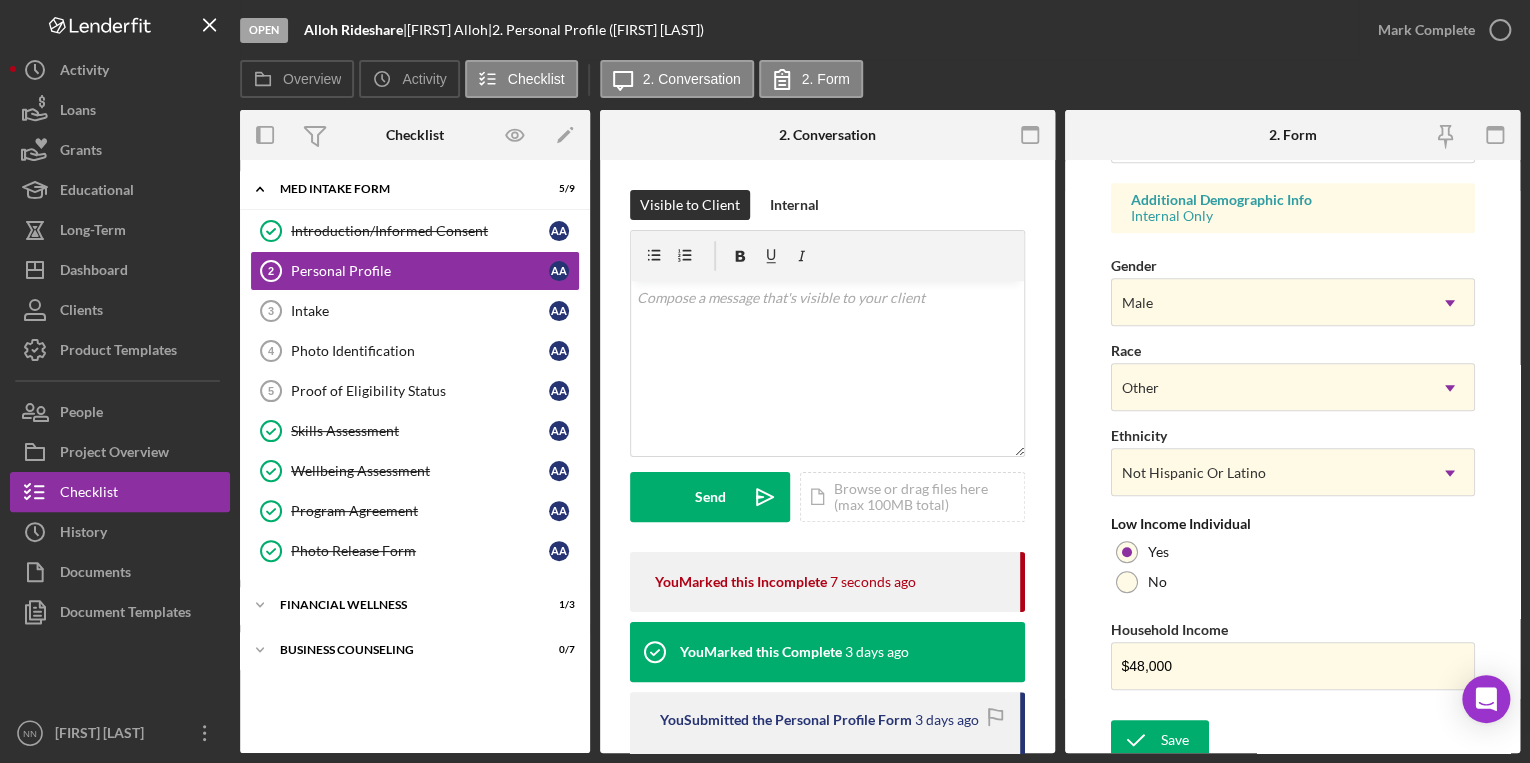 scroll, scrollTop: 738, scrollLeft: 0, axis: vertical 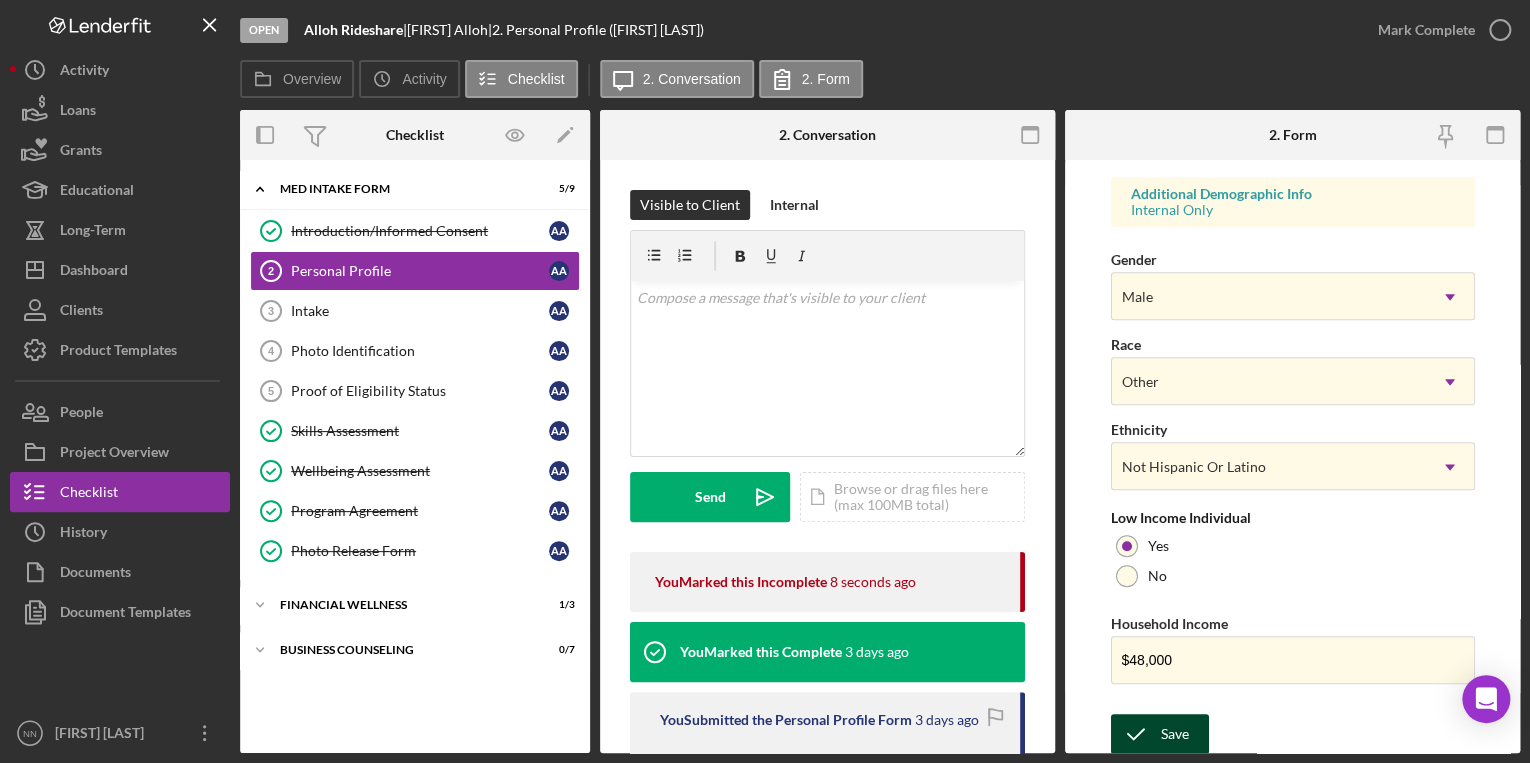 type on "[FIRST]" 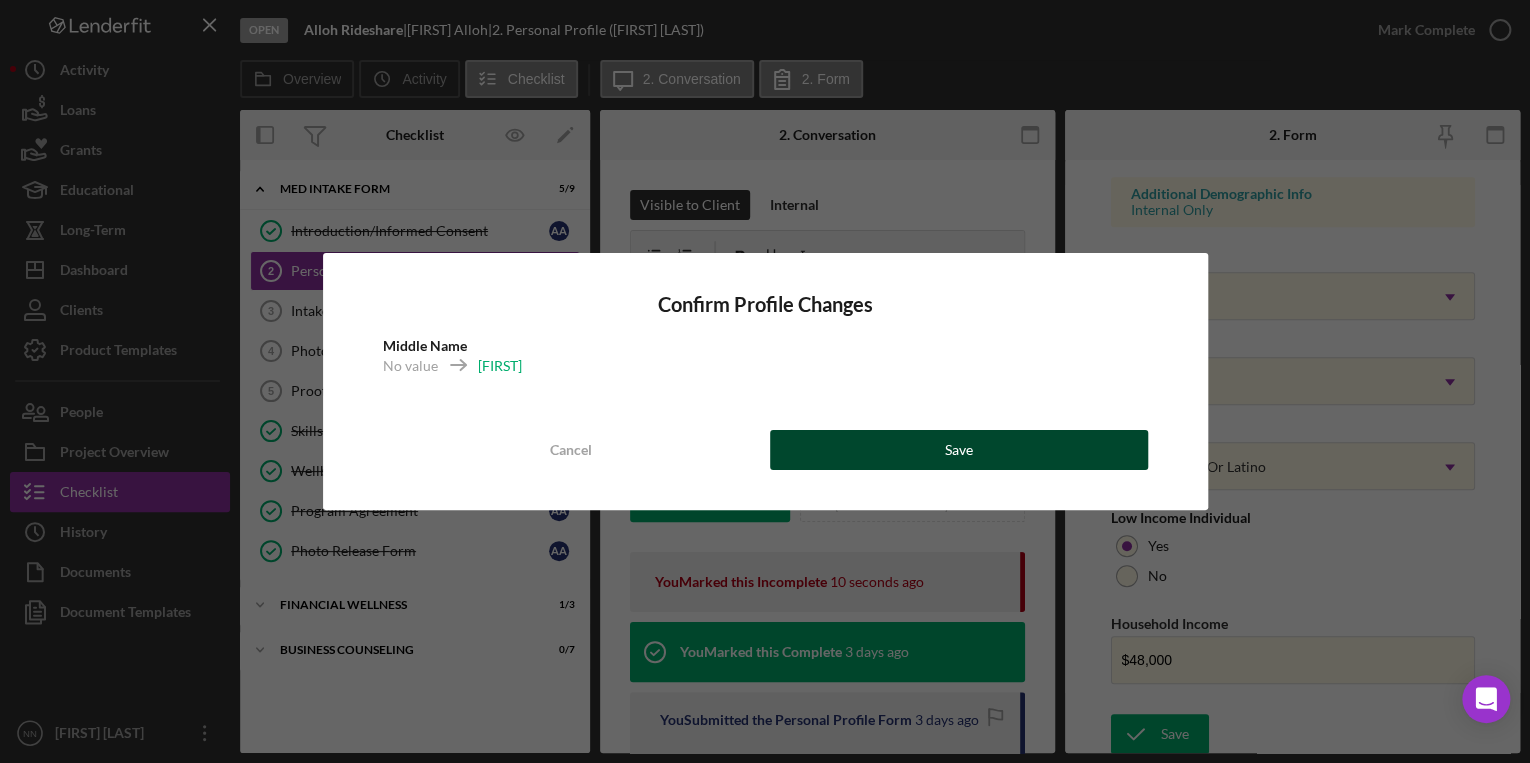 click on "Save" at bounding box center (959, 450) 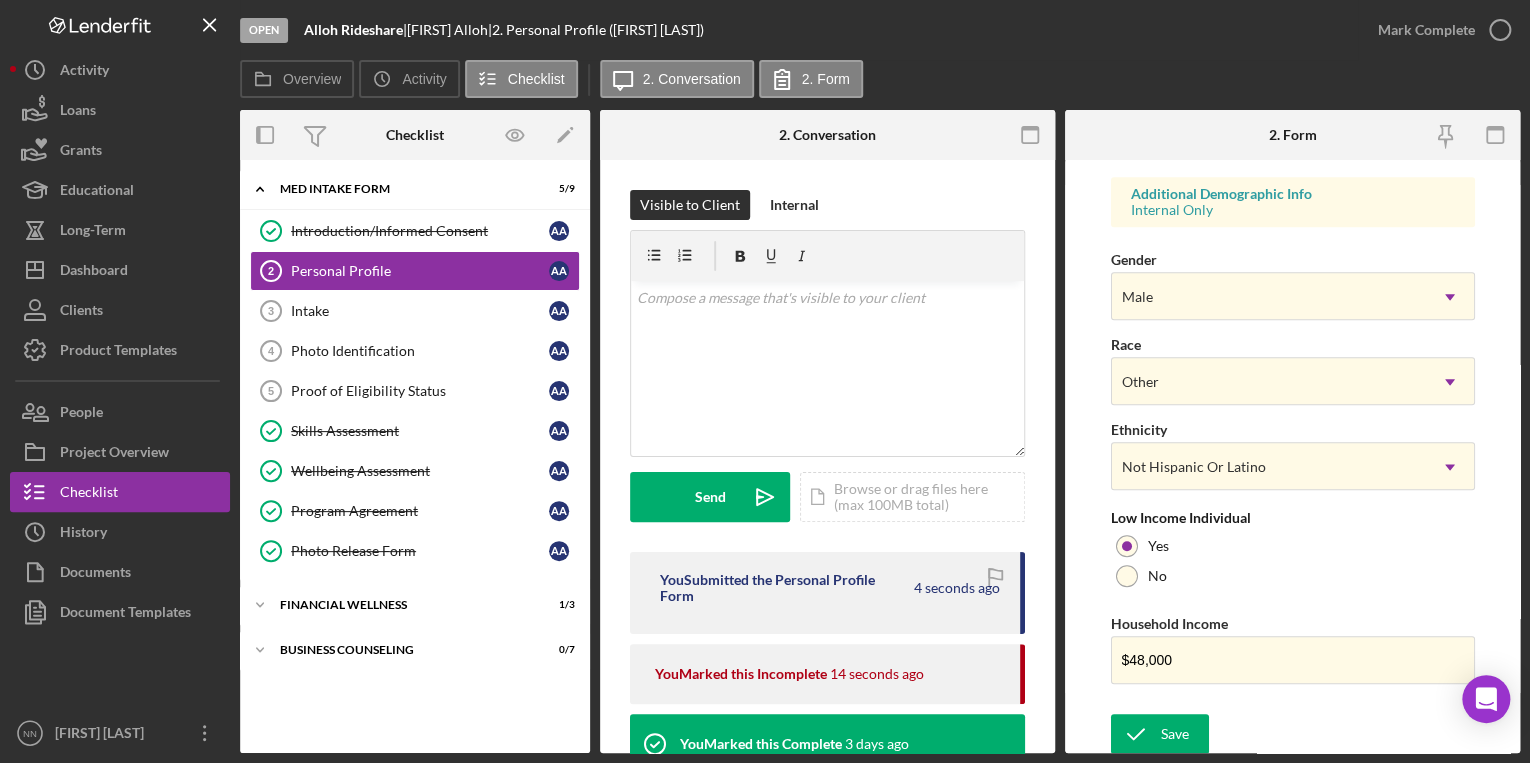 click 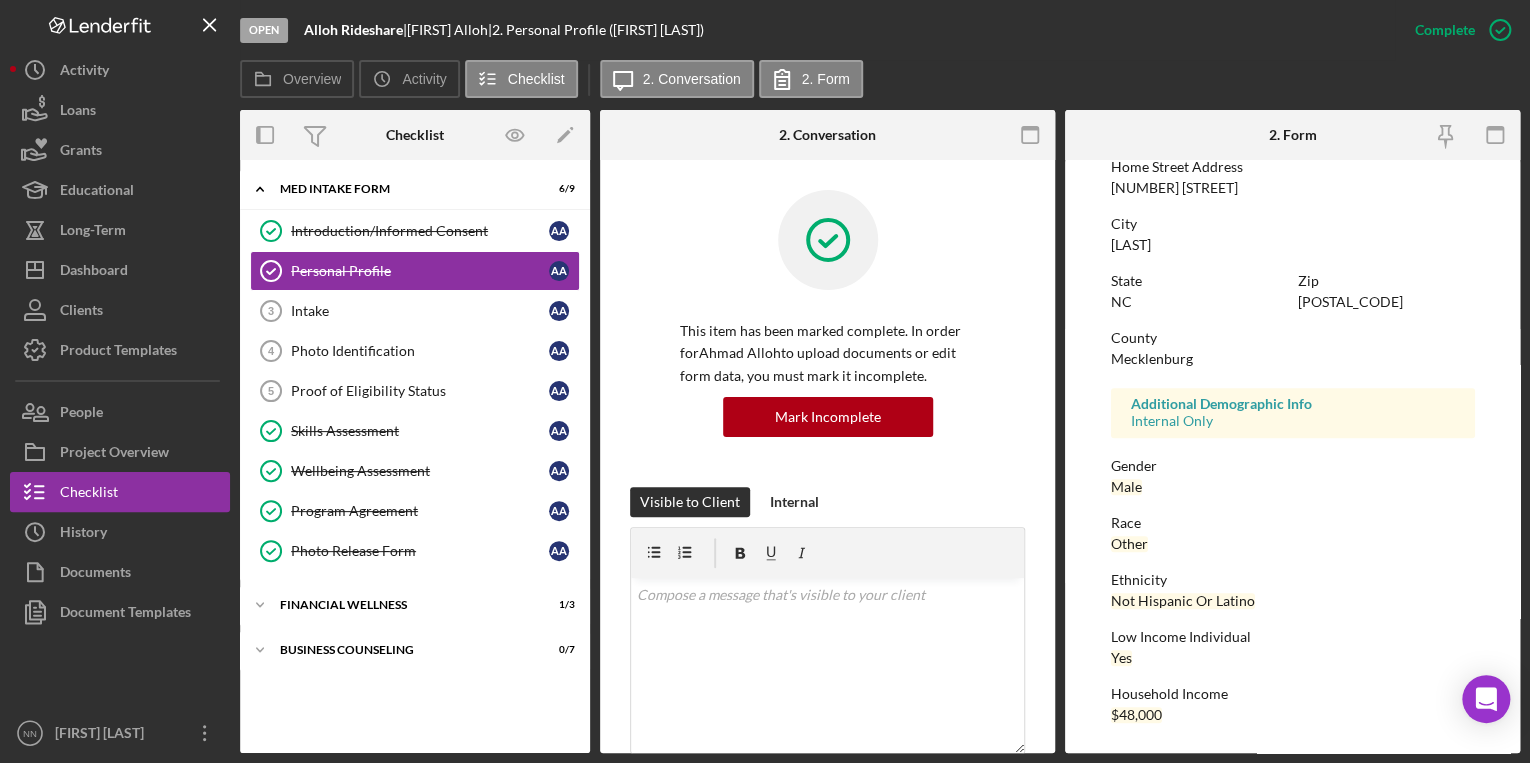 scroll, scrollTop: 340, scrollLeft: 0, axis: vertical 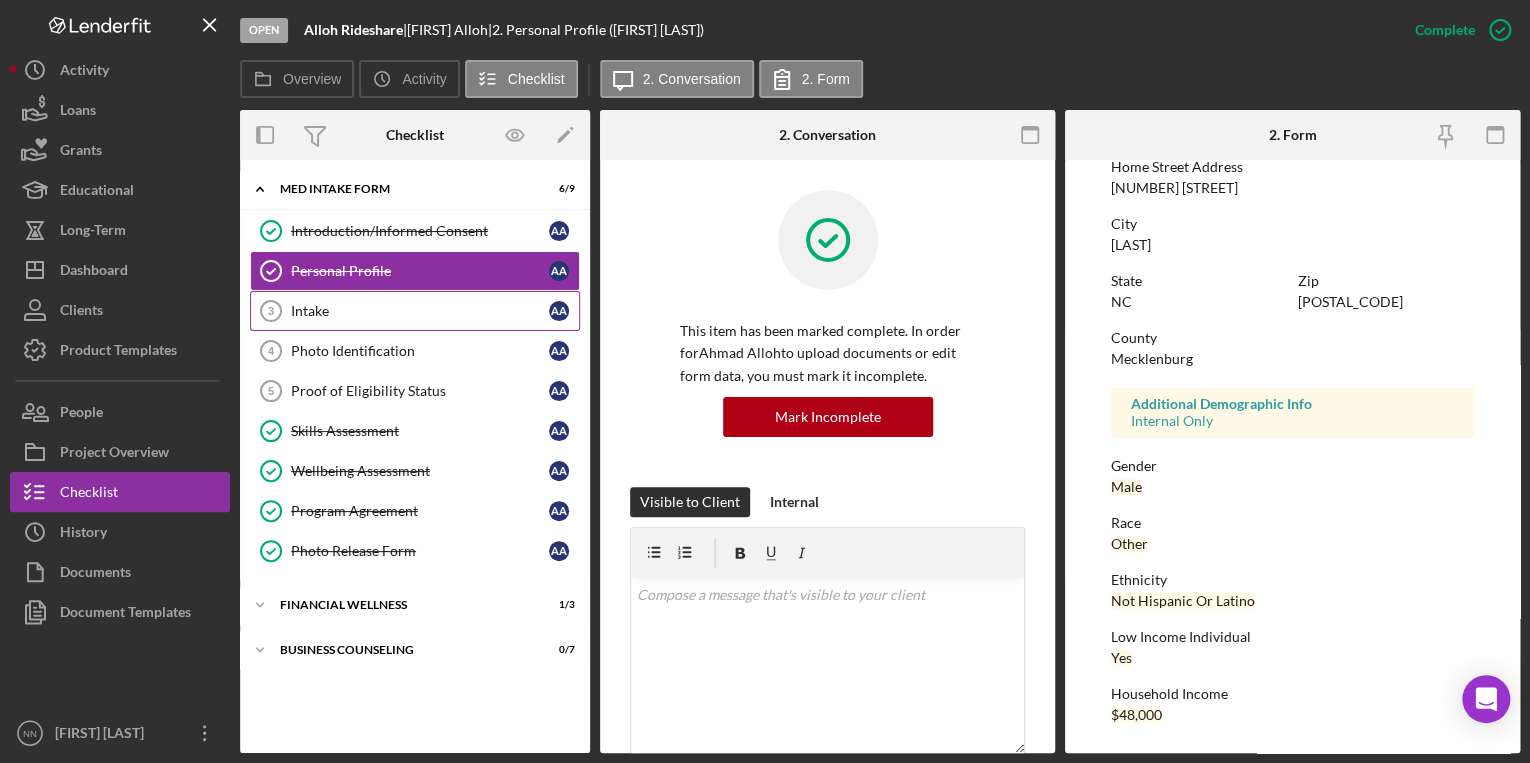 click on "Intake" at bounding box center [420, 311] 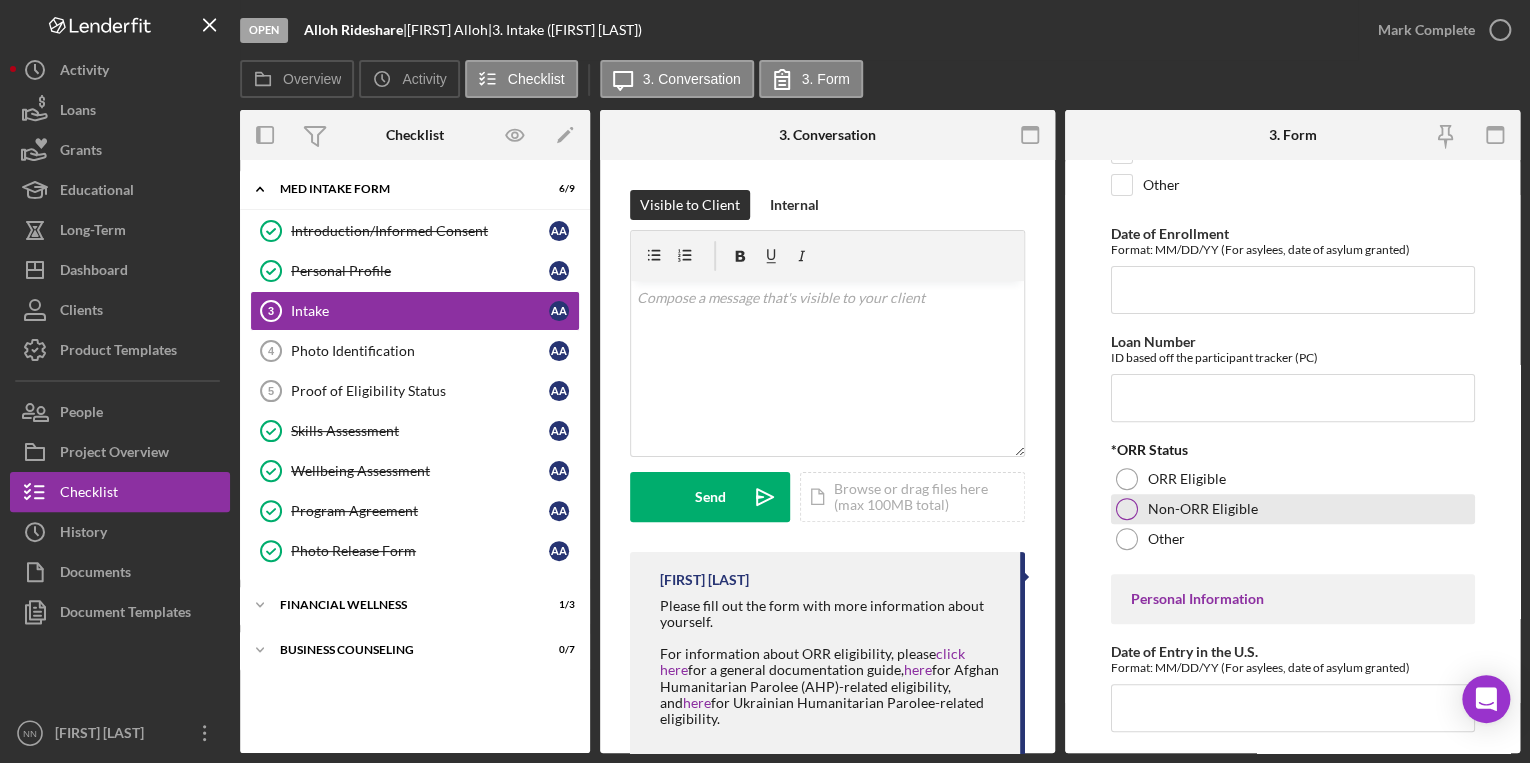scroll, scrollTop: 240, scrollLeft: 0, axis: vertical 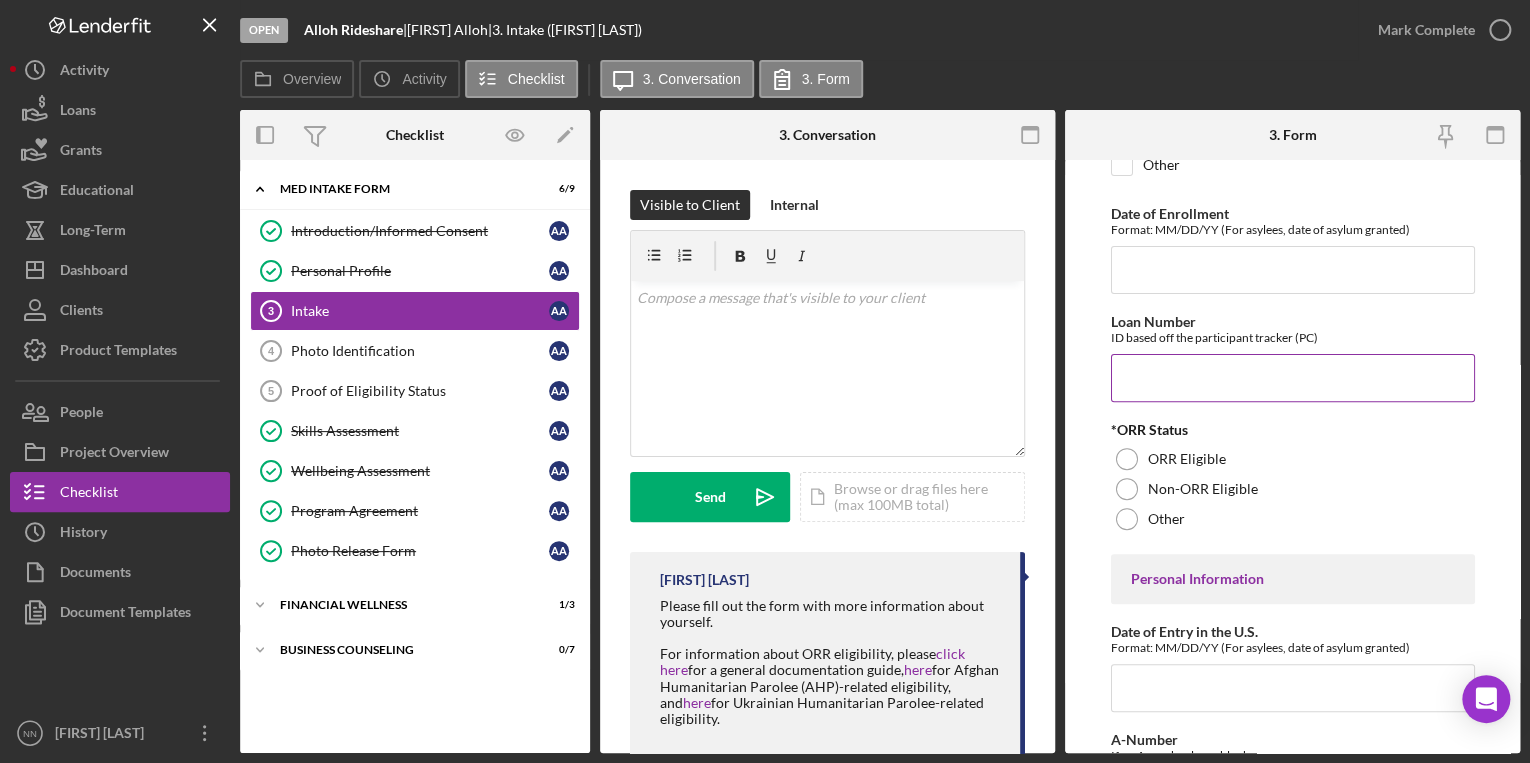 paste on "[DATE]" 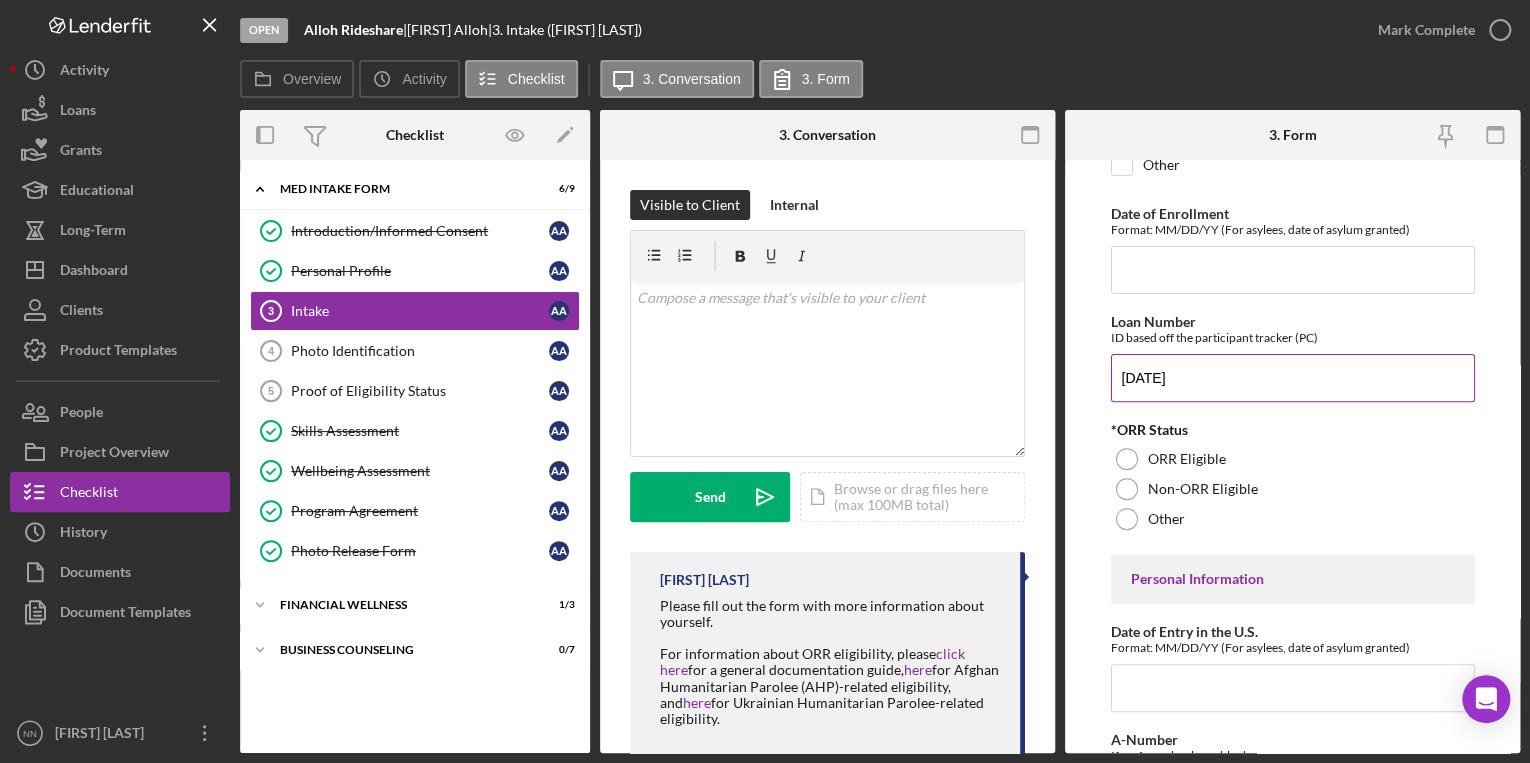 drag, startPoint x: 1185, startPoint y: 398, endPoint x: 1118, endPoint y: 397, distance: 67.00746 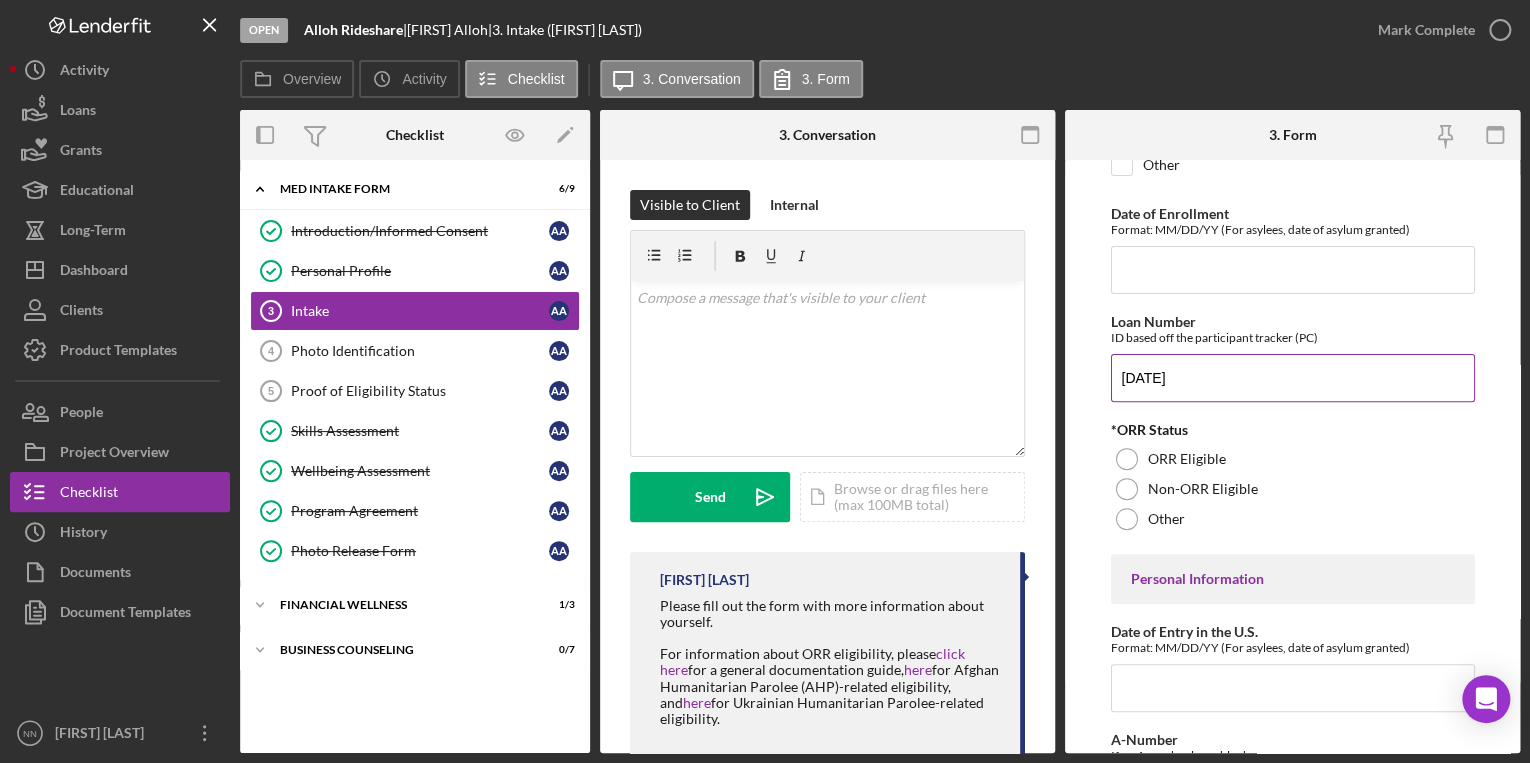 type 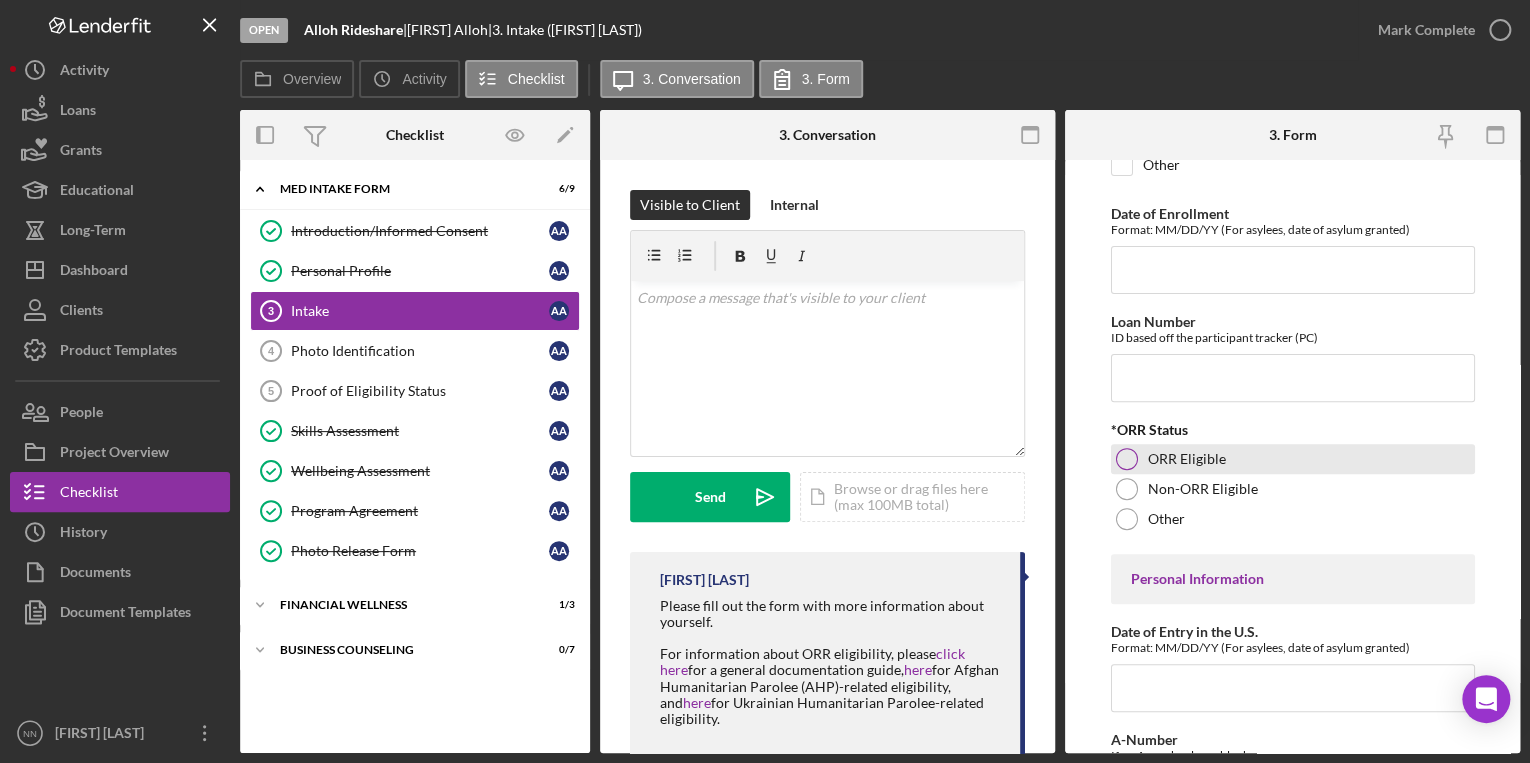 click at bounding box center (1127, 459) 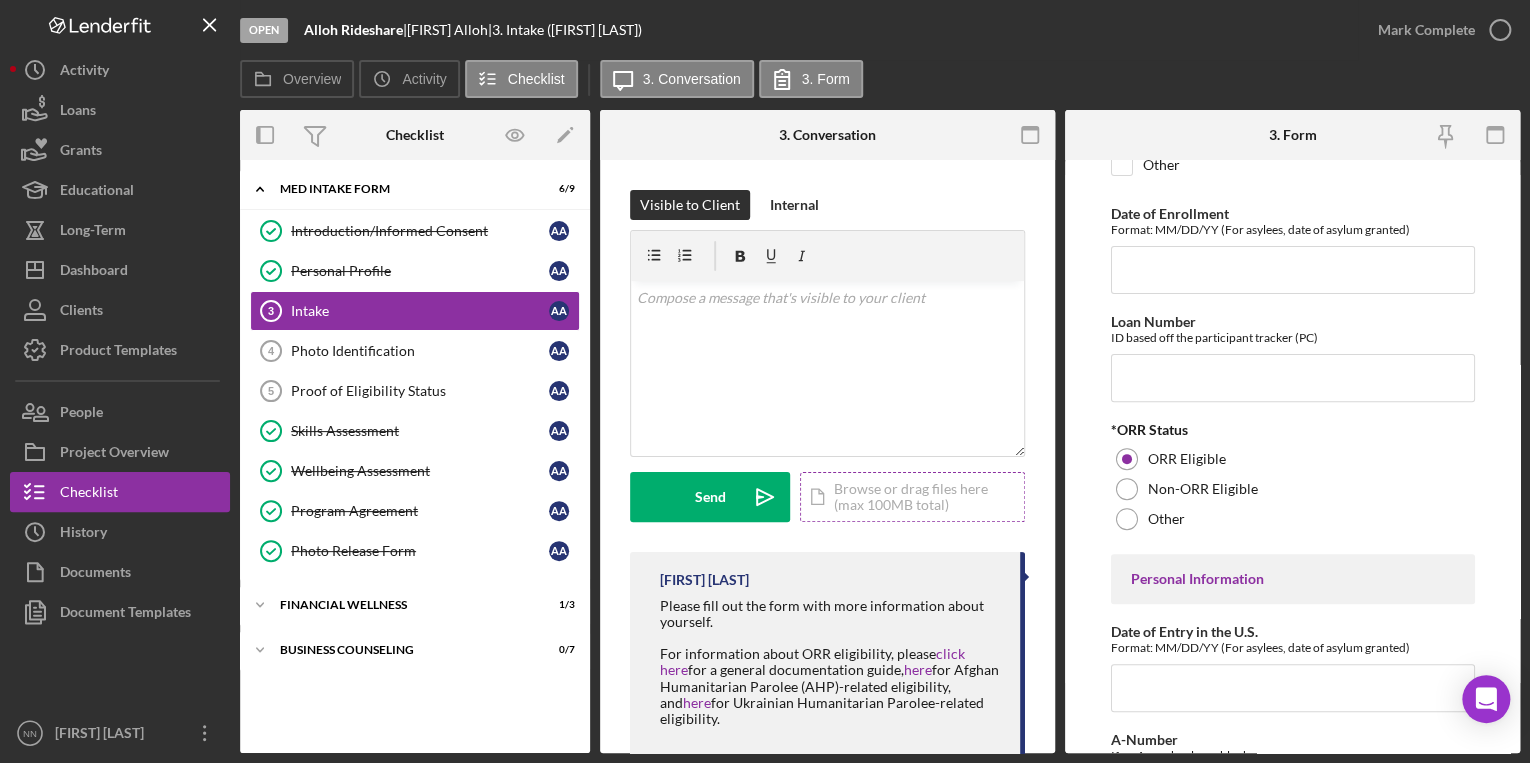 click on "Icon/Document Browse or drag files here (max 100MB total) Tap to choose files or take a photo" at bounding box center [912, 497] 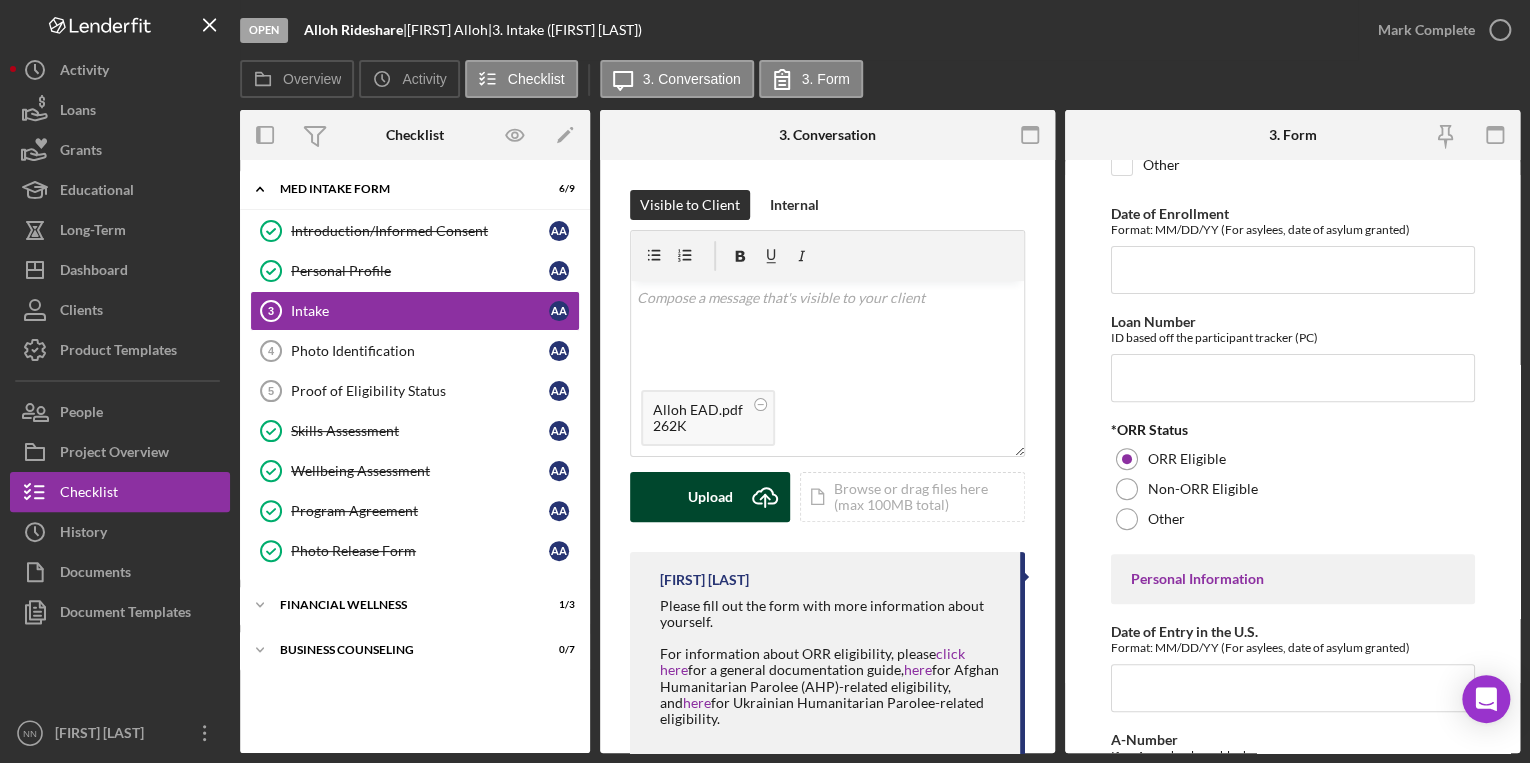 click on "Upload Icon/Upload" at bounding box center [710, 497] 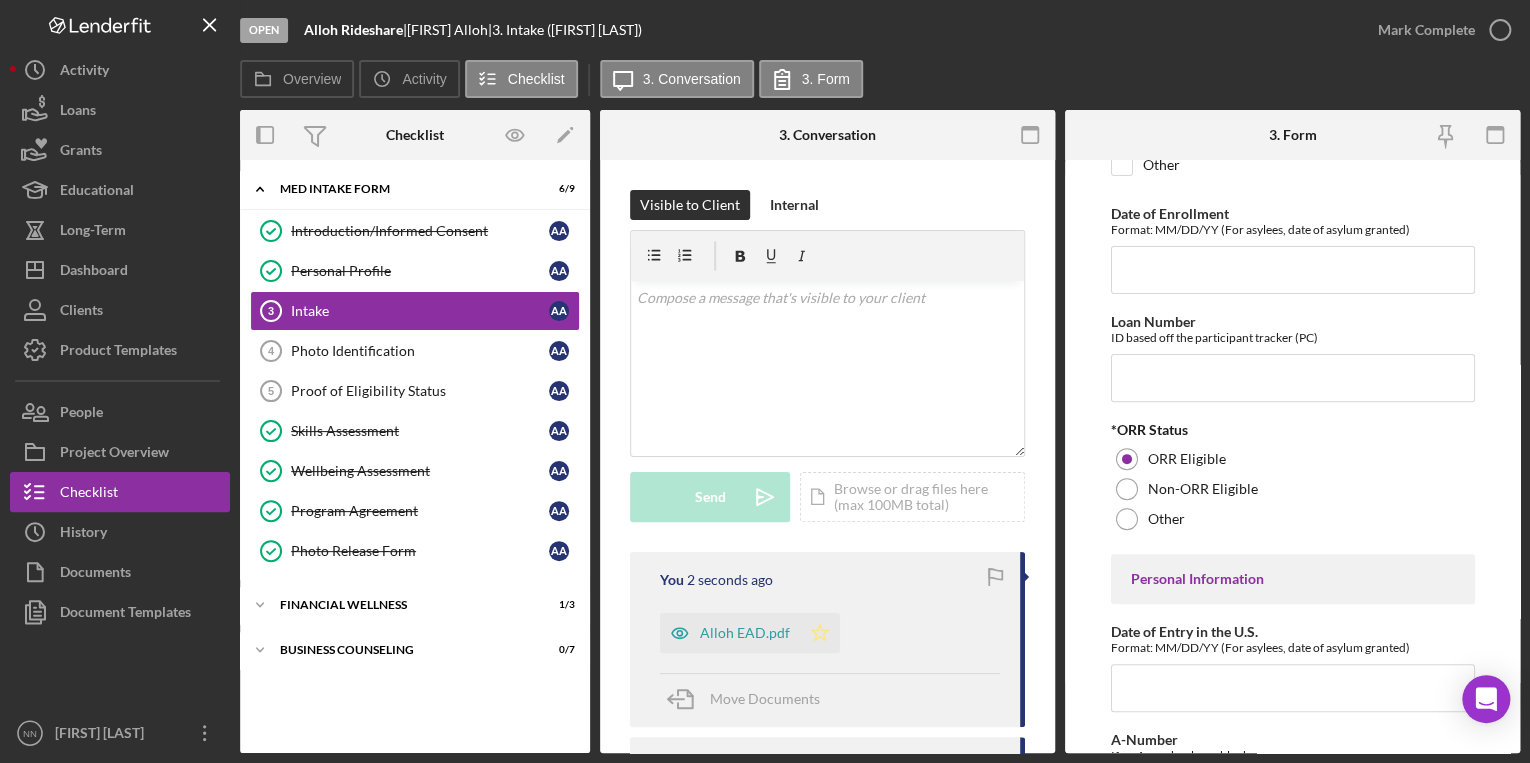 click on "Icon/Star" 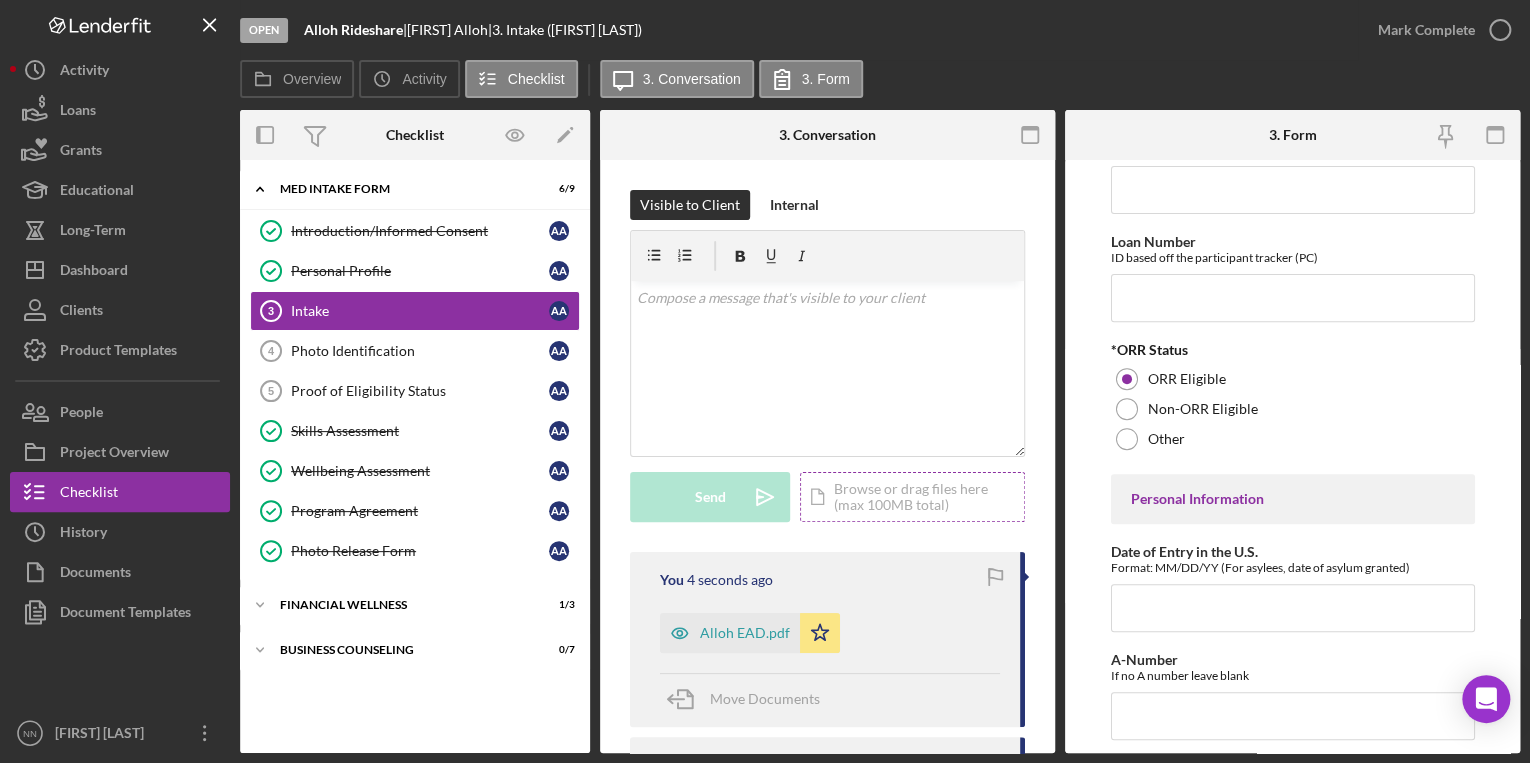 scroll, scrollTop: 640, scrollLeft: 0, axis: vertical 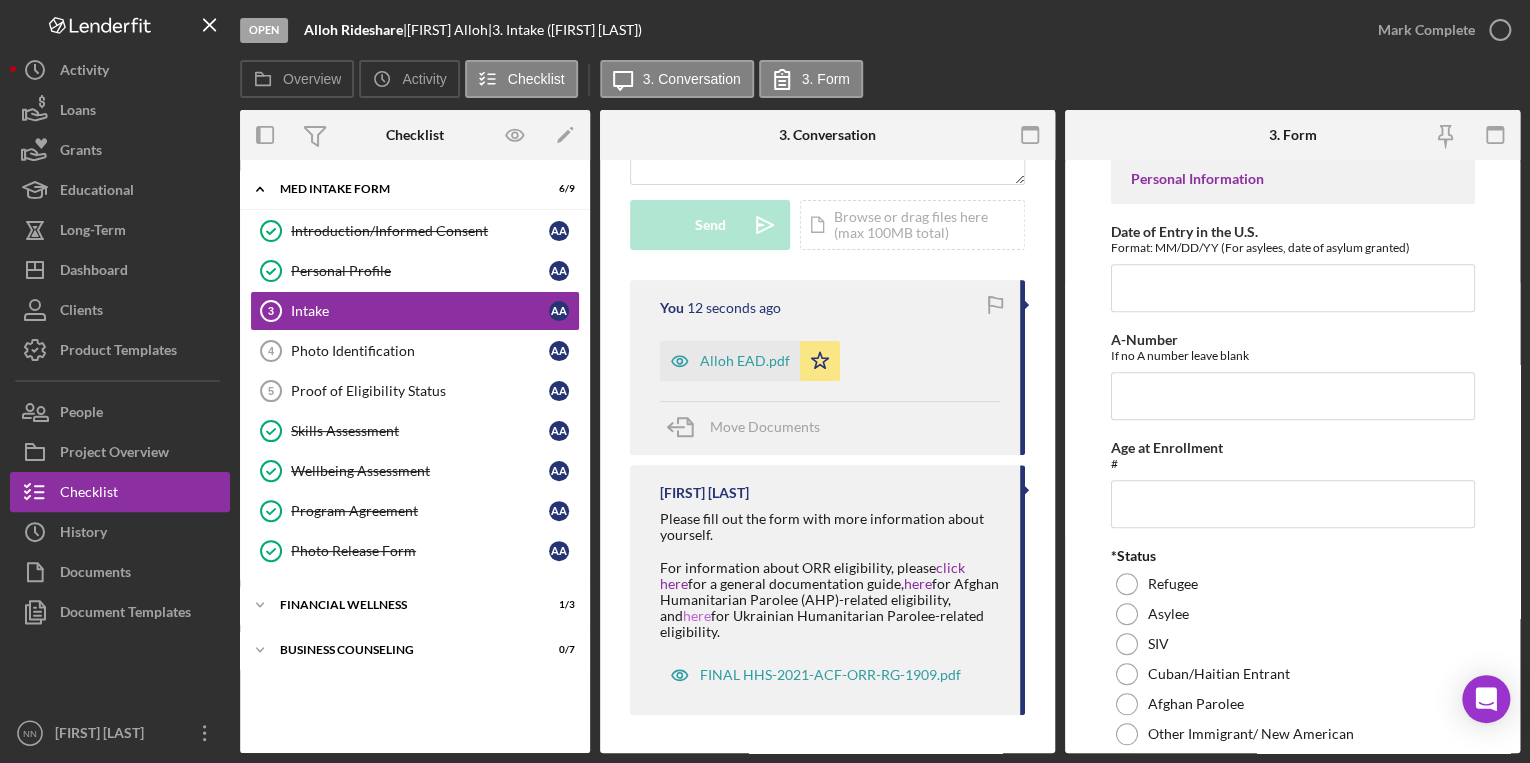 drag, startPoint x: 868, startPoint y: 669, endPoint x: 704, endPoint y: 615, distance: 172.66151 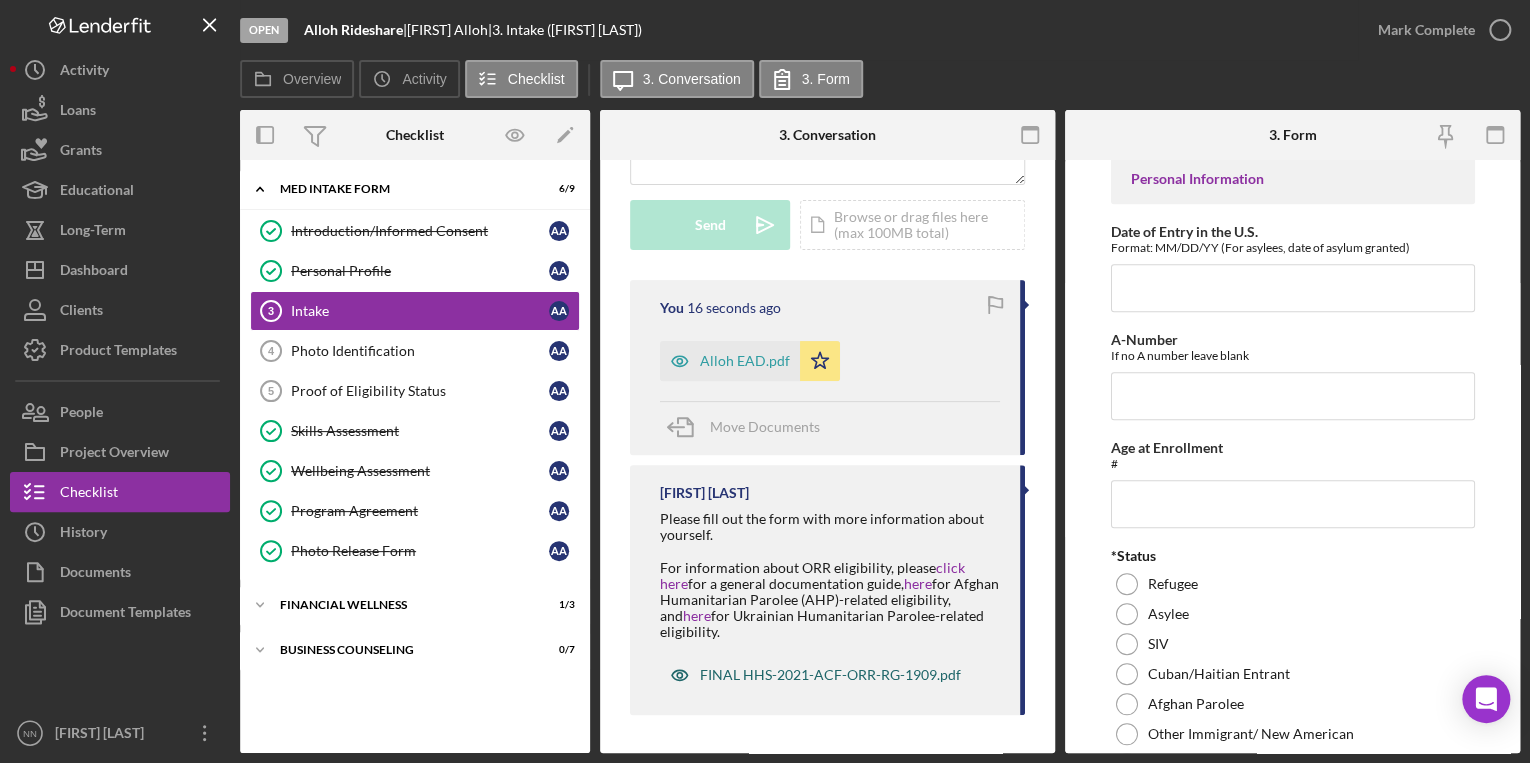 drag, startPoint x: 825, startPoint y: 680, endPoint x: 786, endPoint y: 672, distance: 39.812057 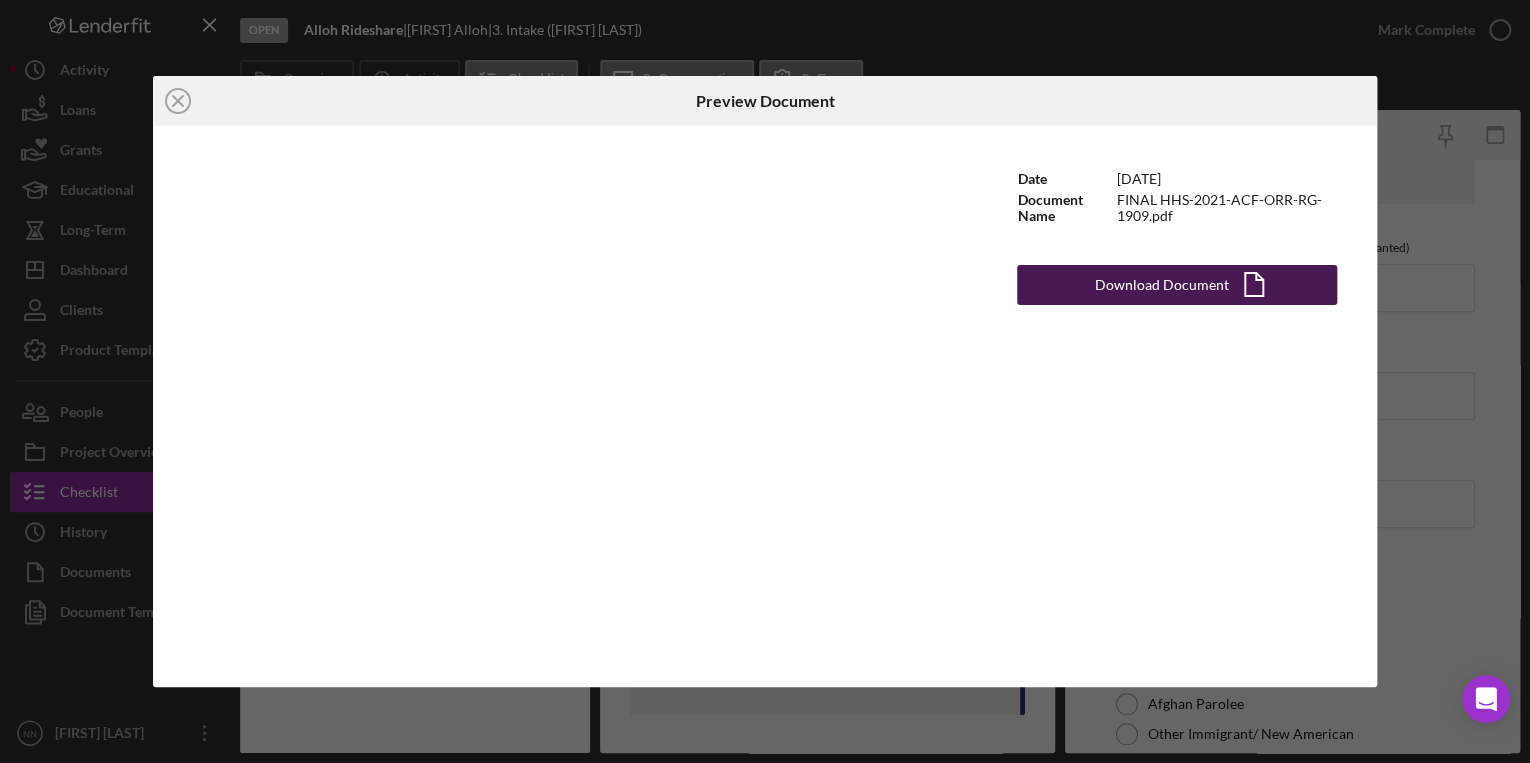 click on "Download Document" at bounding box center [1162, 285] 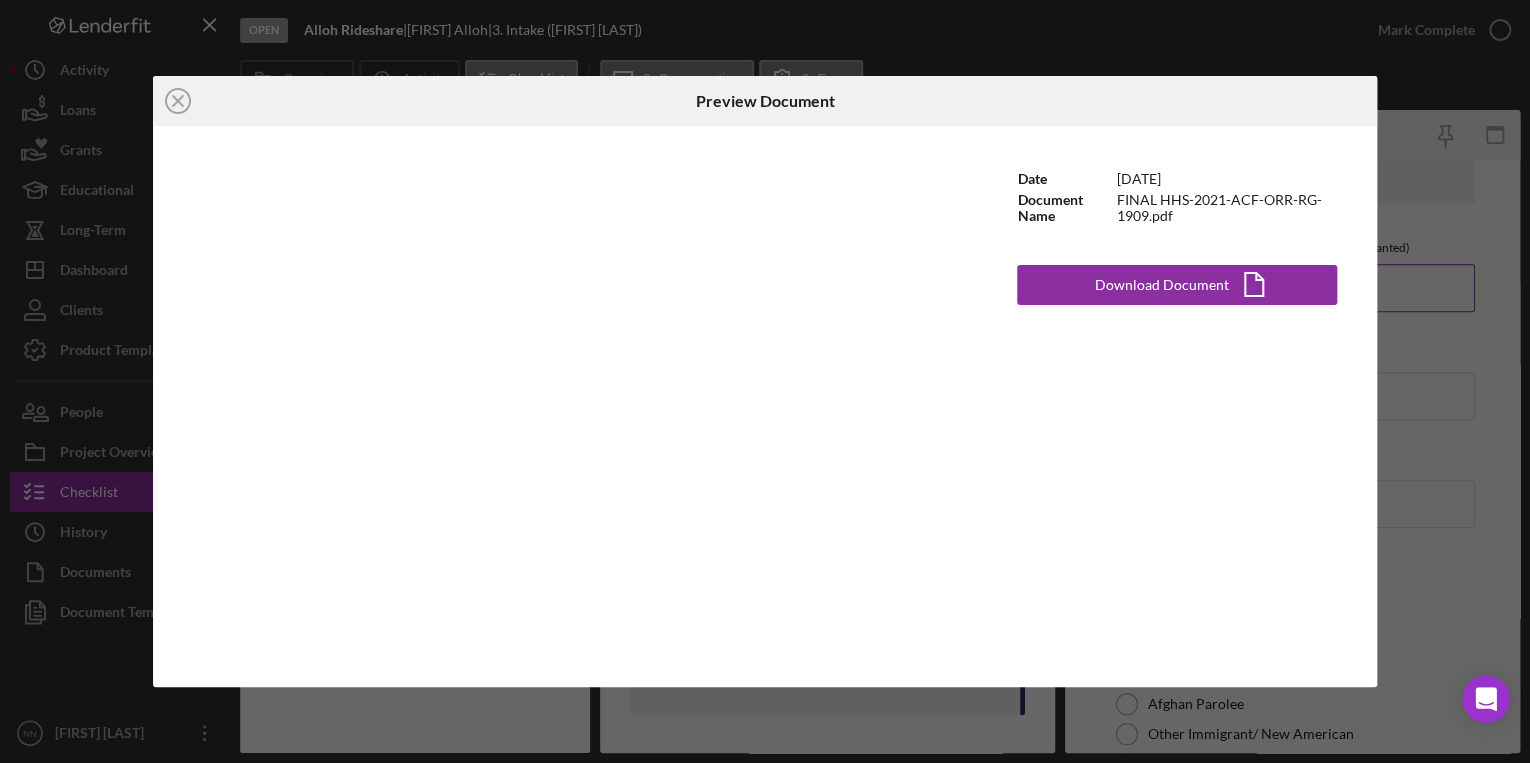 click on "Document Date [DATE] Document Name FINAL HHS-2021-ACF-ORR-RG-1909.pdf    Download Document Icon/Document" at bounding box center (765, 381) 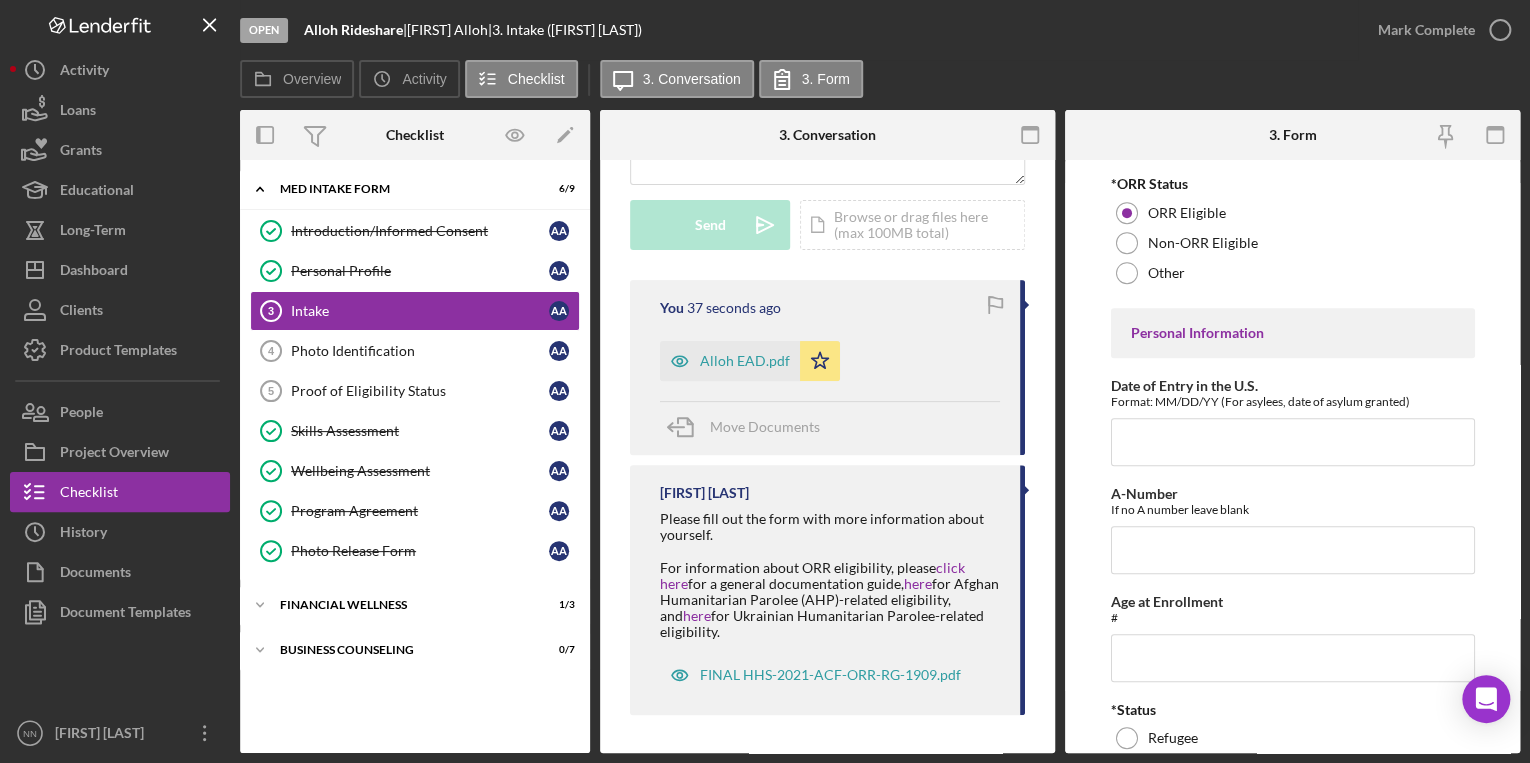 scroll, scrollTop: 480, scrollLeft: 0, axis: vertical 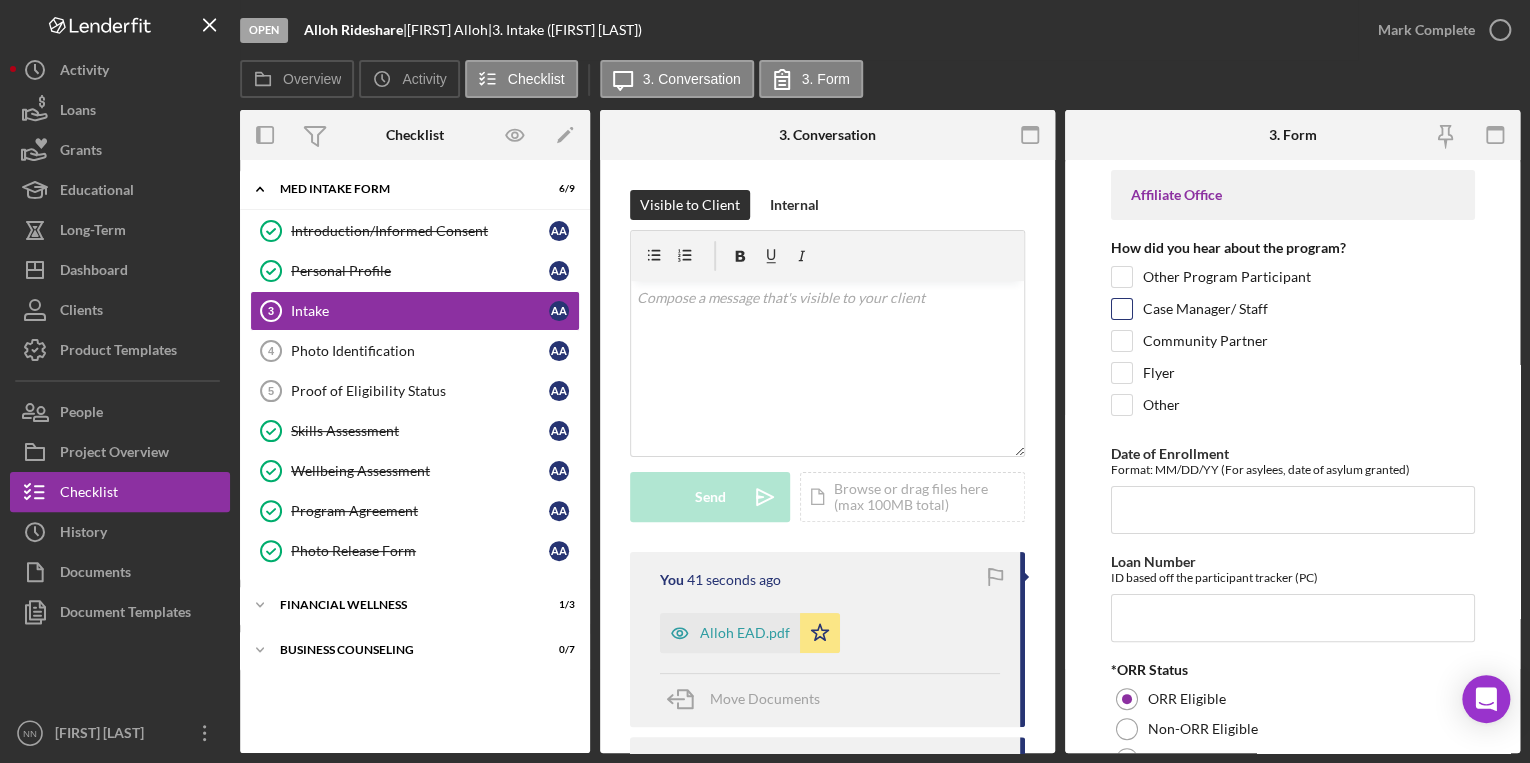 click on "Case Manager/ Staff" at bounding box center (1293, 314) 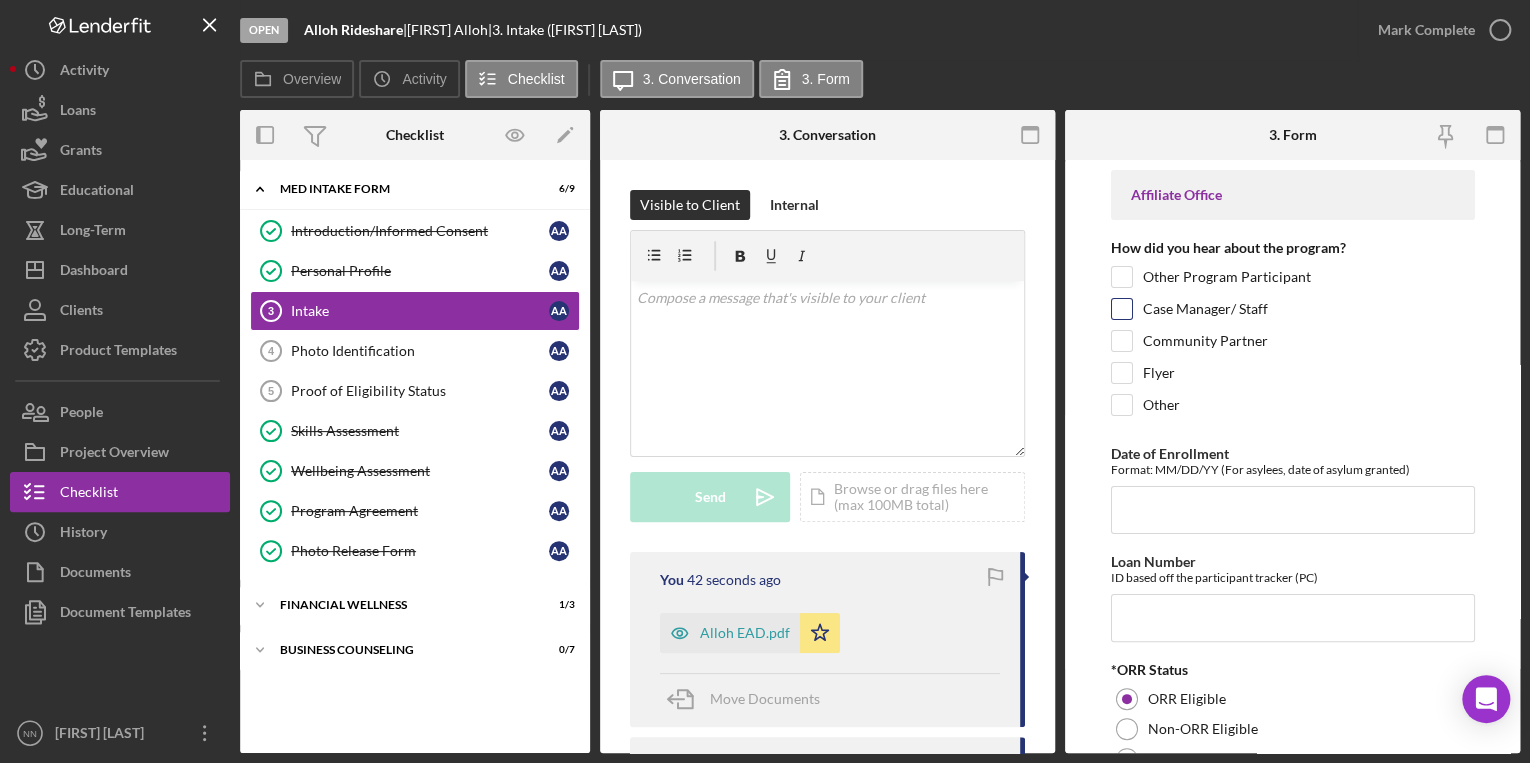 click on "Case Manager/ Staff" at bounding box center (1122, 309) 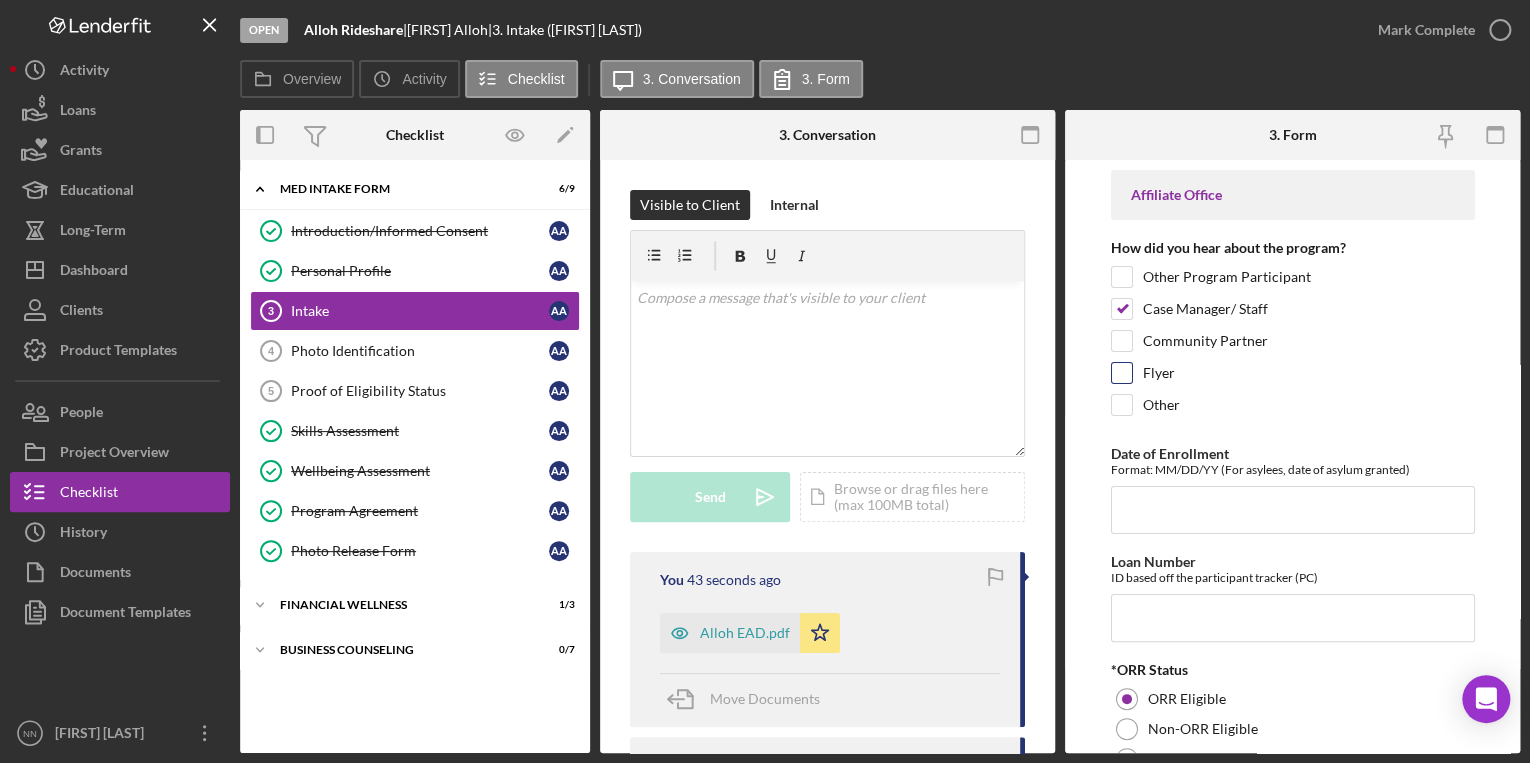 click on "Flyer" at bounding box center [1293, 378] 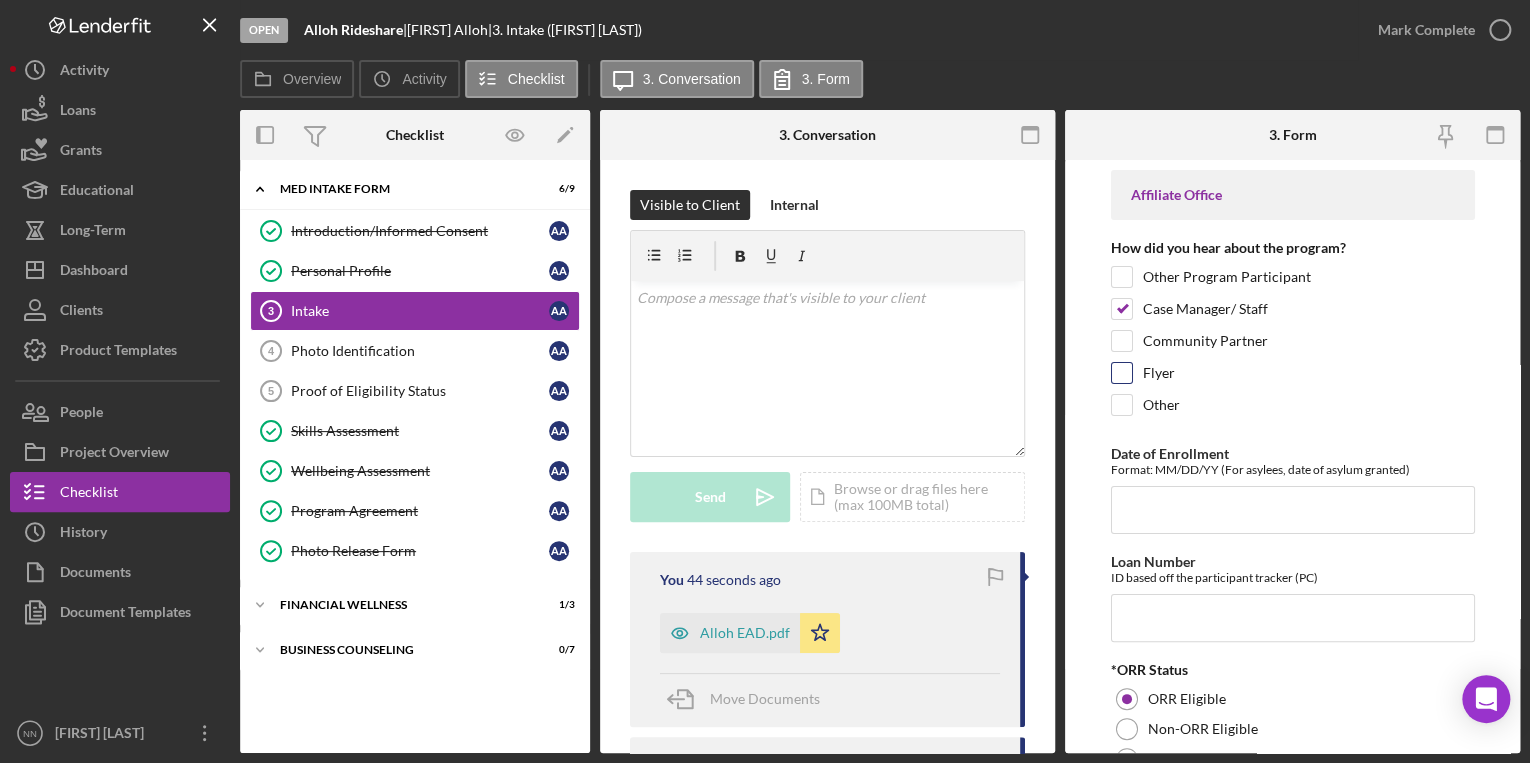 click on "Flyer" at bounding box center [1122, 373] 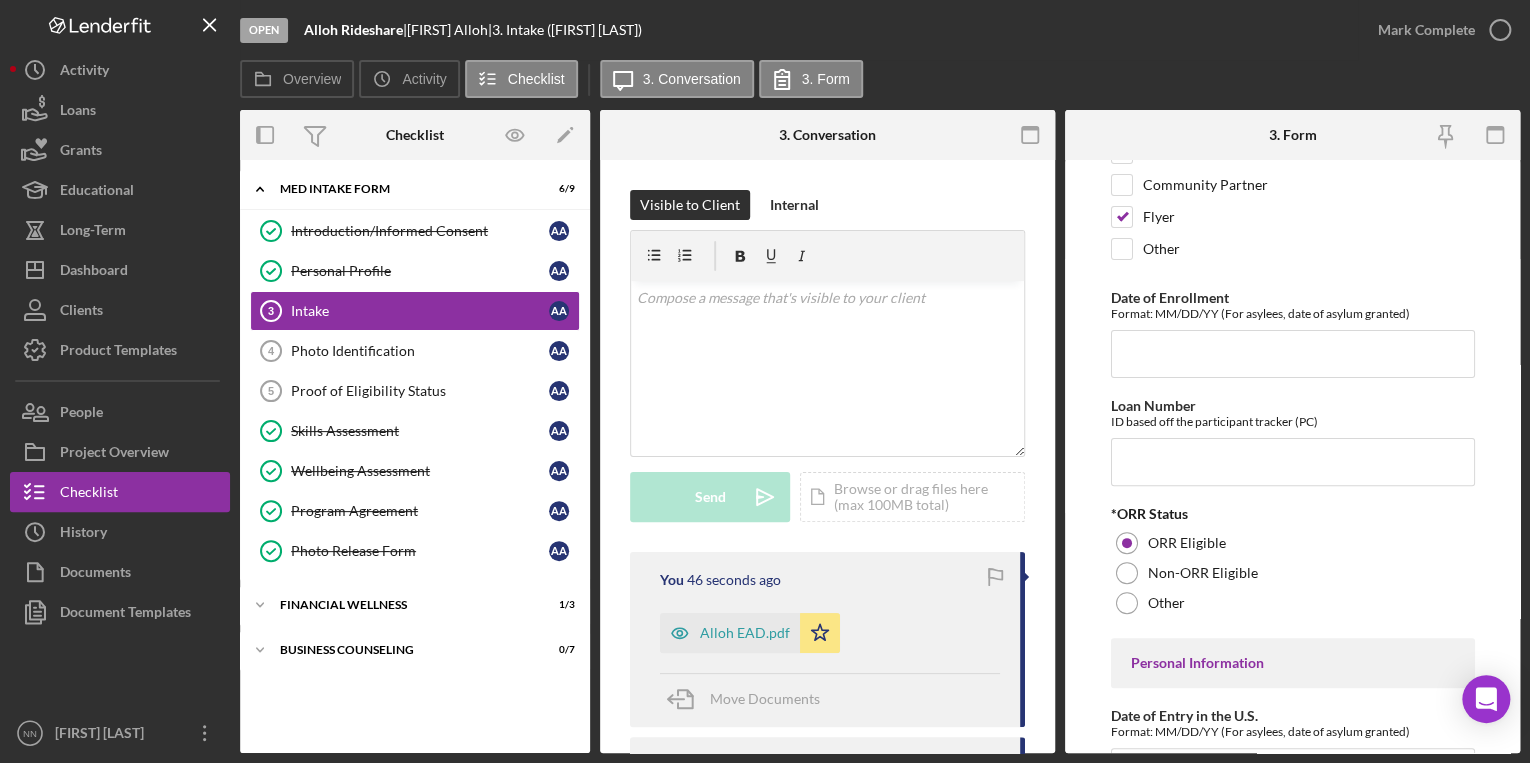 scroll, scrollTop: 160, scrollLeft: 0, axis: vertical 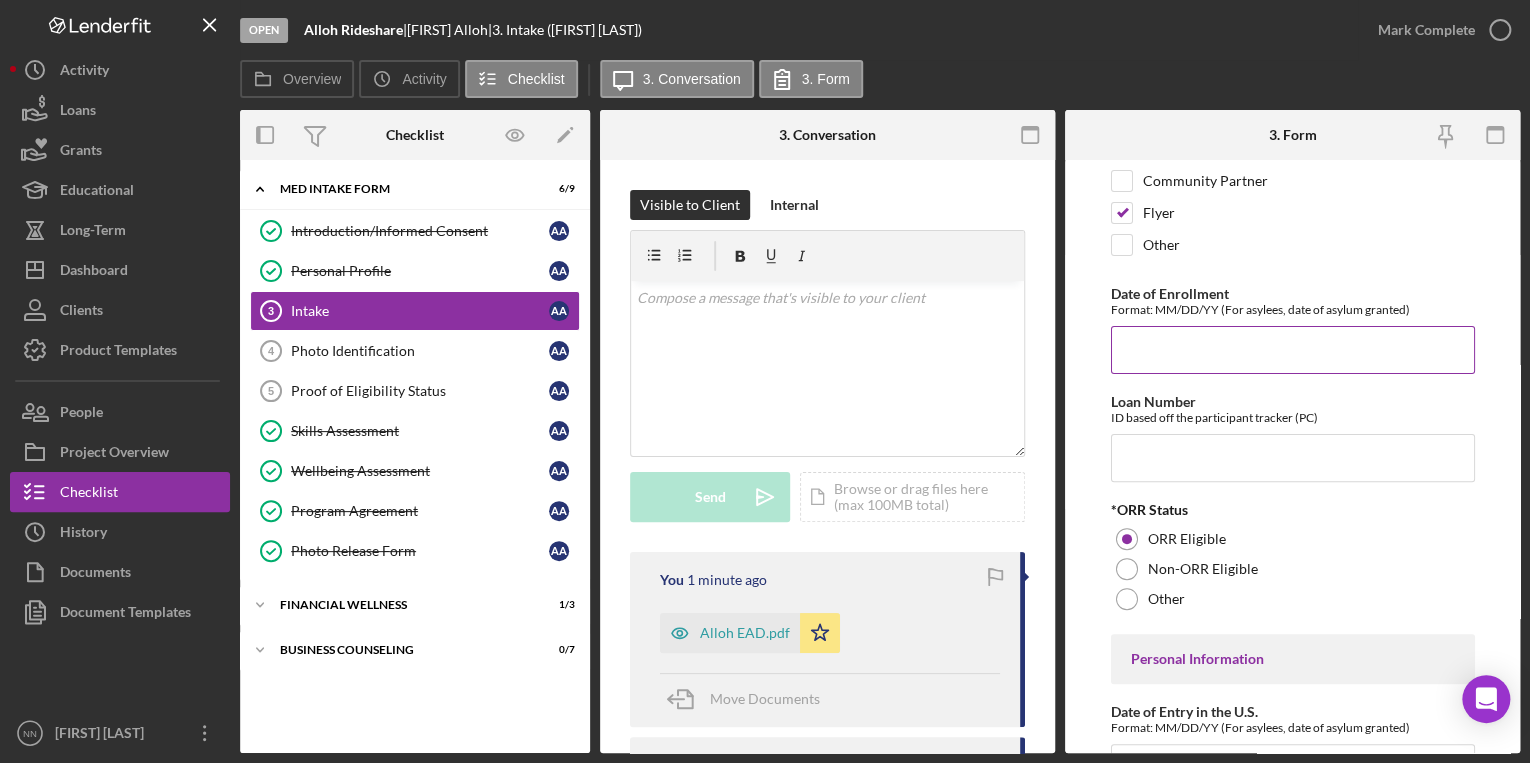 click on "Date of Enrollment" at bounding box center (1293, 350) 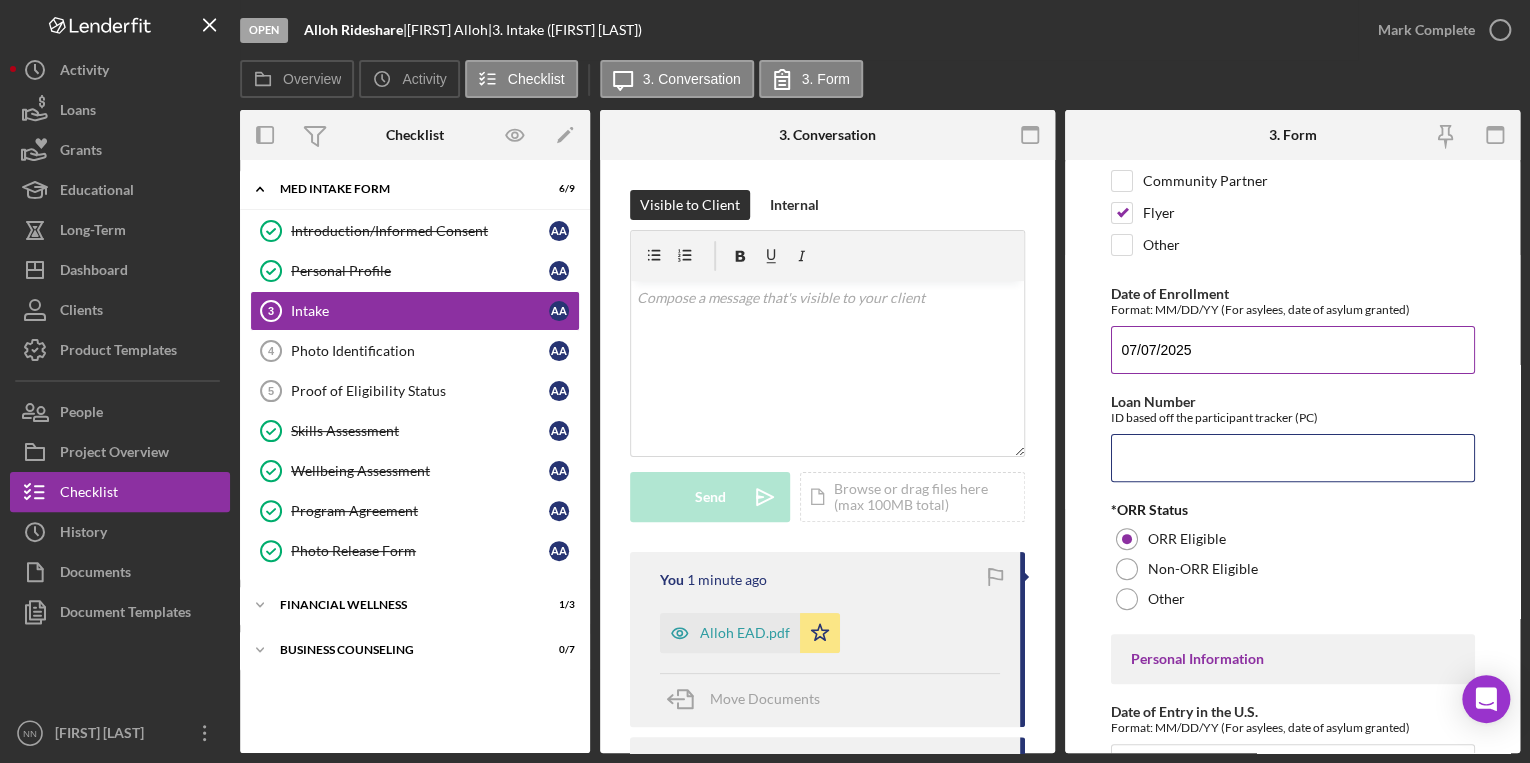 type on "CRRA2518" 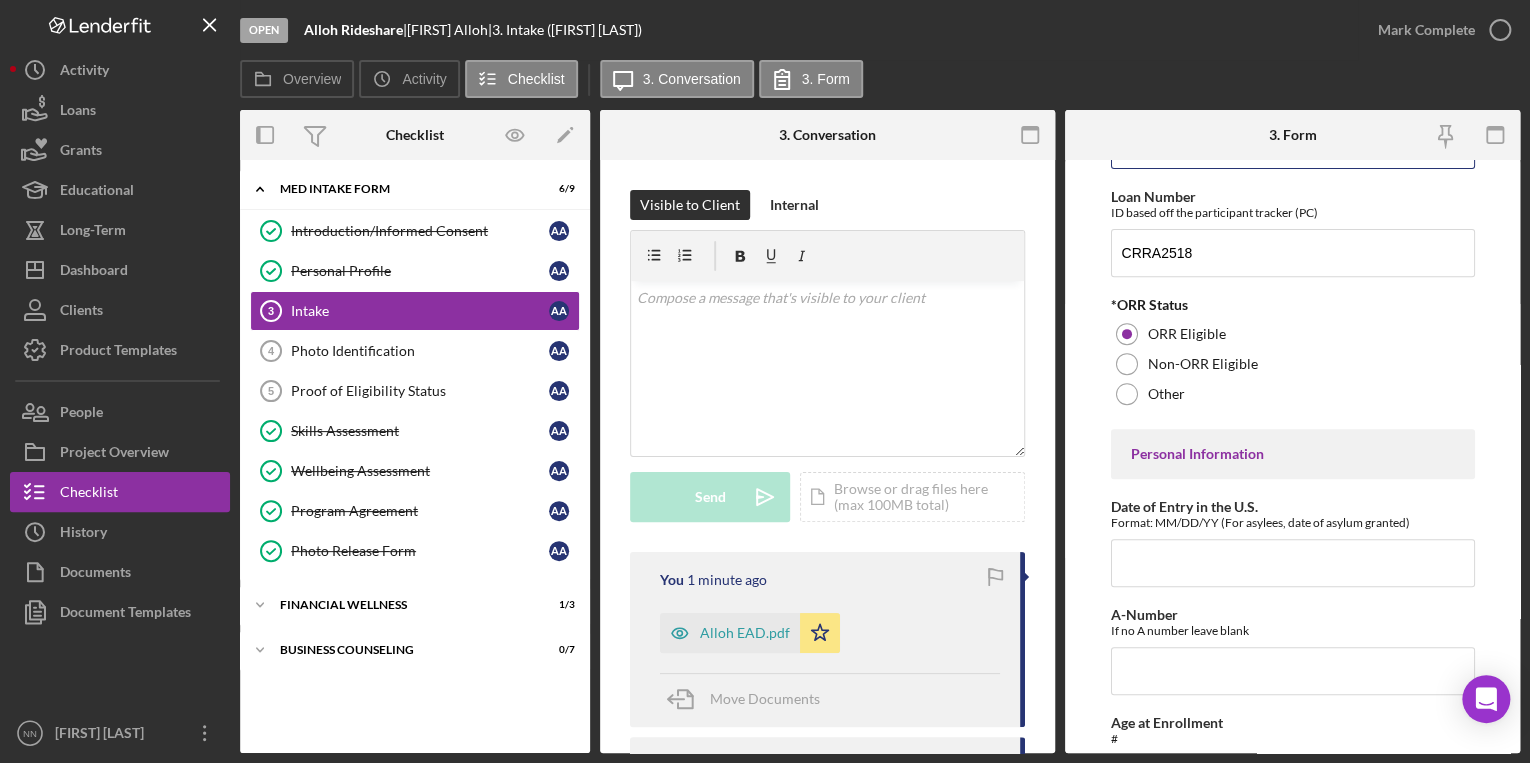 scroll, scrollTop: 400, scrollLeft: 0, axis: vertical 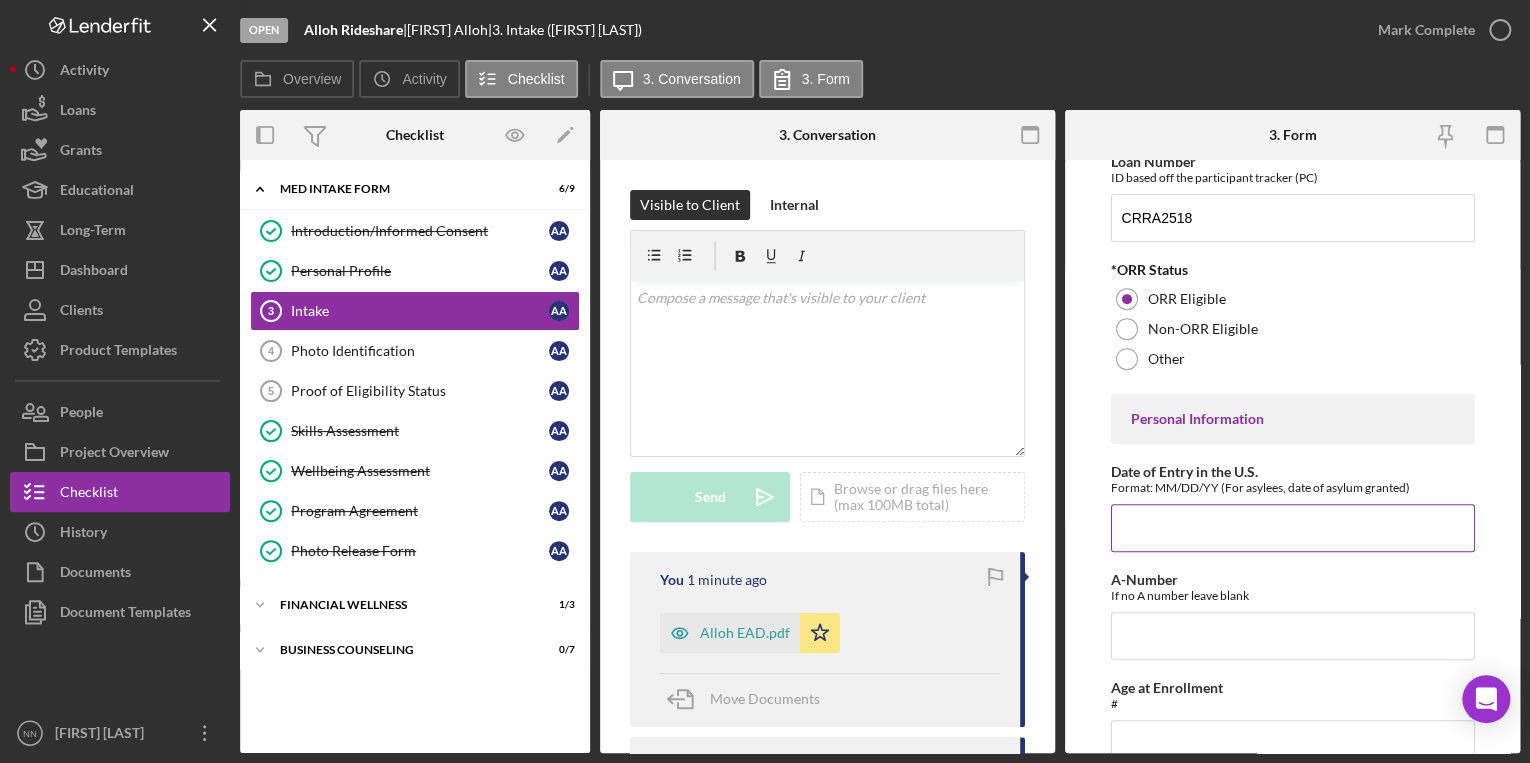 click on "Date of Entry in the U.S." at bounding box center [1293, 528] 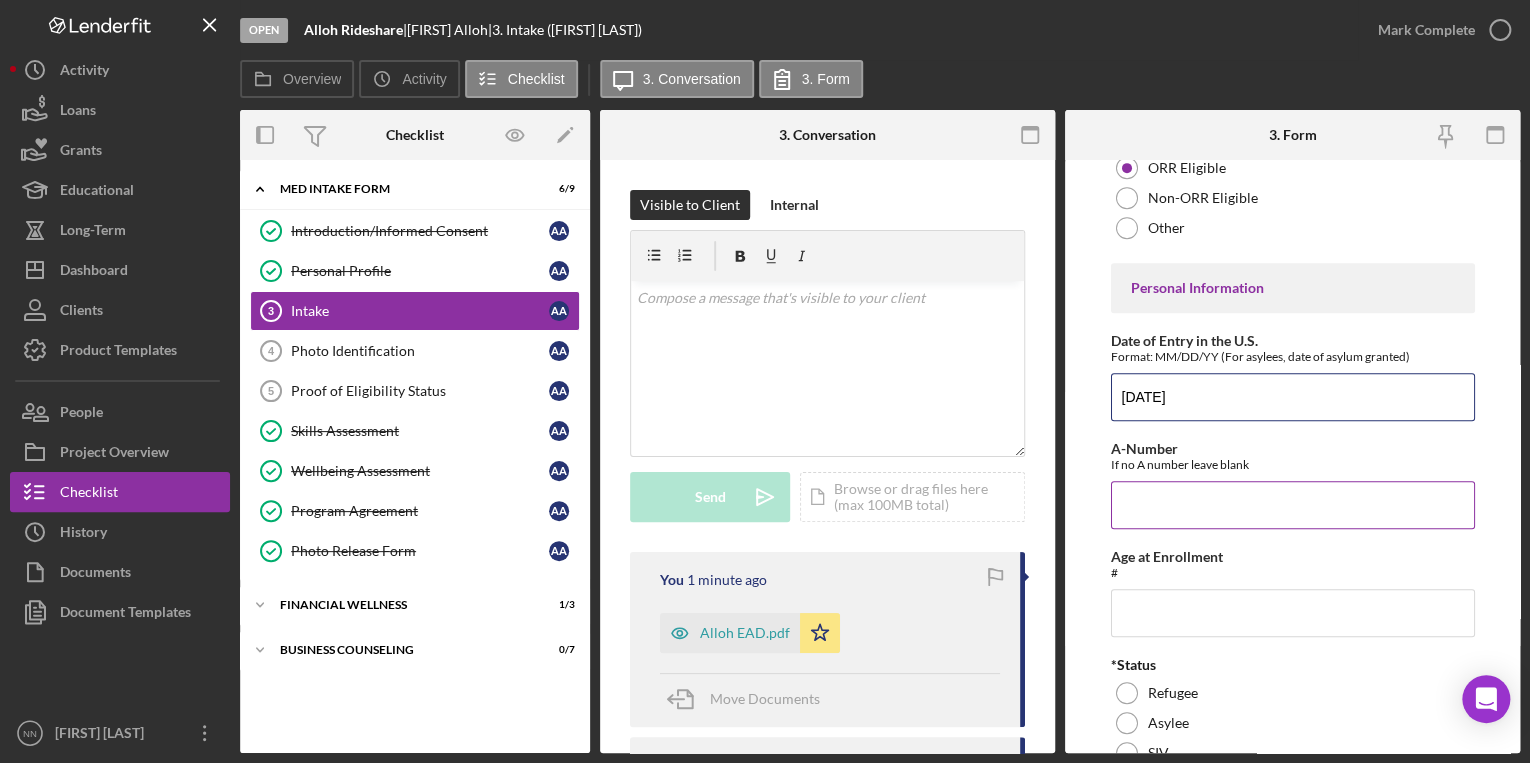 scroll, scrollTop: 560, scrollLeft: 0, axis: vertical 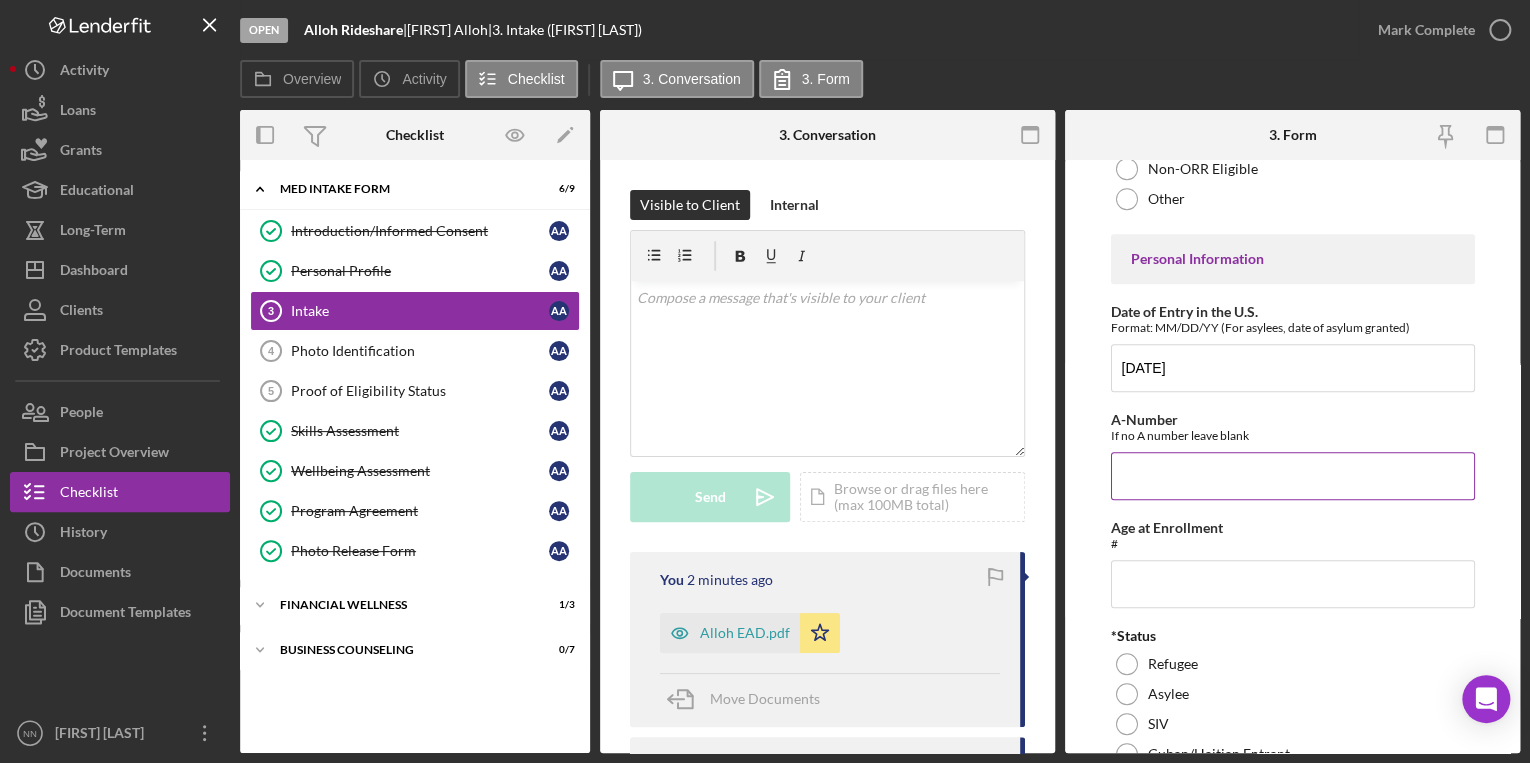click on "A-Number" at bounding box center (1293, 476) 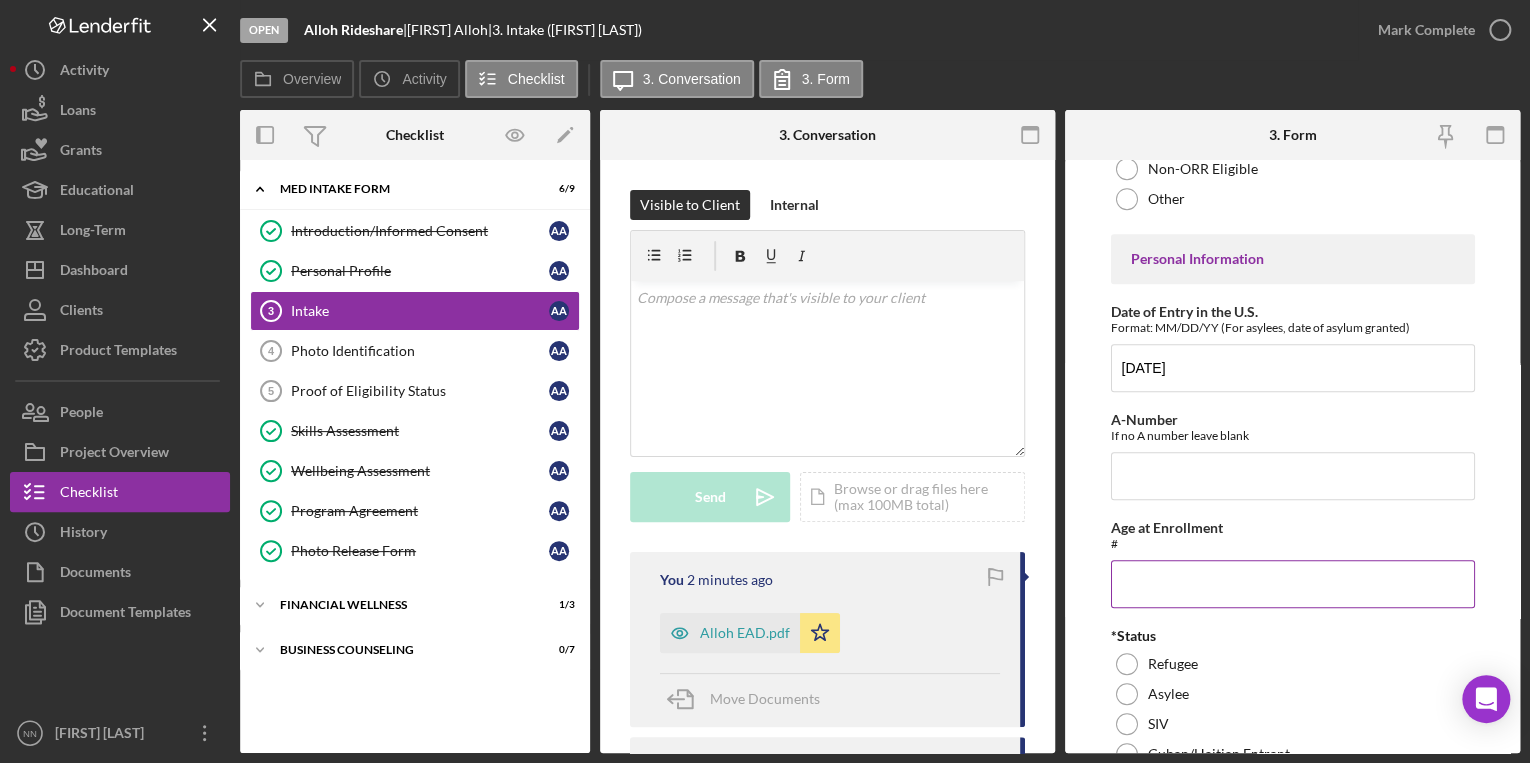 click on "Age at Enrollment" at bounding box center [1293, 584] 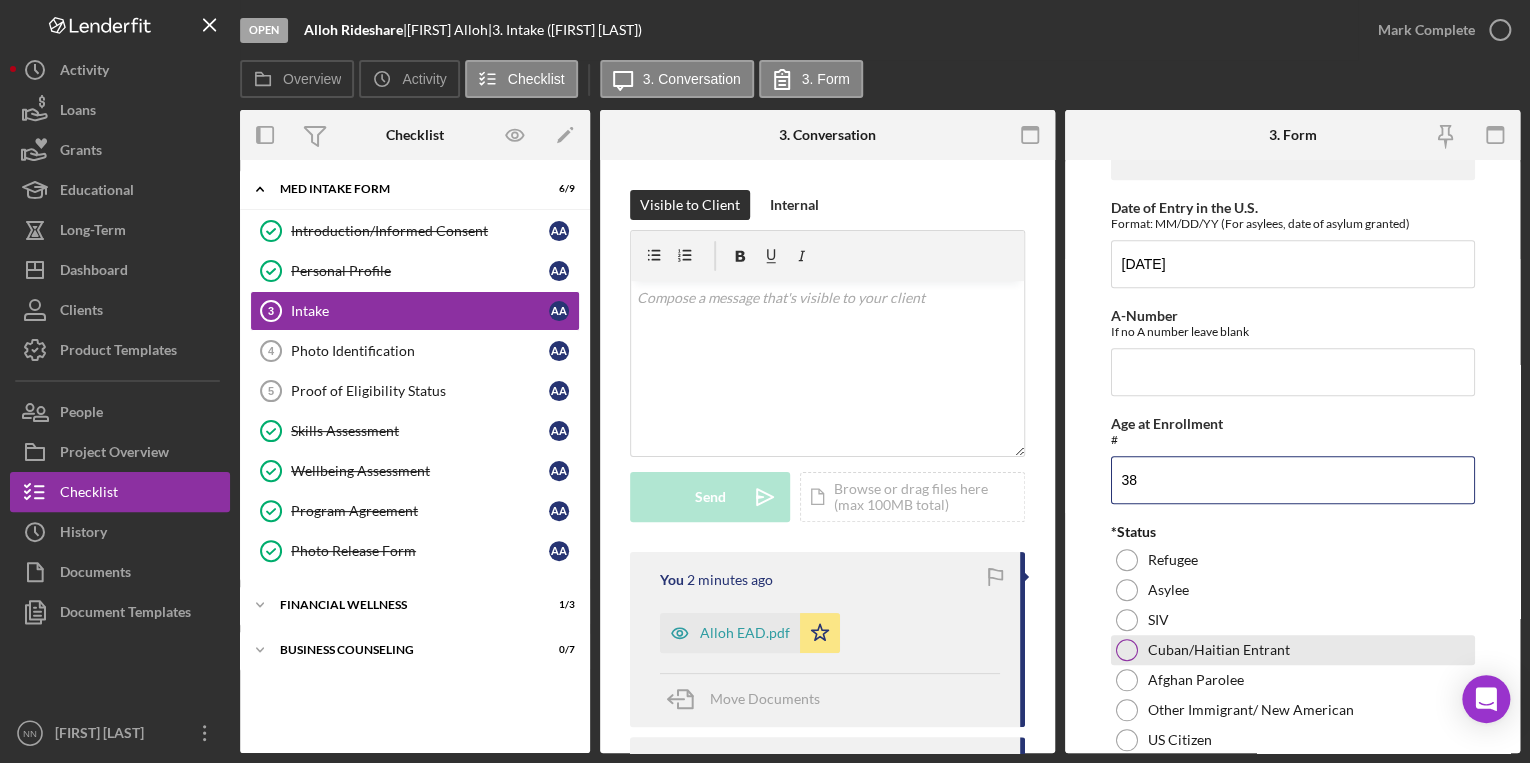 scroll, scrollTop: 800, scrollLeft: 0, axis: vertical 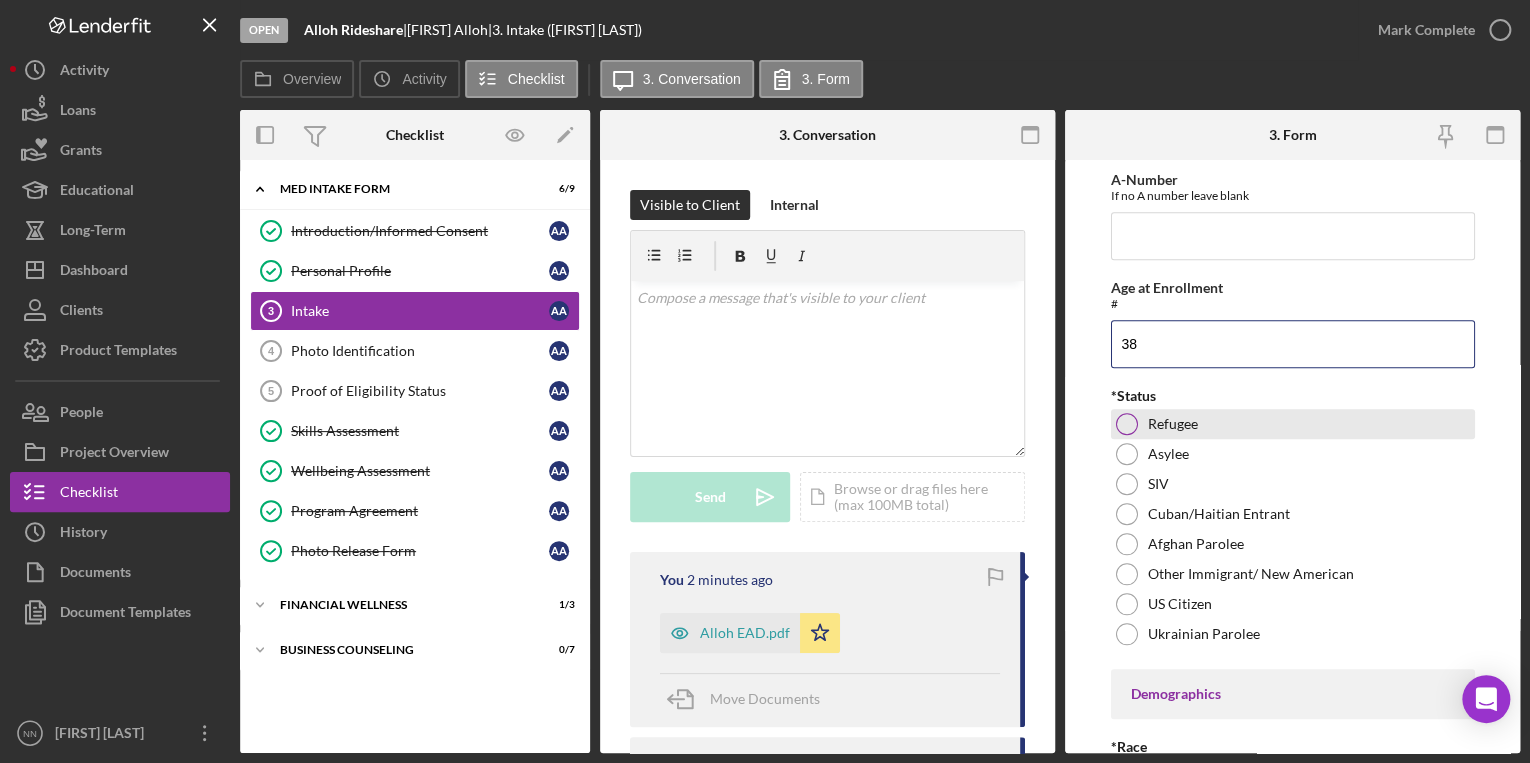 type on "38" 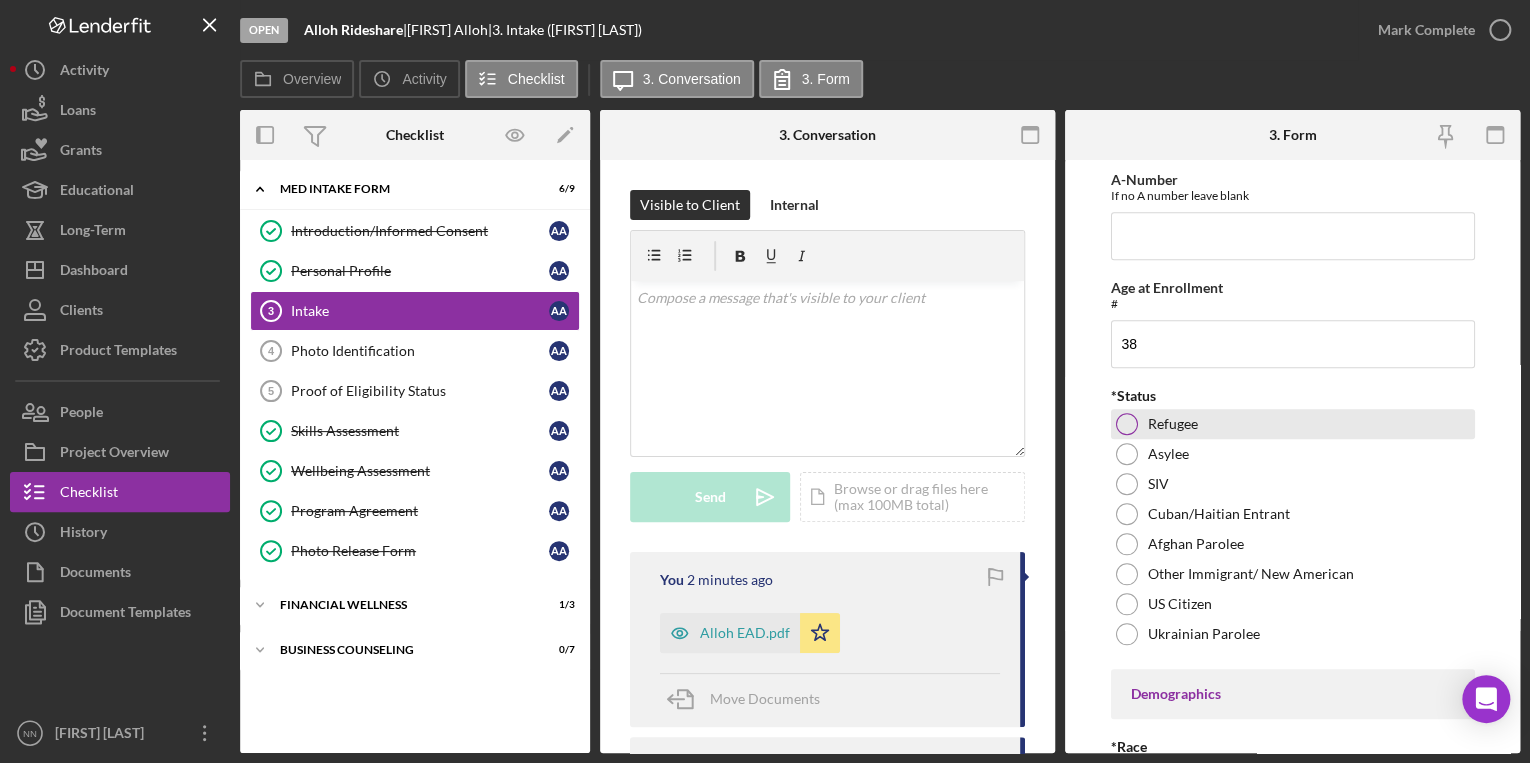 click at bounding box center (1127, 424) 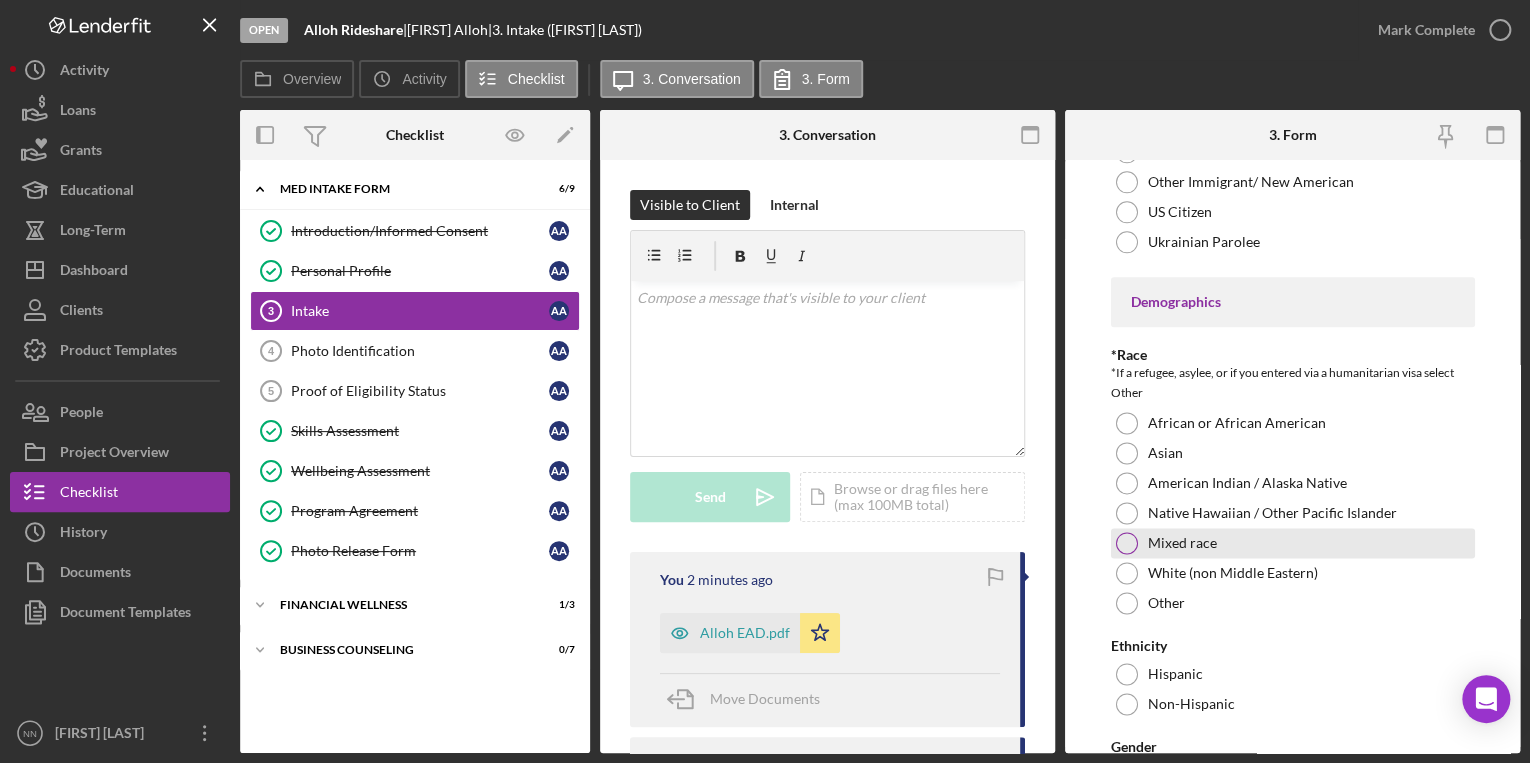 scroll, scrollTop: 1200, scrollLeft: 0, axis: vertical 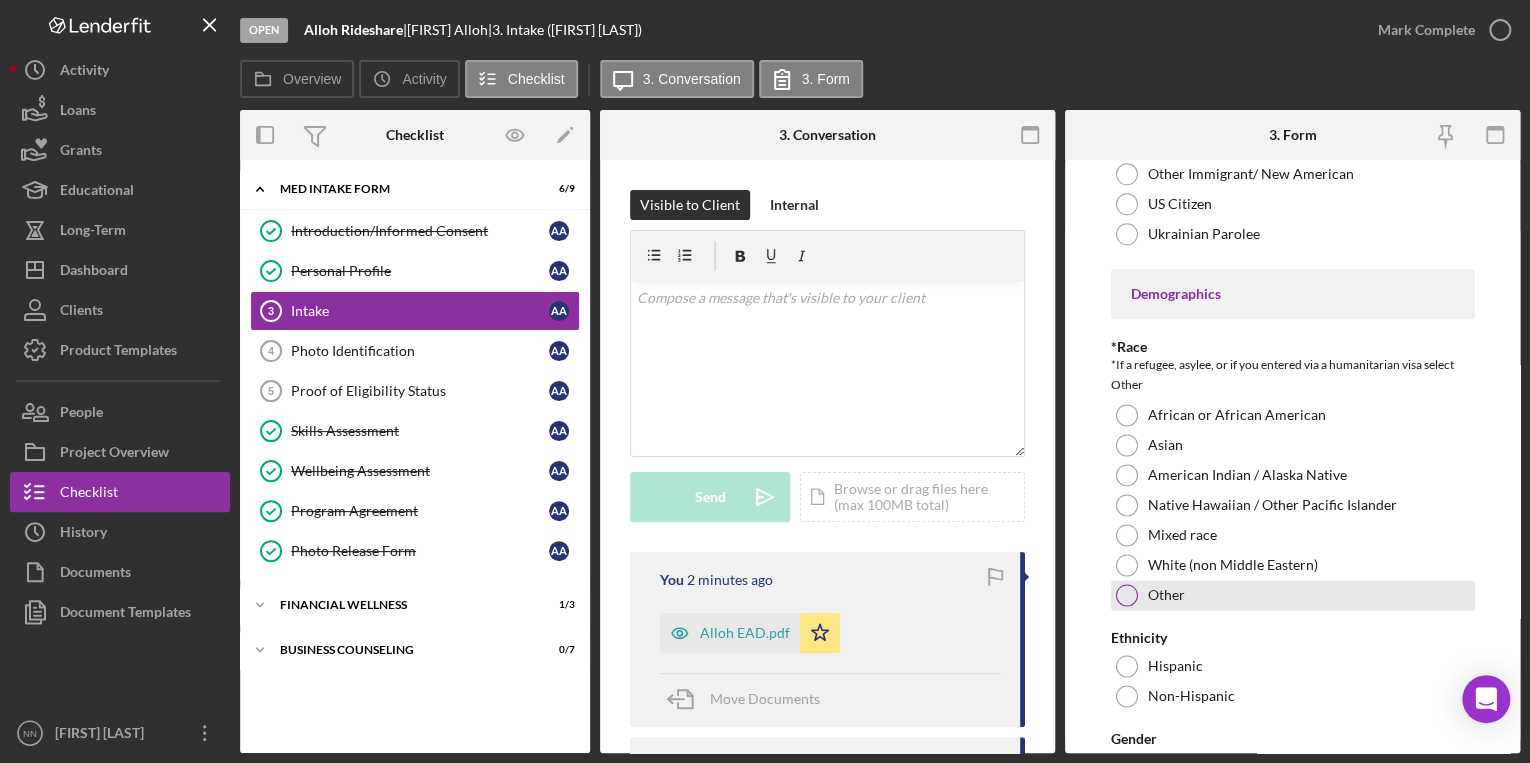 click on "Other" at bounding box center [1293, 595] 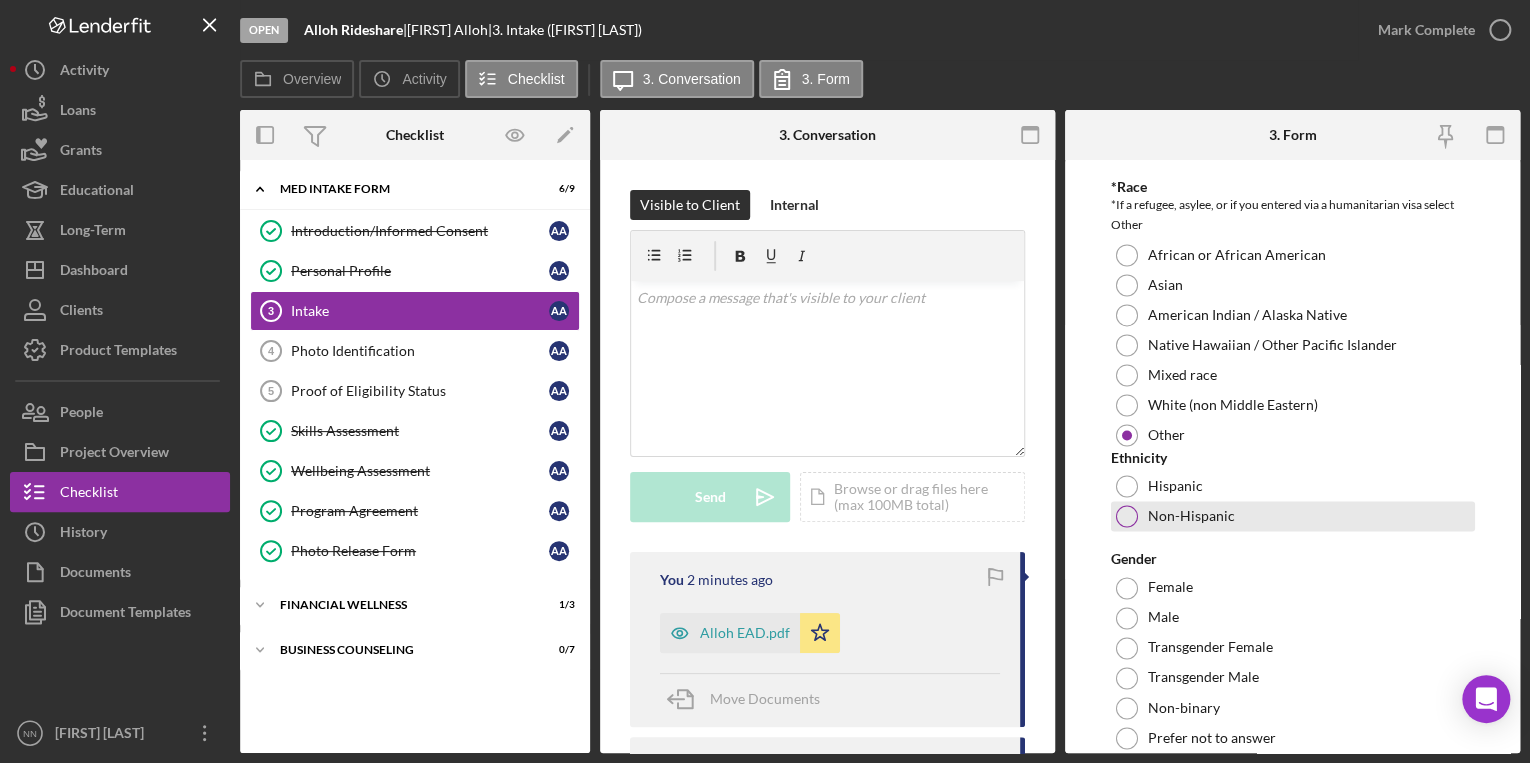 click at bounding box center (1127, 516) 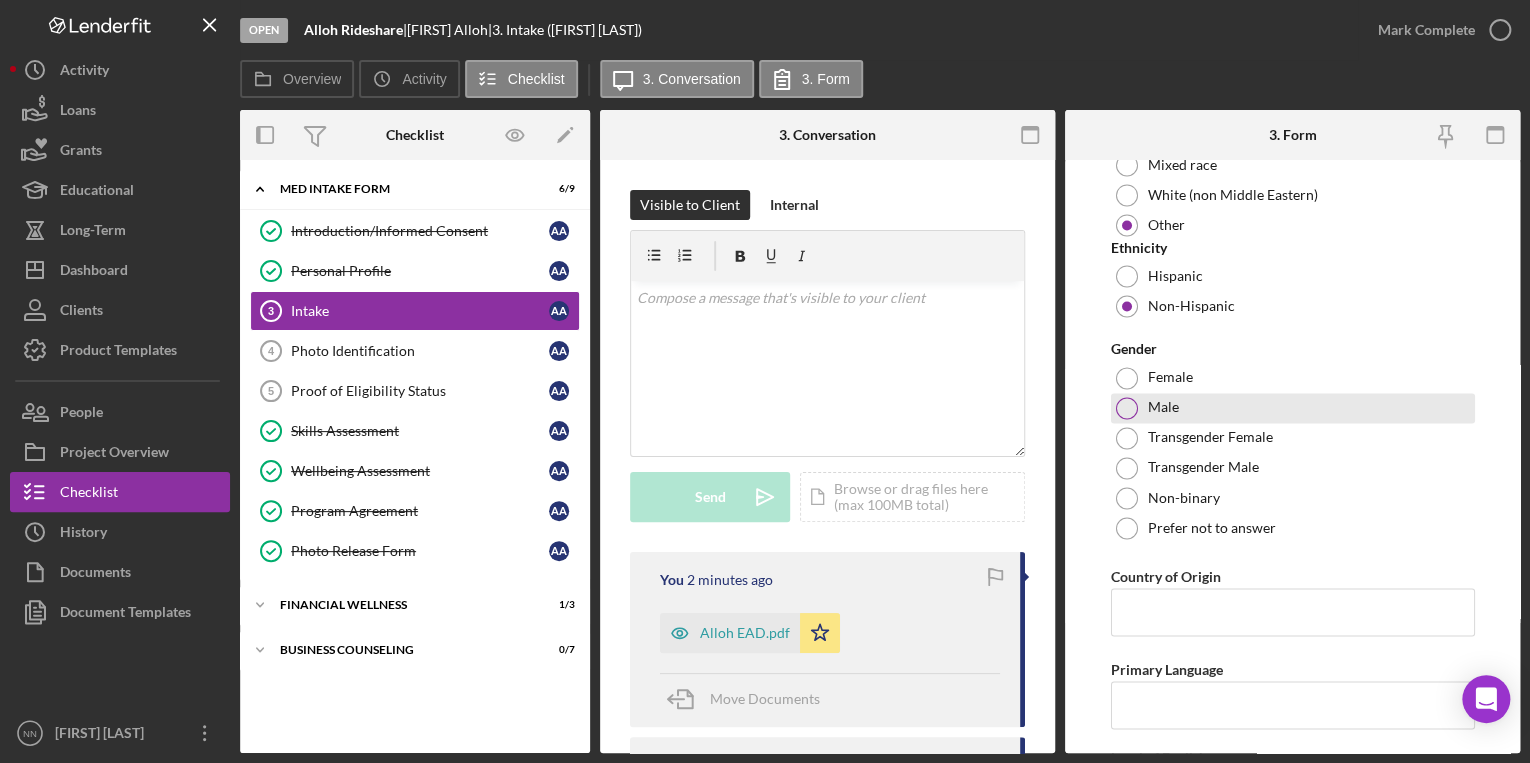 scroll, scrollTop: 1600, scrollLeft: 0, axis: vertical 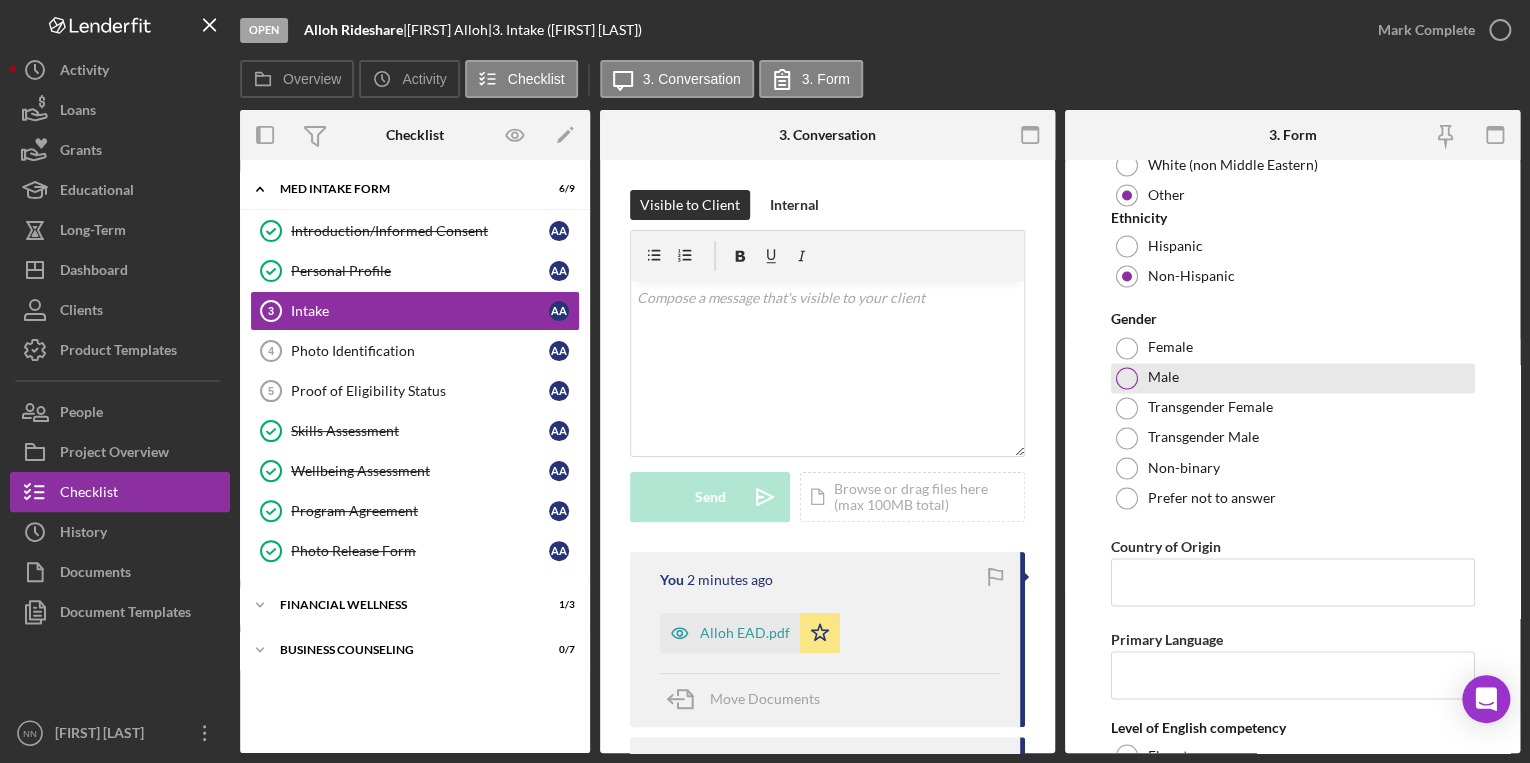 click at bounding box center (1127, 378) 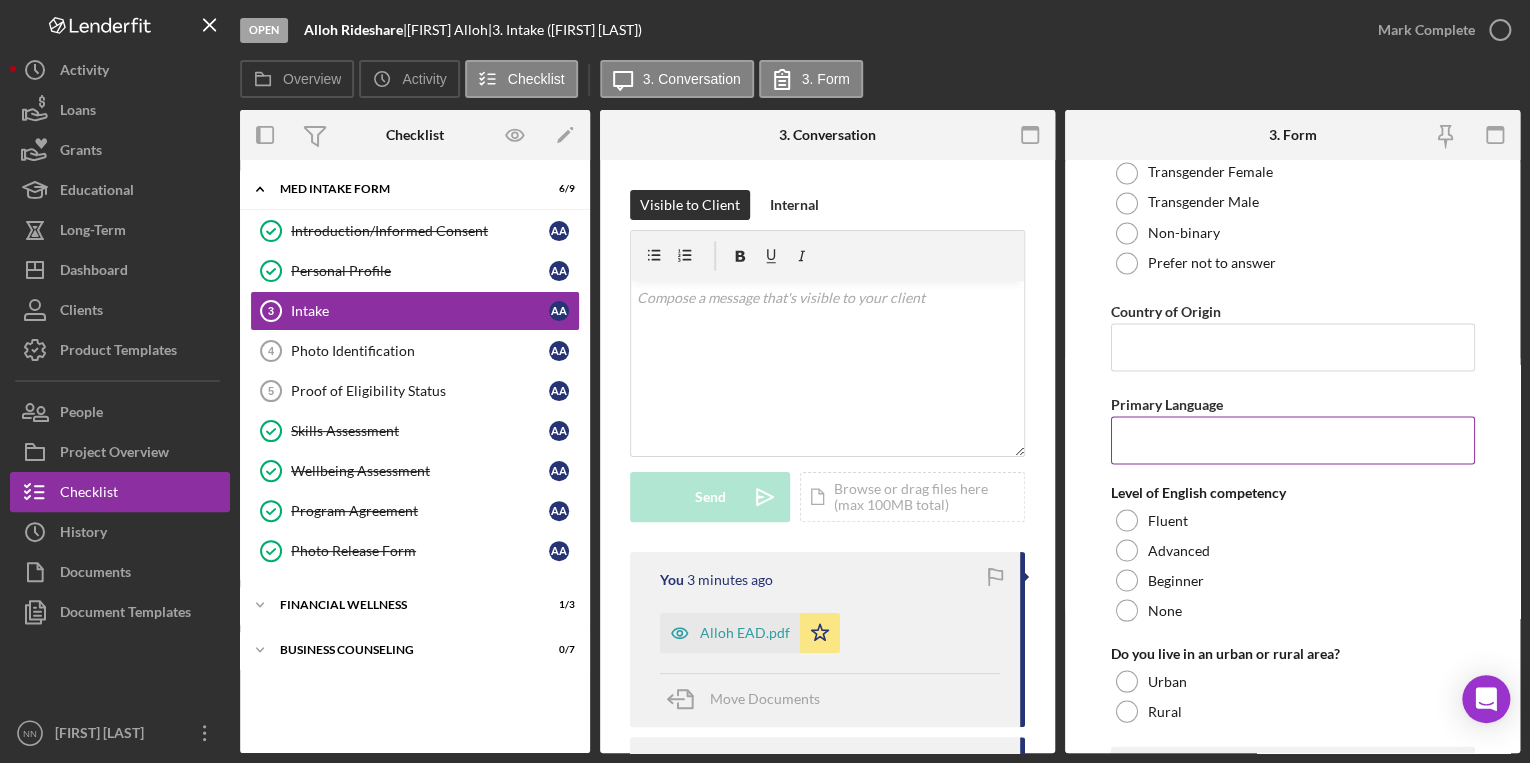 scroll, scrollTop: 1840, scrollLeft: 0, axis: vertical 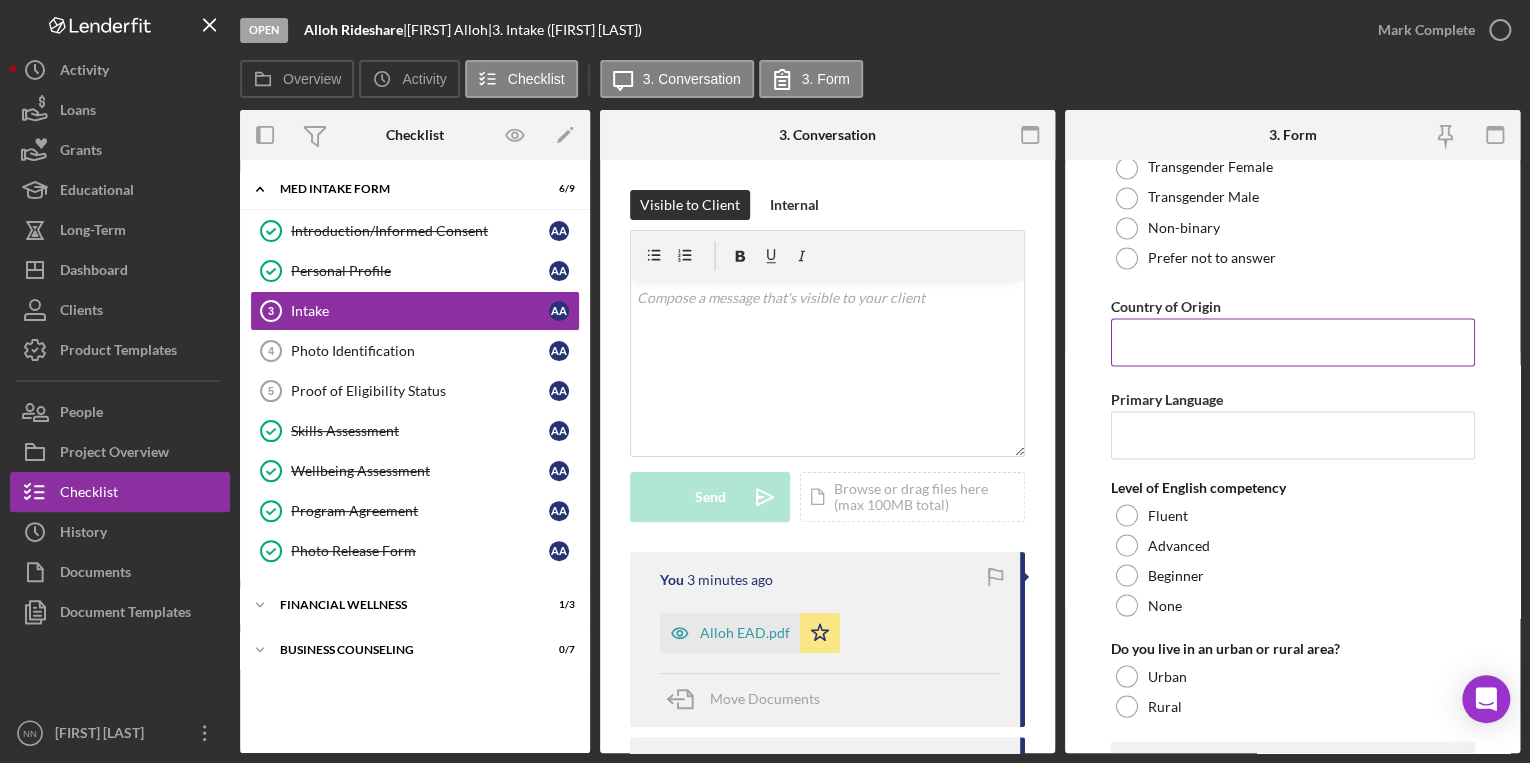 paste on "[COUNTRY]" 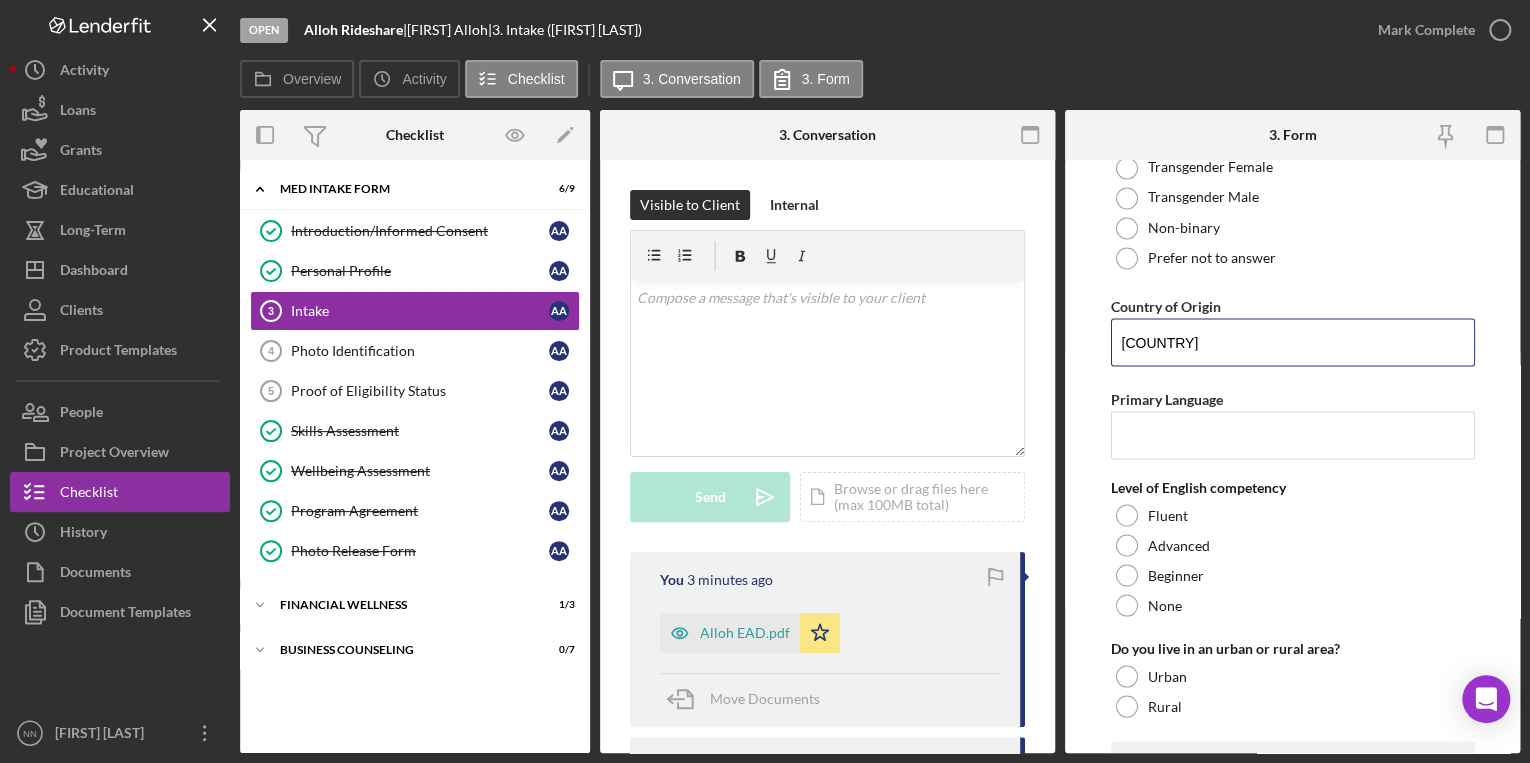 drag, startPoint x: 1150, startPoint y: 345, endPoint x: 1093, endPoint y: 352, distance: 57.428215 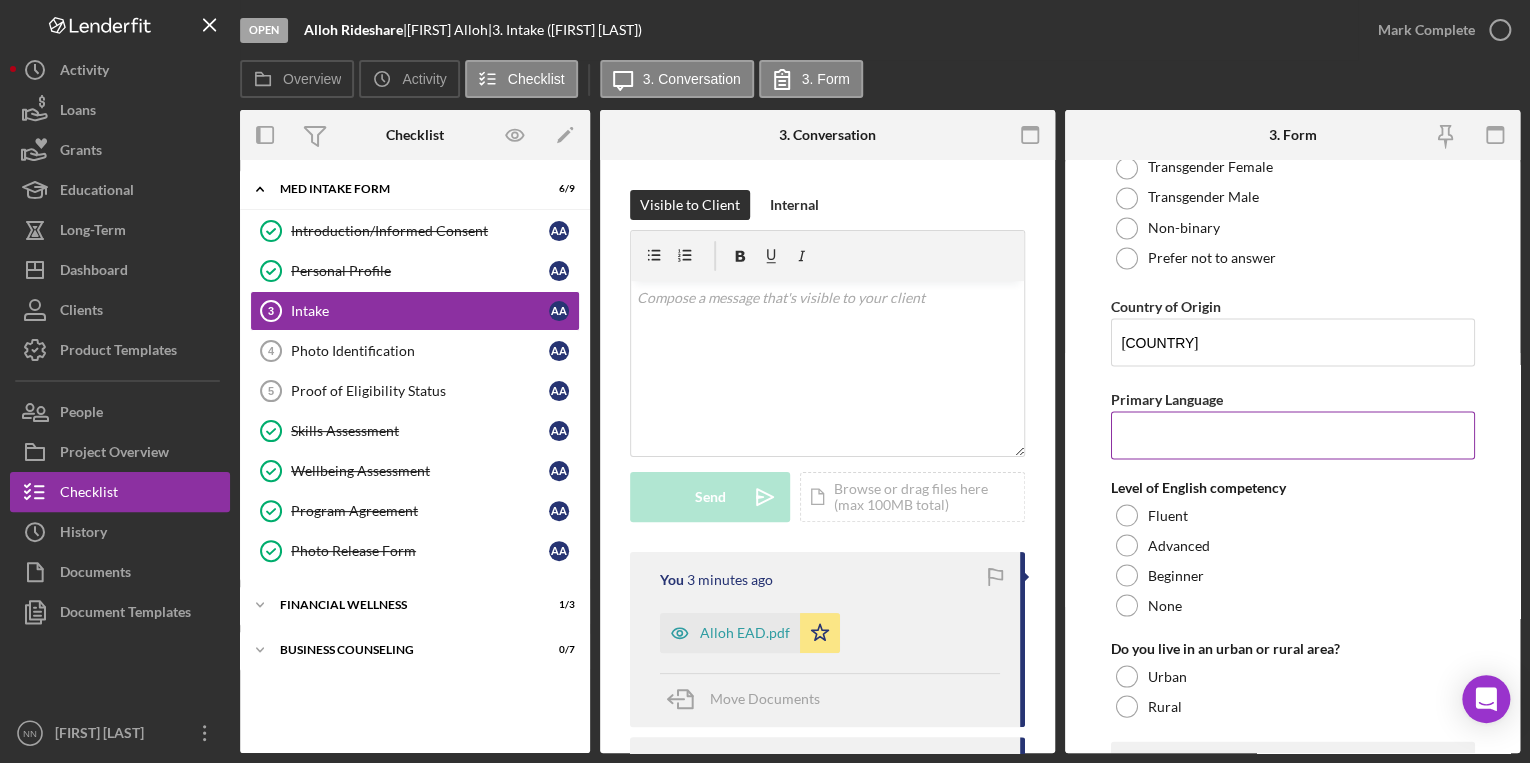 click on "Primary Language" at bounding box center (1293, 435) 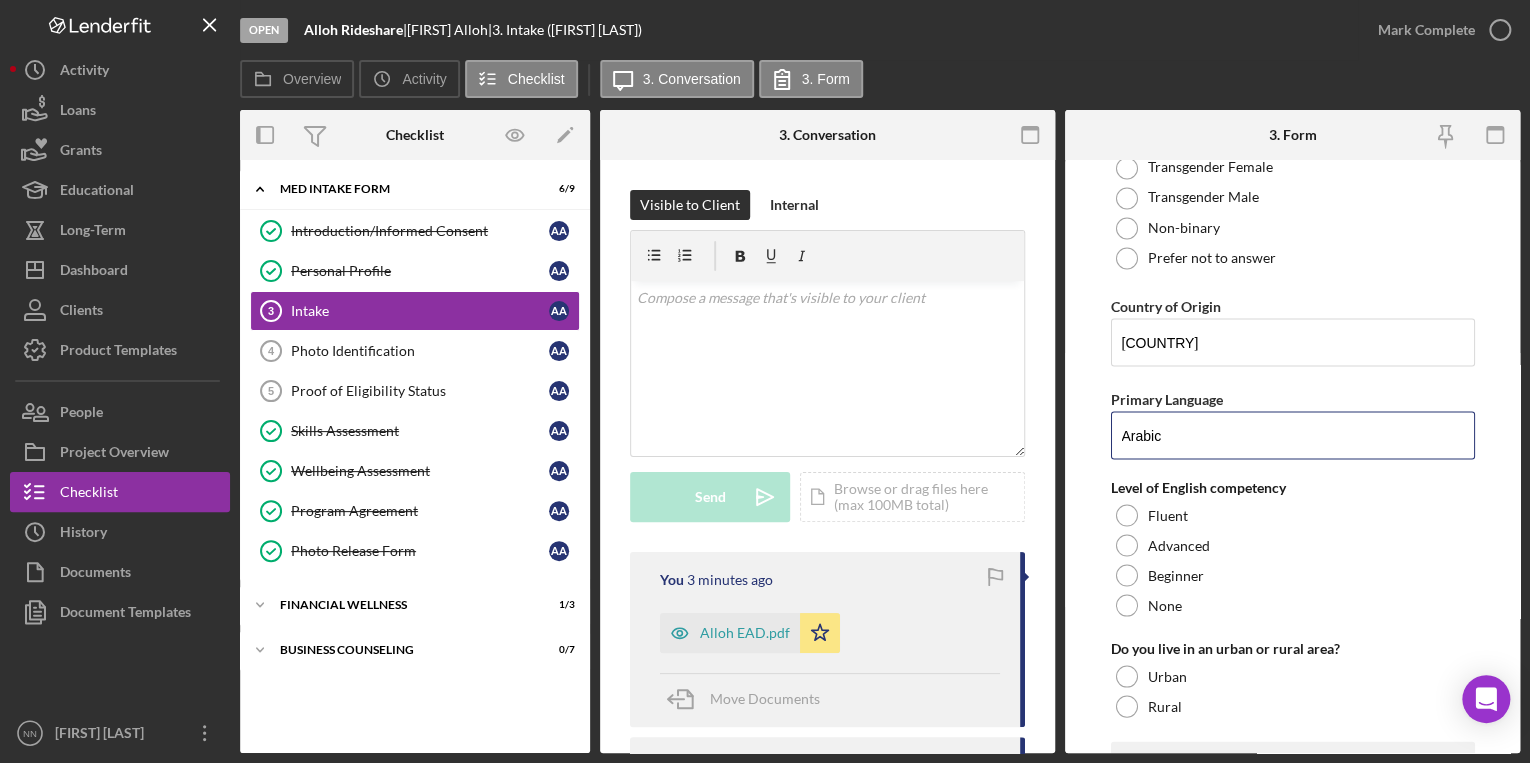 type on "Arabic" 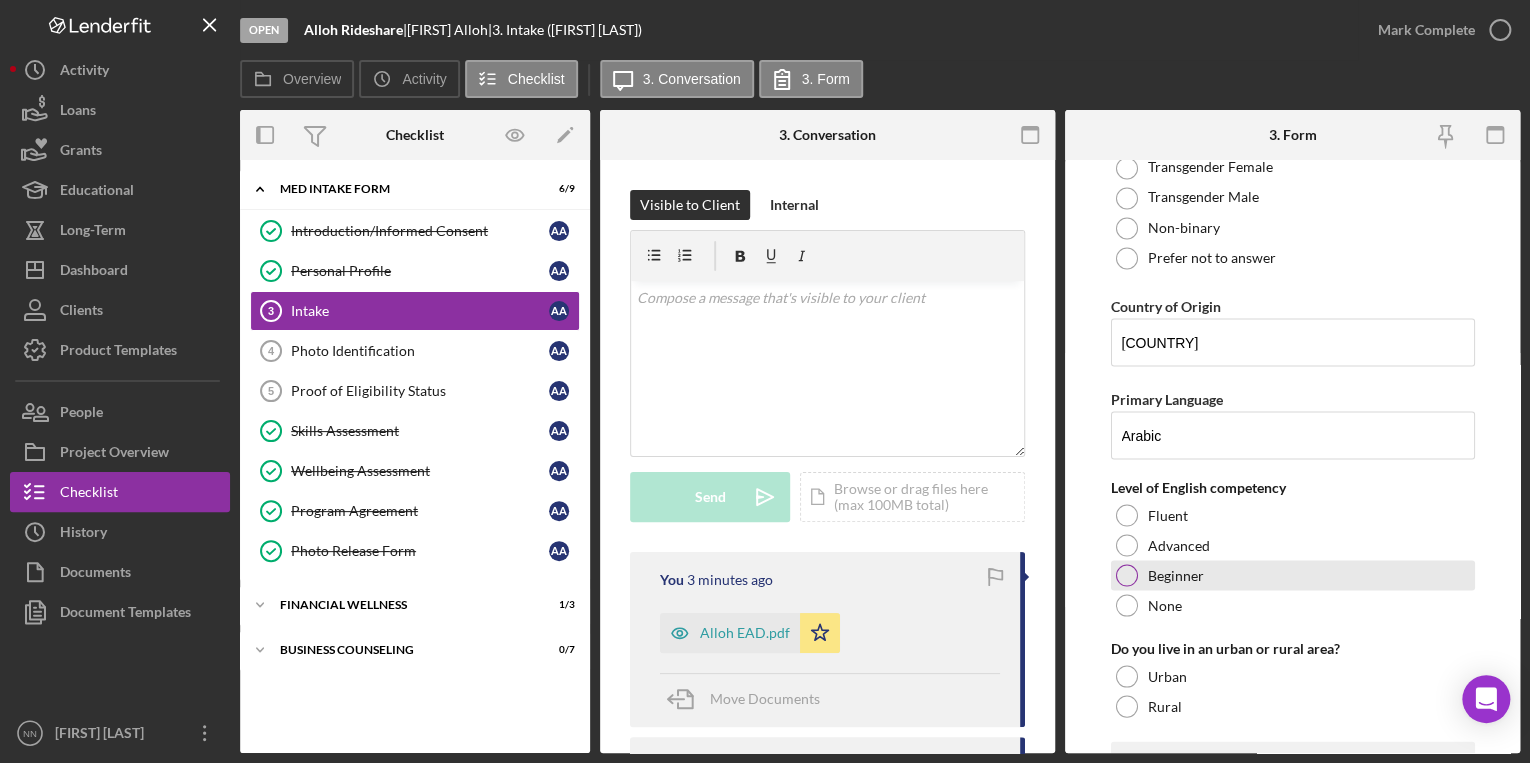 click at bounding box center (1127, 575) 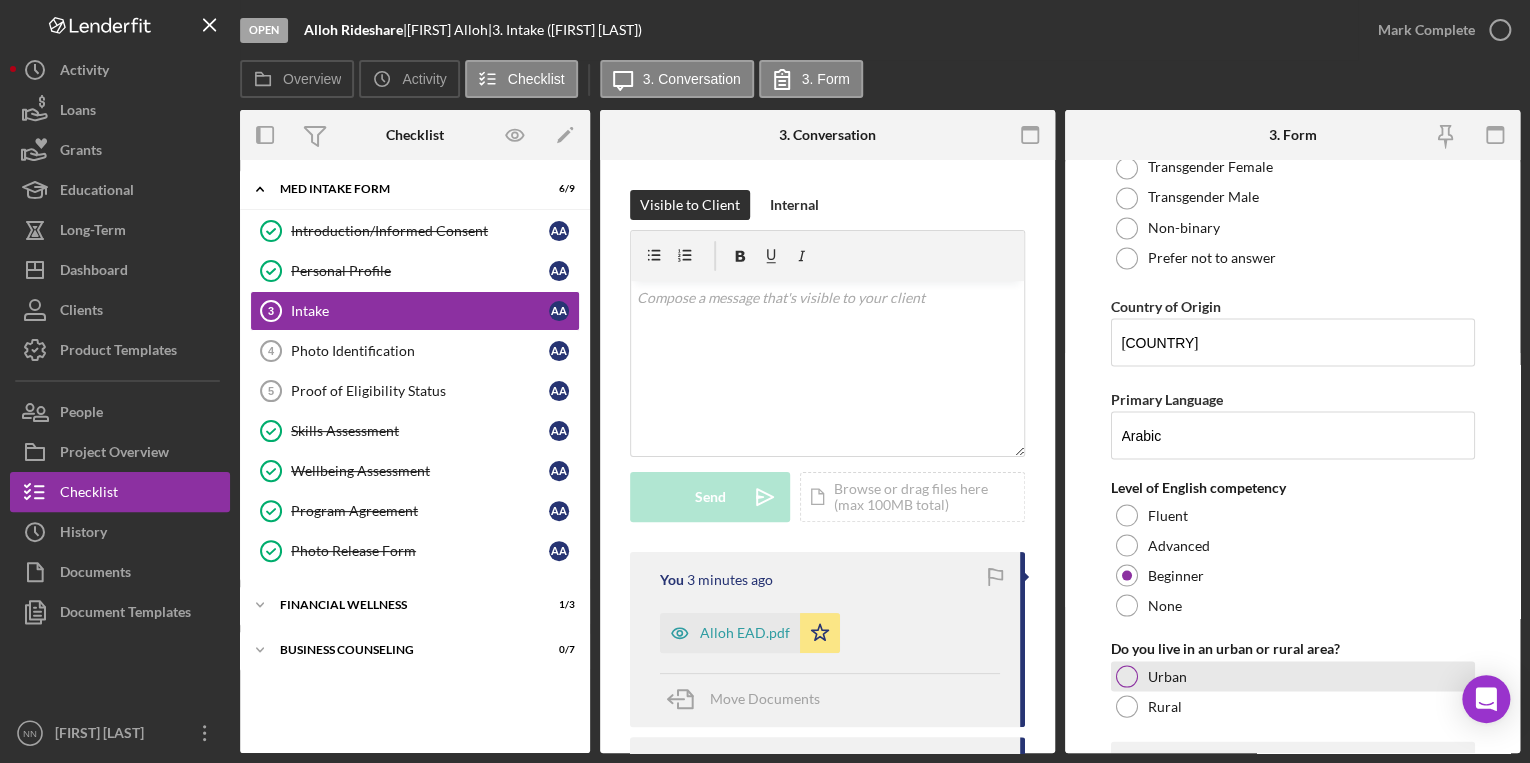 click on "Urban" at bounding box center (1293, 676) 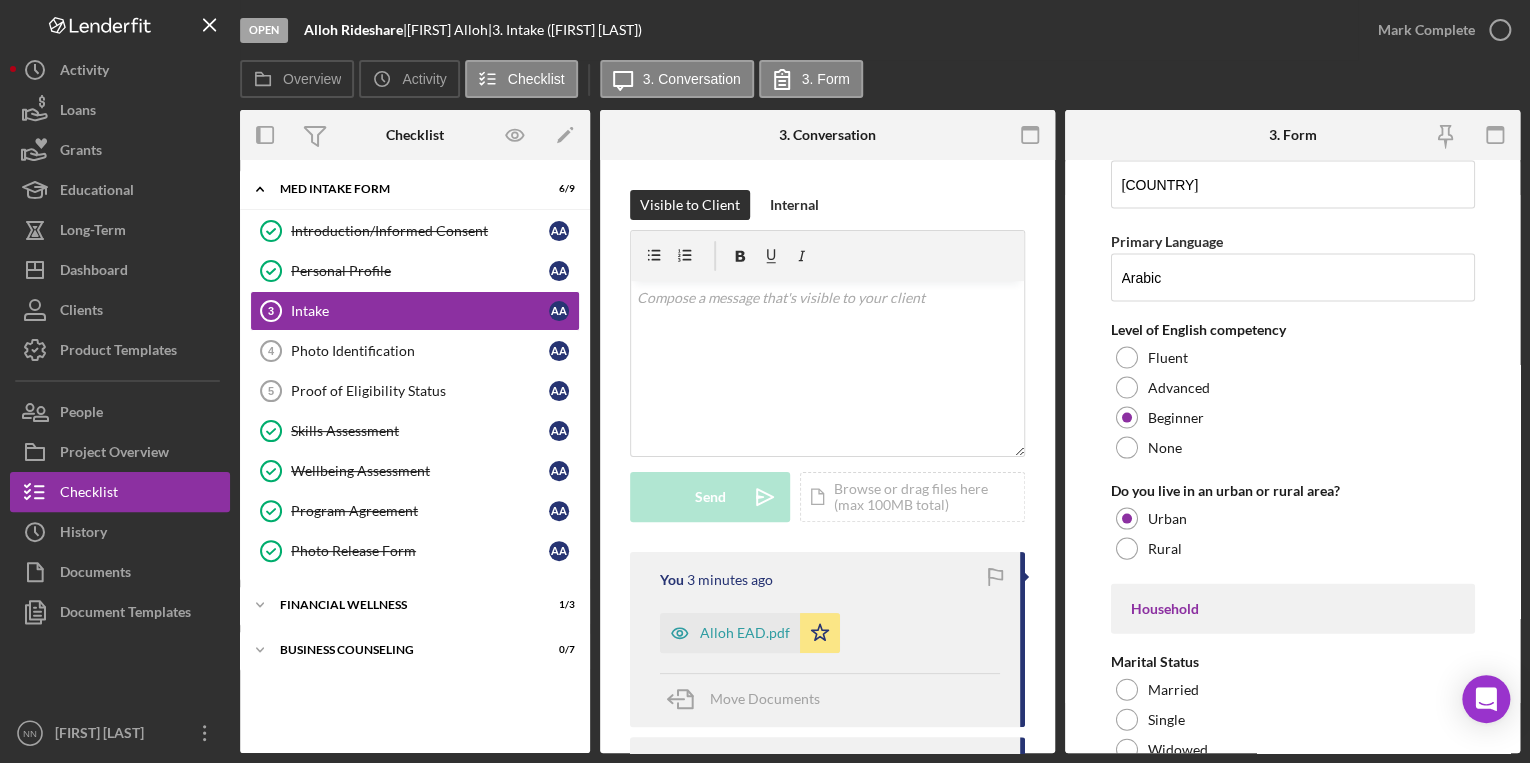 scroll, scrollTop: 2240, scrollLeft: 0, axis: vertical 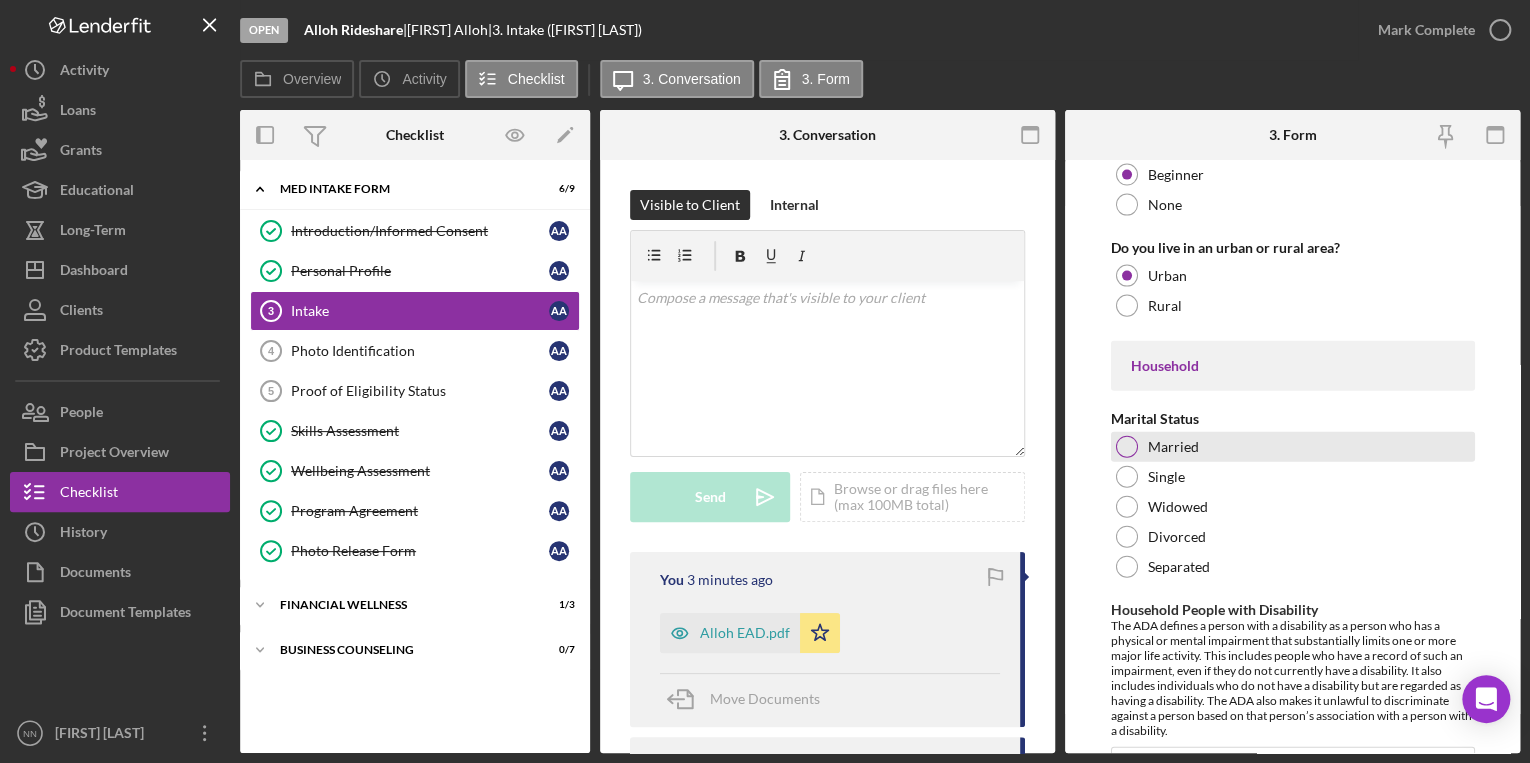 click on "Married" at bounding box center [1173, 447] 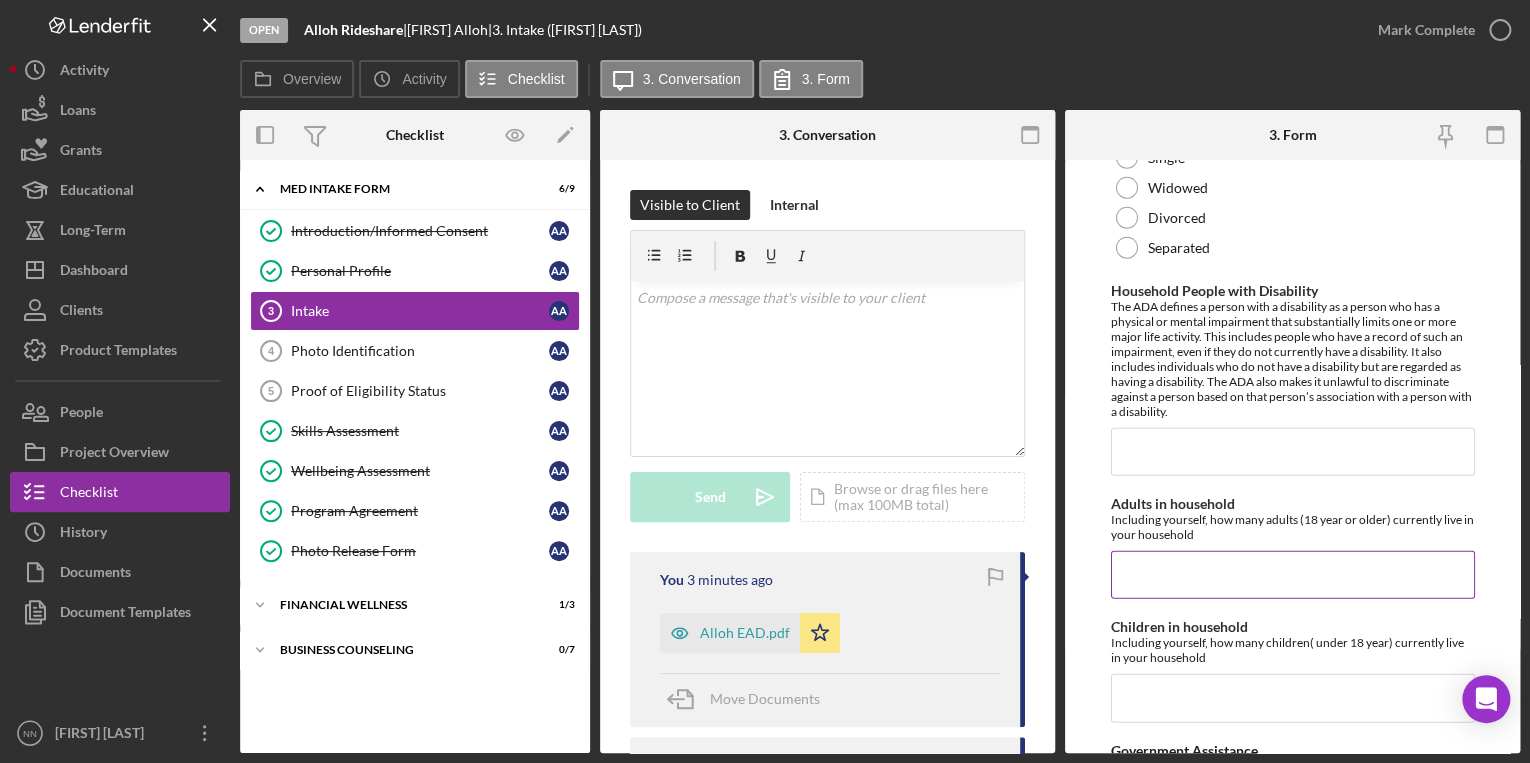 scroll, scrollTop: 2560, scrollLeft: 0, axis: vertical 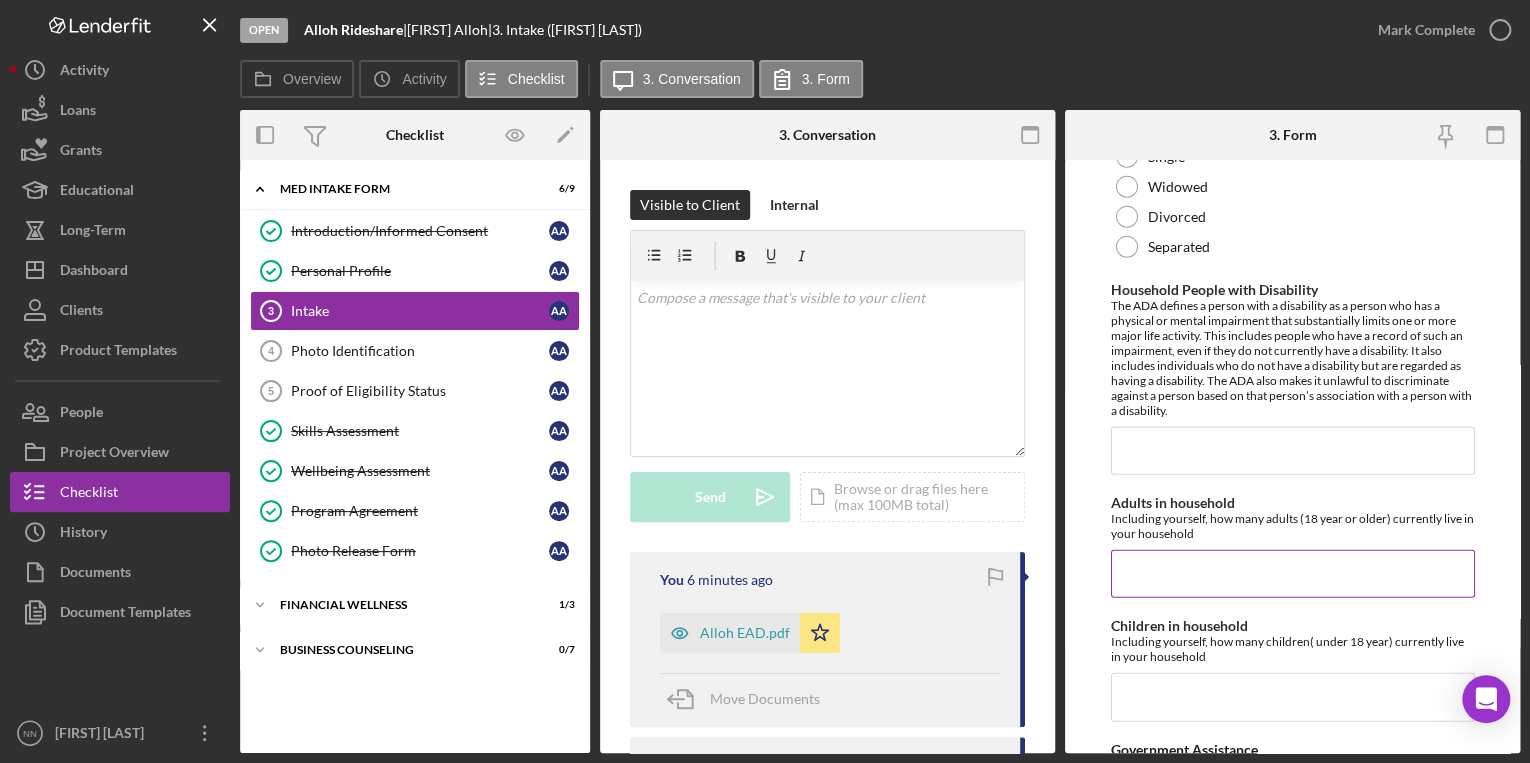click on "Adults in household" at bounding box center [1293, 574] 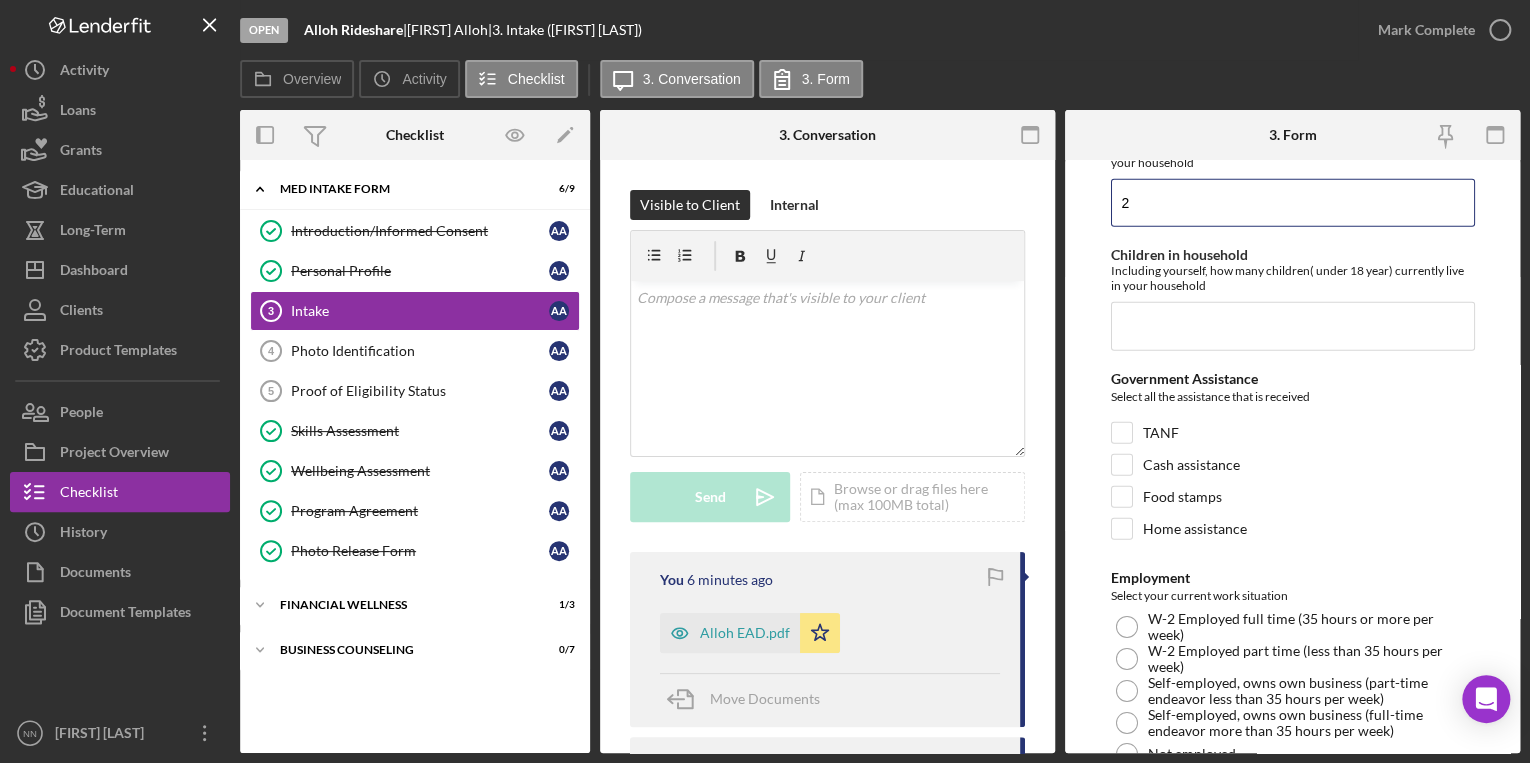 scroll, scrollTop: 2960, scrollLeft: 0, axis: vertical 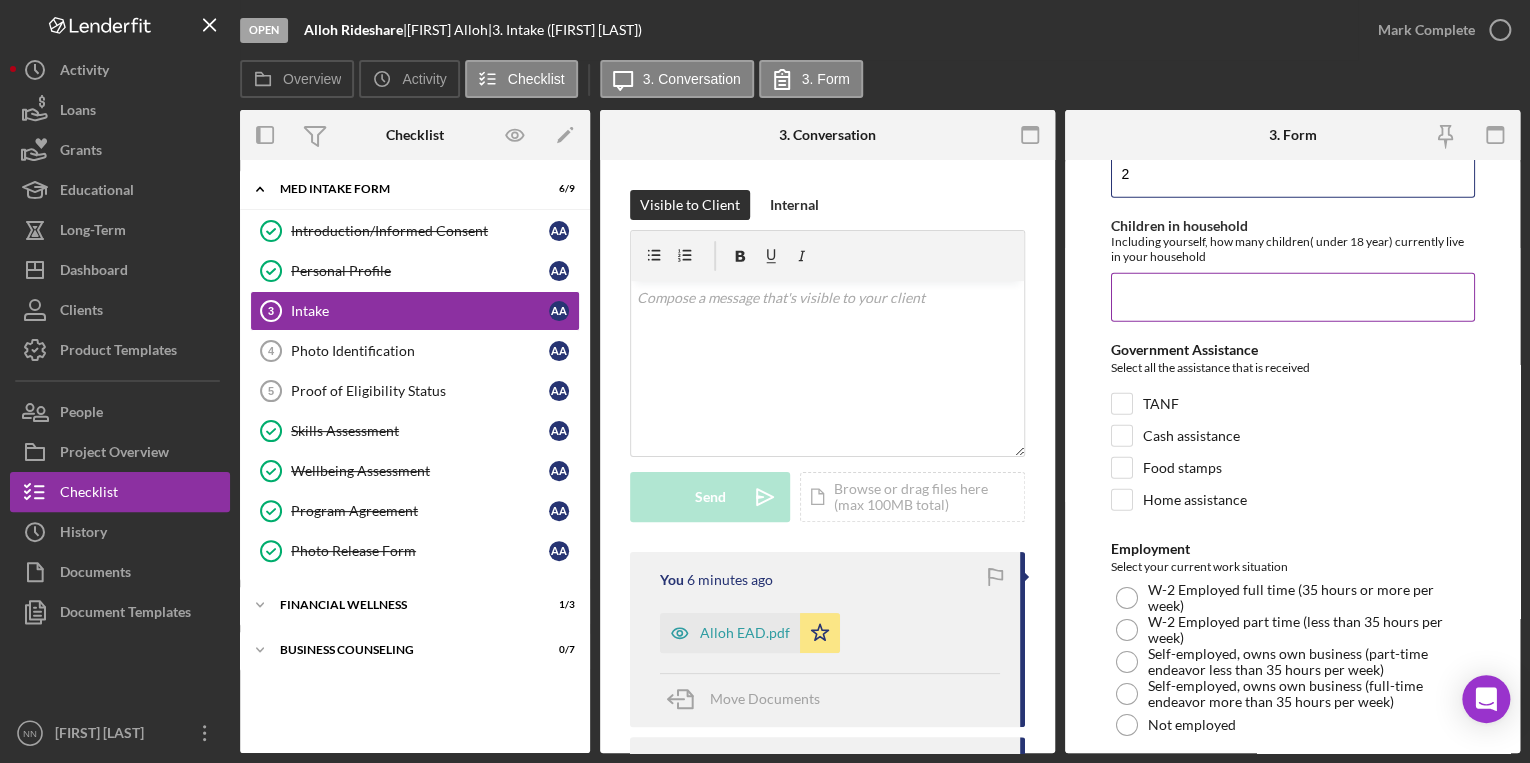 type on "2" 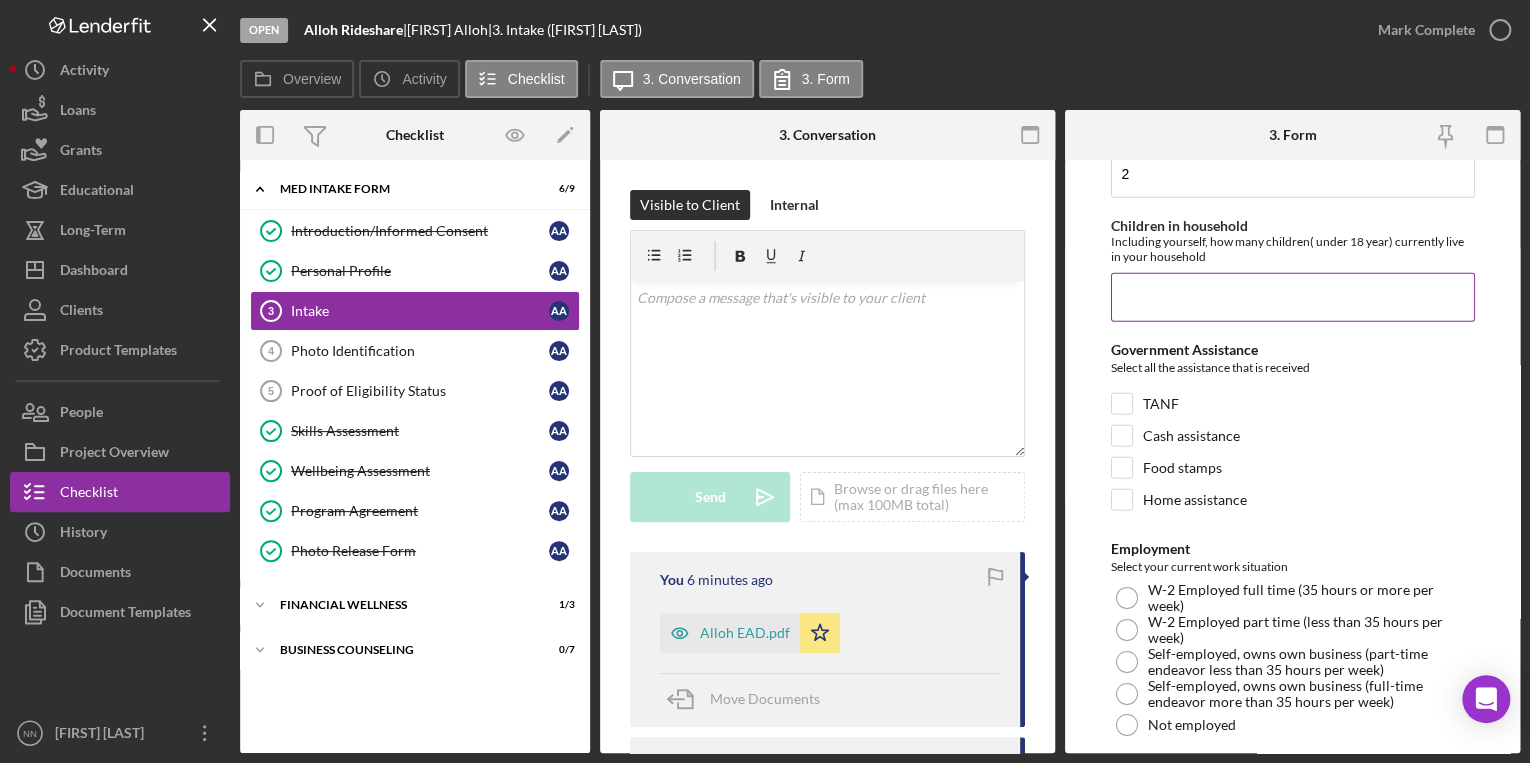 click on "Children in household" at bounding box center (1293, 297) 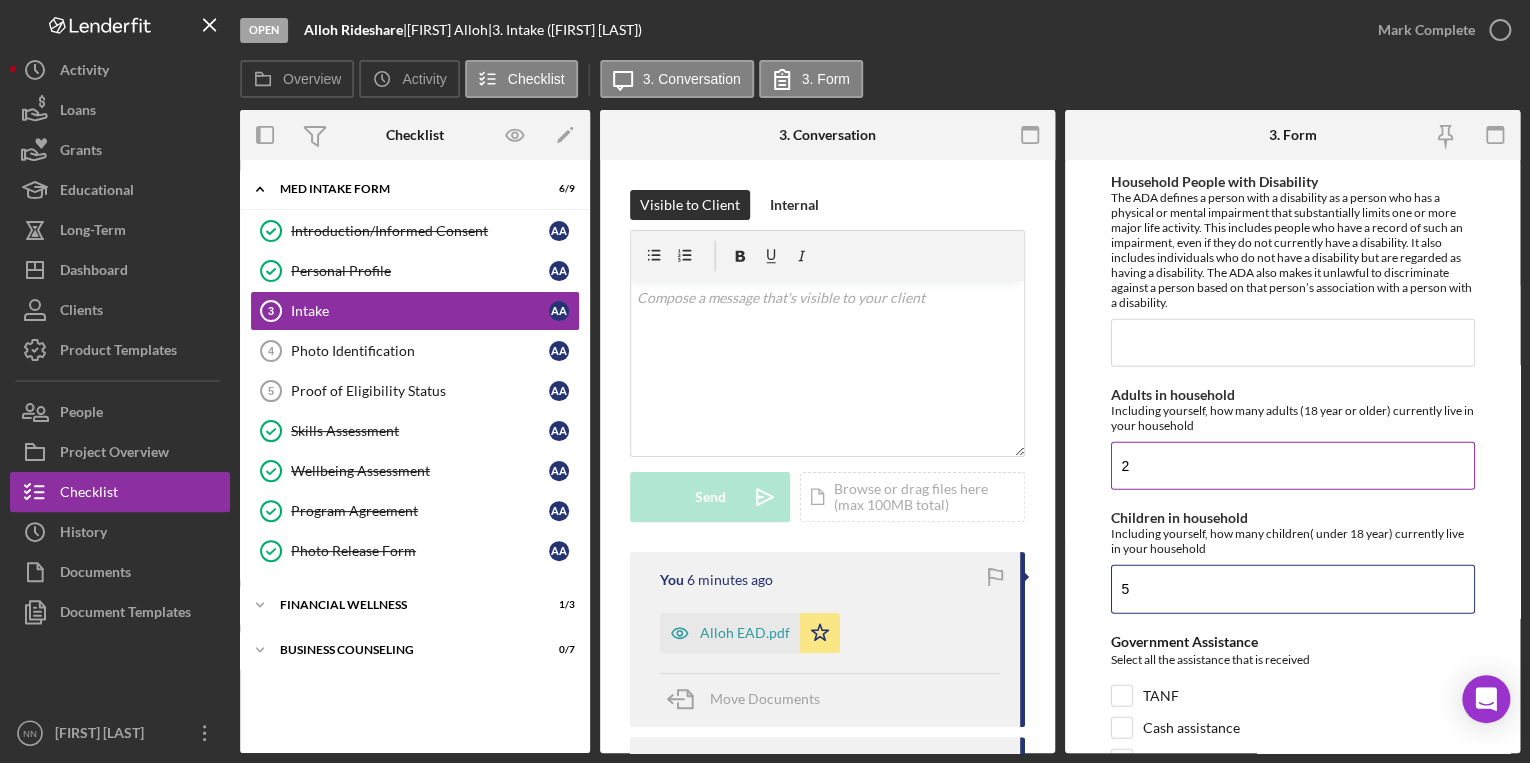 scroll, scrollTop: 2640, scrollLeft: 0, axis: vertical 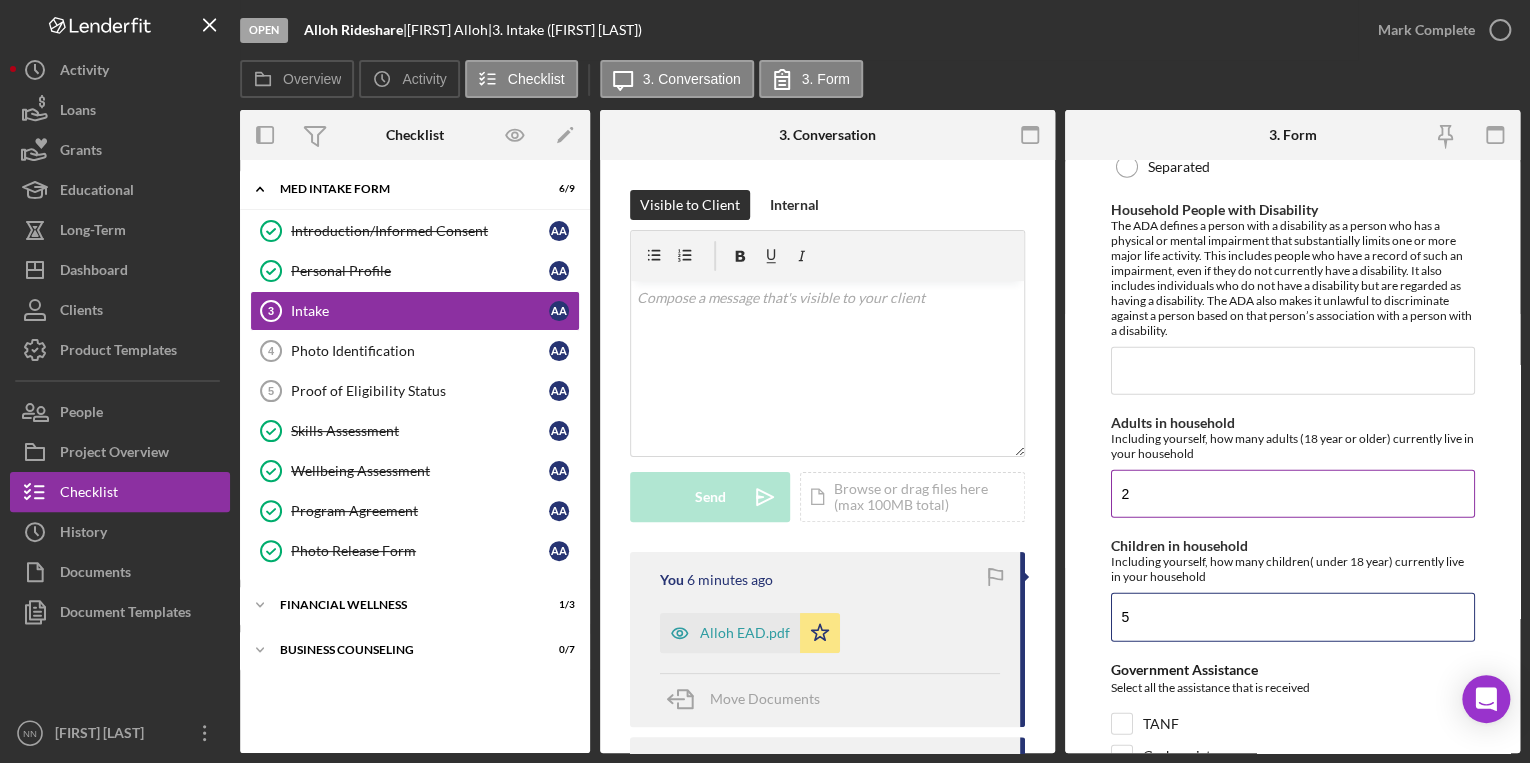 type on "5" 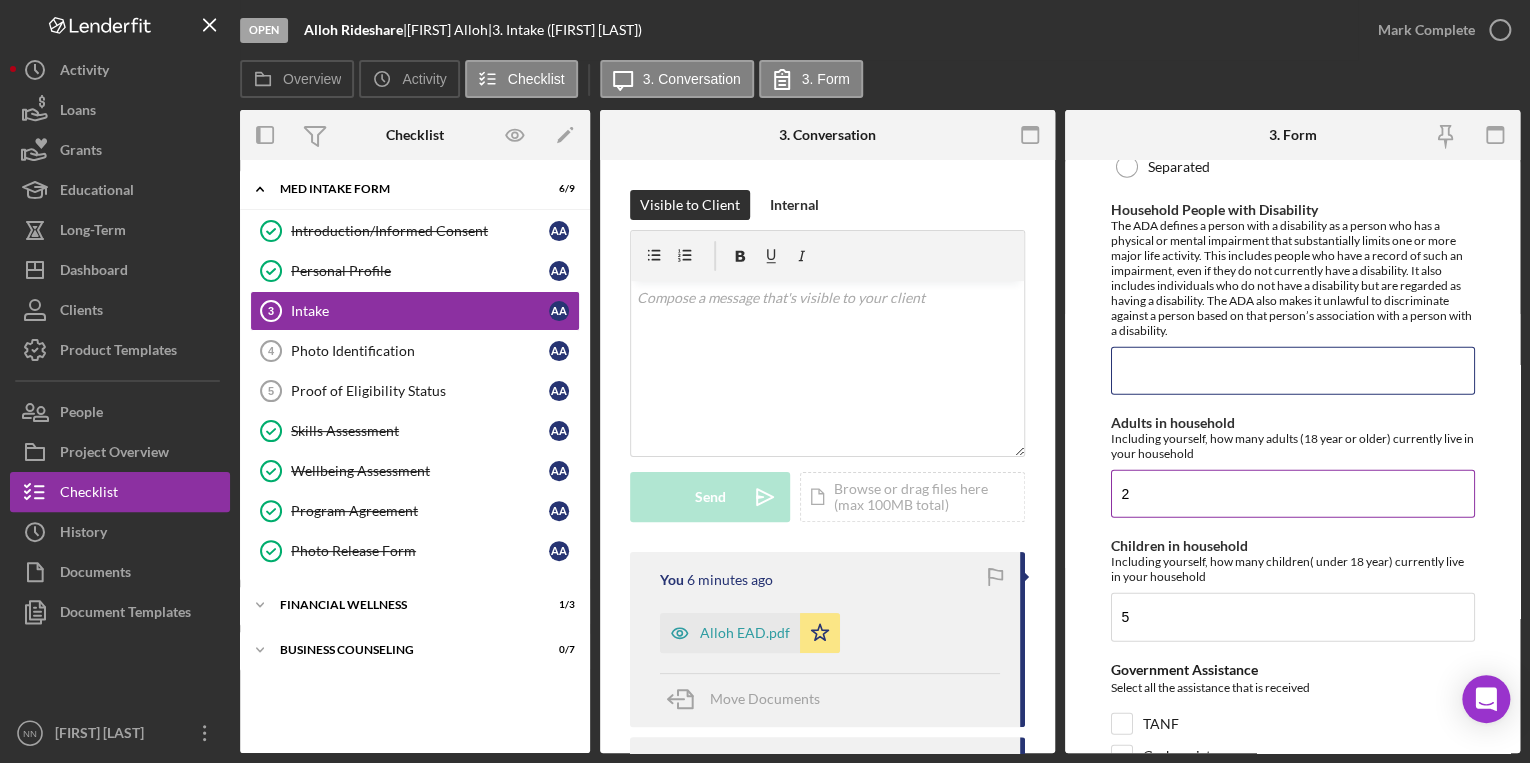 click on "Household People with Disability" at bounding box center (1293, 371) 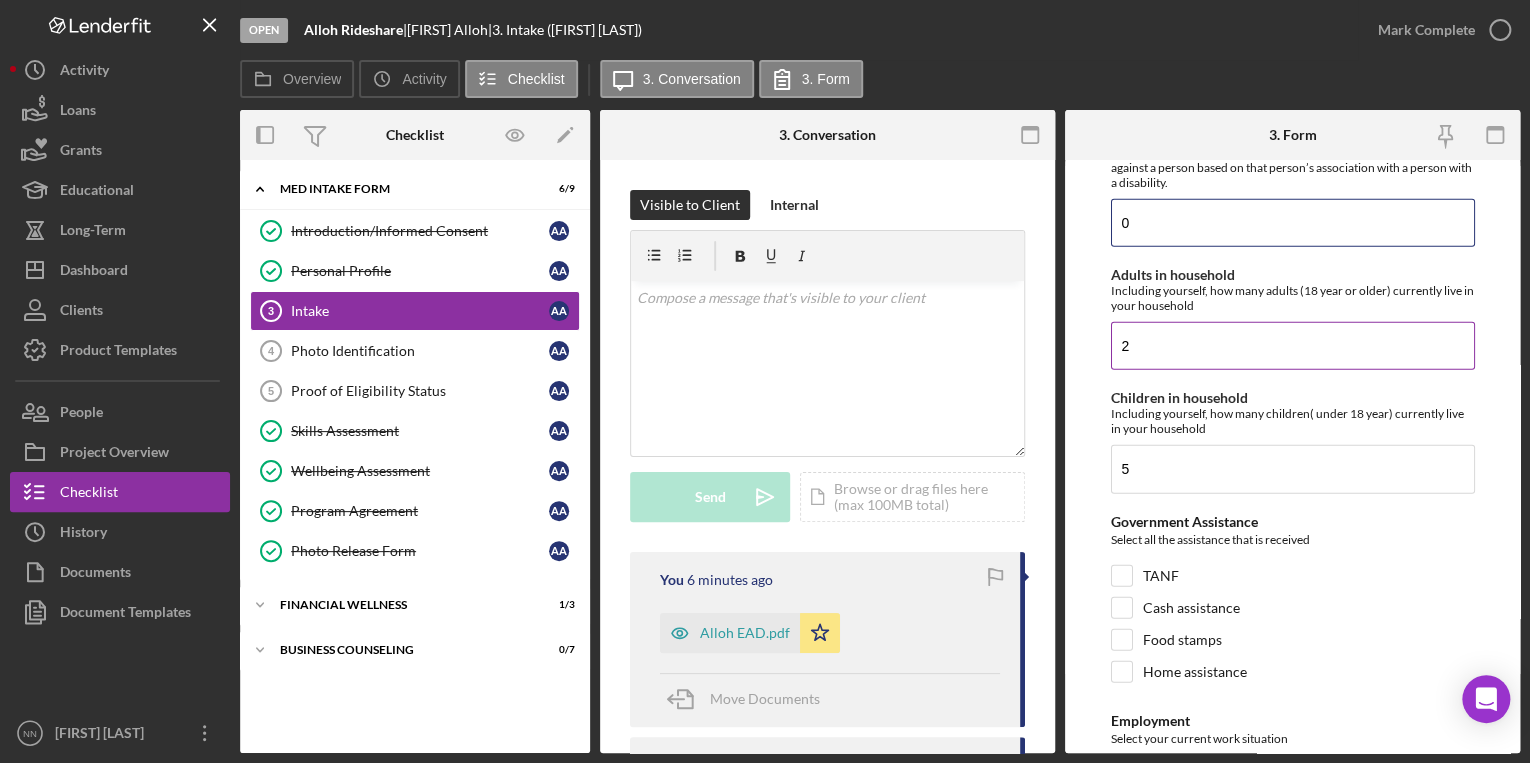 scroll, scrollTop: 2800, scrollLeft: 0, axis: vertical 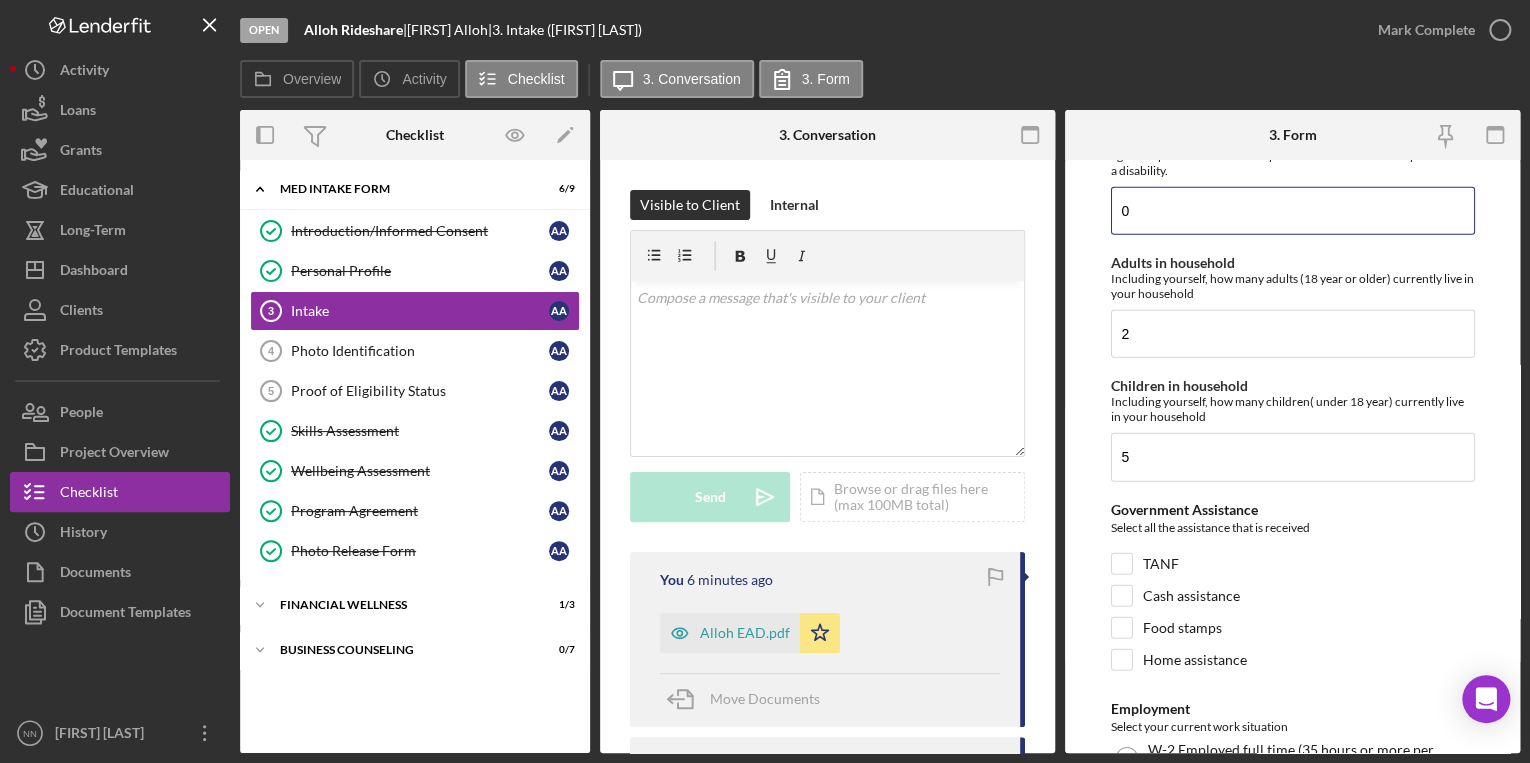 type on "0" 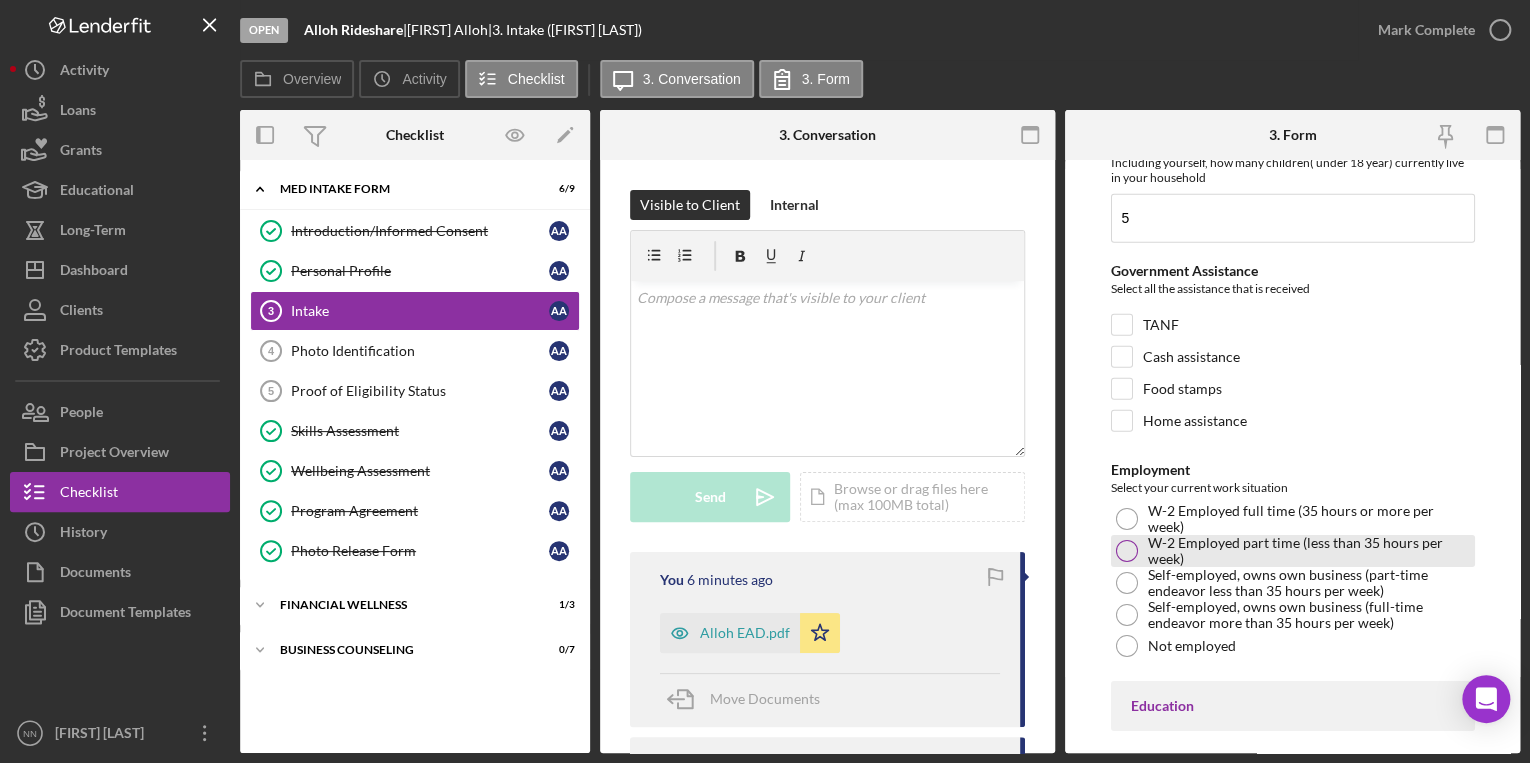 scroll, scrollTop: 3040, scrollLeft: 0, axis: vertical 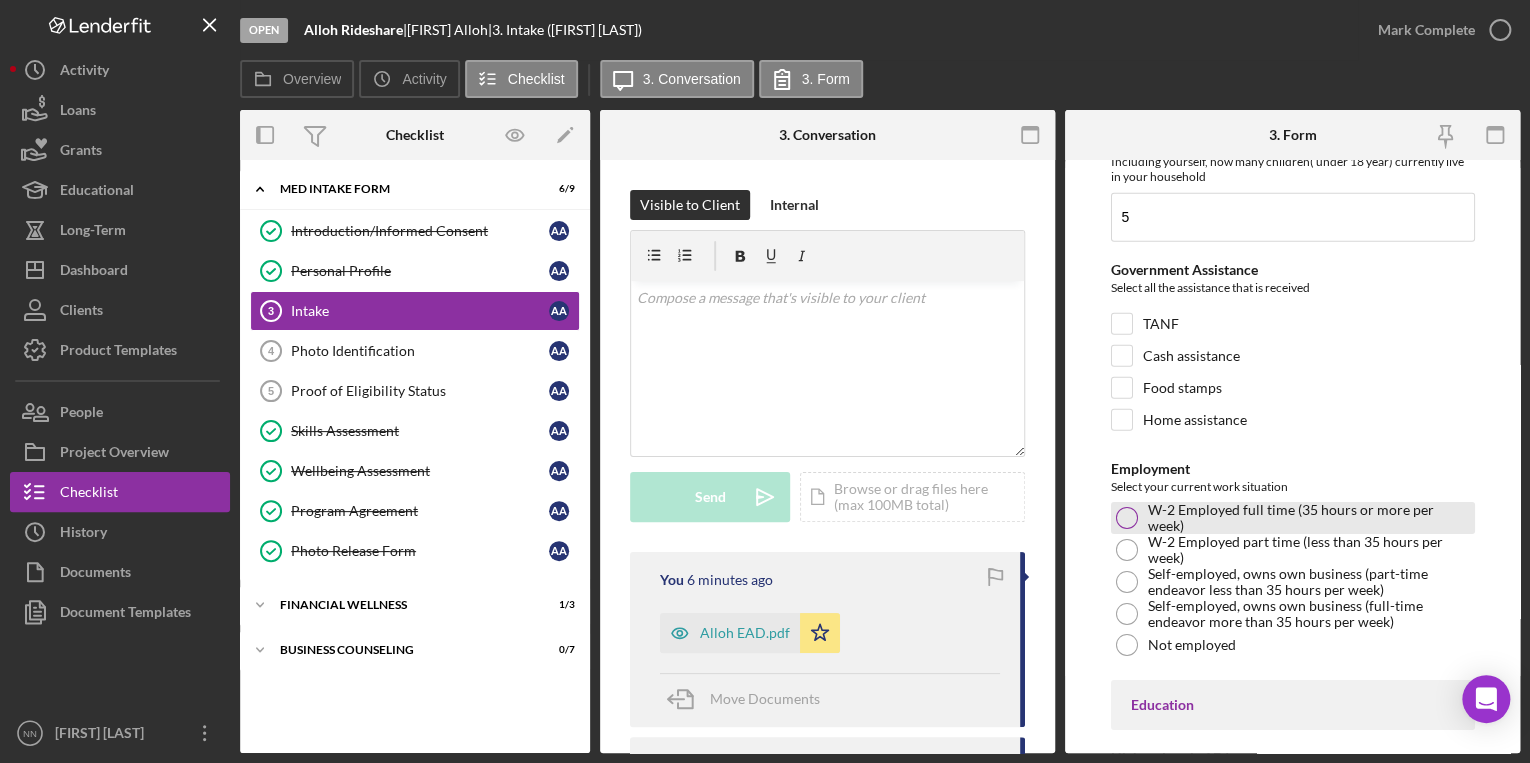click on "W-2 Employed  full time (35 hours or more per week)" at bounding box center [1309, 518] 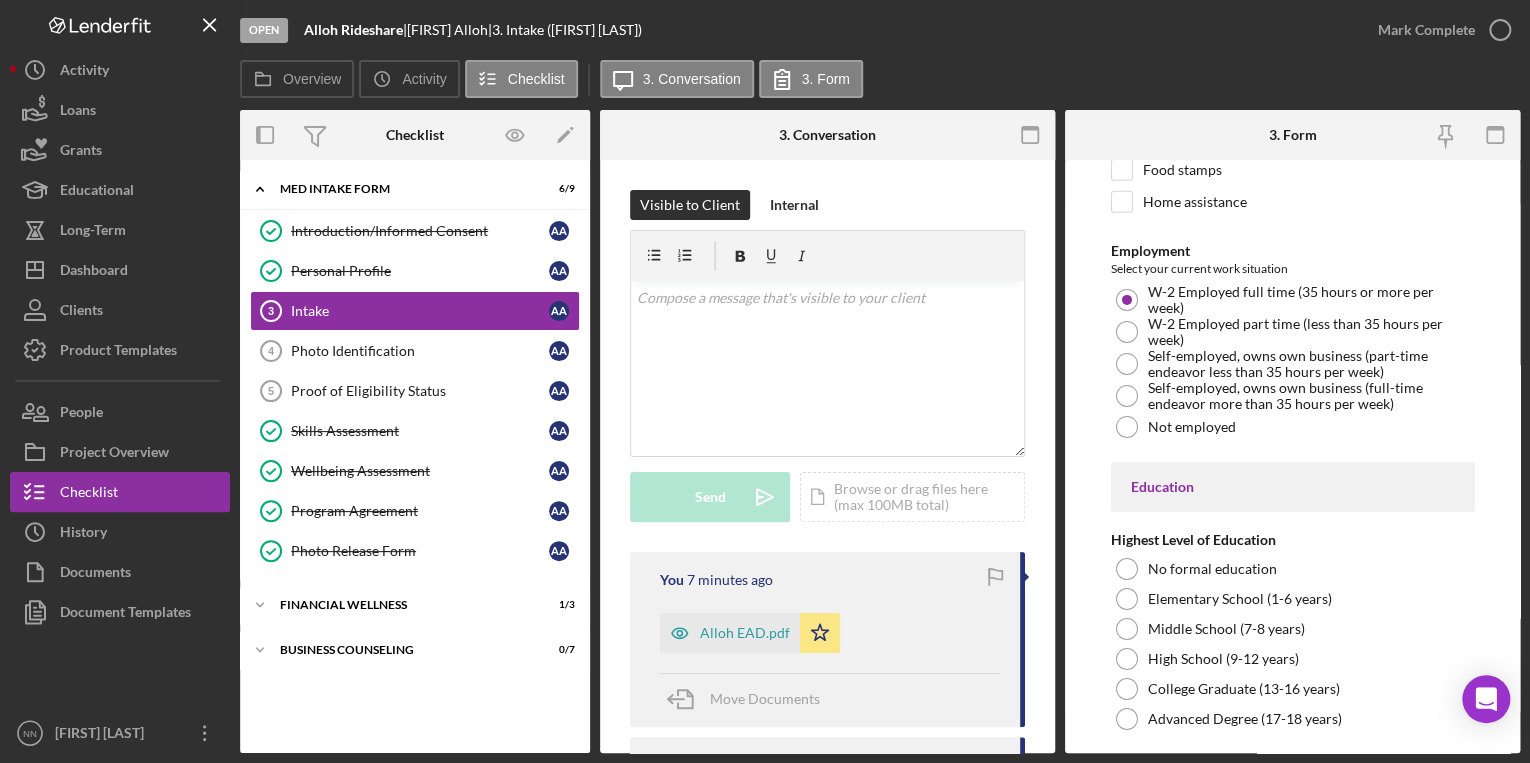 scroll, scrollTop: 3440, scrollLeft: 0, axis: vertical 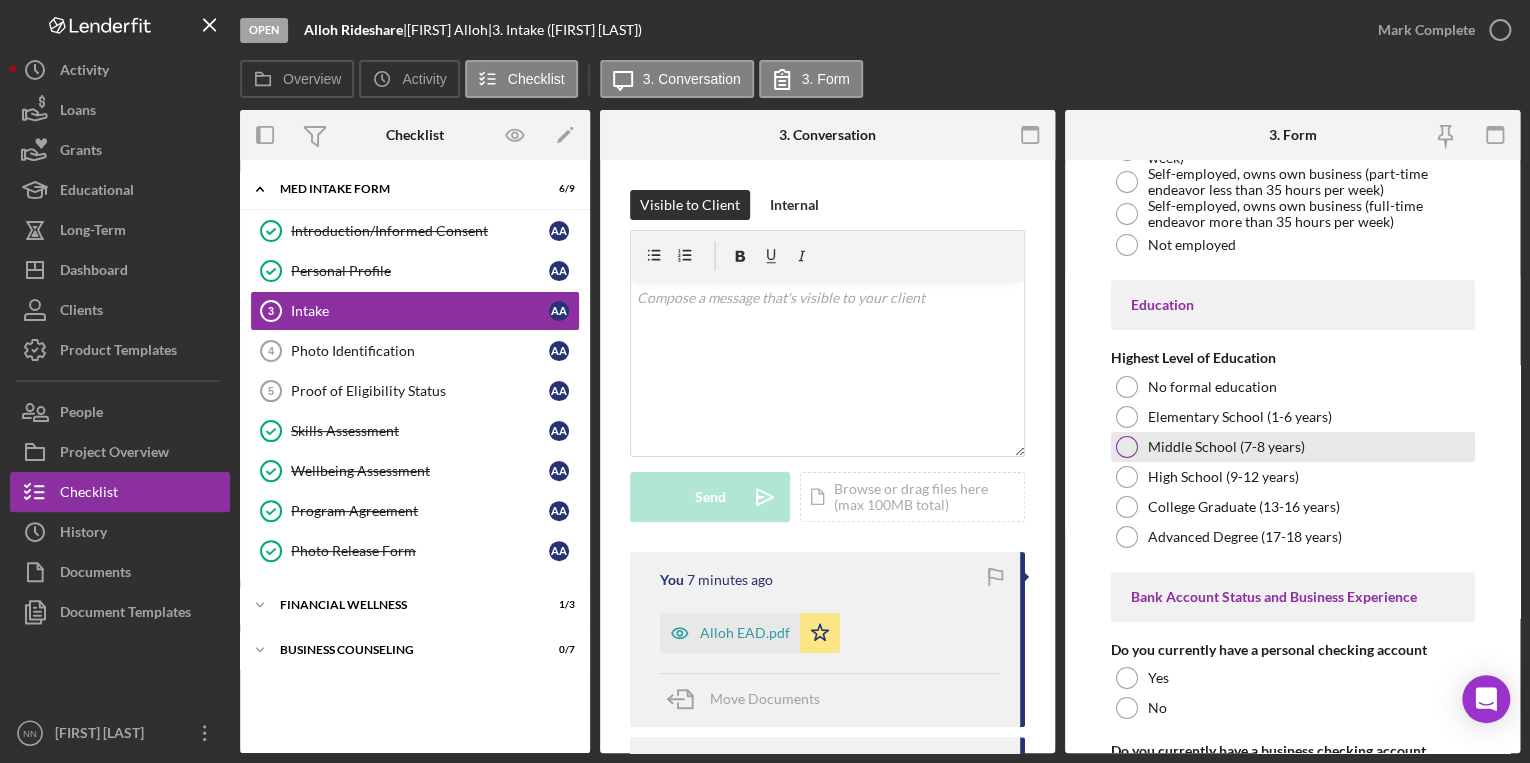 click on "Middle School (7-8 years)" at bounding box center [1293, 447] 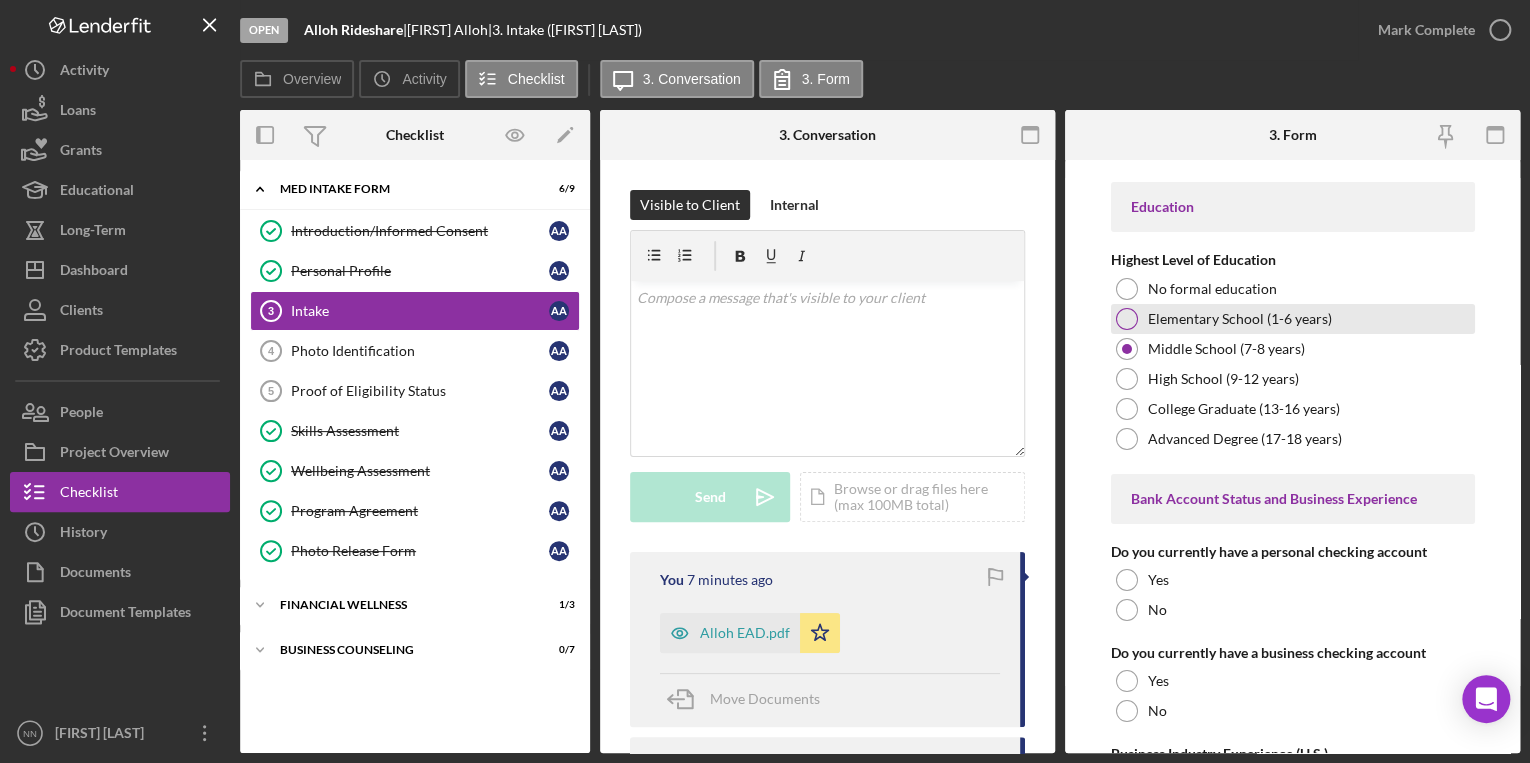 scroll, scrollTop: 3680, scrollLeft: 0, axis: vertical 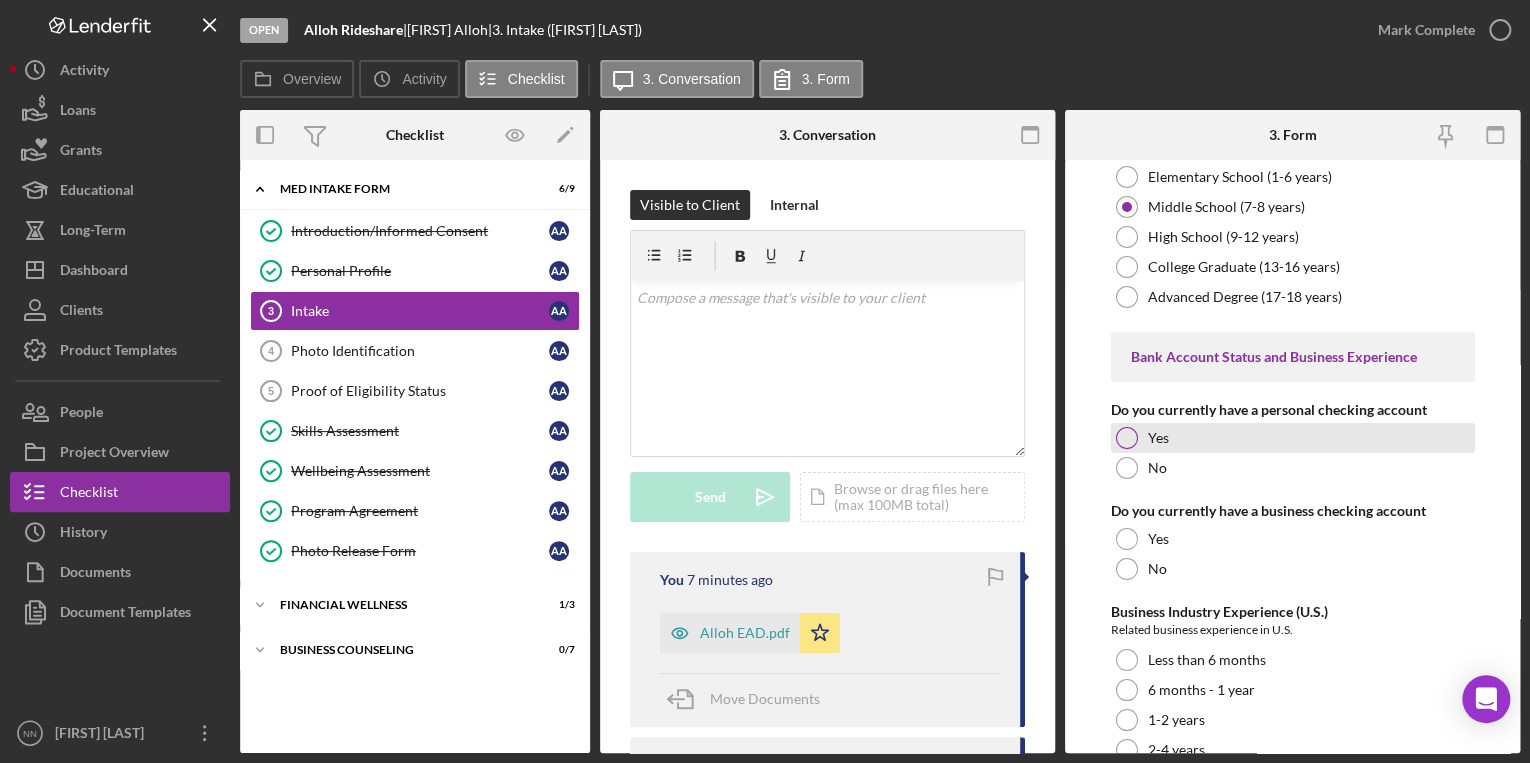 click on "Yes" at bounding box center (1293, 438) 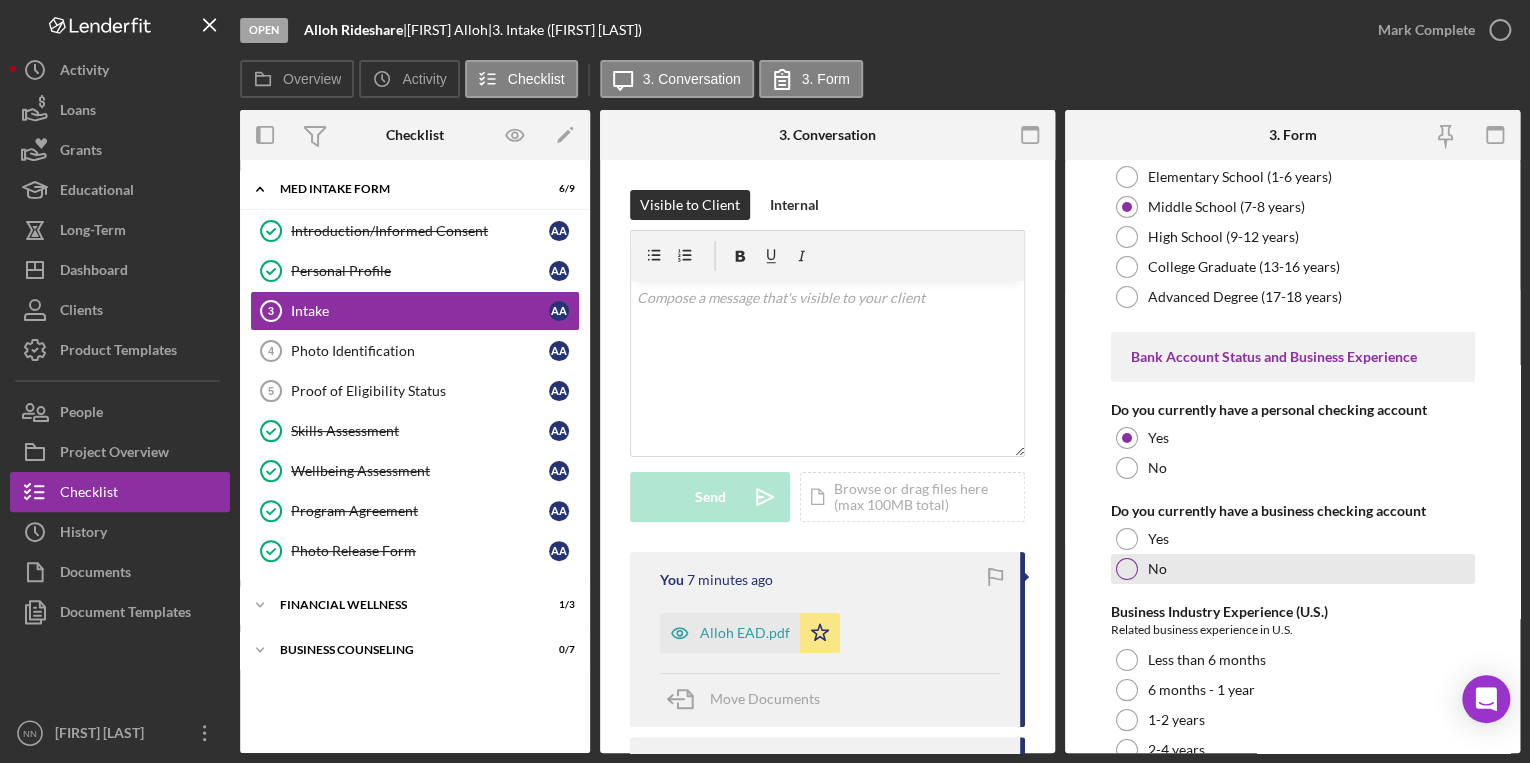 click on "No" at bounding box center (1293, 569) 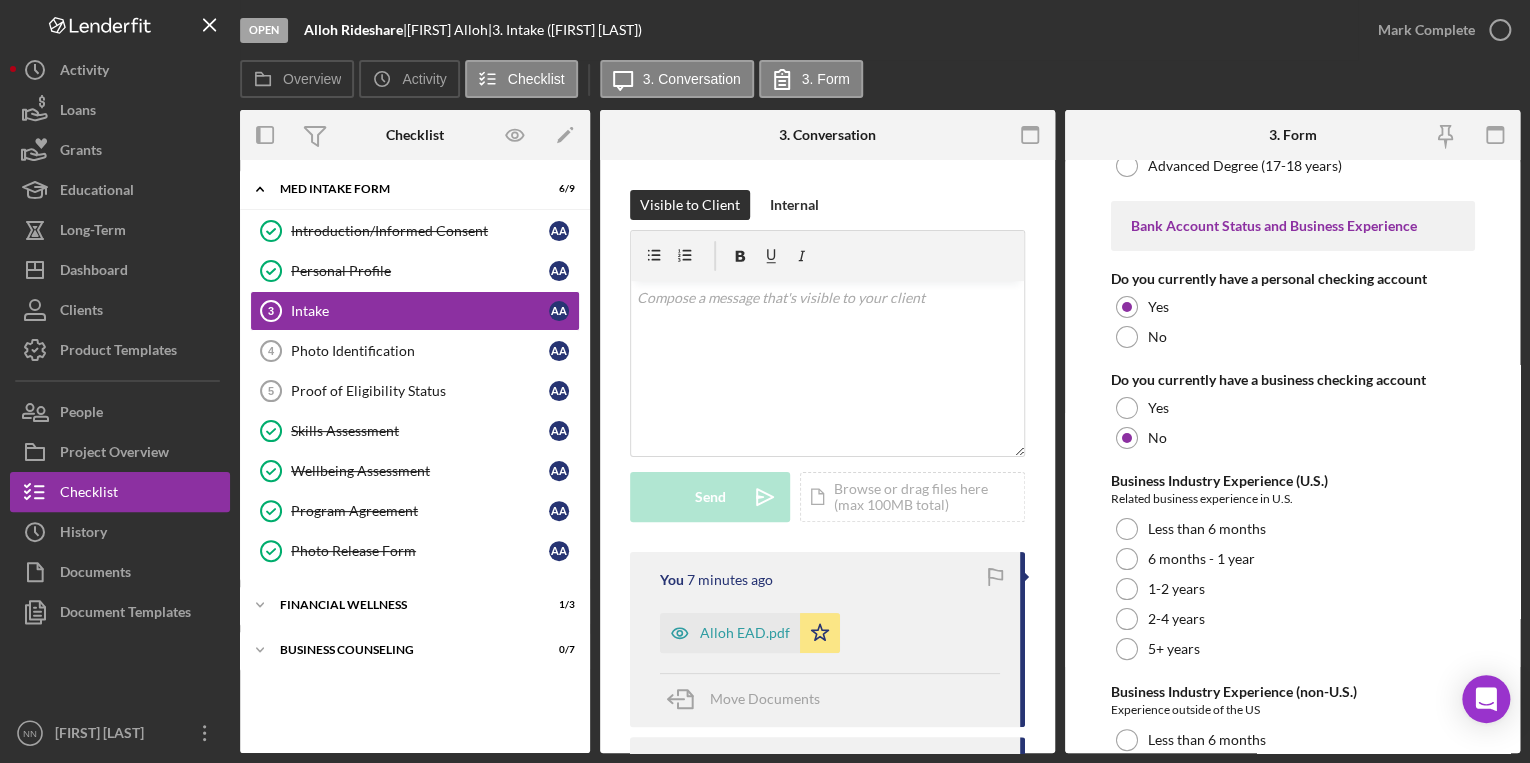 scroll, scrollTop: 4000, scrollLeft: 0, axis: vertical 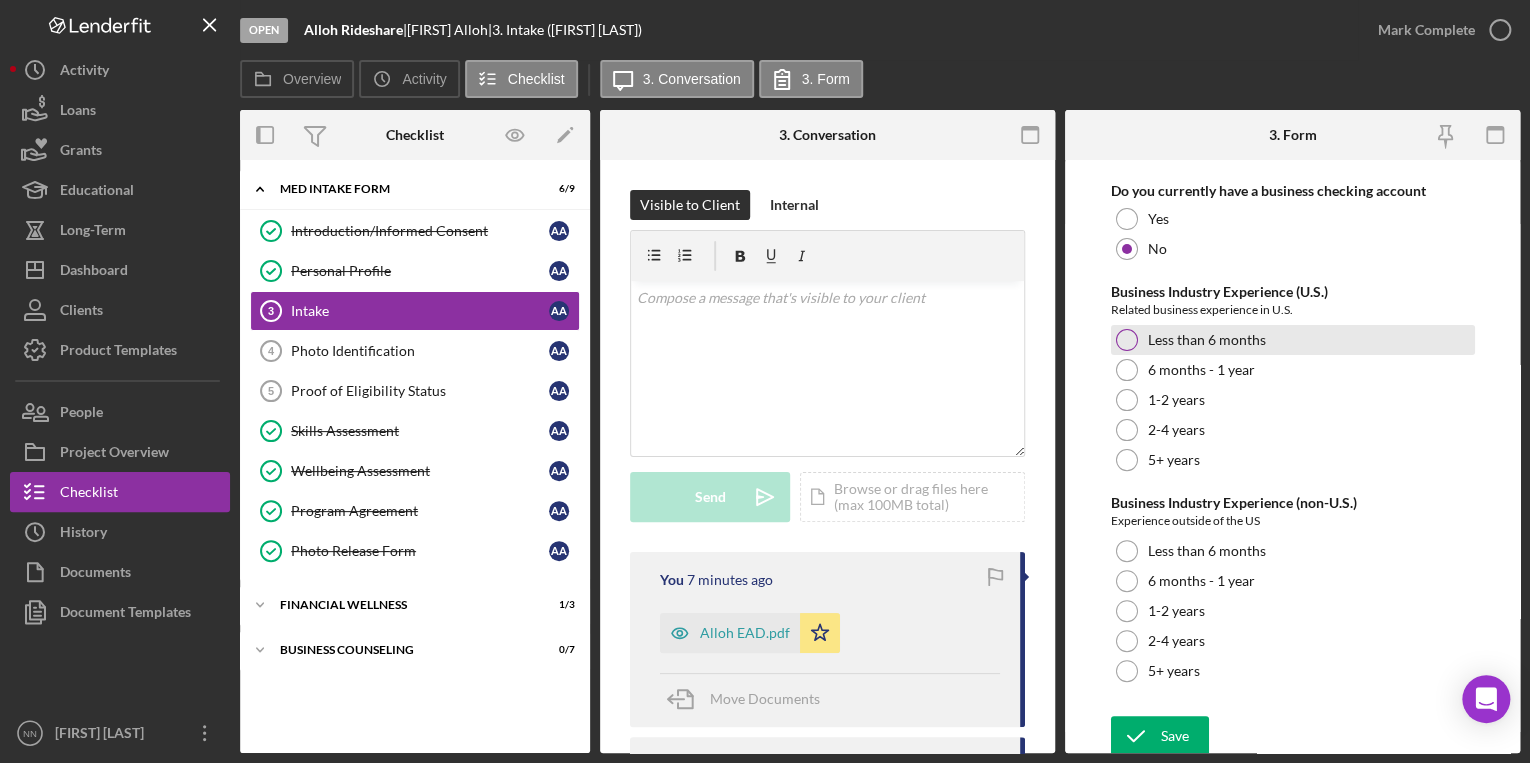 click on "Less than 6 months" at bounding box center [1293, 340] 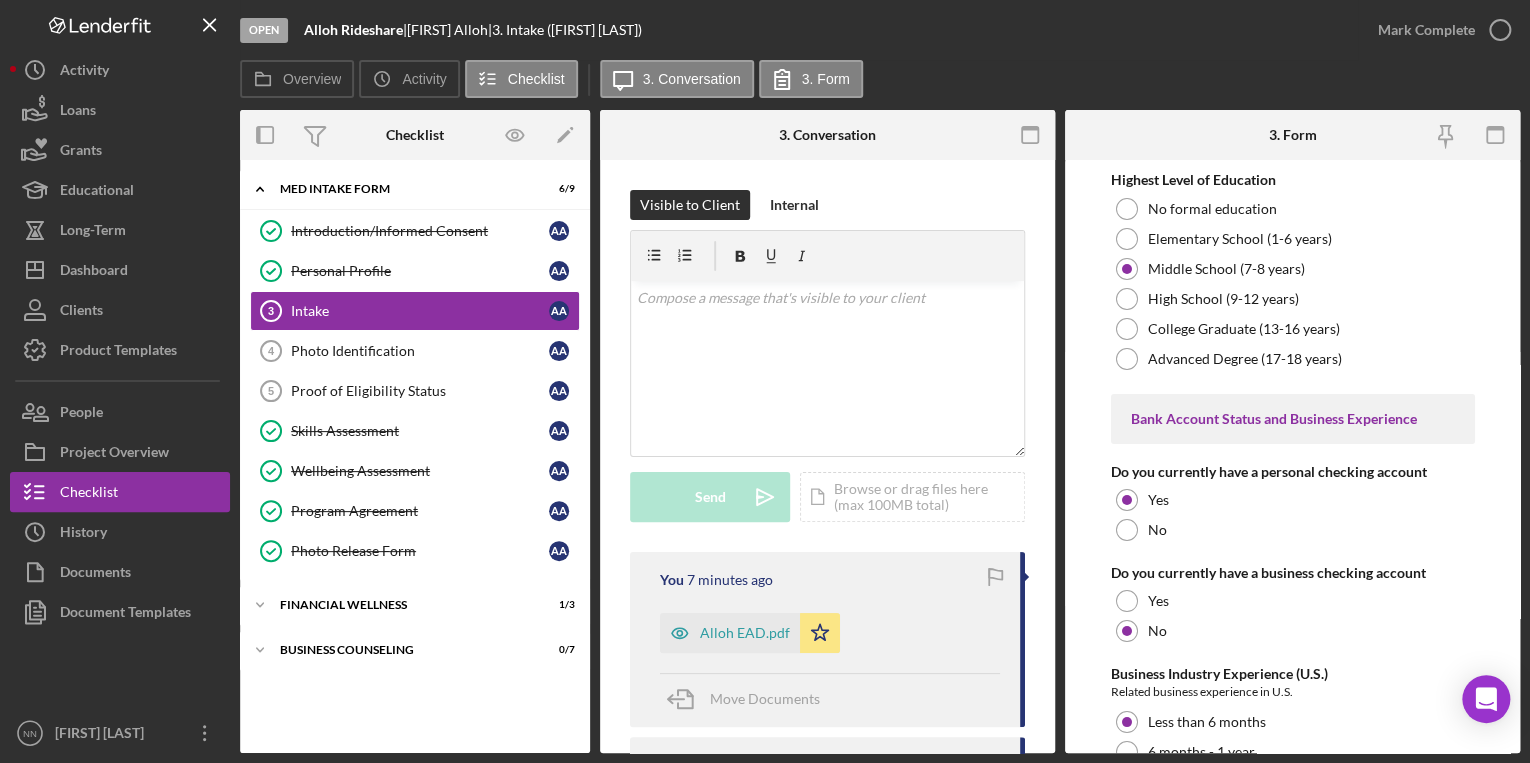 scroll, scrollTop: 3600, scrollLeft: 0, axis: vertical 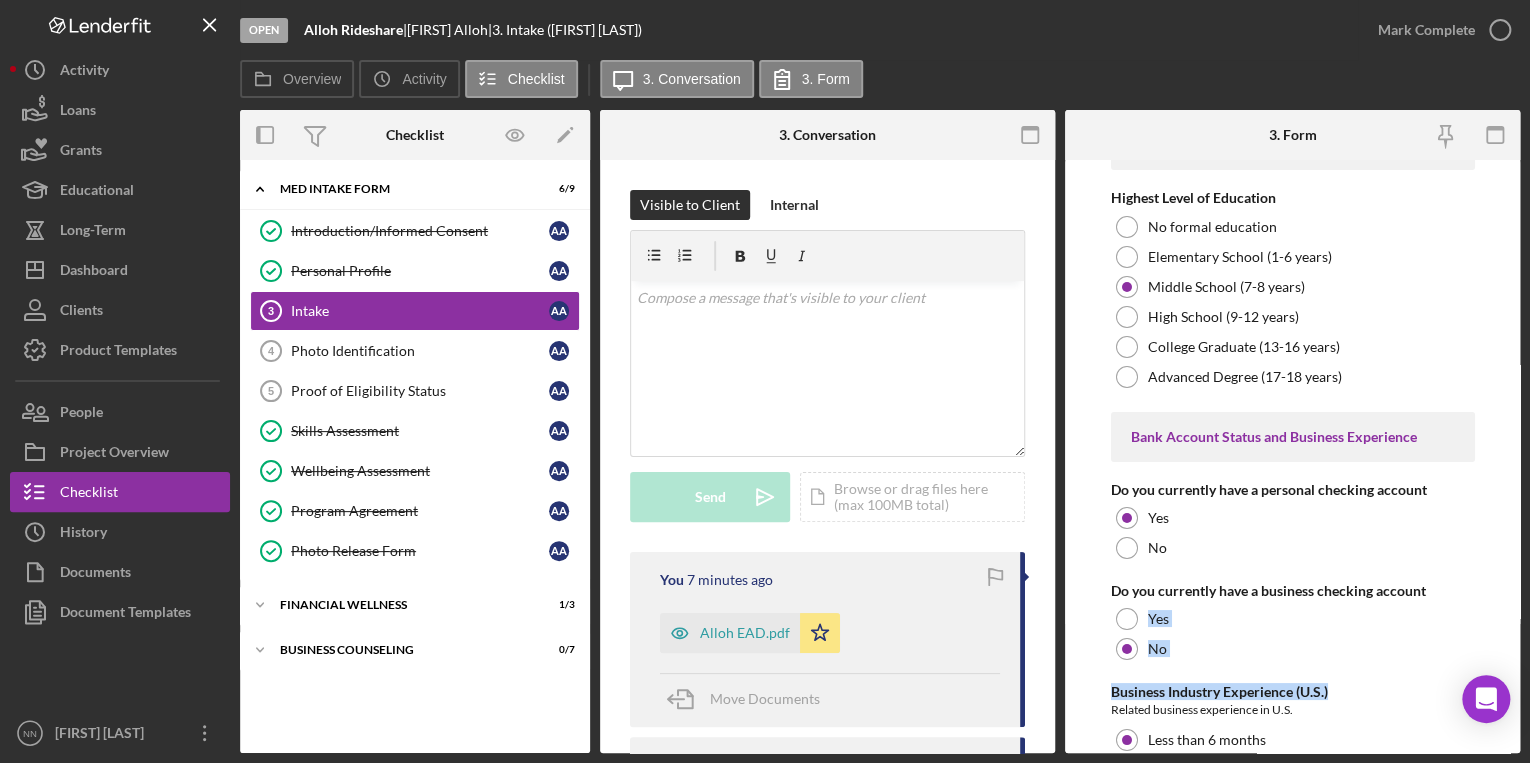 drag, startPoint x: 1520, startPoint y: 684, endPoint x: 1508, endPoint y: 577, distance: 107.67079 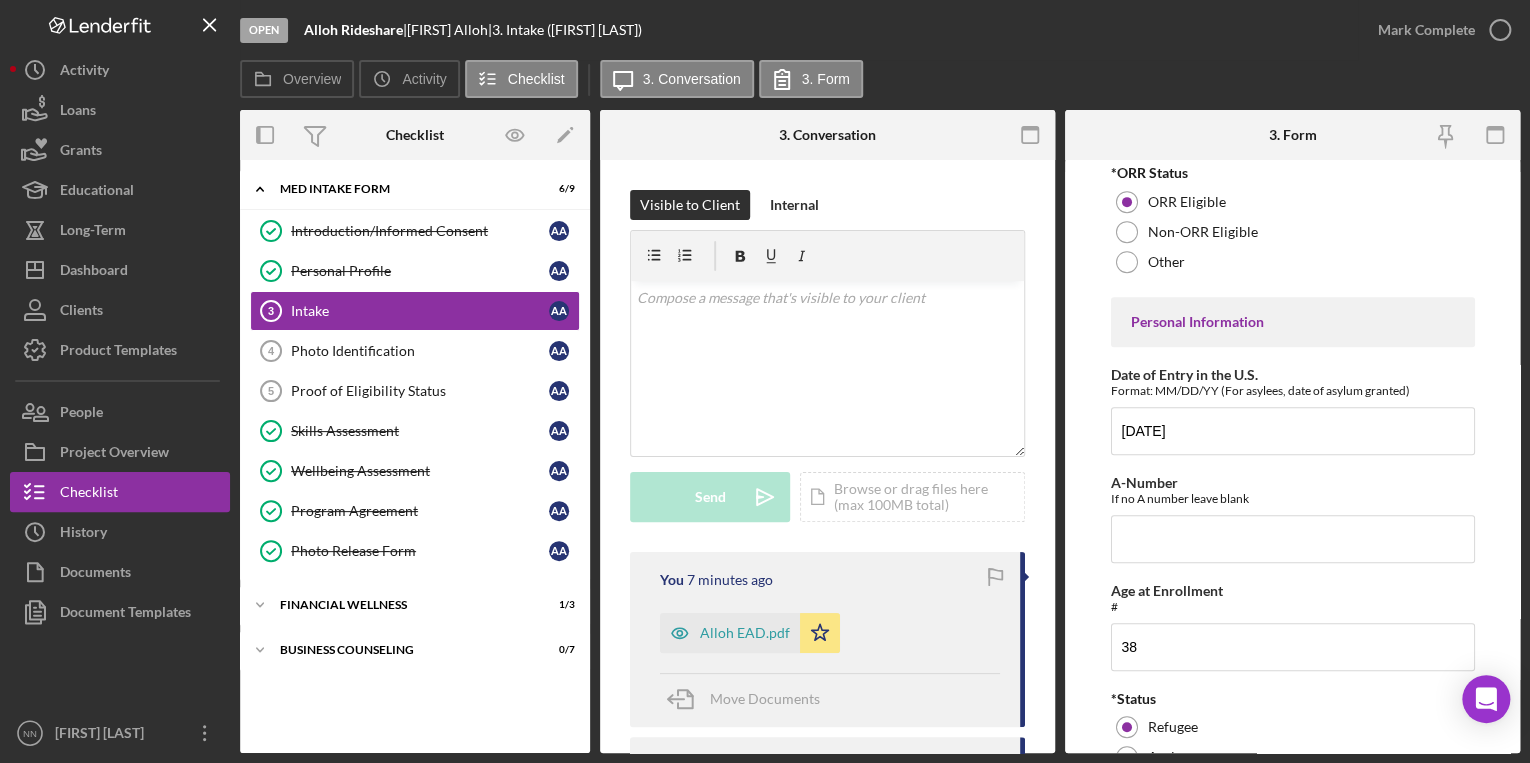 scroll, scrollTop: 0, scrollLeft: 0, axis: both 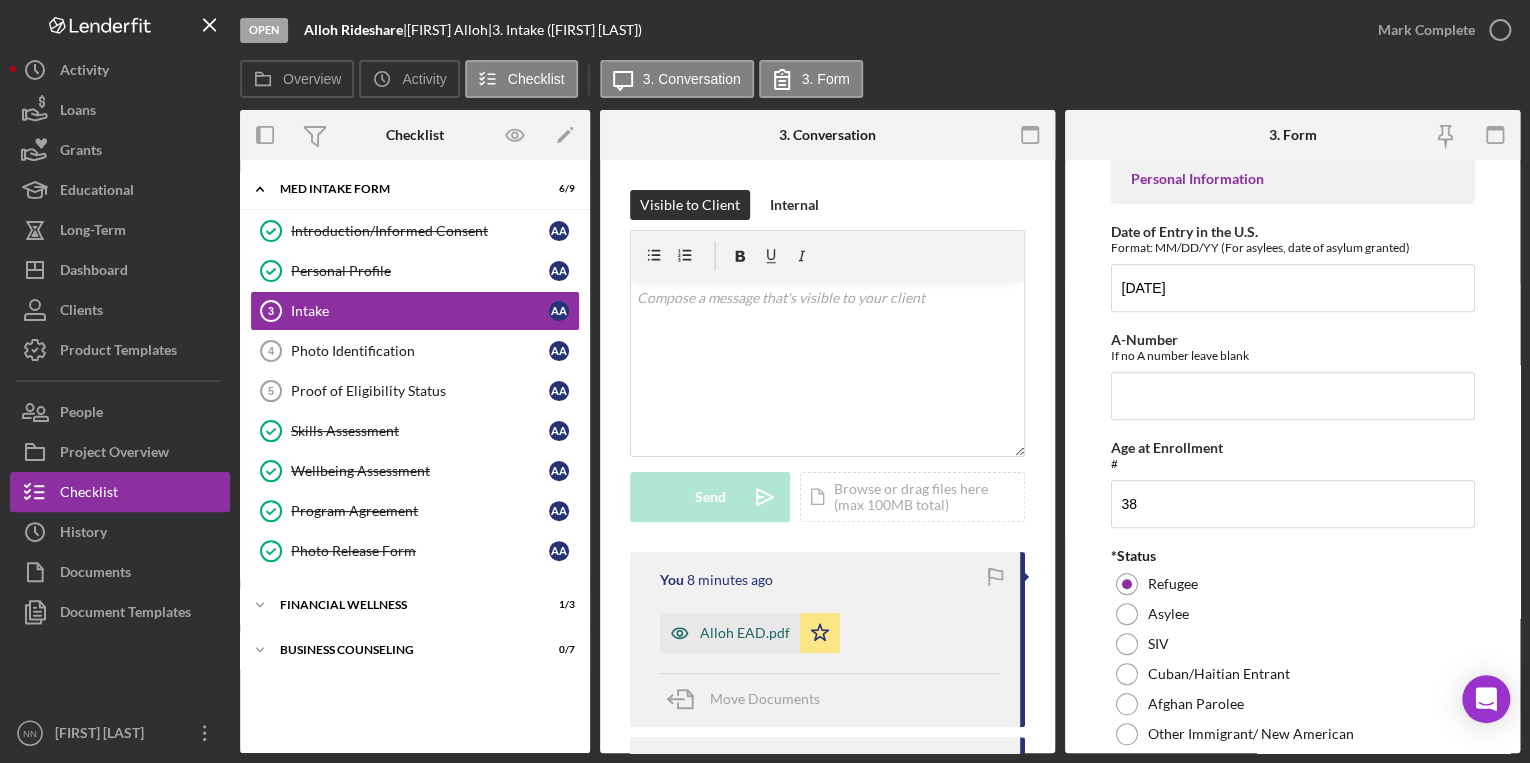 click on "Alloh EAD.pdf" at bounding box center (745, 633) 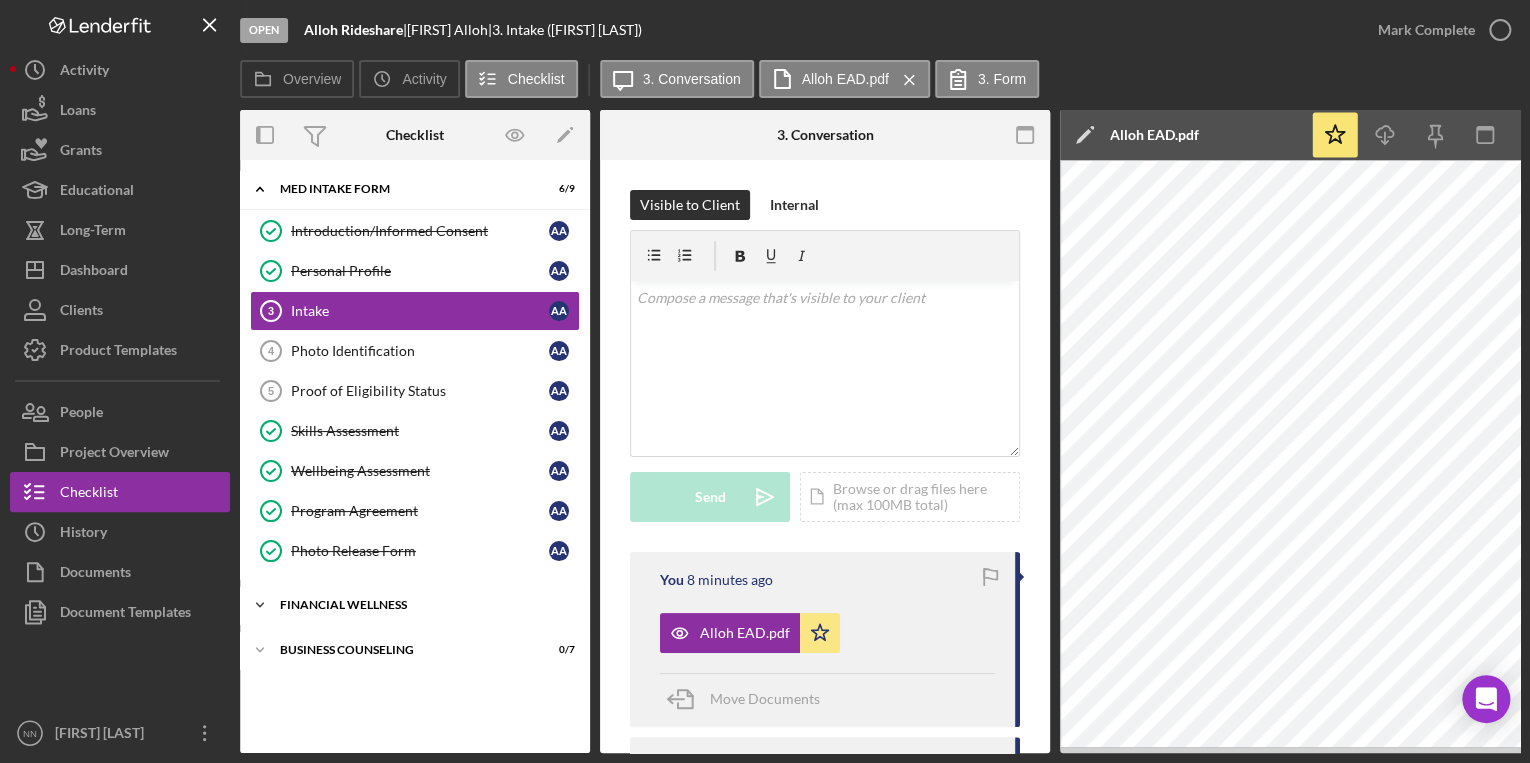click on "Financial Wellness" at bounding box center (422, 605) 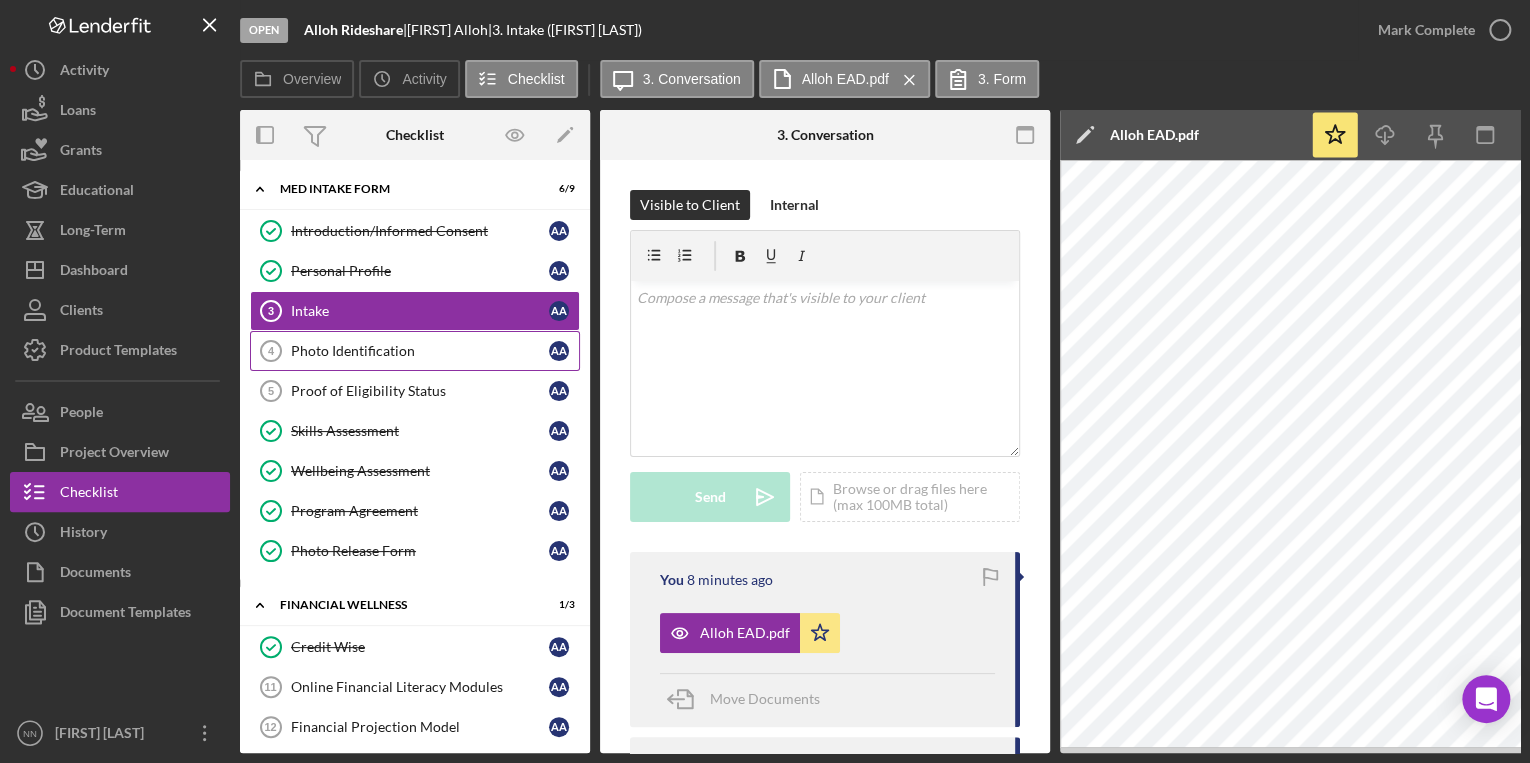 click on "Photo Identification" at bounding box center [420, 351] 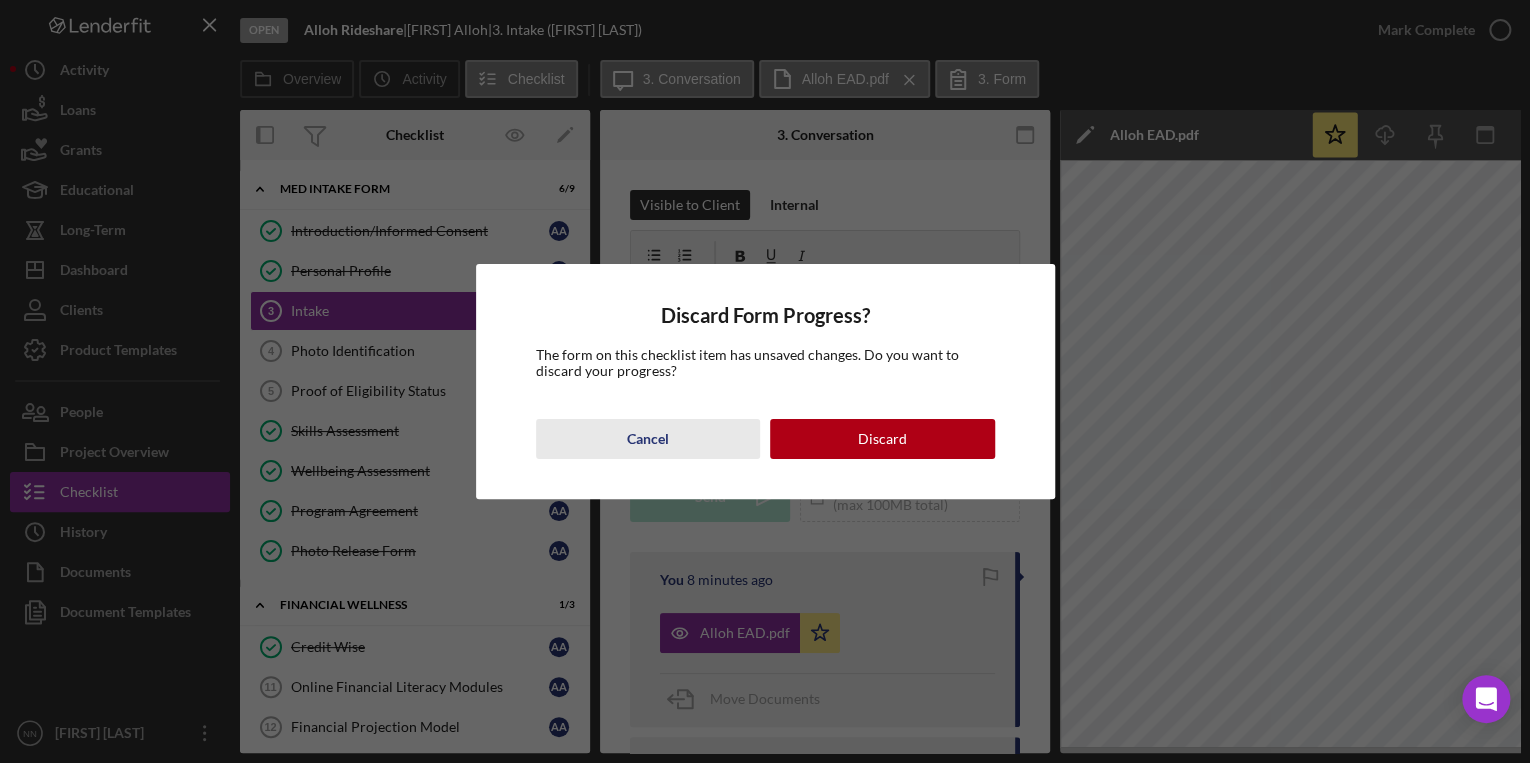 click on "Cancel" at bounding box center [648, 439] 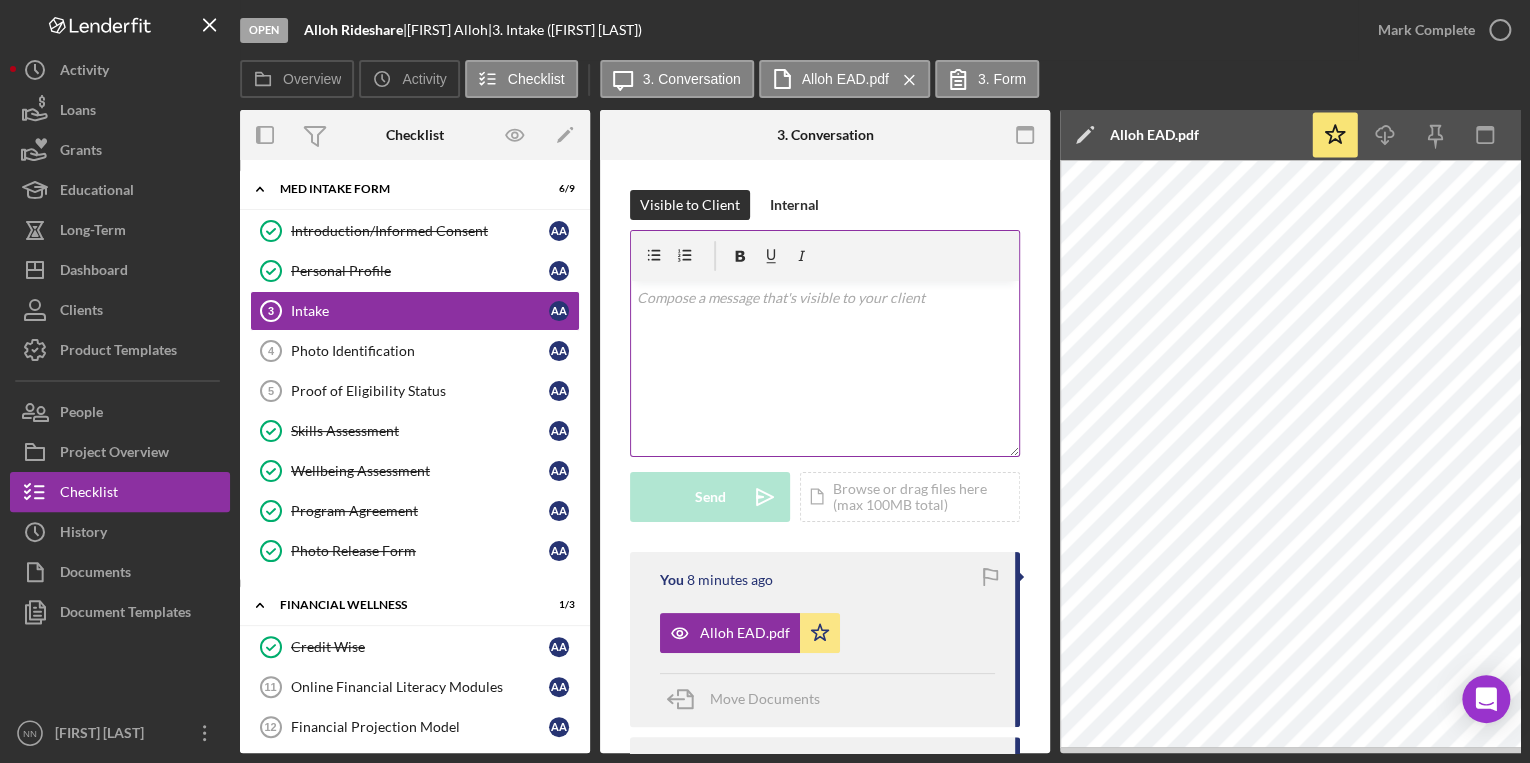 click on "v Color teal Color pink Remove color Add row above Add row below Add column before Add column after Merge cells Split cells Remove column Remove row Remove table" at bounding box center [825, 368] 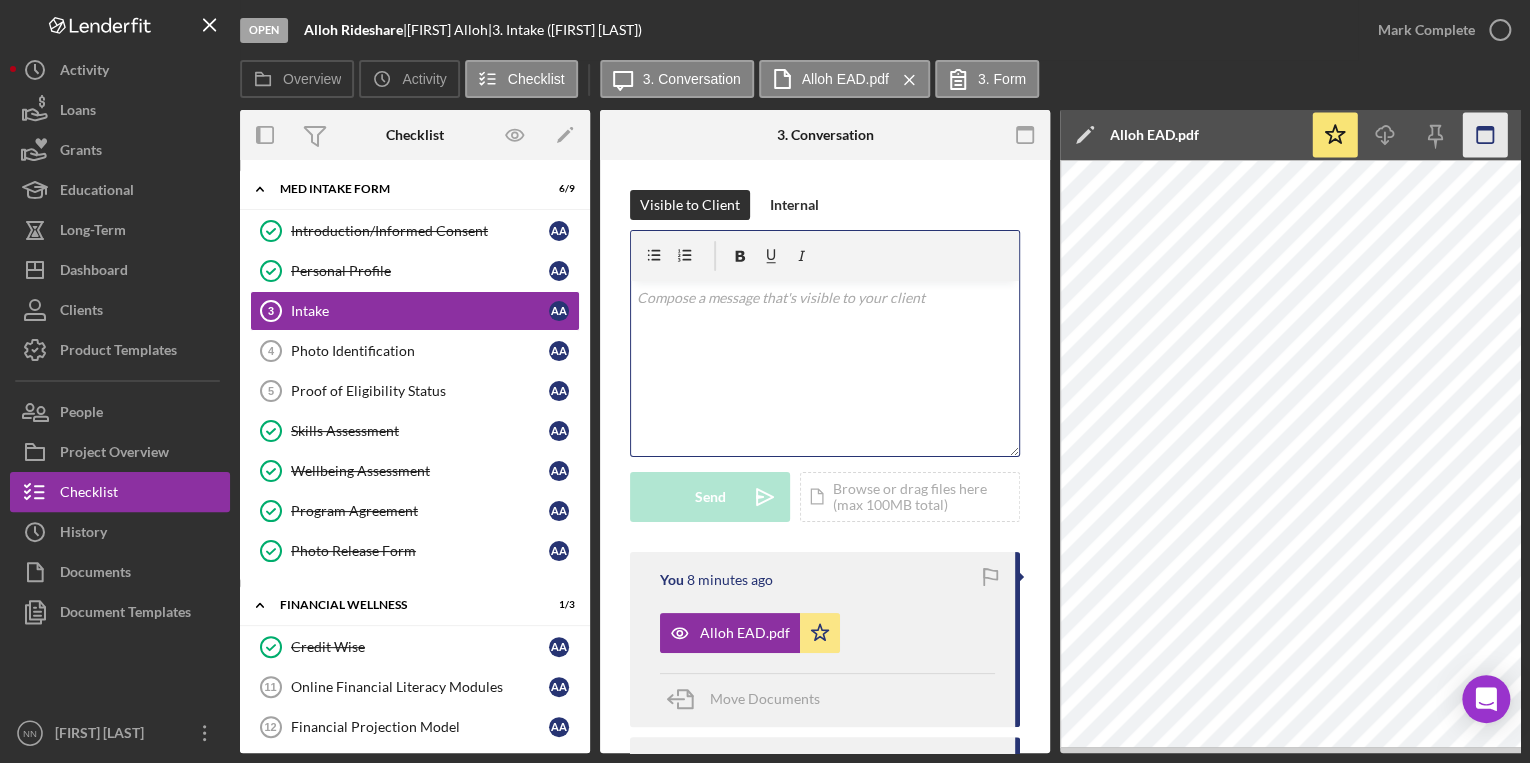 click 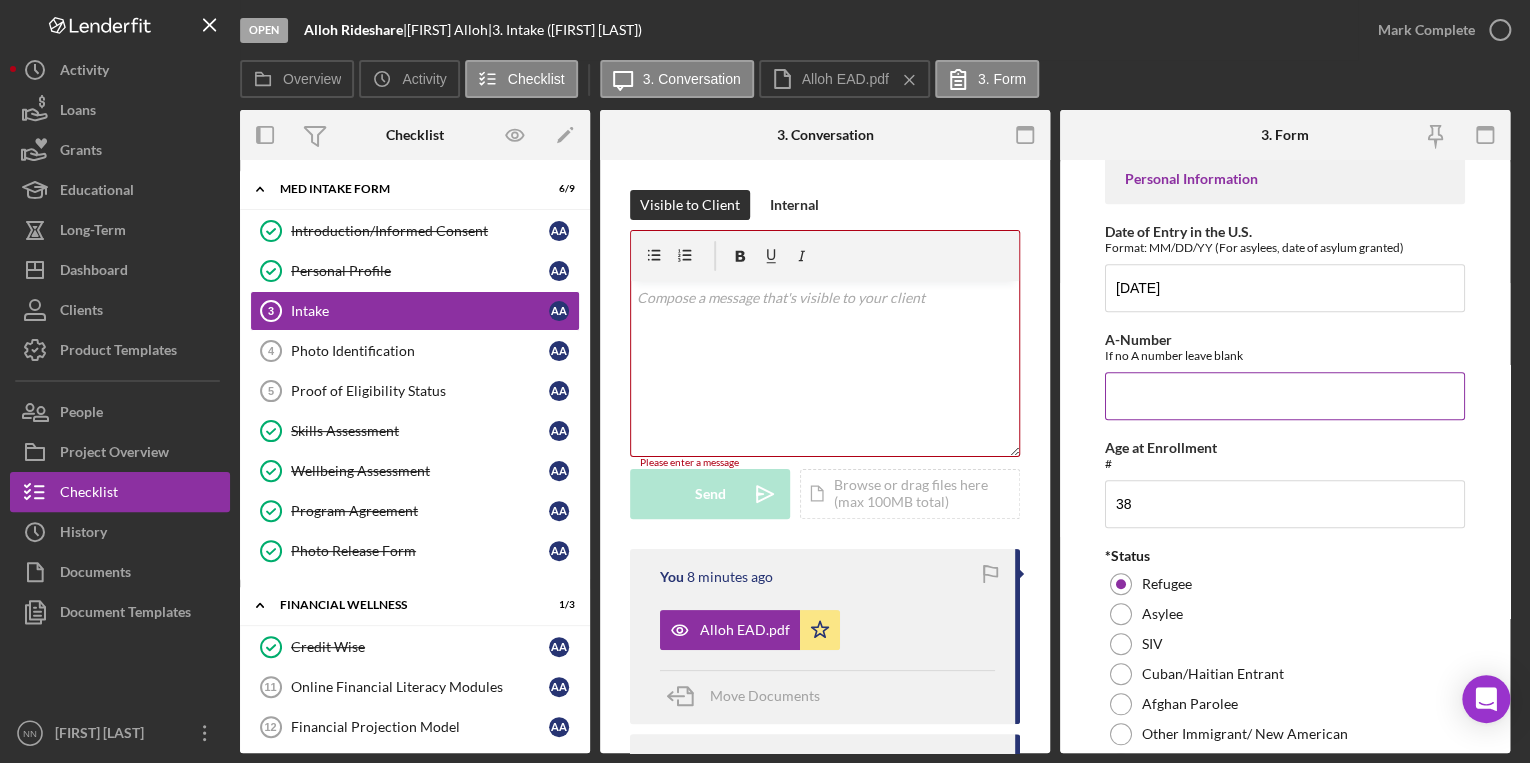 click on "A-Number" at bounding box center (1285, 396) 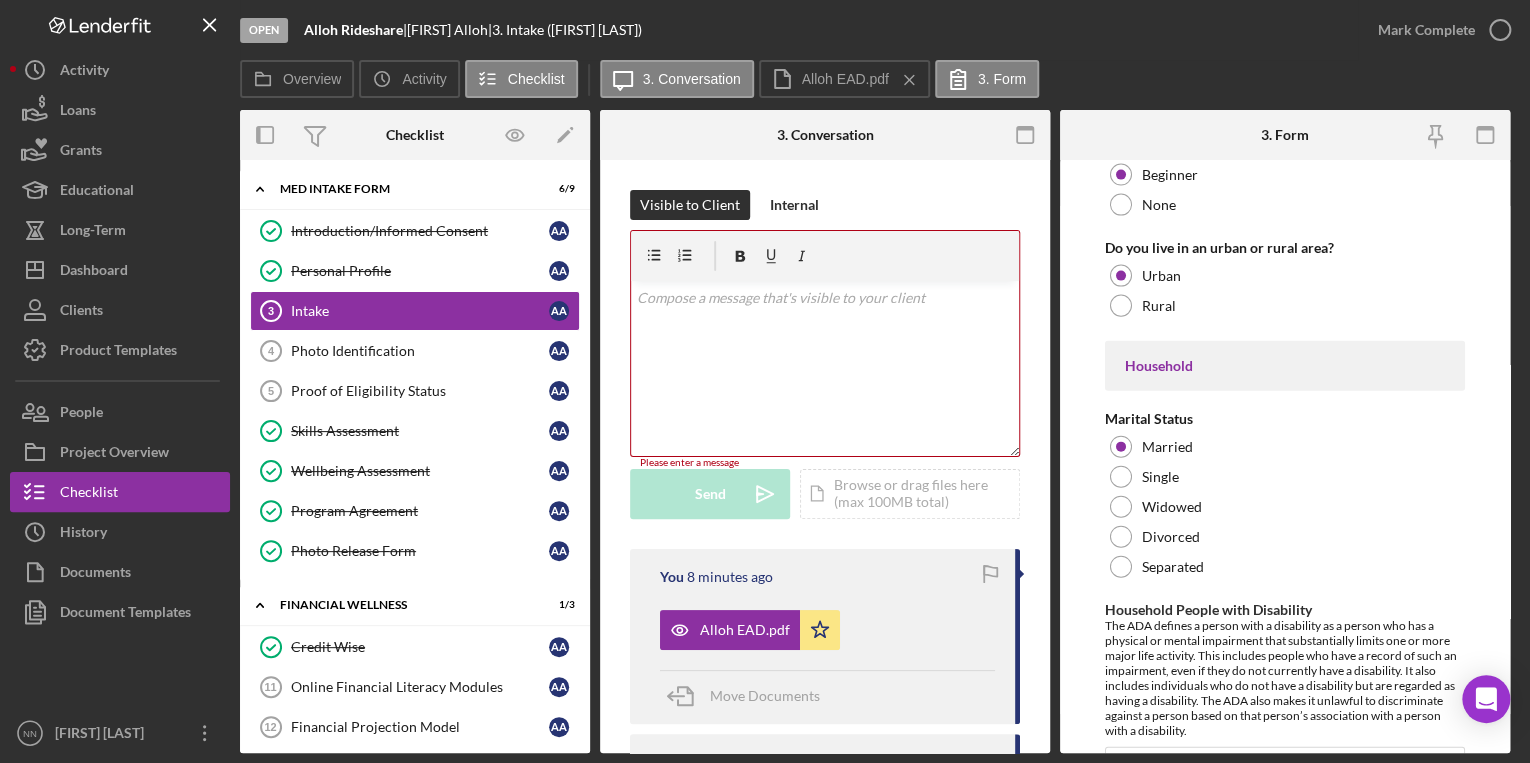 scroll, scrollTop: 2640, scrollLeft: 0, axis: vertical 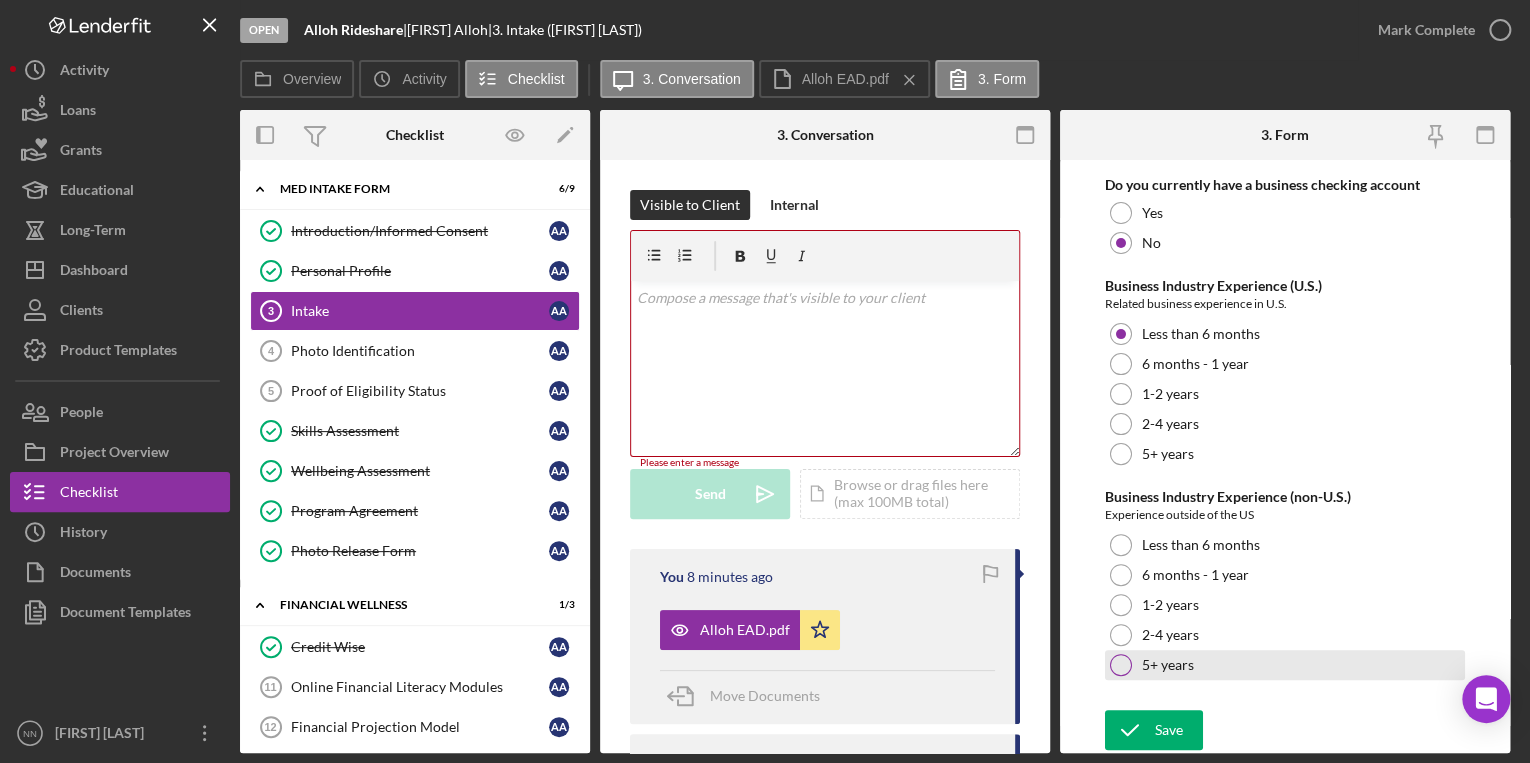 type on "[NUMBER]" 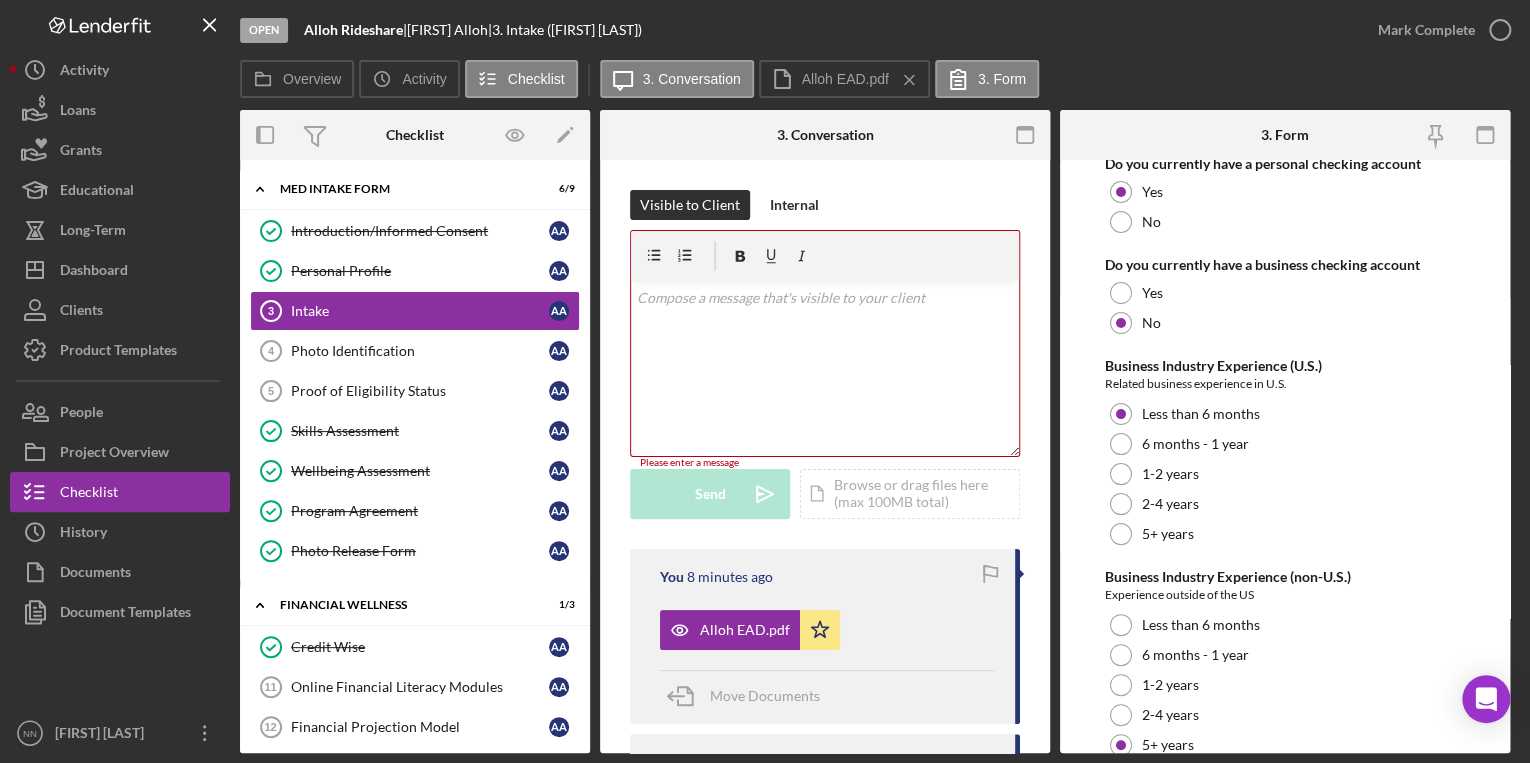 scroll, scrollTop: 4013, scrollLeft: 0, axis: vertical 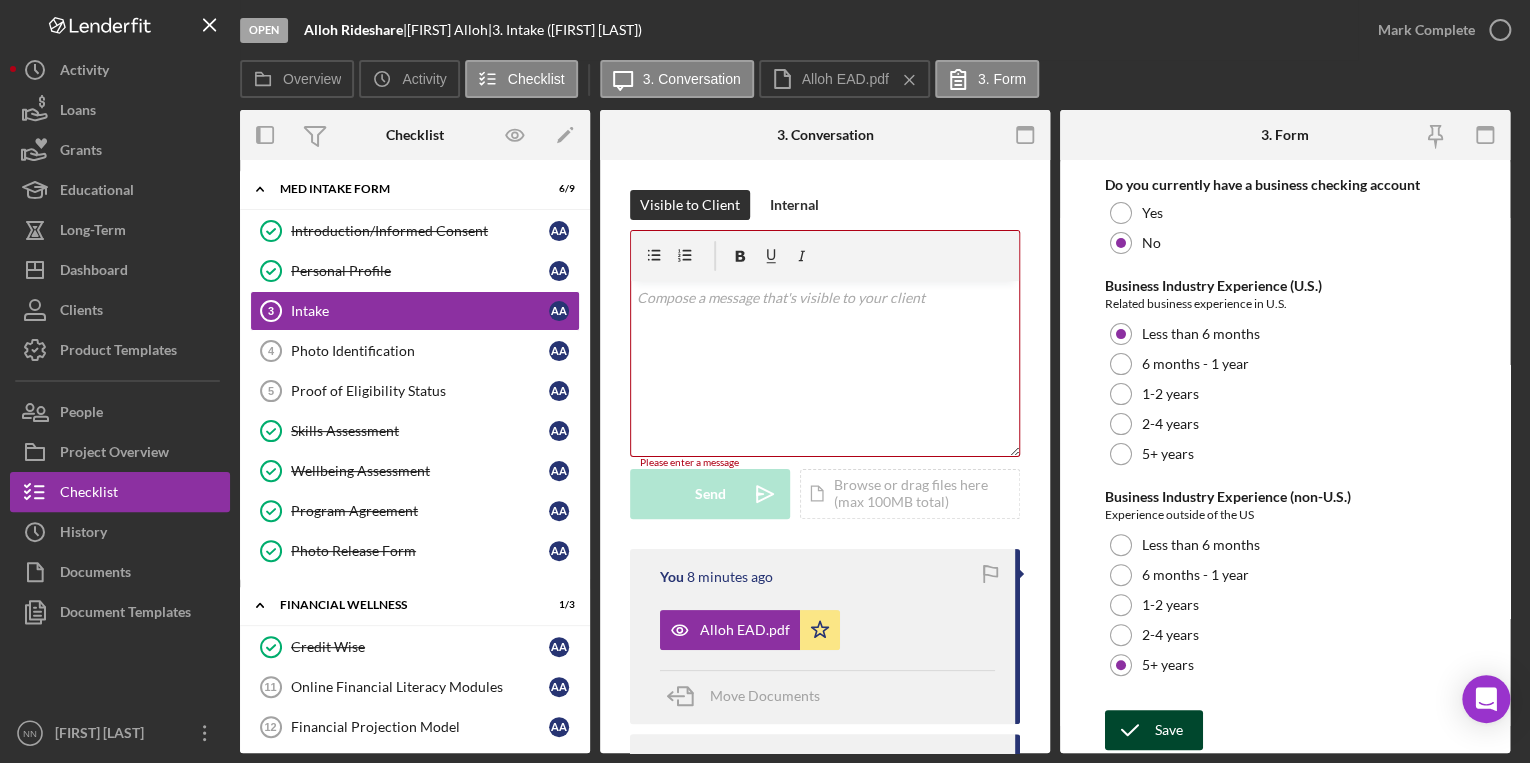 click on "Save" at bounding box center [1154, 730] 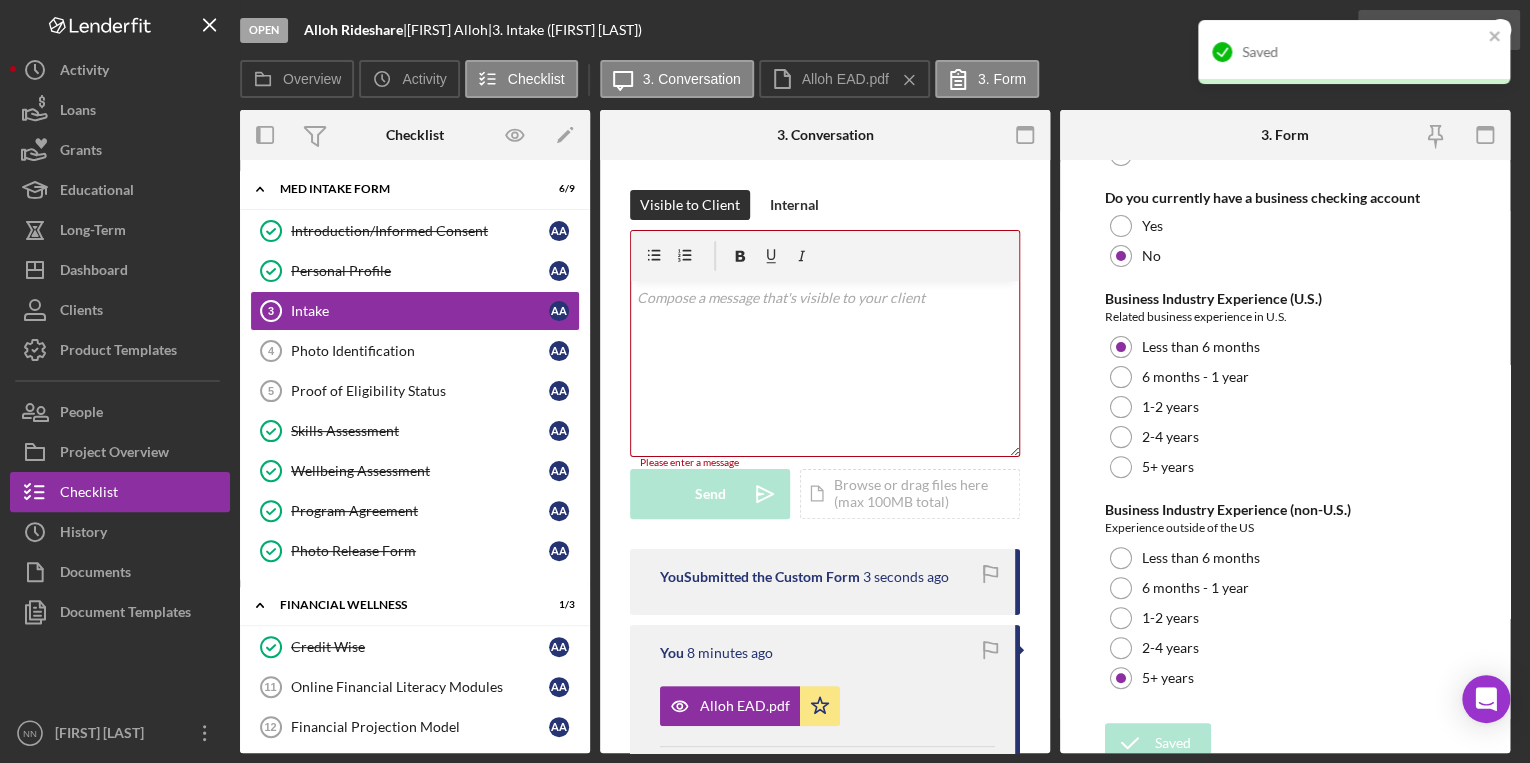 scroll, scrollTop: 4033, scrollLeft: 0, axis: vertical 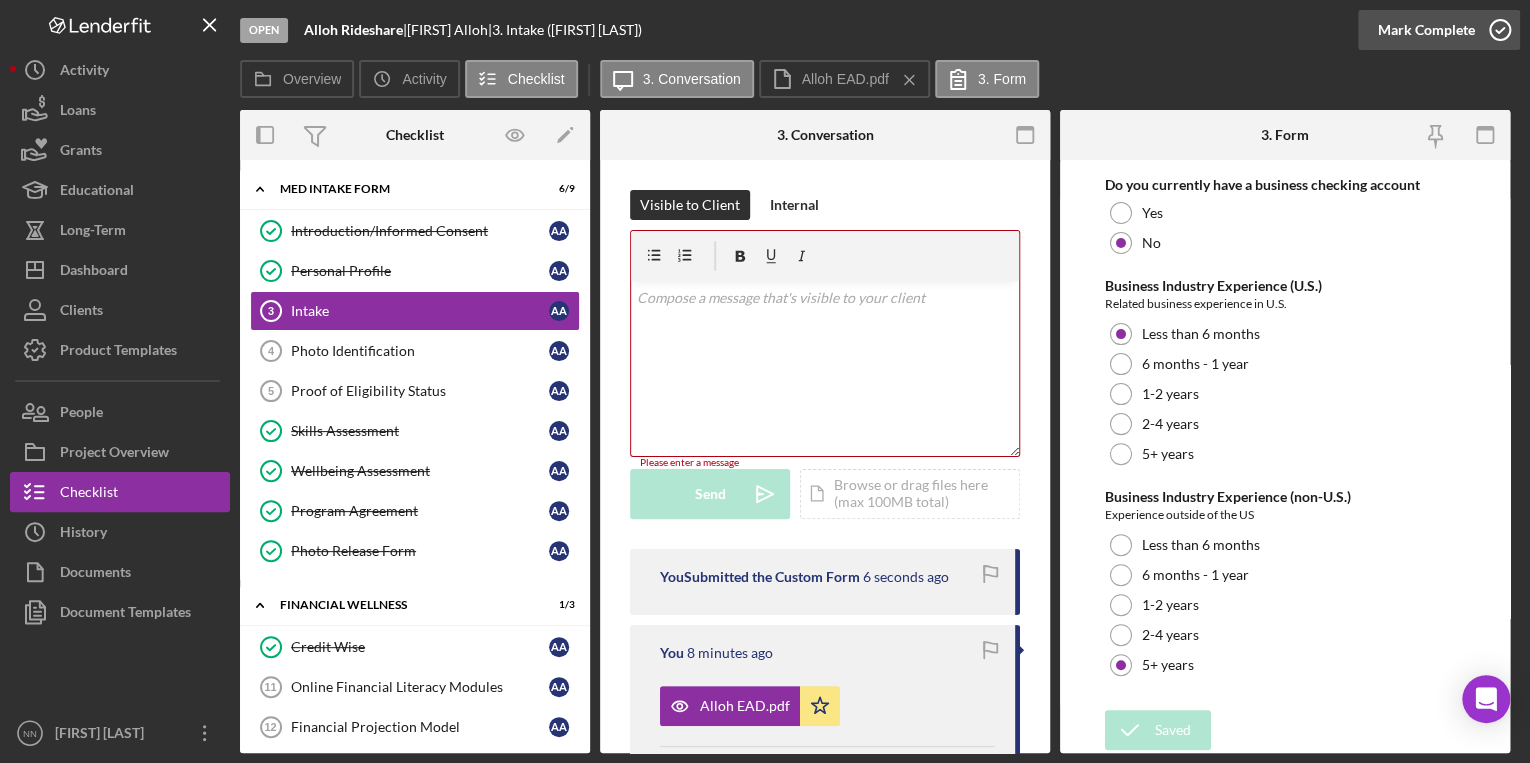 click 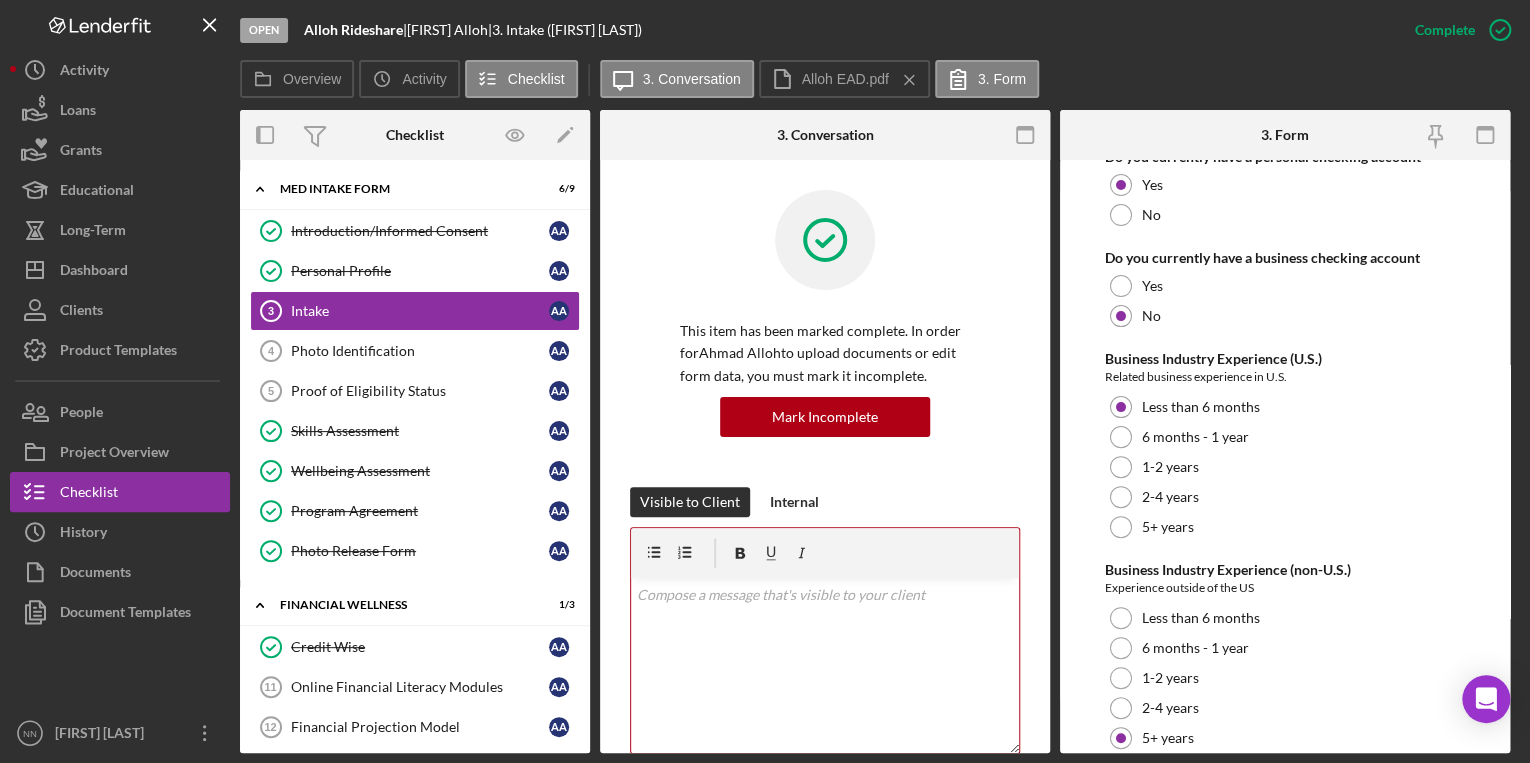 scroll, scrollTop: 4113, scrollLeft: 0, axis: vertical 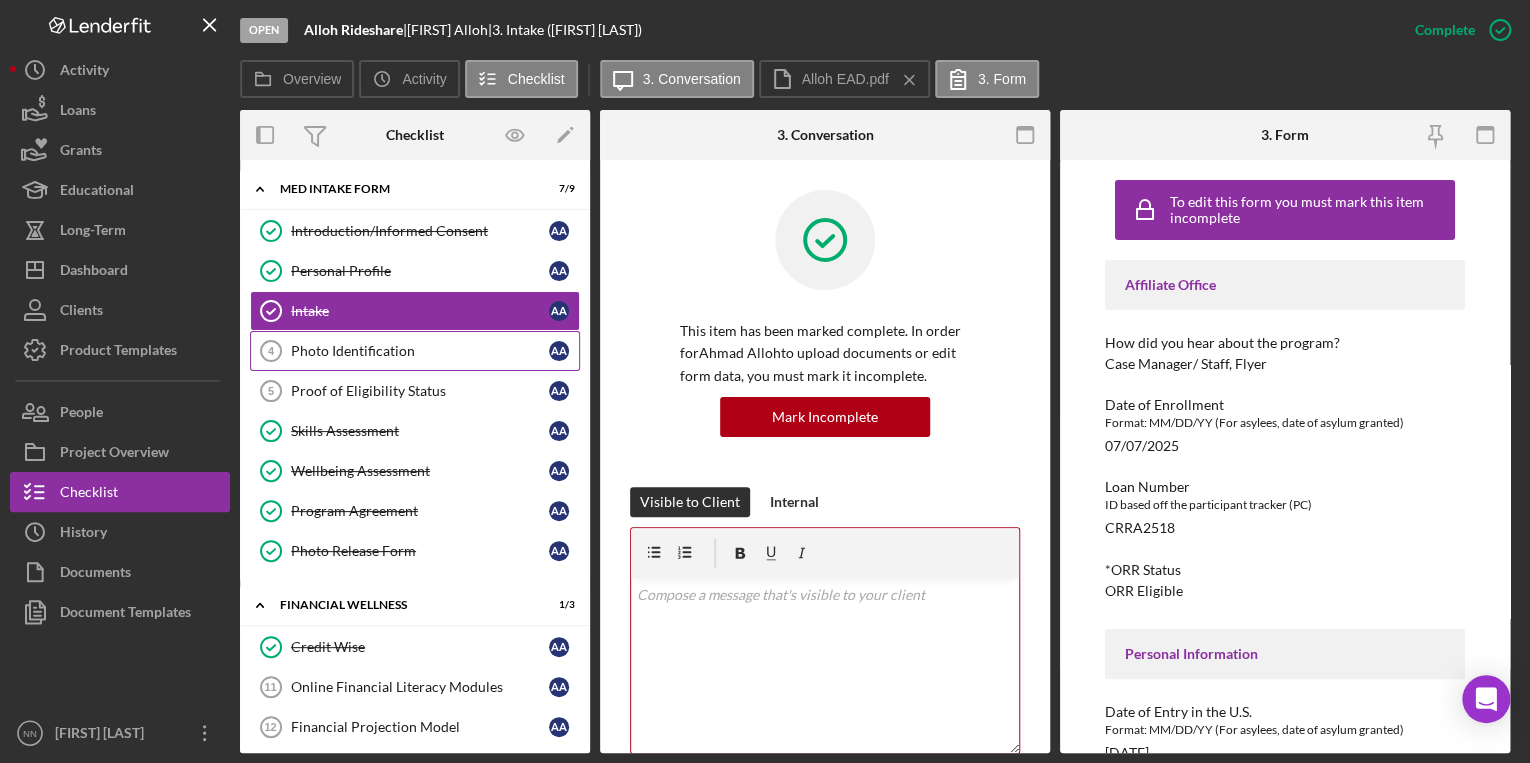 click on "Photo Identification" at bounding box center [420, 351] 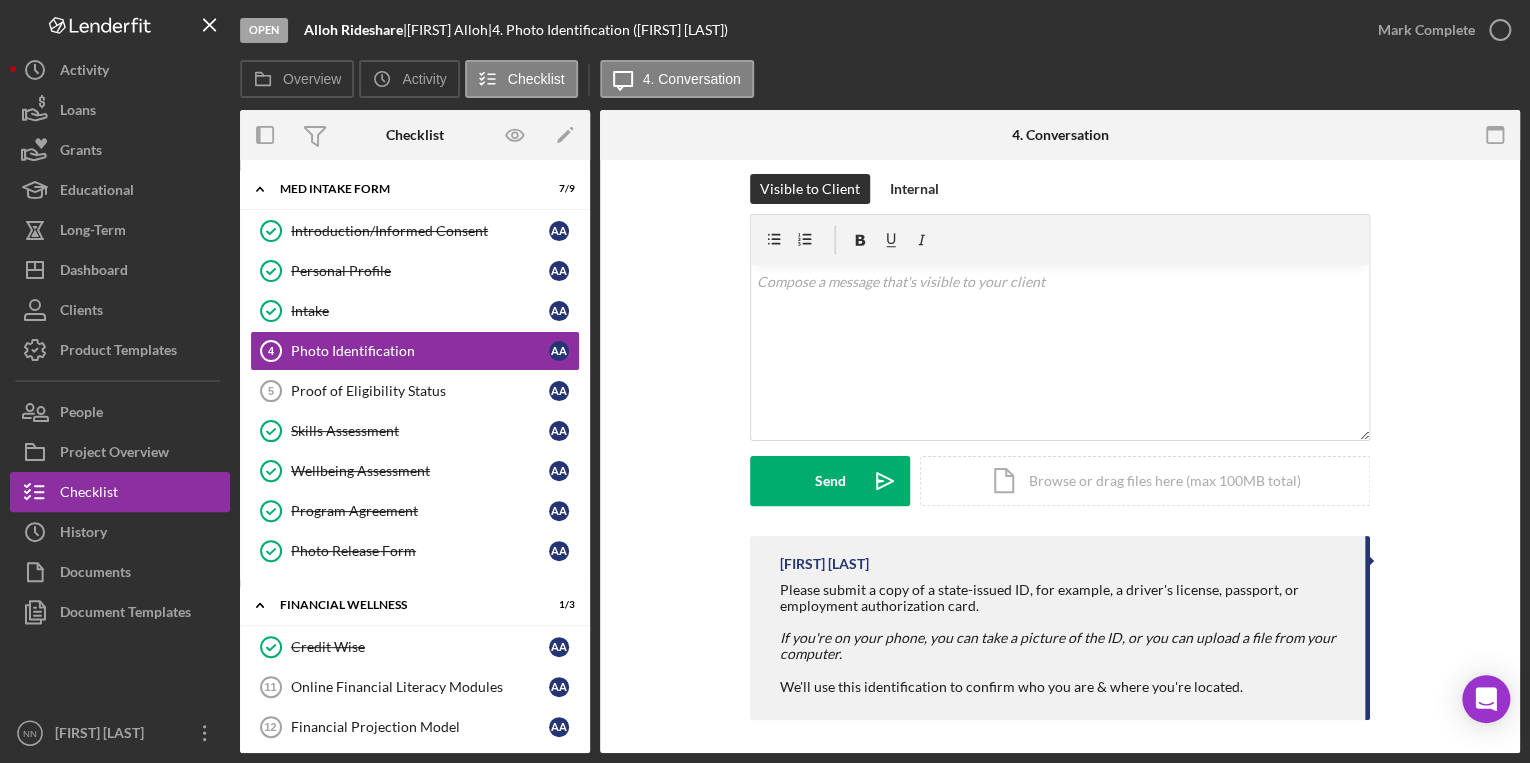 scroll, scrollTop: 21, scrollLeft: 0, axis: vertical 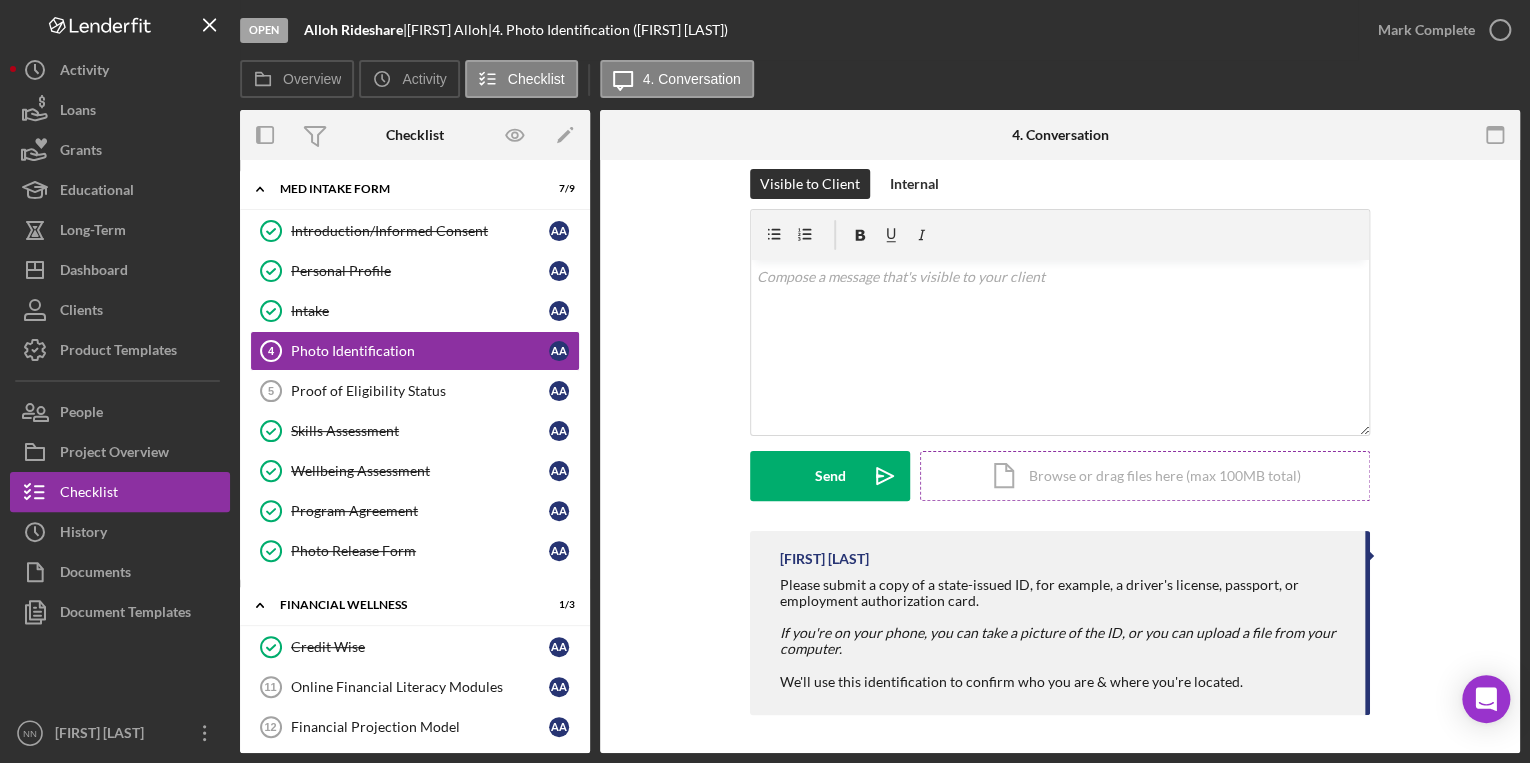 click on "Icon/Document Browse or drag files here (max 100MB total) Tap to choose files or take a photo" at bounding box center (1145, 476) 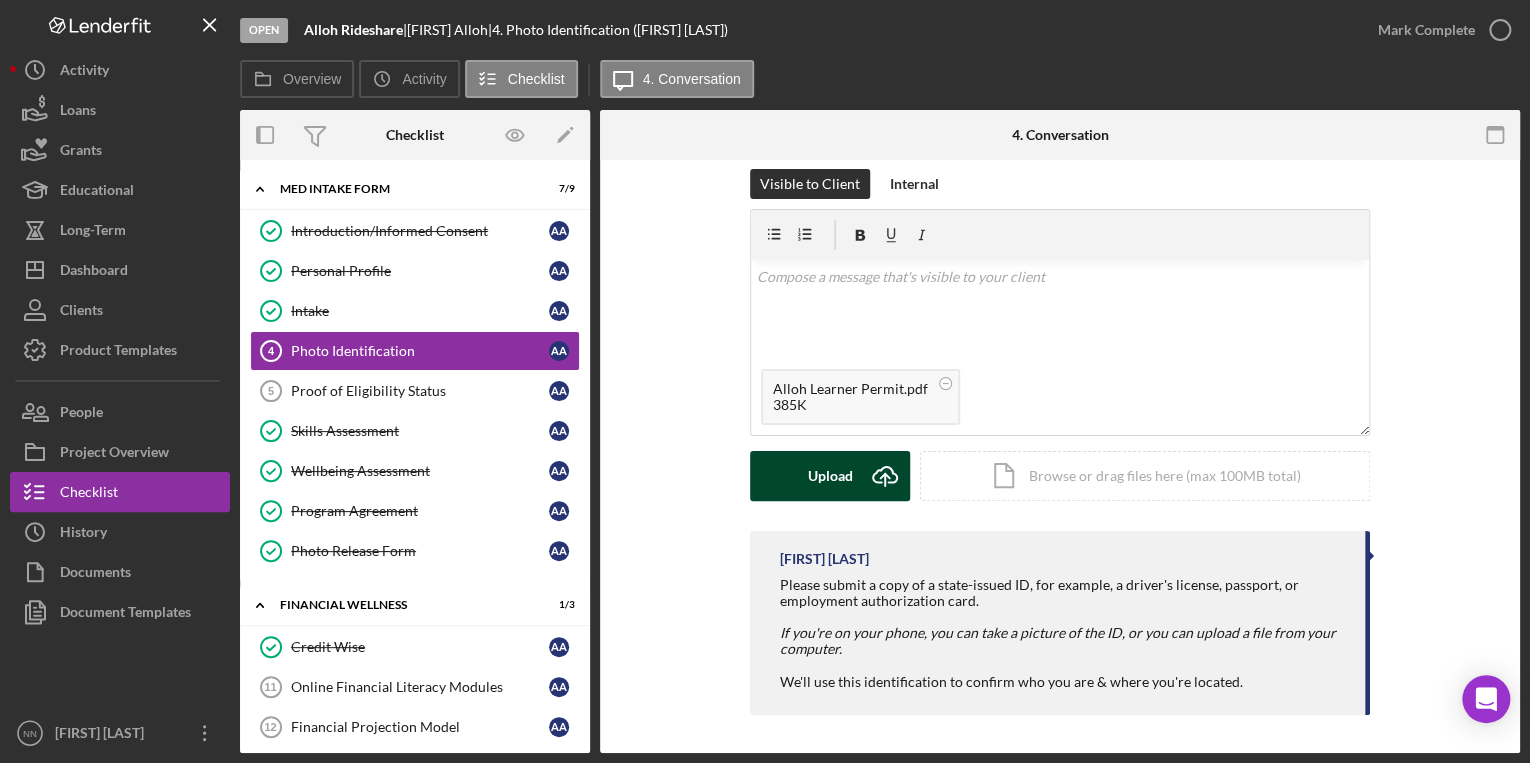 click on "Upload Icon/Upload" at bounding box center [830, 476] 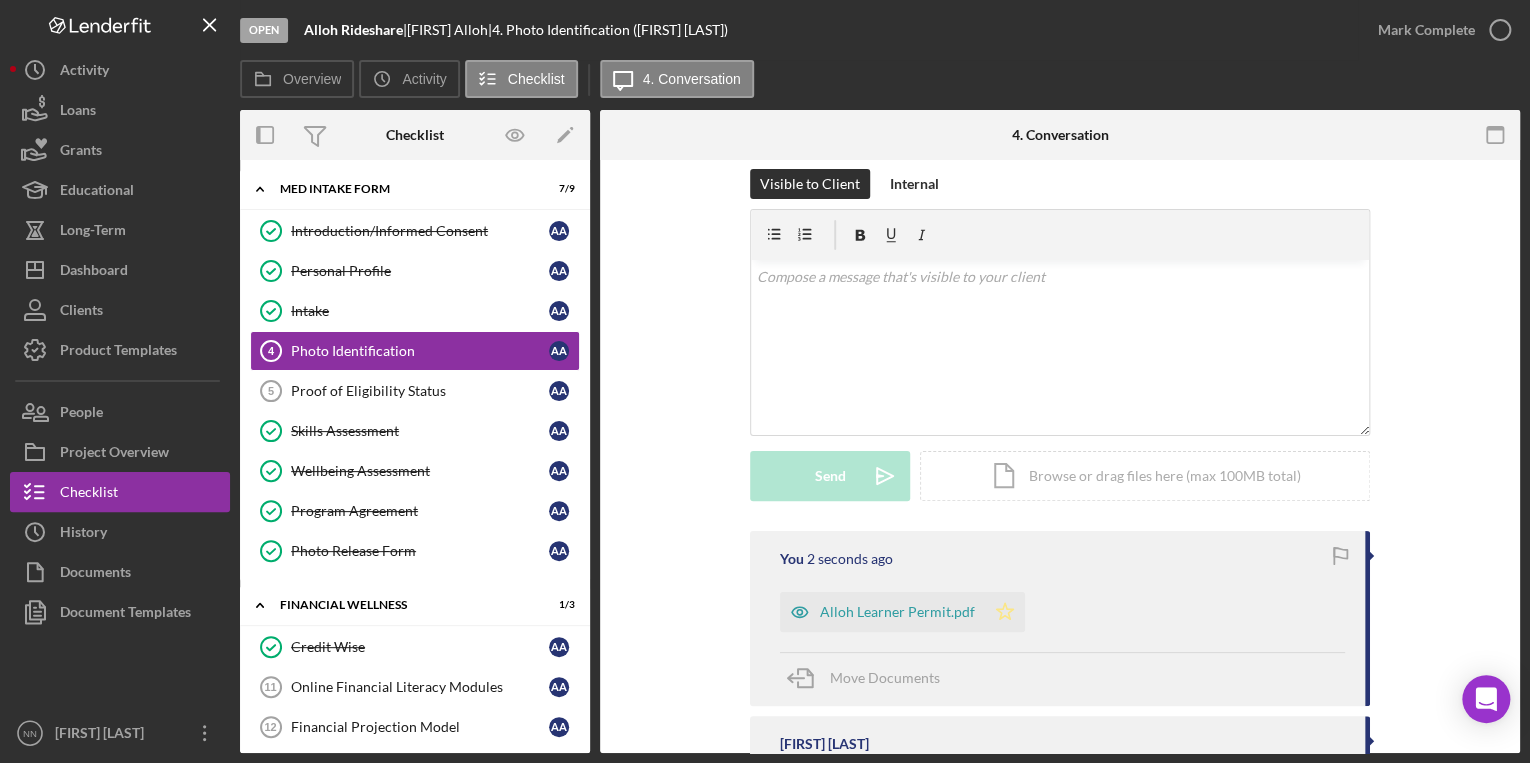 click on "Icon/Star" 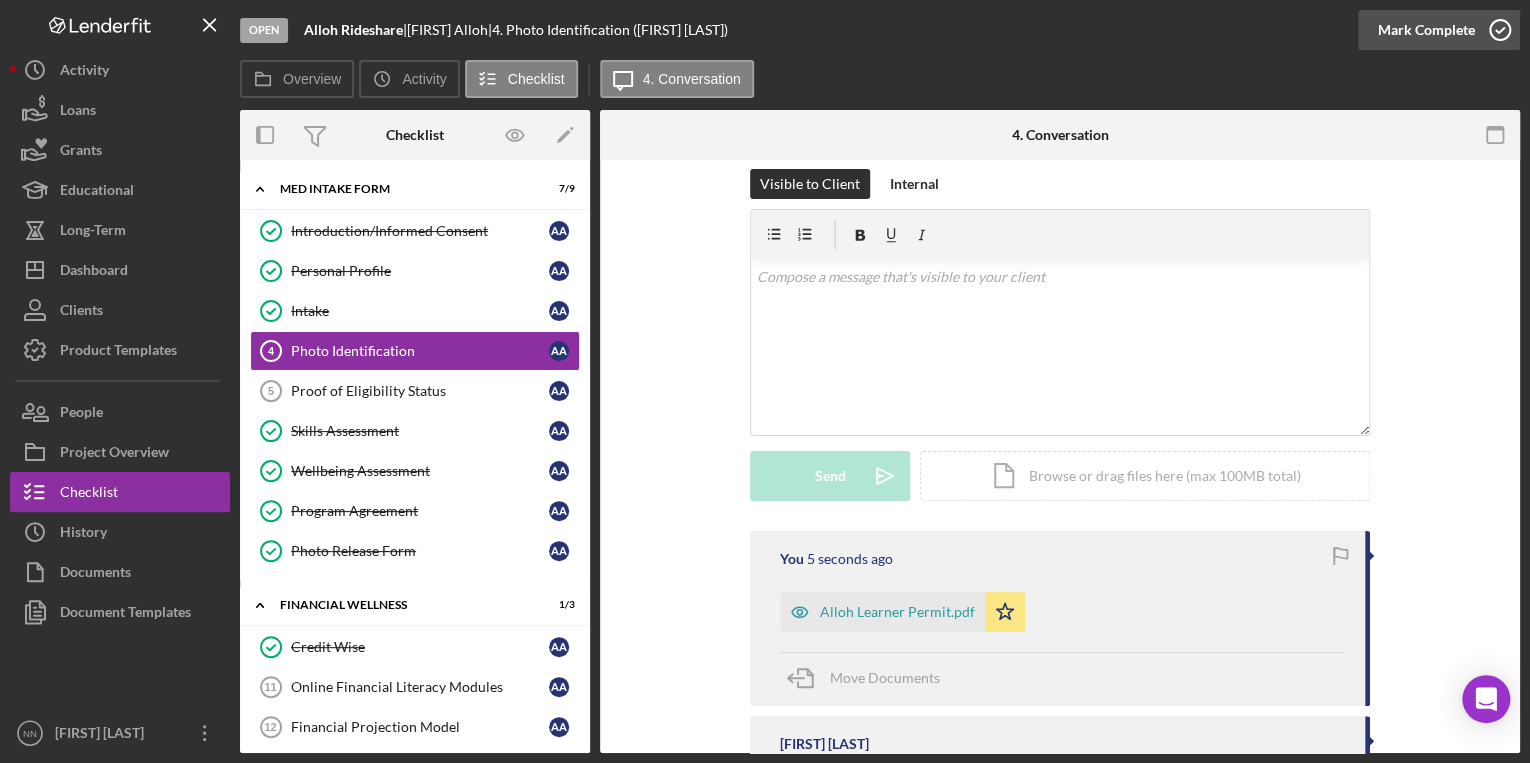 click 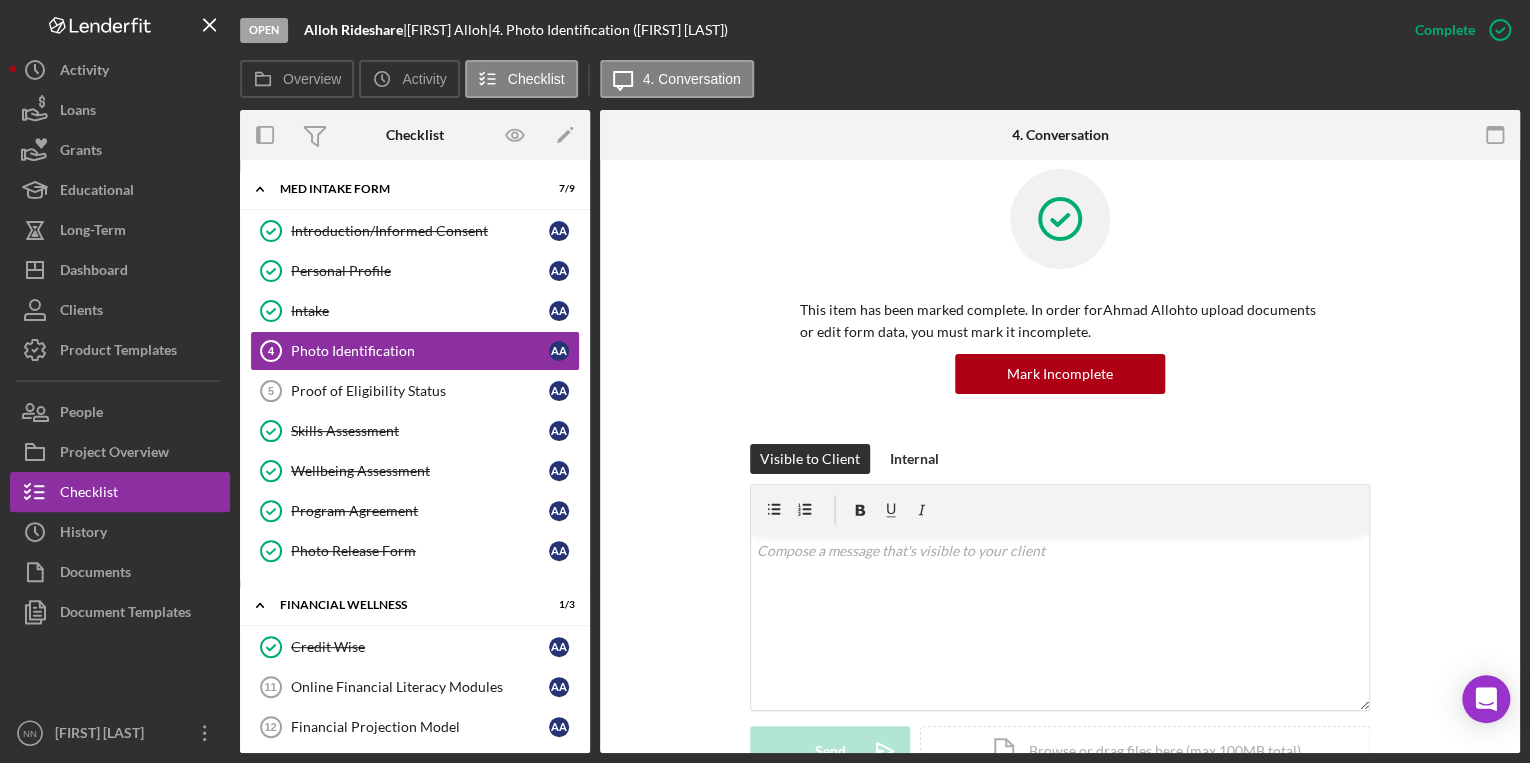 scroll, scrollTop: 296, scrollLeft: 0, axis: vertical 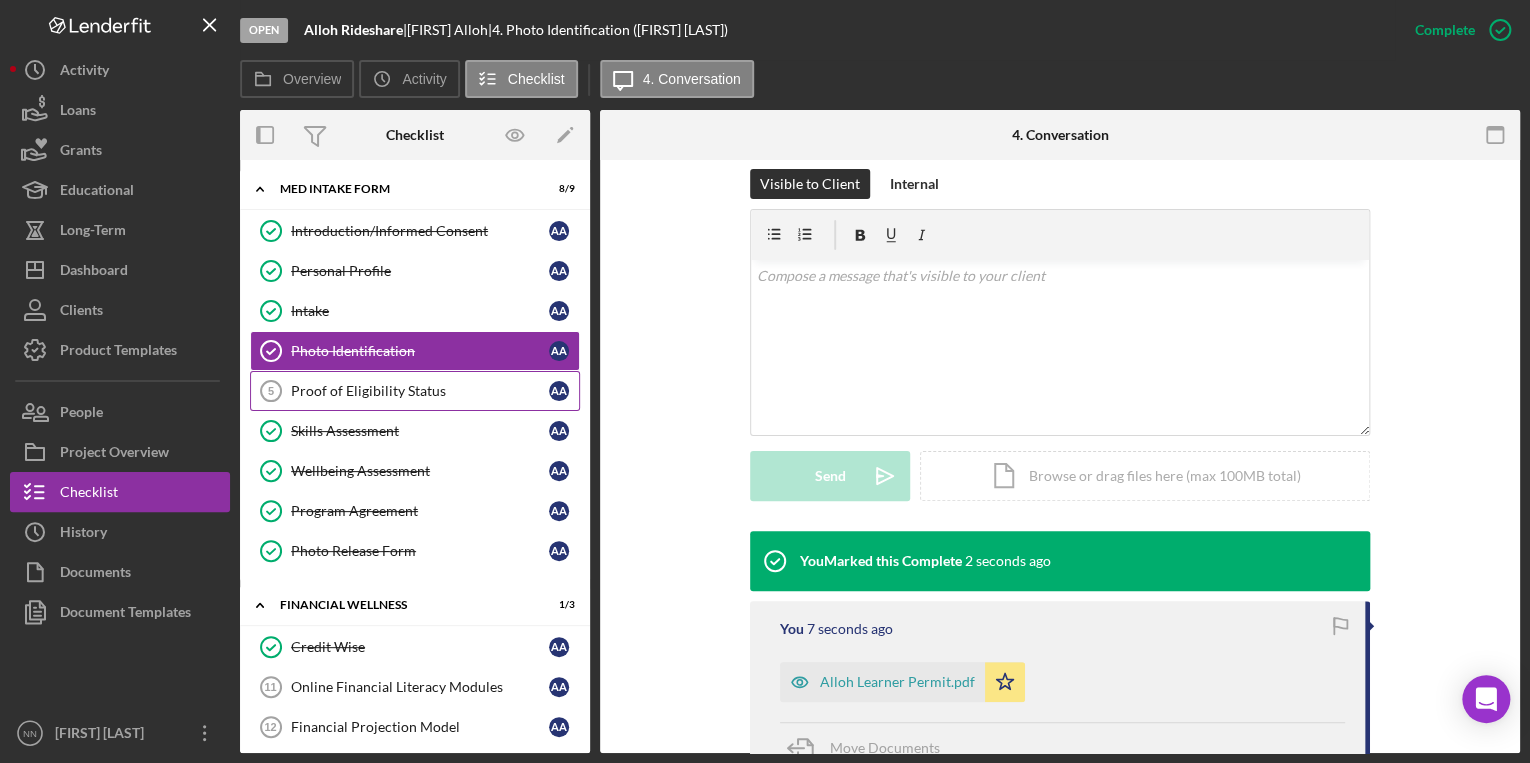 click on "Proof of Eligibility Status" at bounding box center (420, 391) 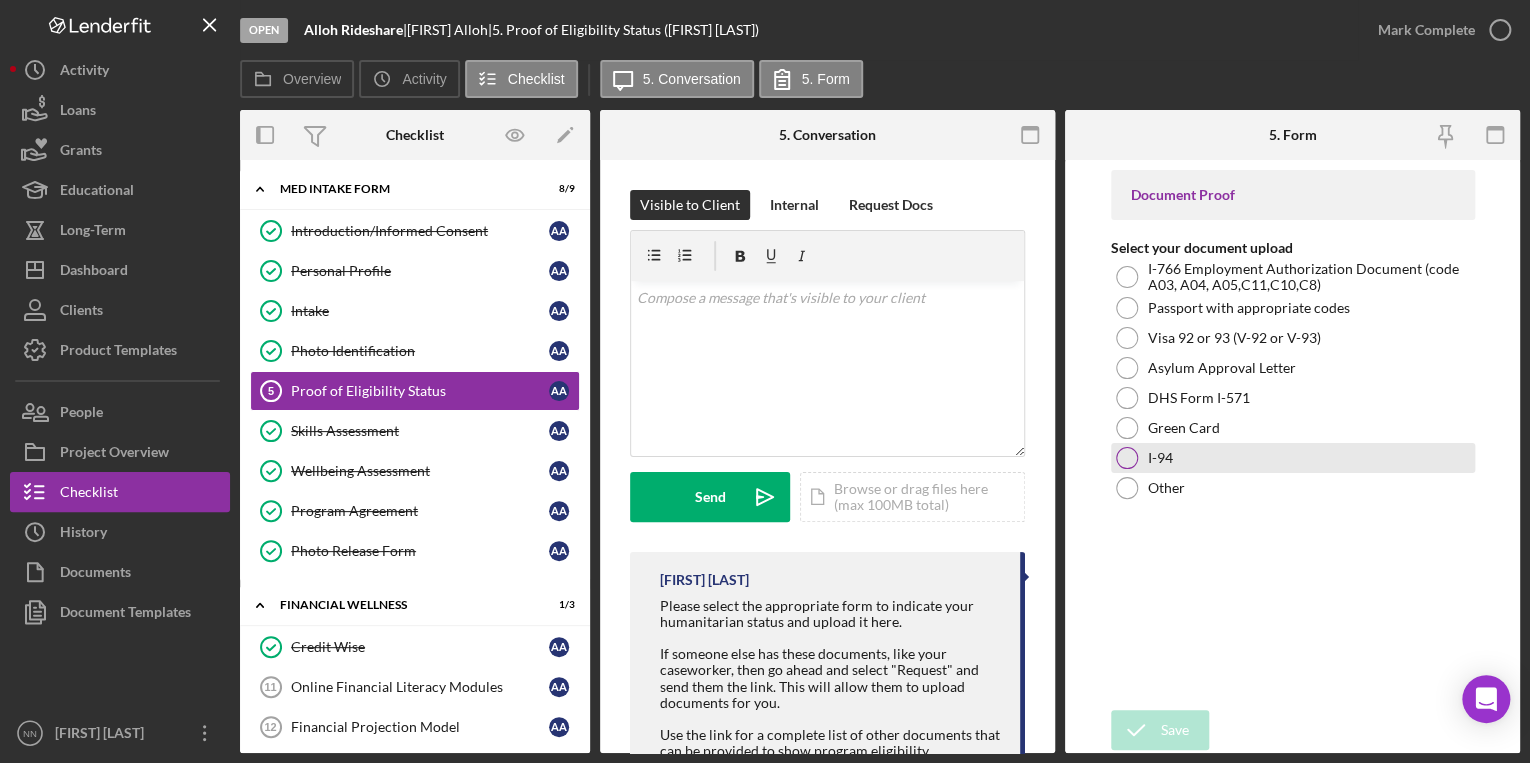 click on "I-94" at bounding box center [1160, 458] 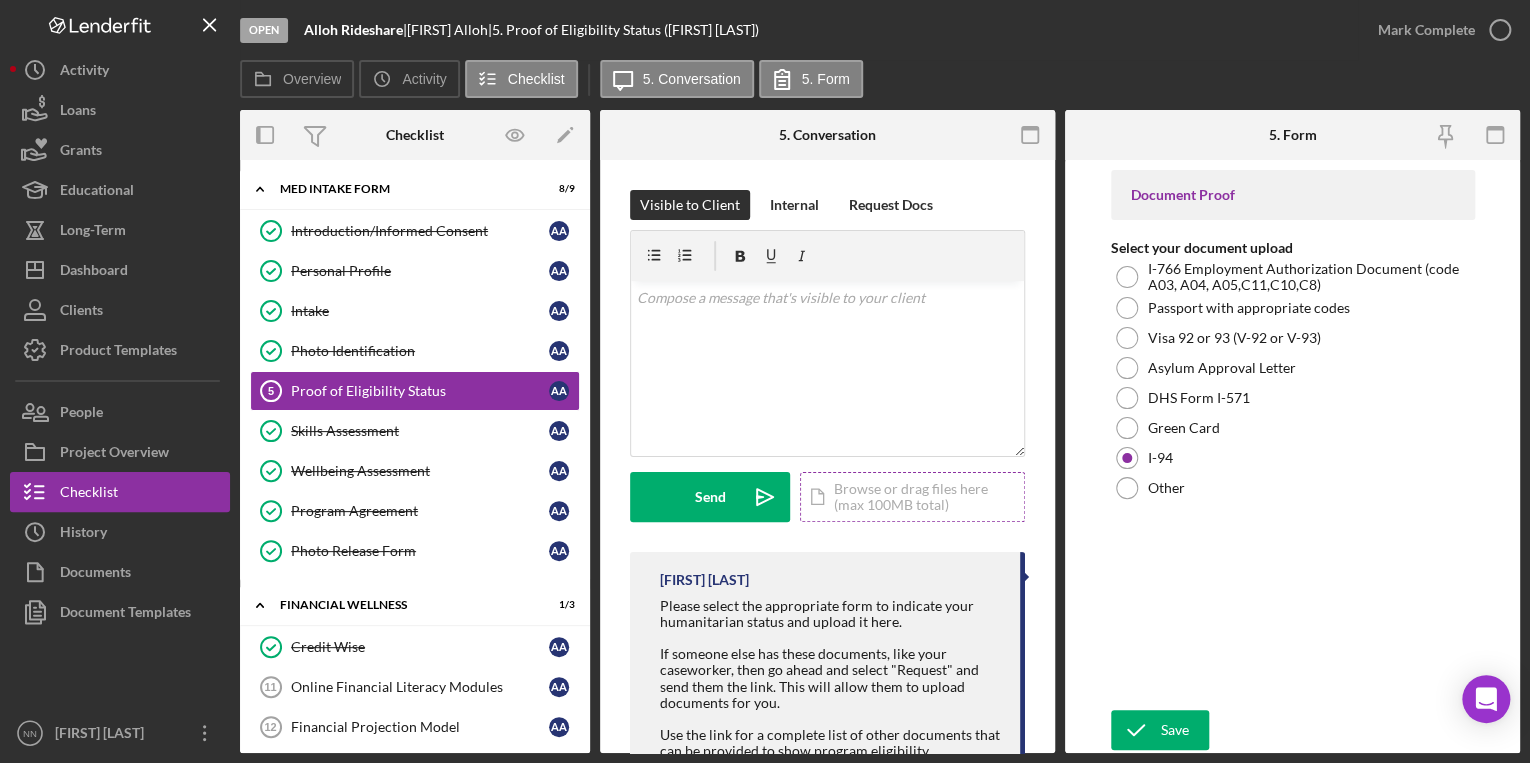 click on "Icon/Document Browse or drag files here (max 100MB total) Tap to choose files or take a photo" at bounding box center [912, 497] 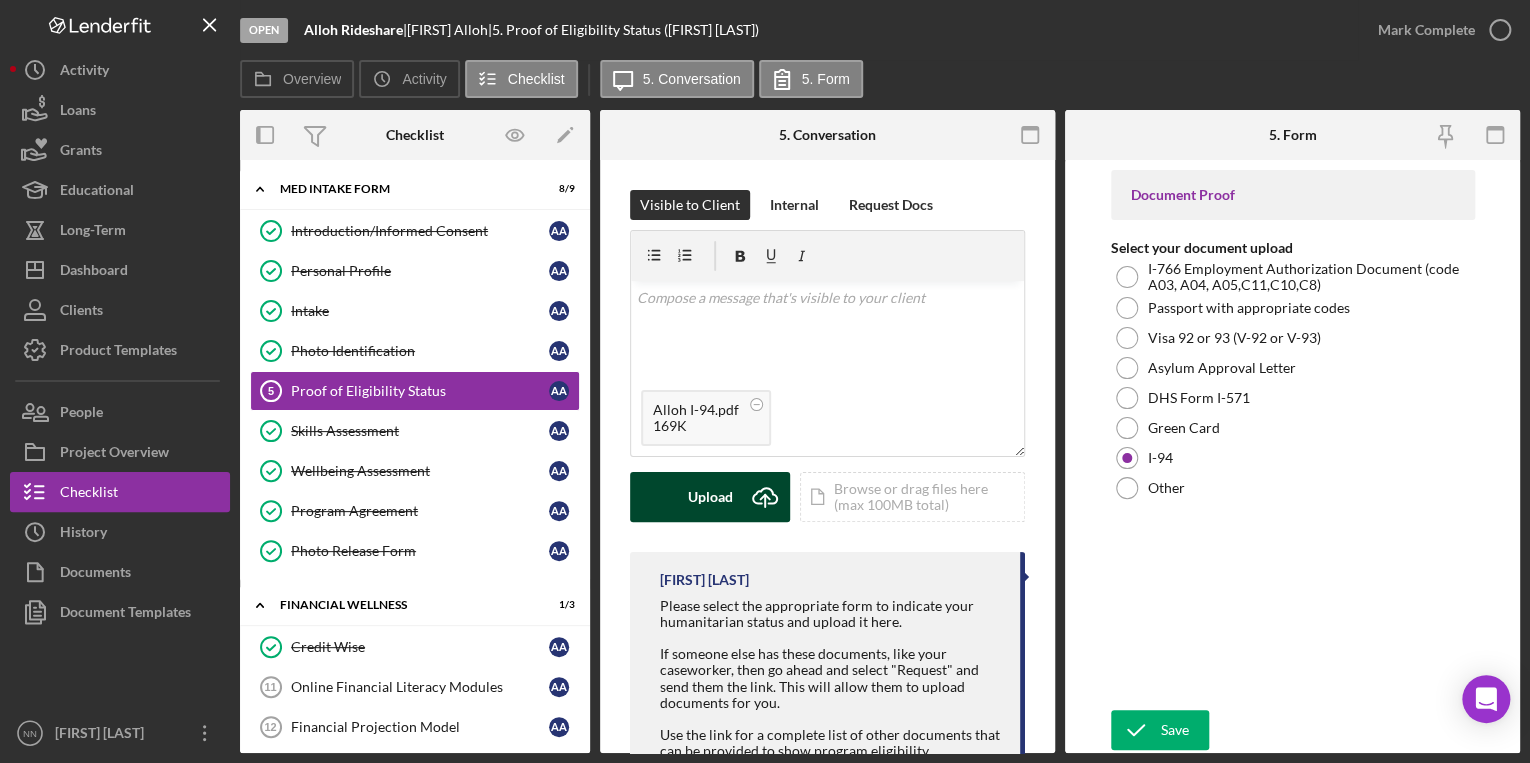 click on "Upload" at bounding box center [710, 497] 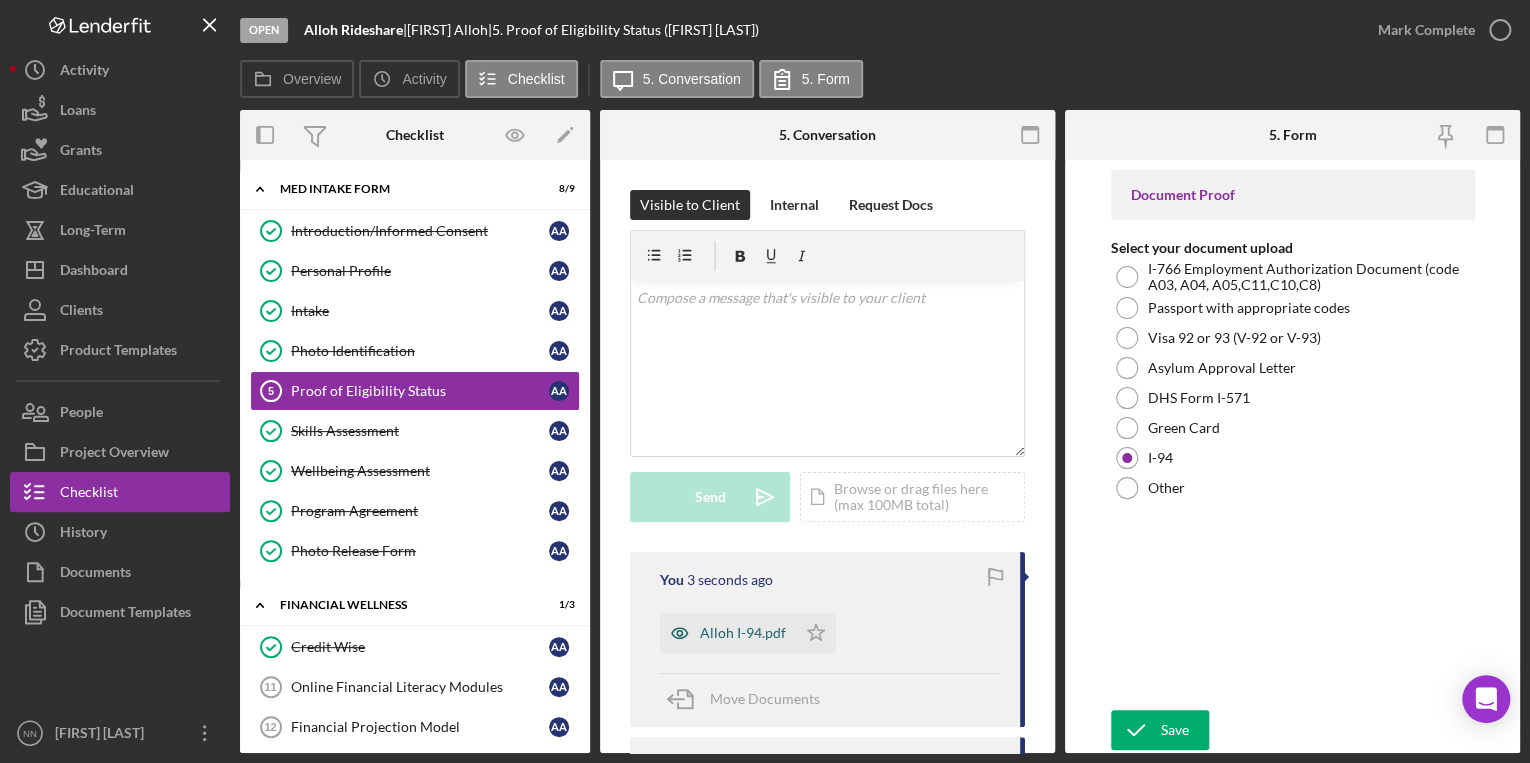 click on "Alloh I-94.pdf" at bounding box center [728, 633] 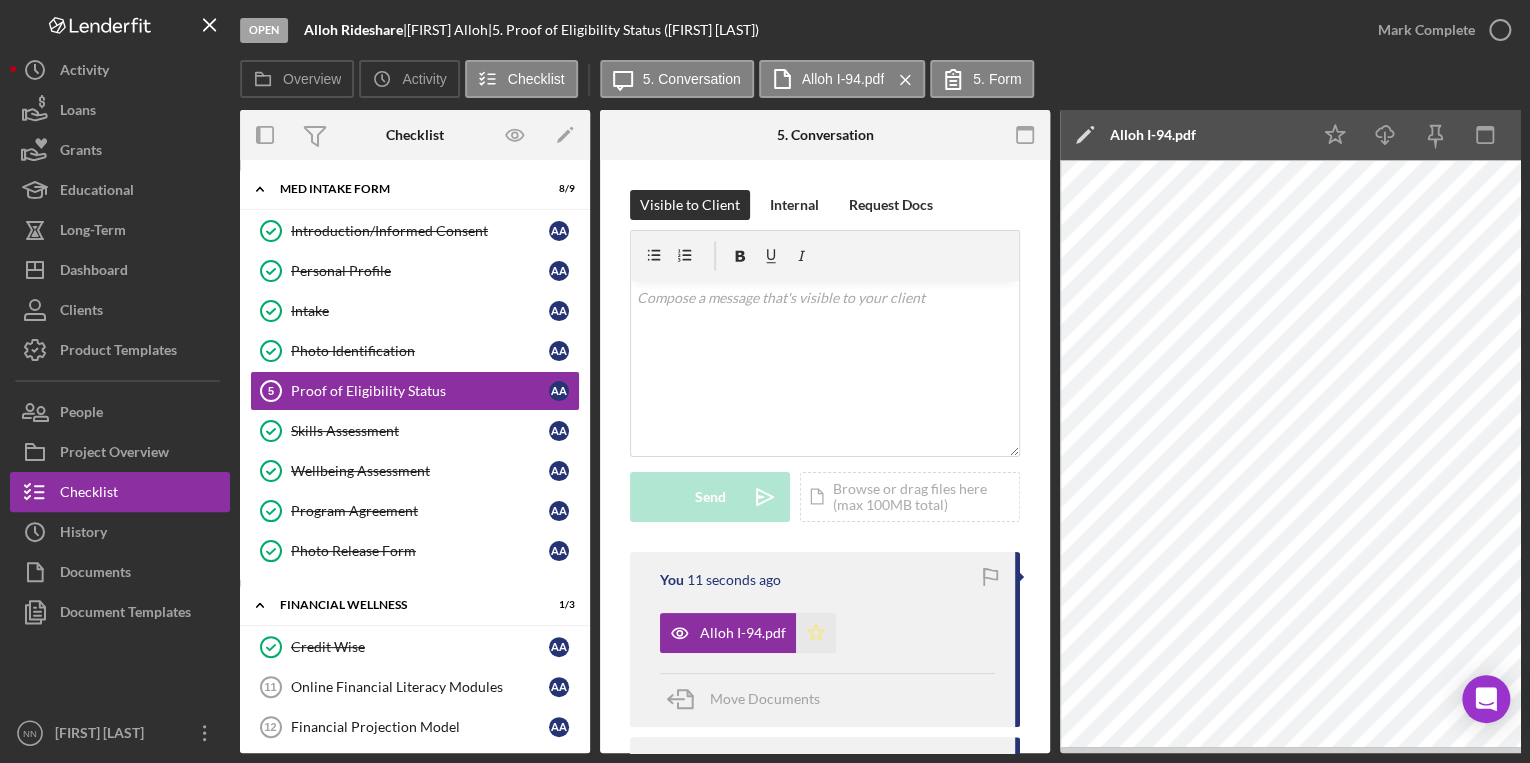 click on "Icon/Star" 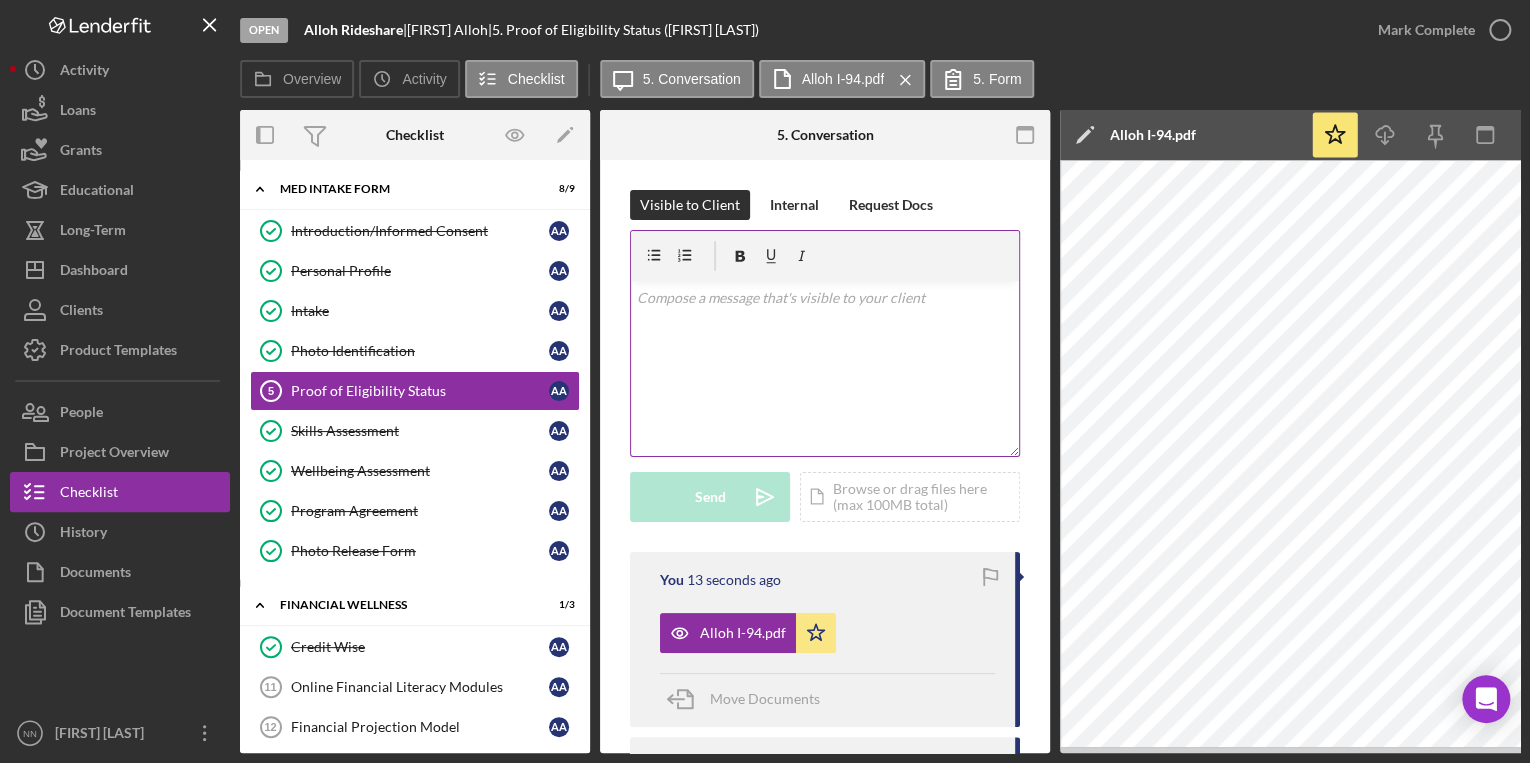 click on "v Color teal Color pink Remove color Add row above Add row below Add column before Add column after Merge cells Split cells Remove column Remove row Remove table" at bounding box center [825, 368] 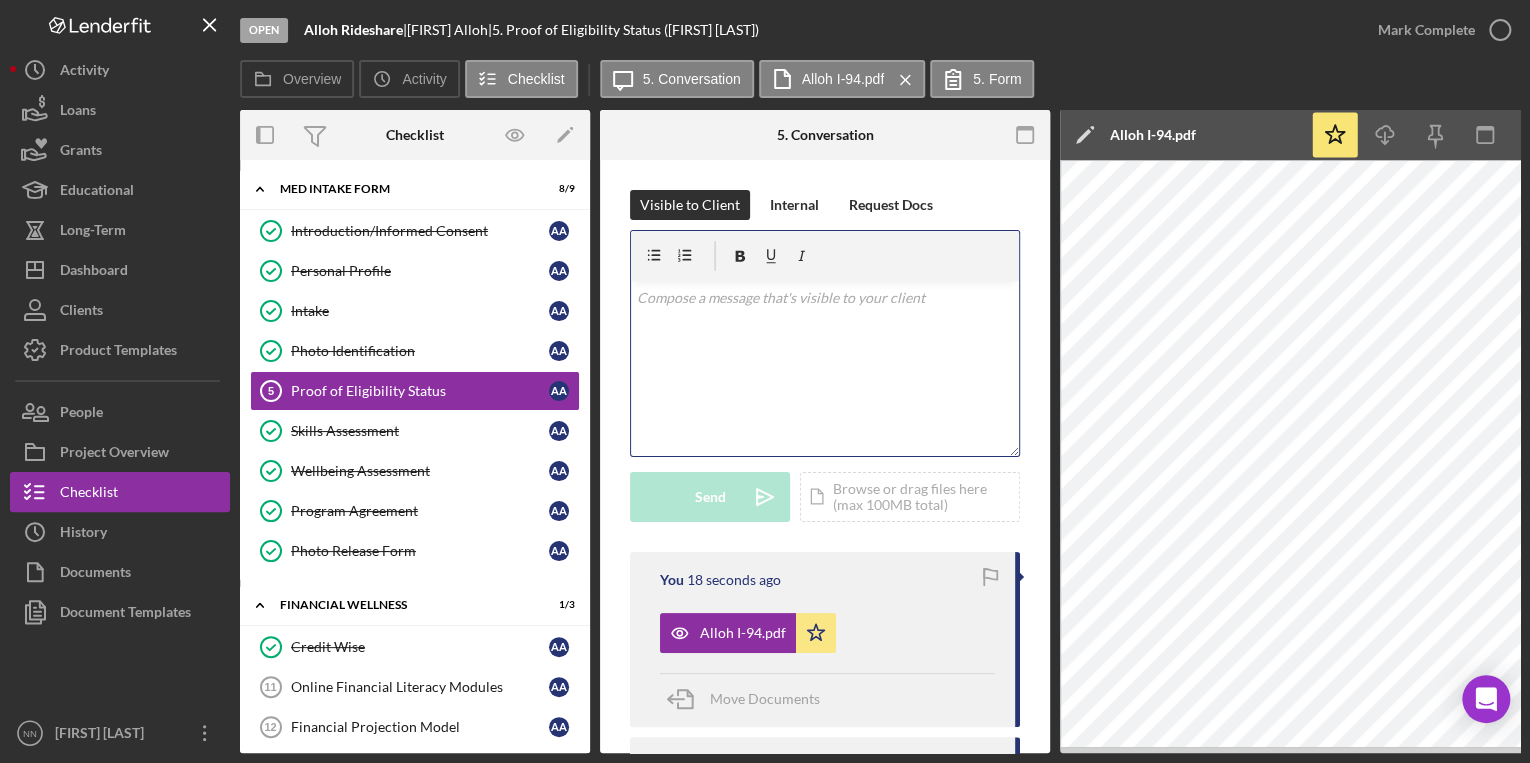 click on "v Color teal Color pink Remove color Add row above Add row below Add column before Add column after Merge cells Split cells Remove column Remove row Remove table" at bounding box center (825, 368) 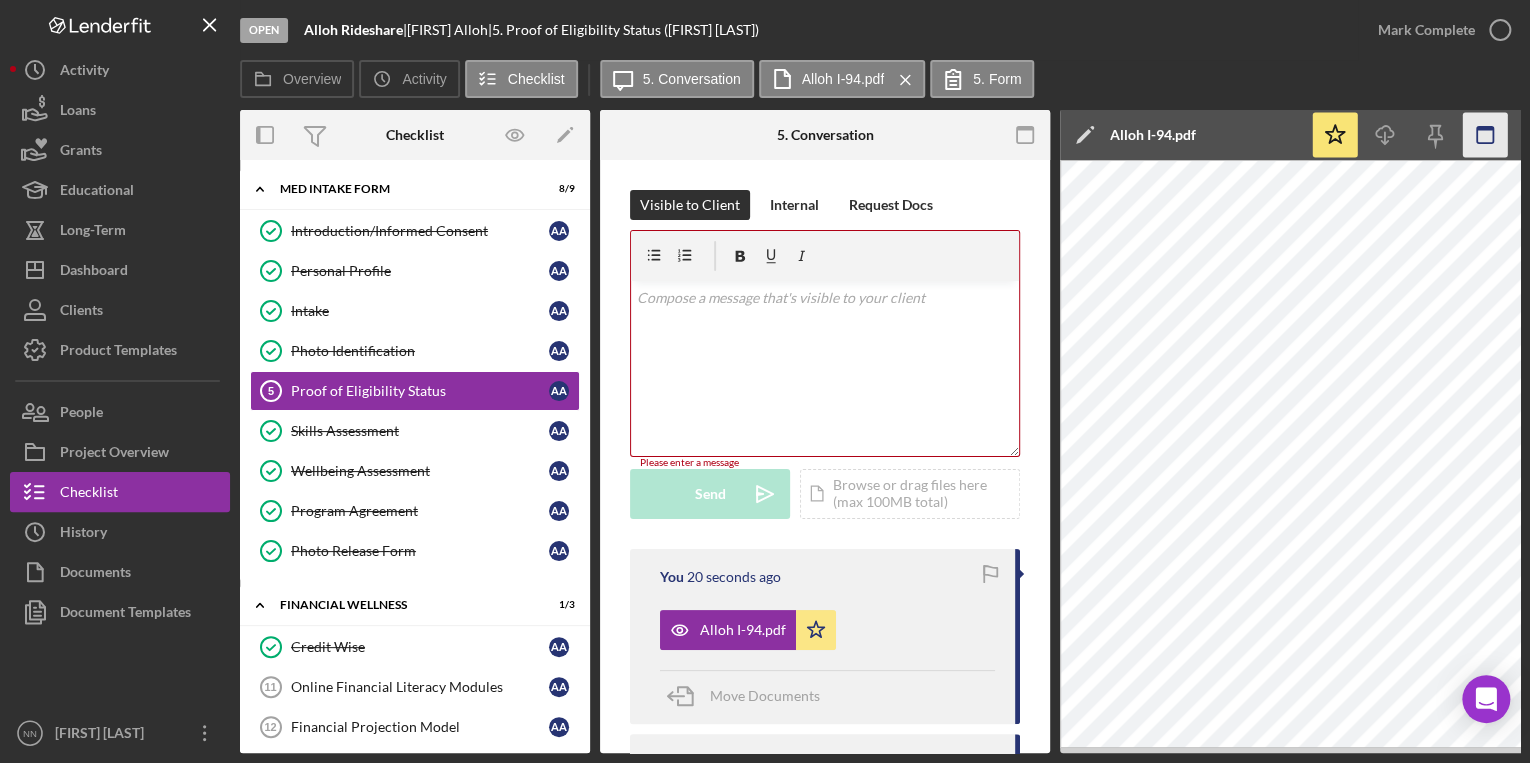 click 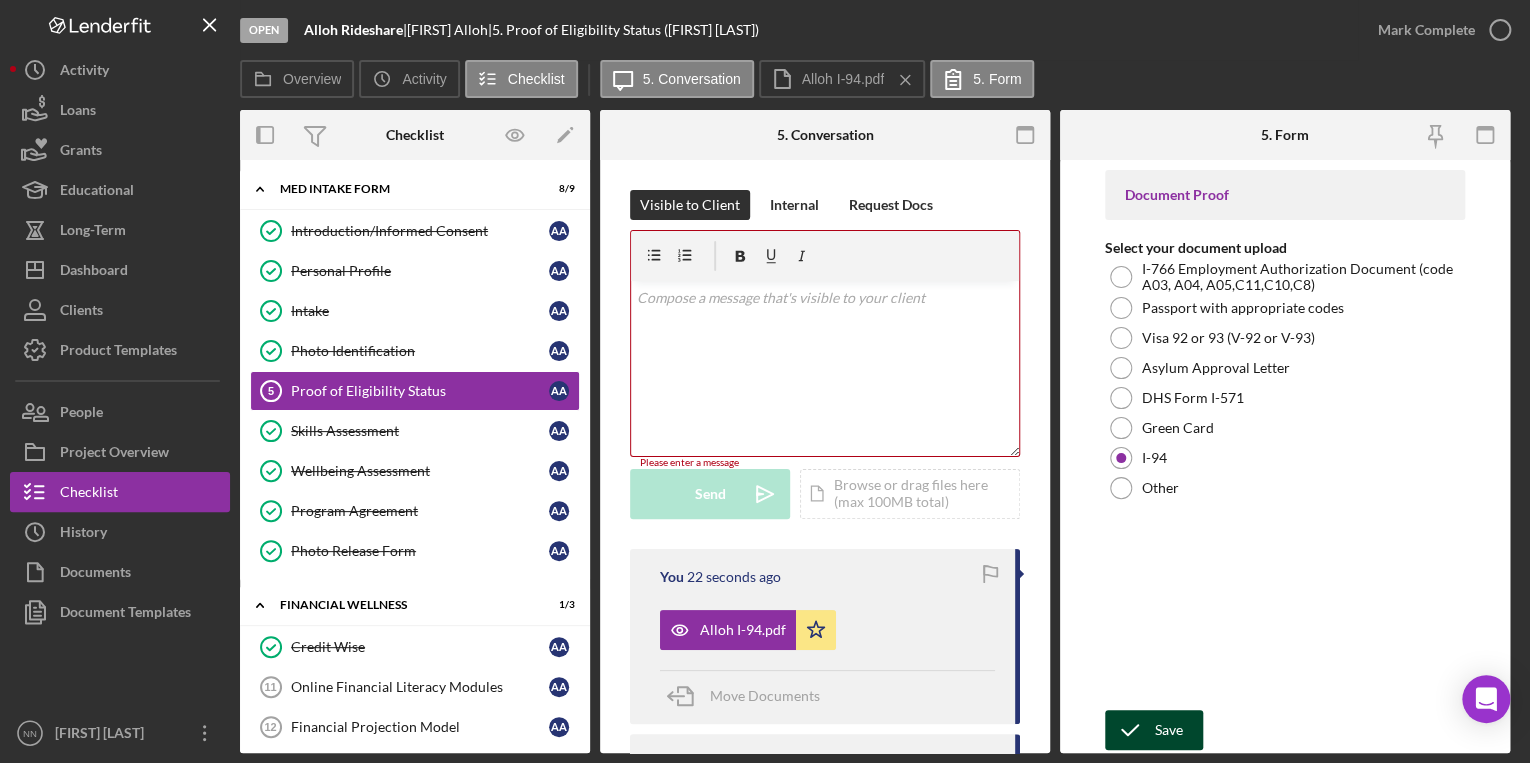 click on "Save" at bounding box center [1169, 730] 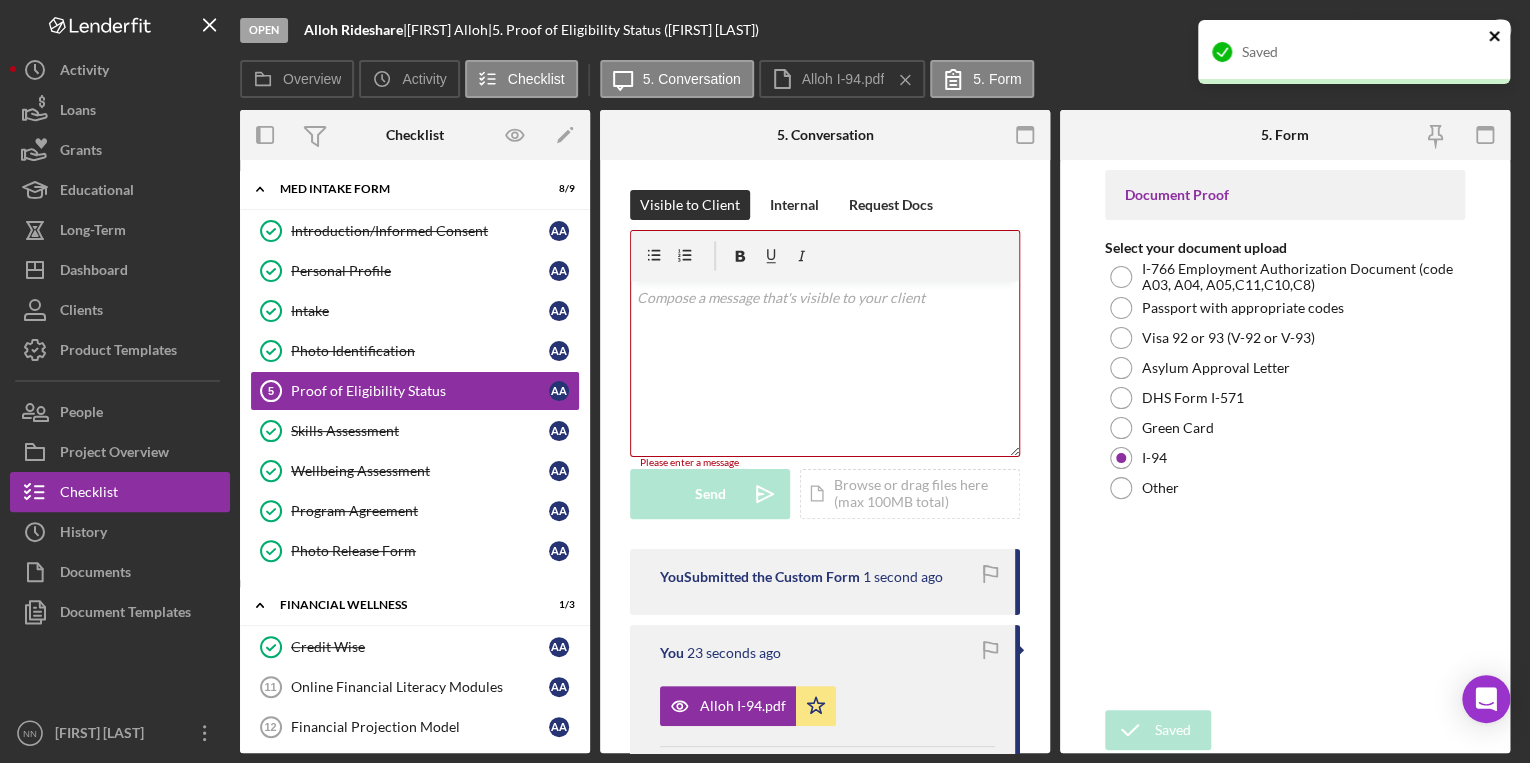 click 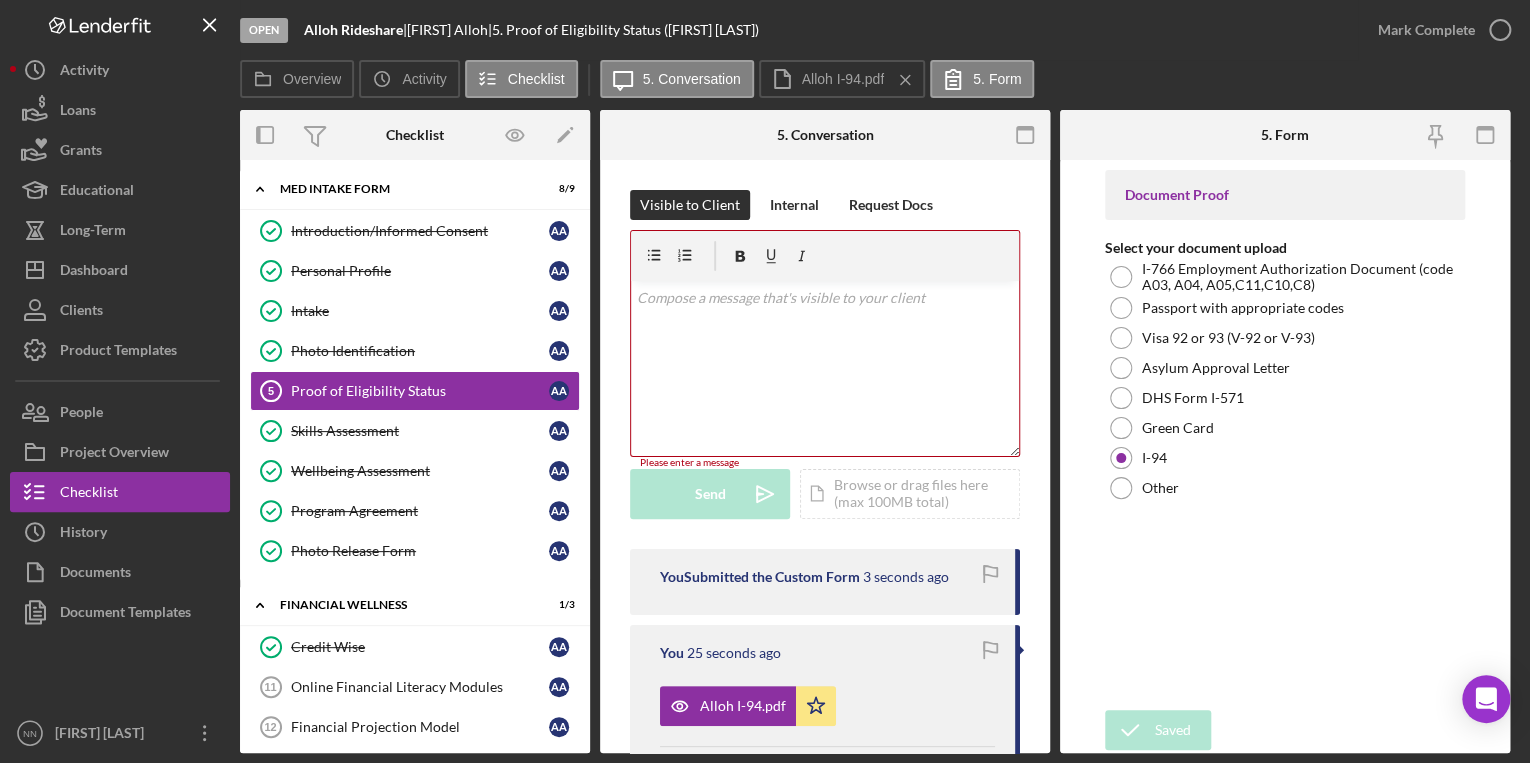 click 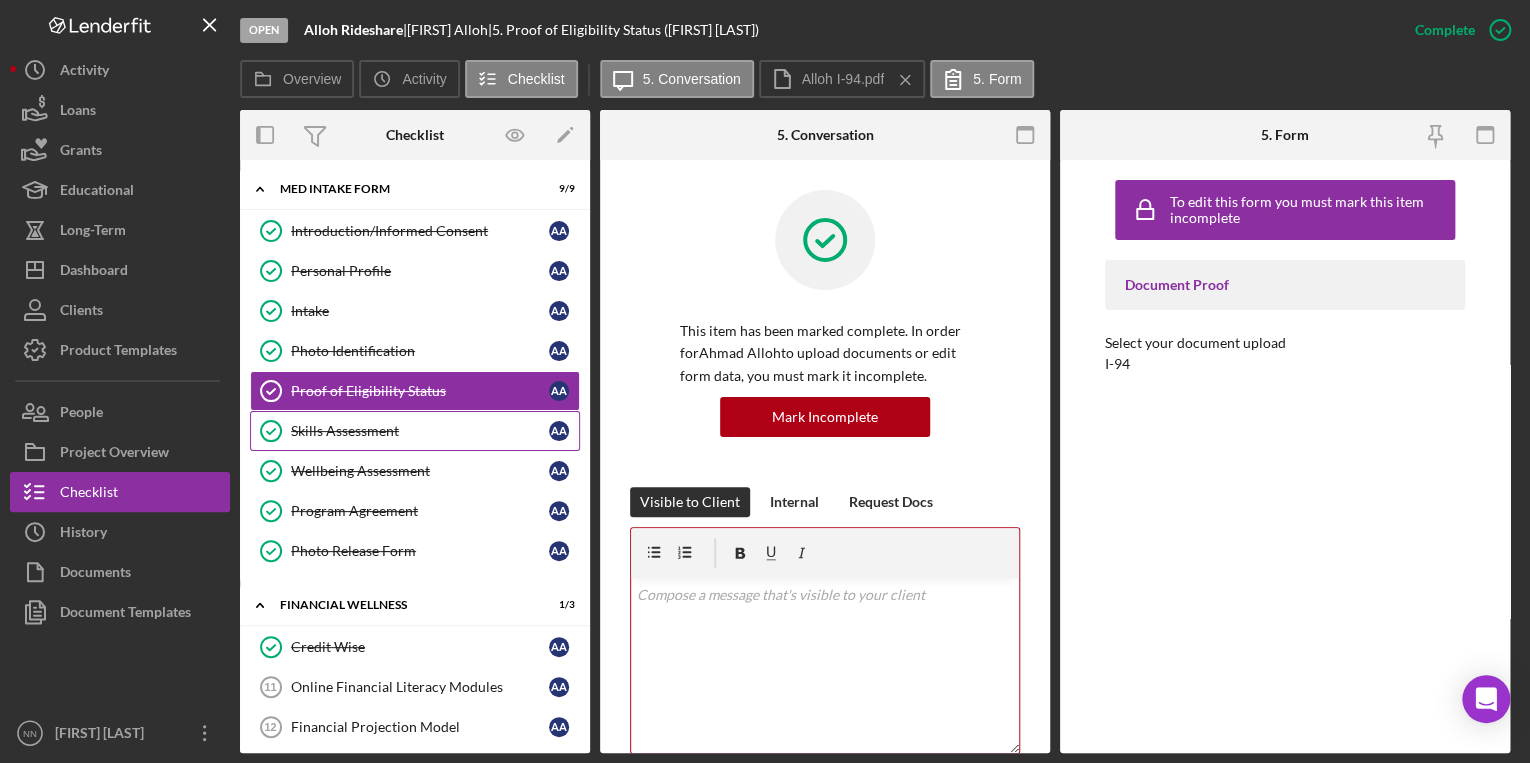 click on "Skills Assessment" at bounding box center [420, 431] 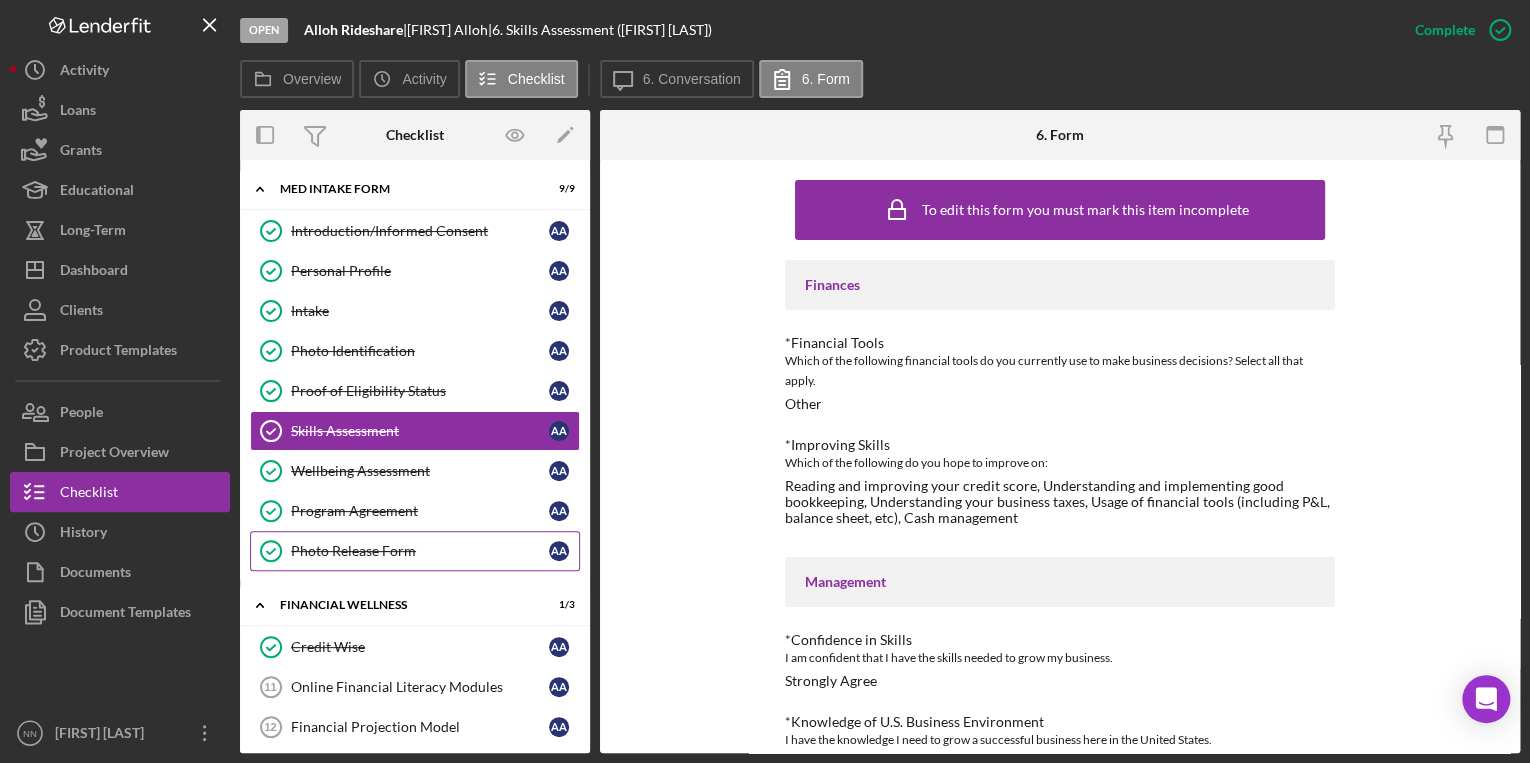 click on "Photo Release Form Photo Release Form A A" at bounding box center [415, 551] 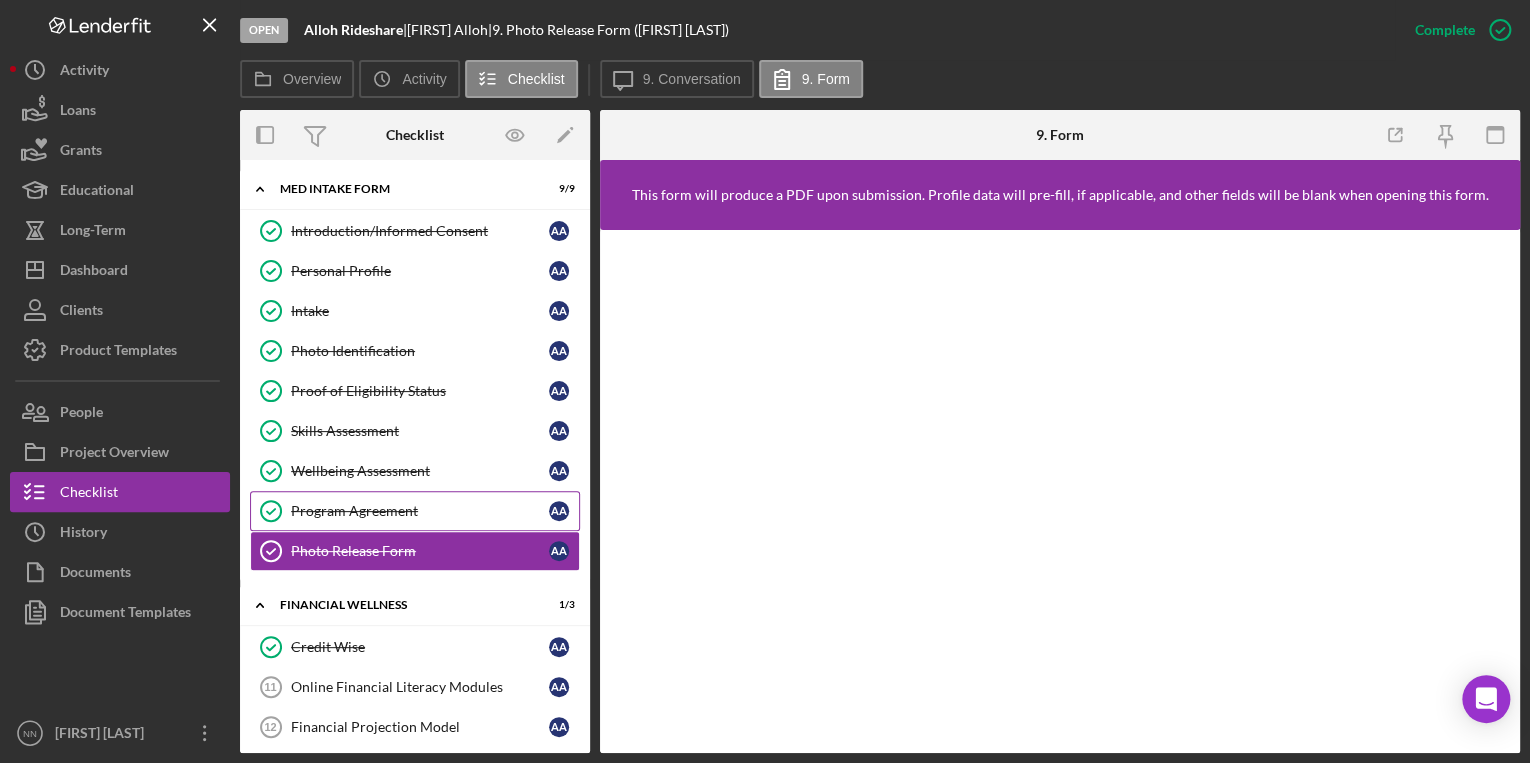 click on "Program Agreement" at bounding box center (420, 511) 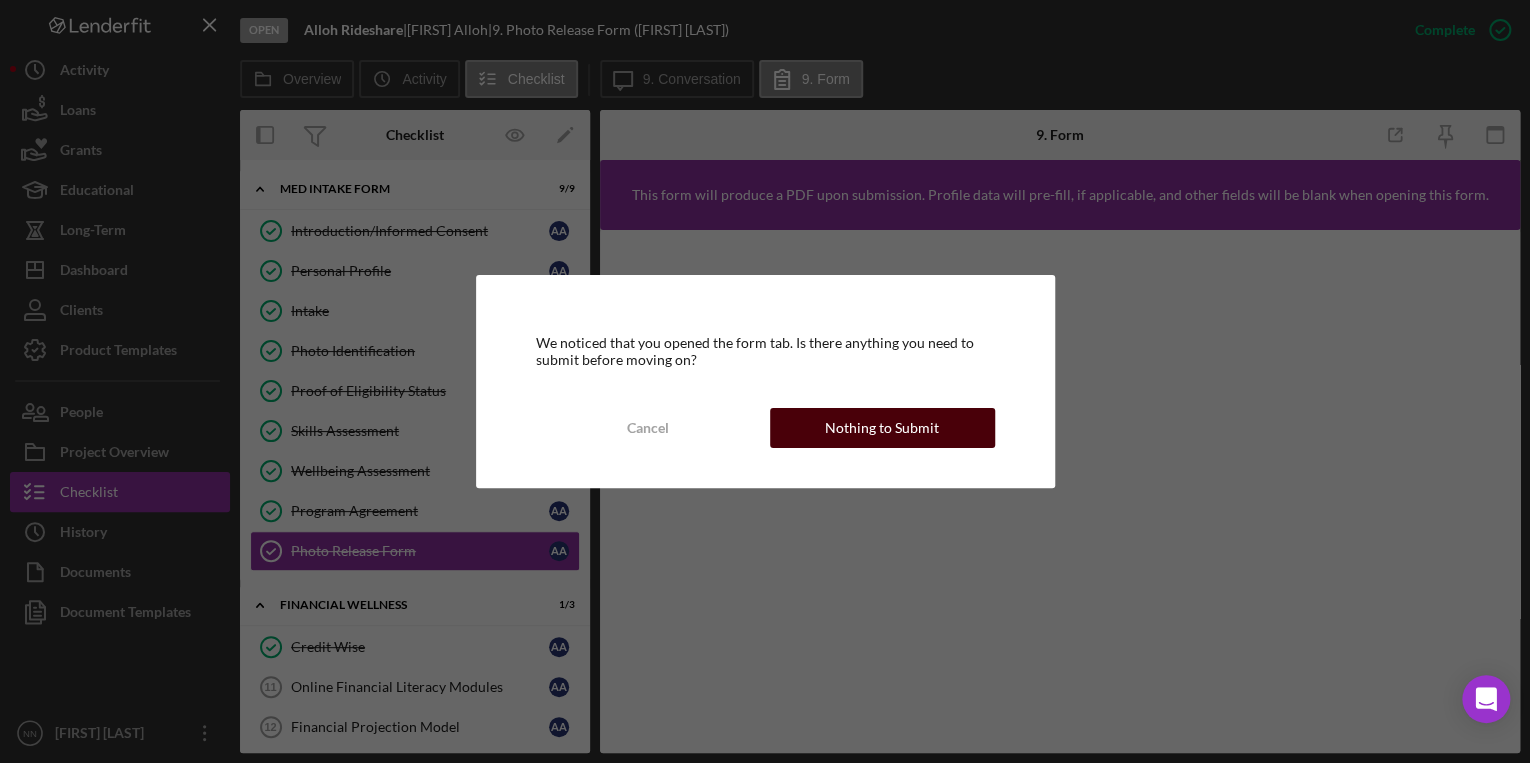 click on "Nothing to Submit" at bounding box center (882, 428) 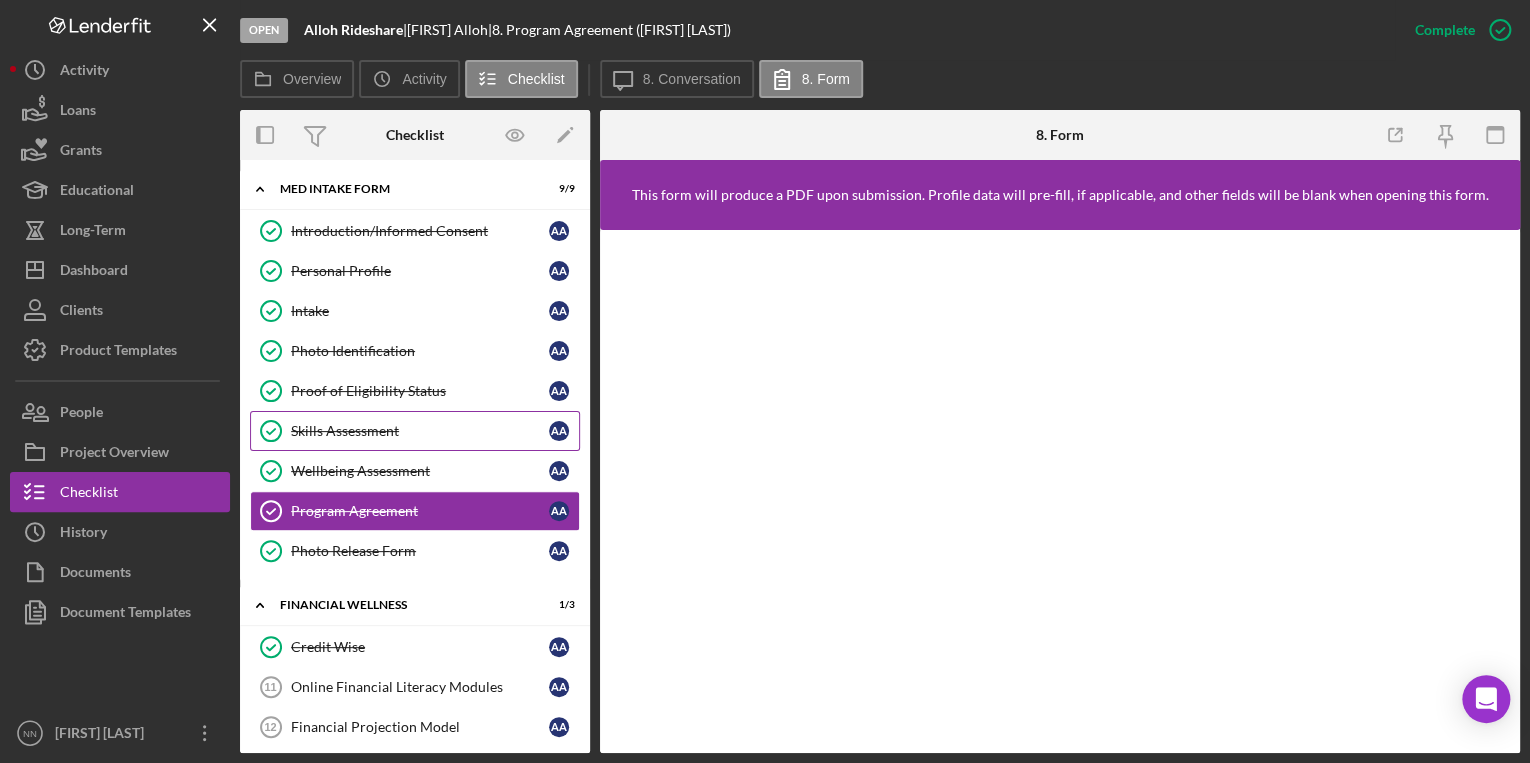 click on "Skills Assessment" at bounding box center (420, 431) 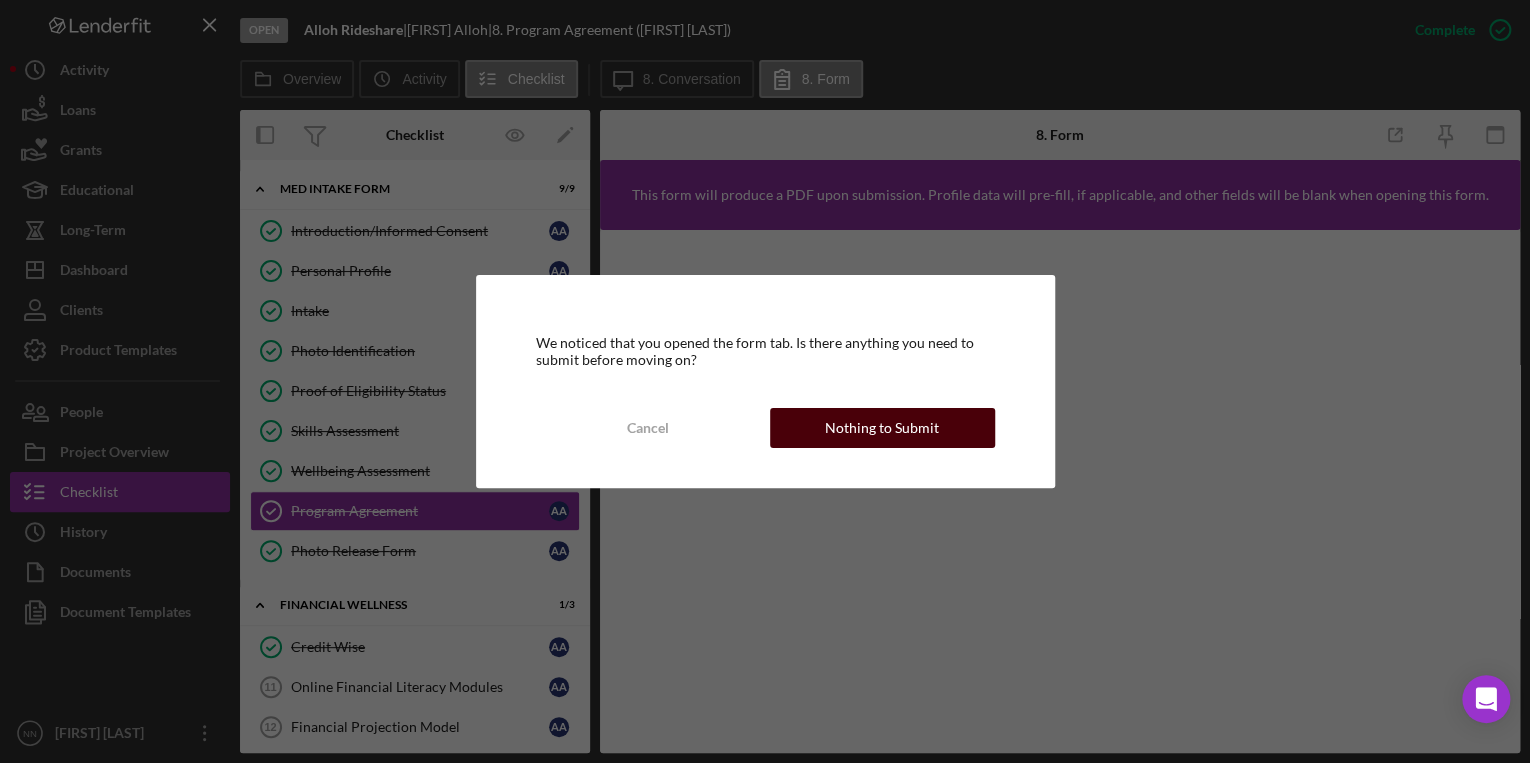 click on "Nothing to Submit" at bounding box center [882, 428] 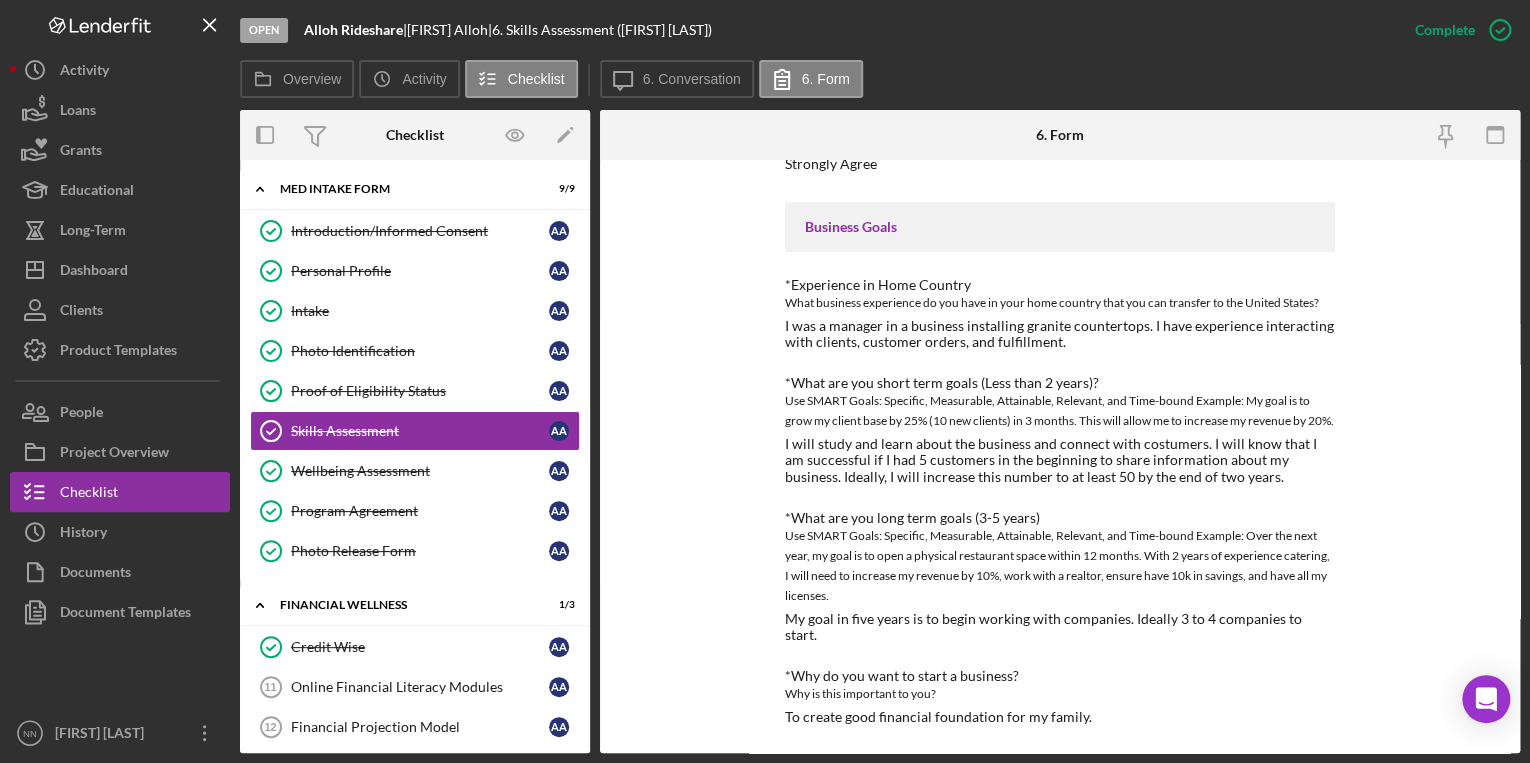 scroll, scrollTop: 604, scrollLeft: 0, axis: vertical 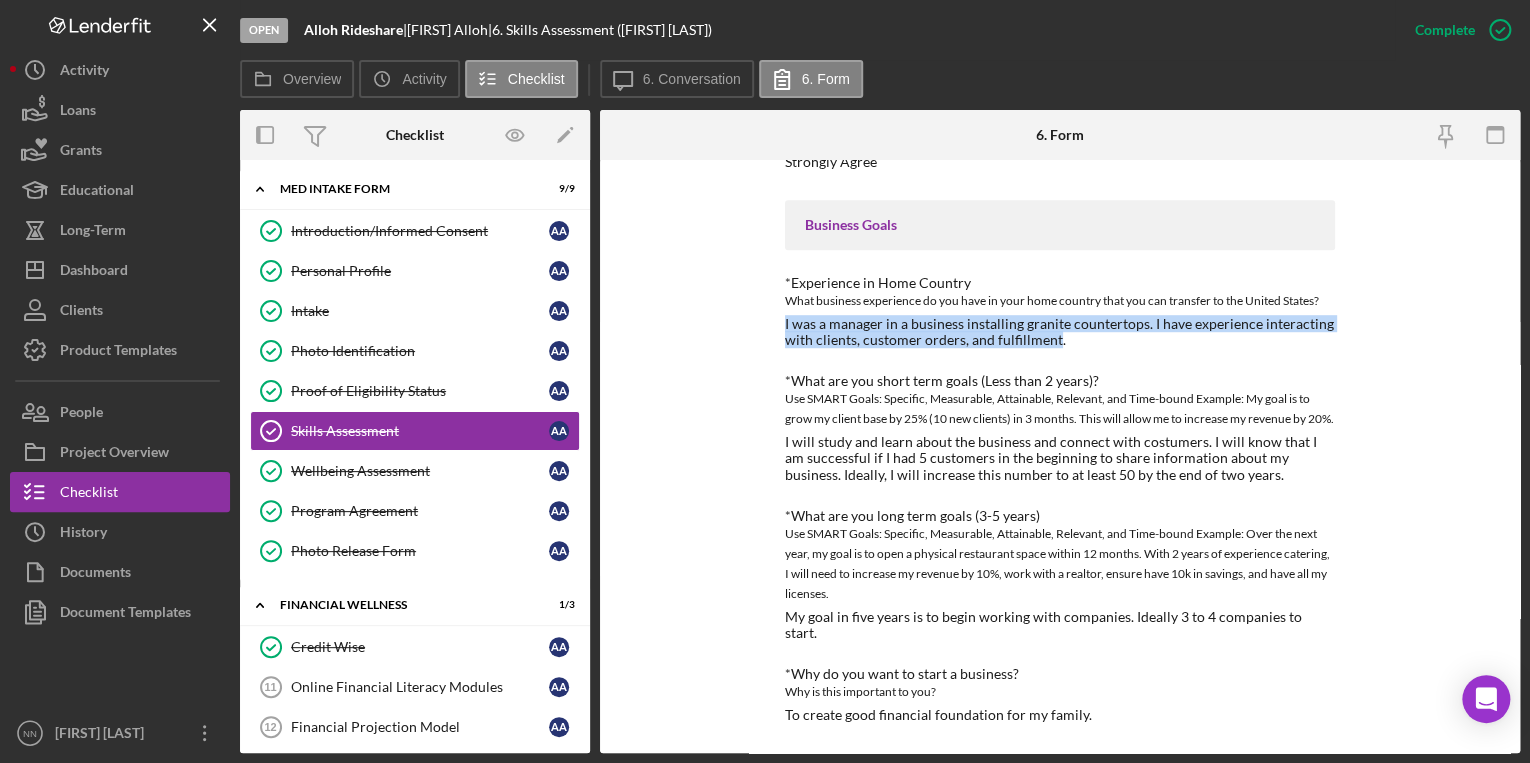 drag, startPoint x: 1051, startPoint y: 343, endPoint x: 769, endPoint y: 322, distance: 282.78082 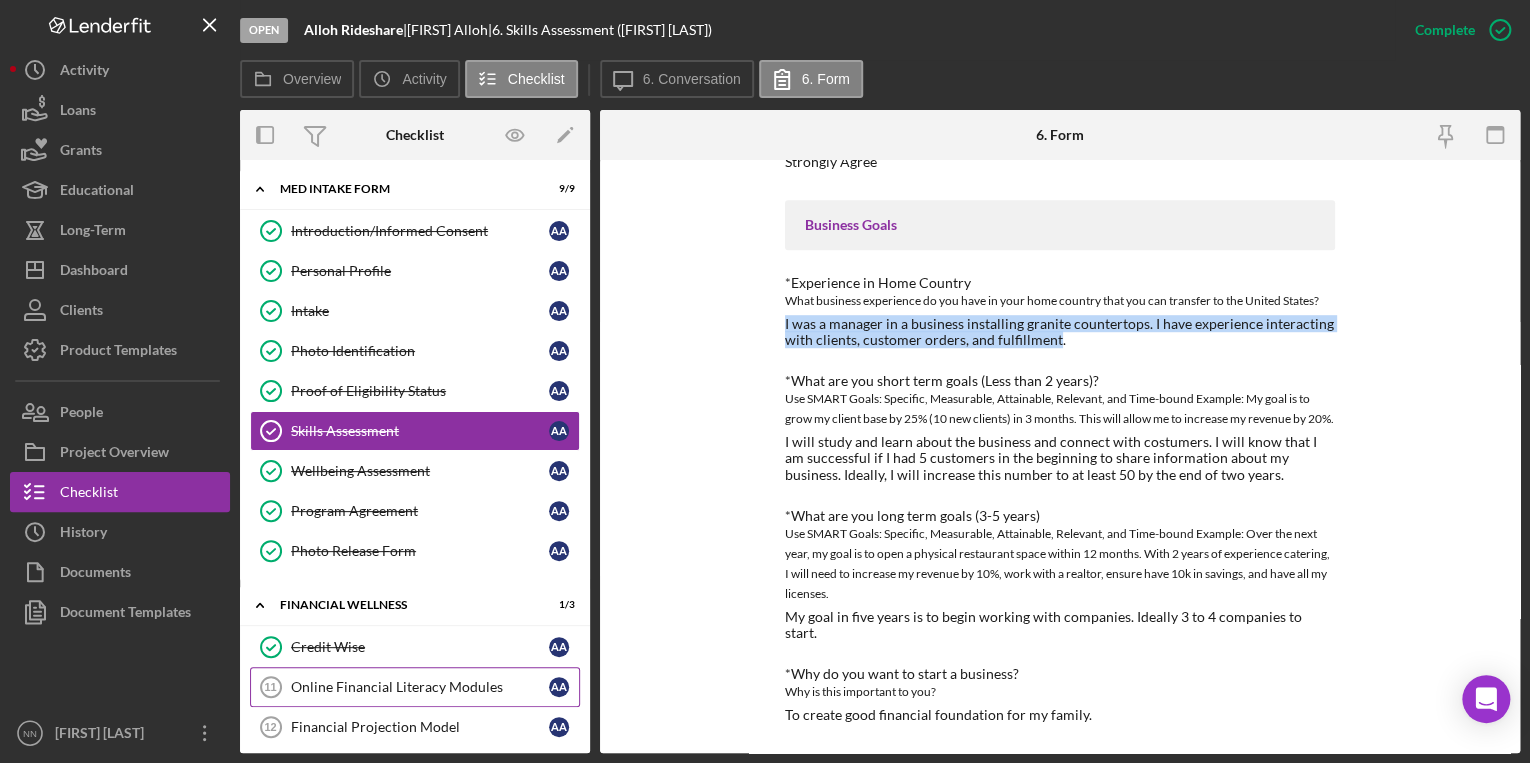 click on "Online Financial Literacy Modules" at bounding box center [420, 687] 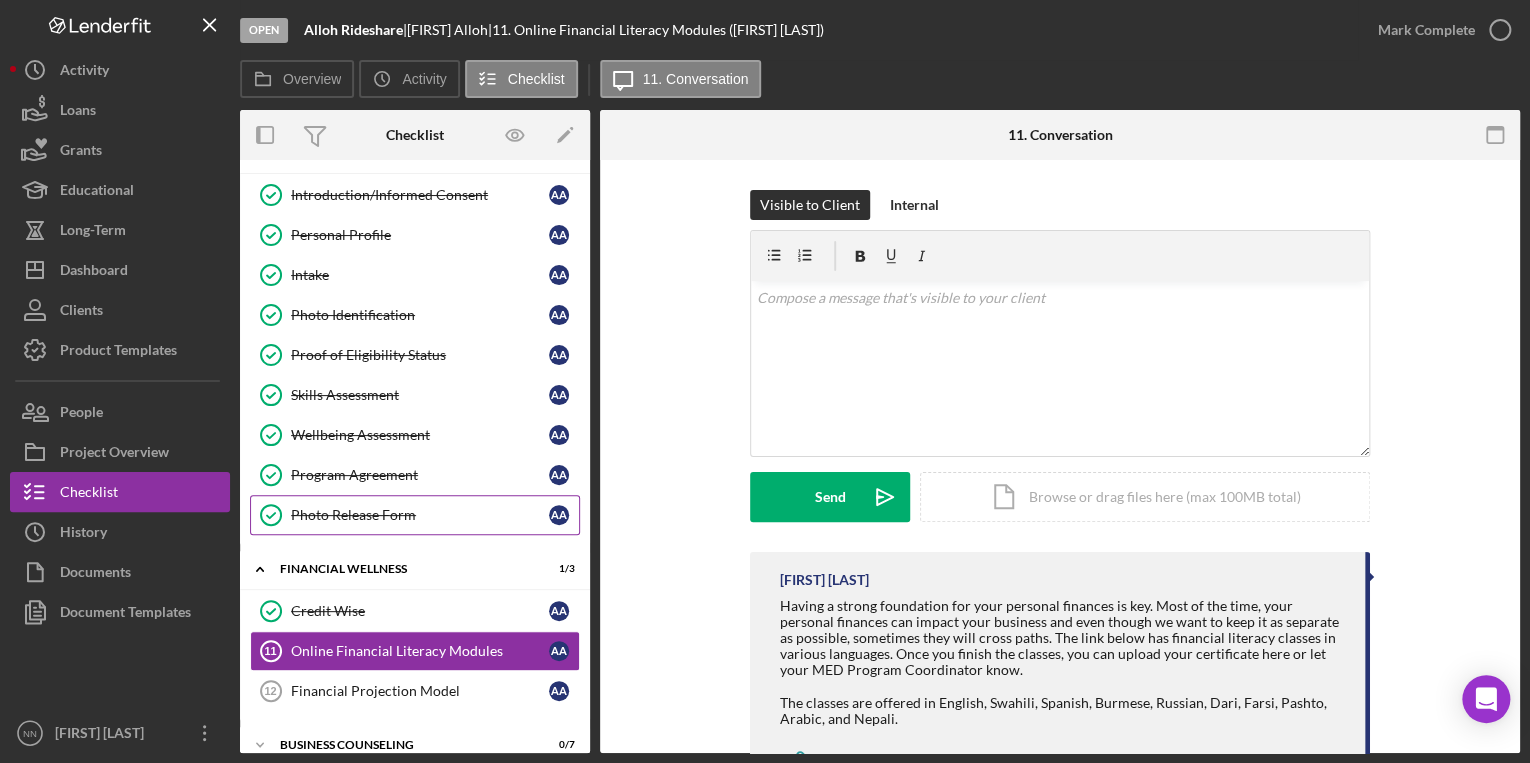 scroll, scrollTop: 53, scrollLeft: 0, axis: vertical 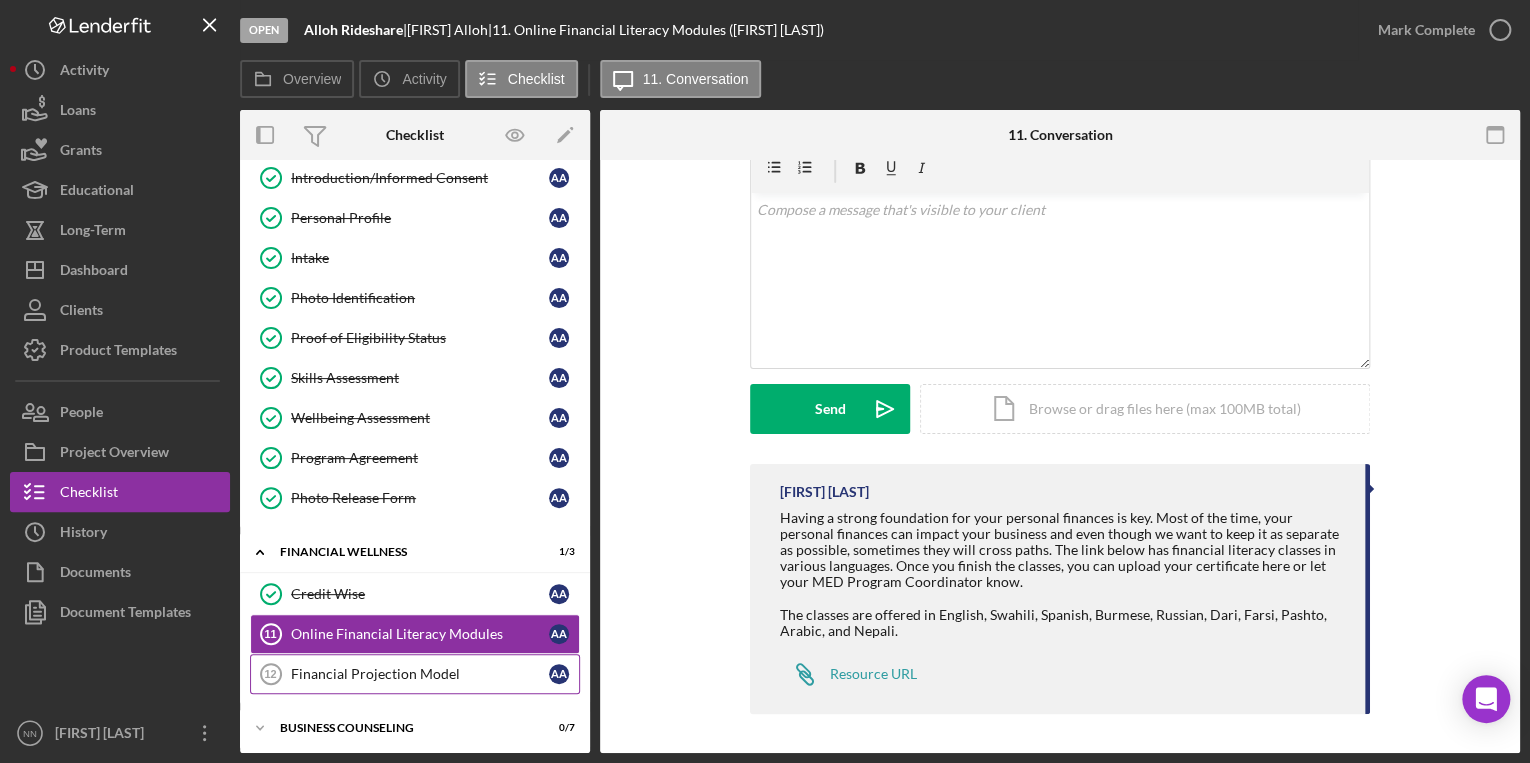 click on "Financial Projection Model" at bounding box center [420, 674] 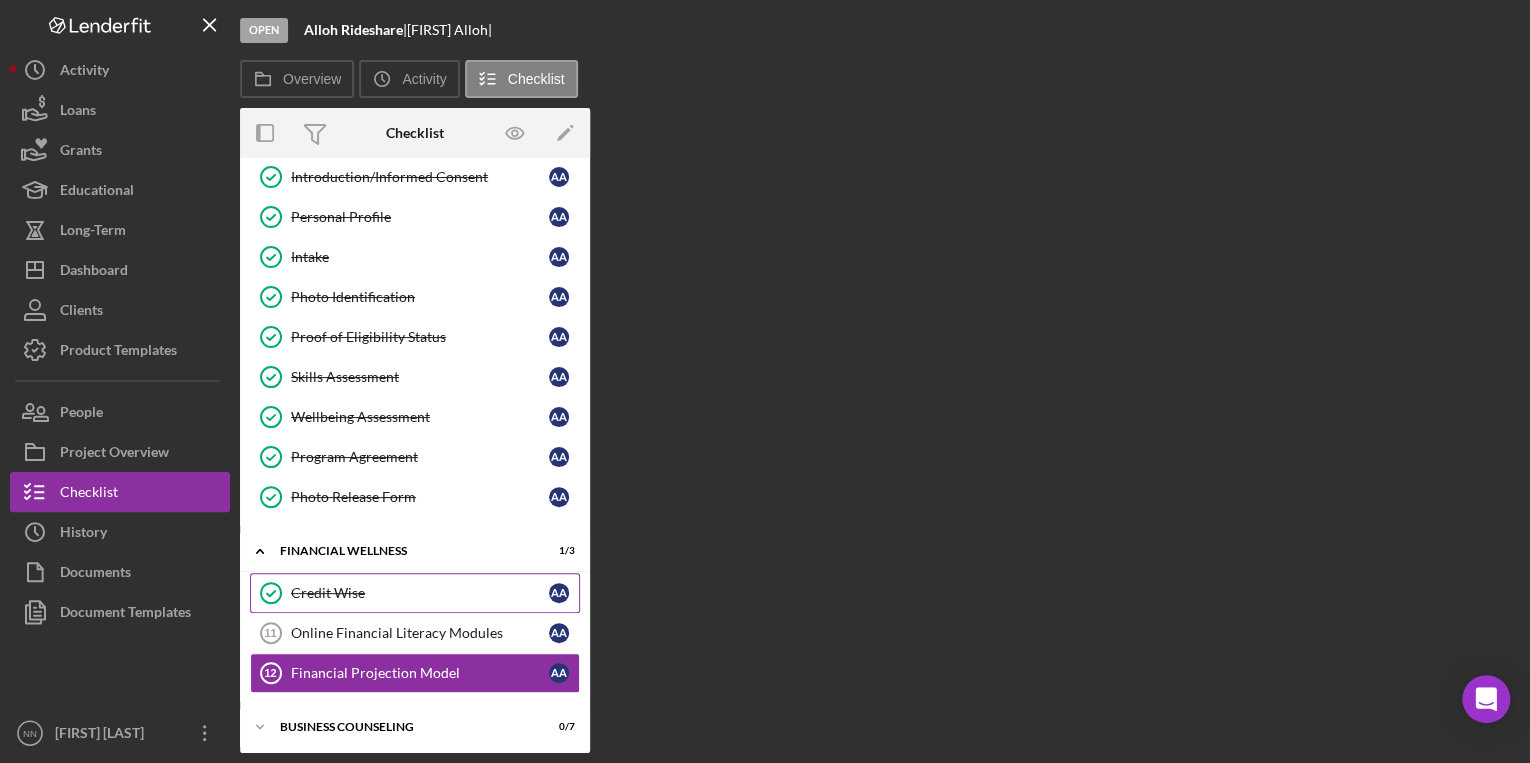 scroll, scrollTop: 53, scrollLeft: 0, axis: vertical 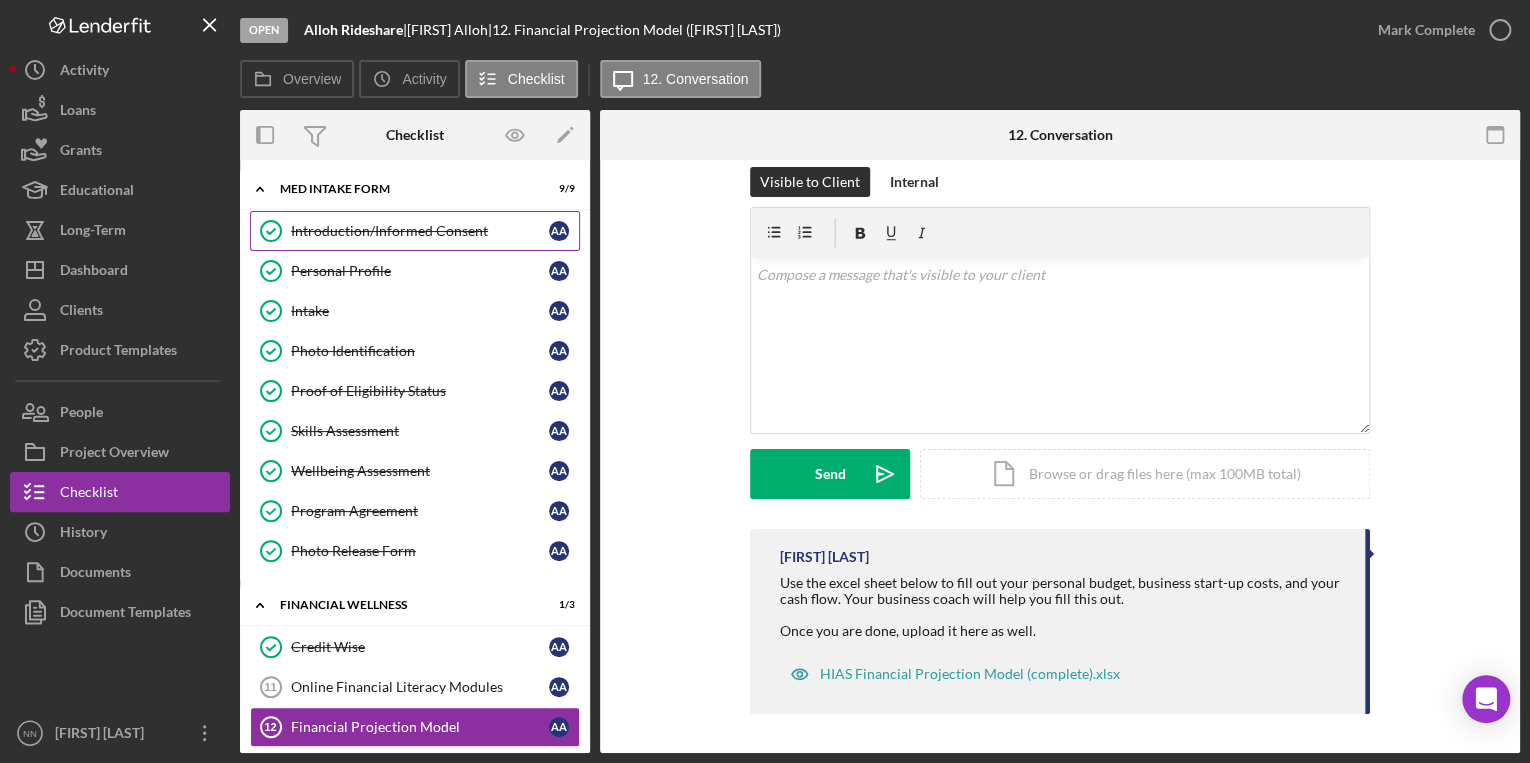 click on "Introduction/Informed Consent" at bounding box center [420, 231] 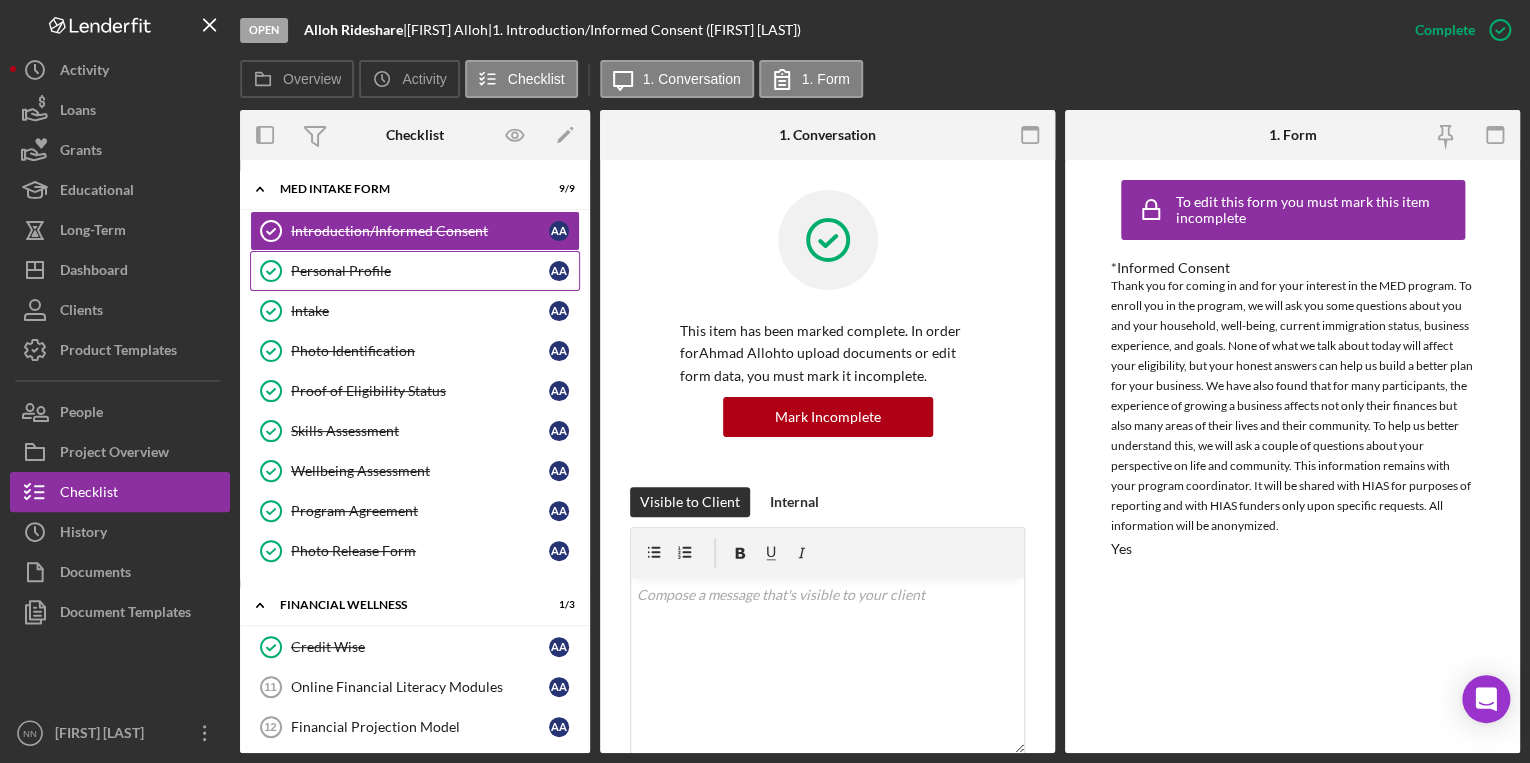 click on "Personal Profile" at bounding box center (420, 271) 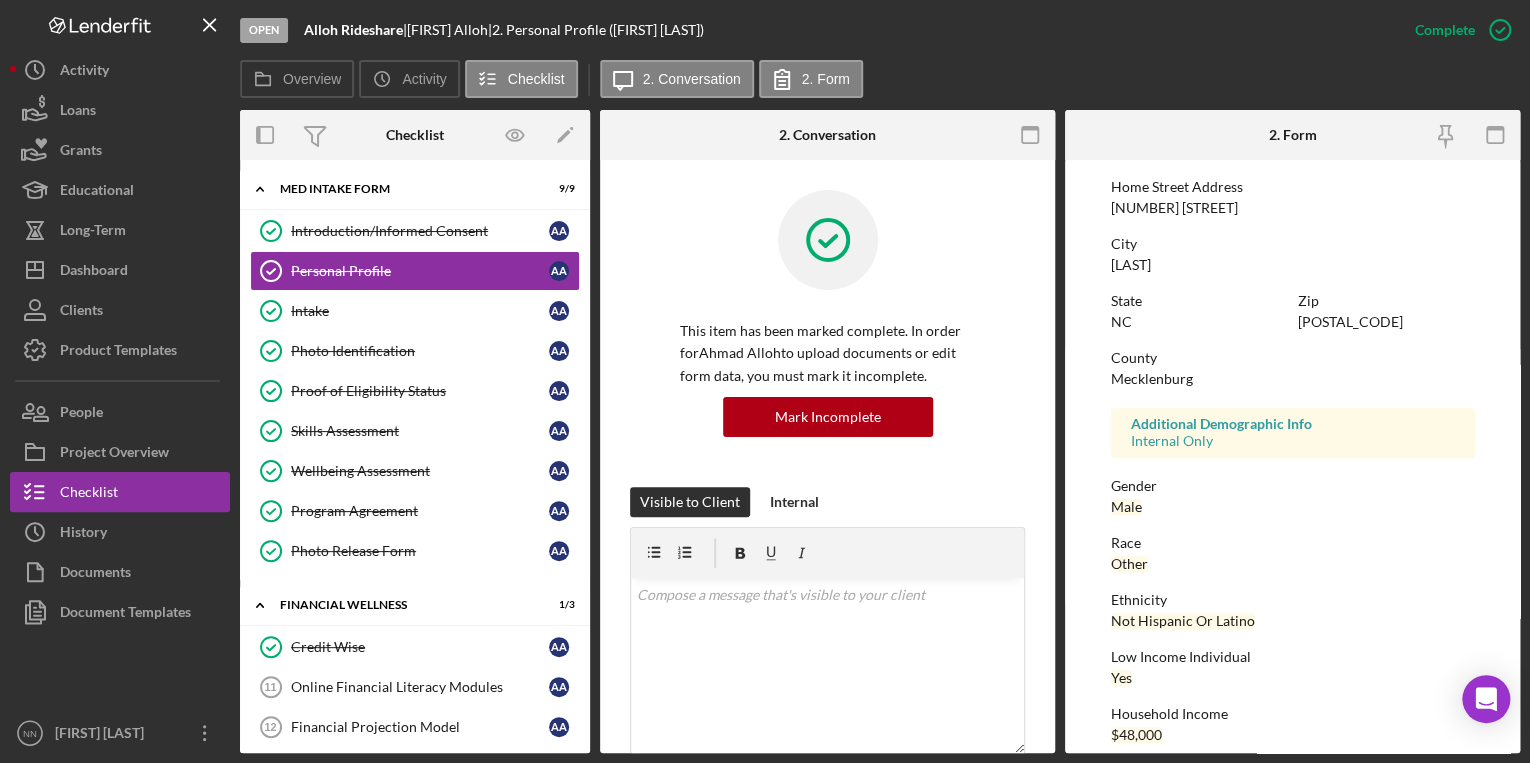 scroll, scrollTop: 340, scrollLeft: 0, axis: vertical 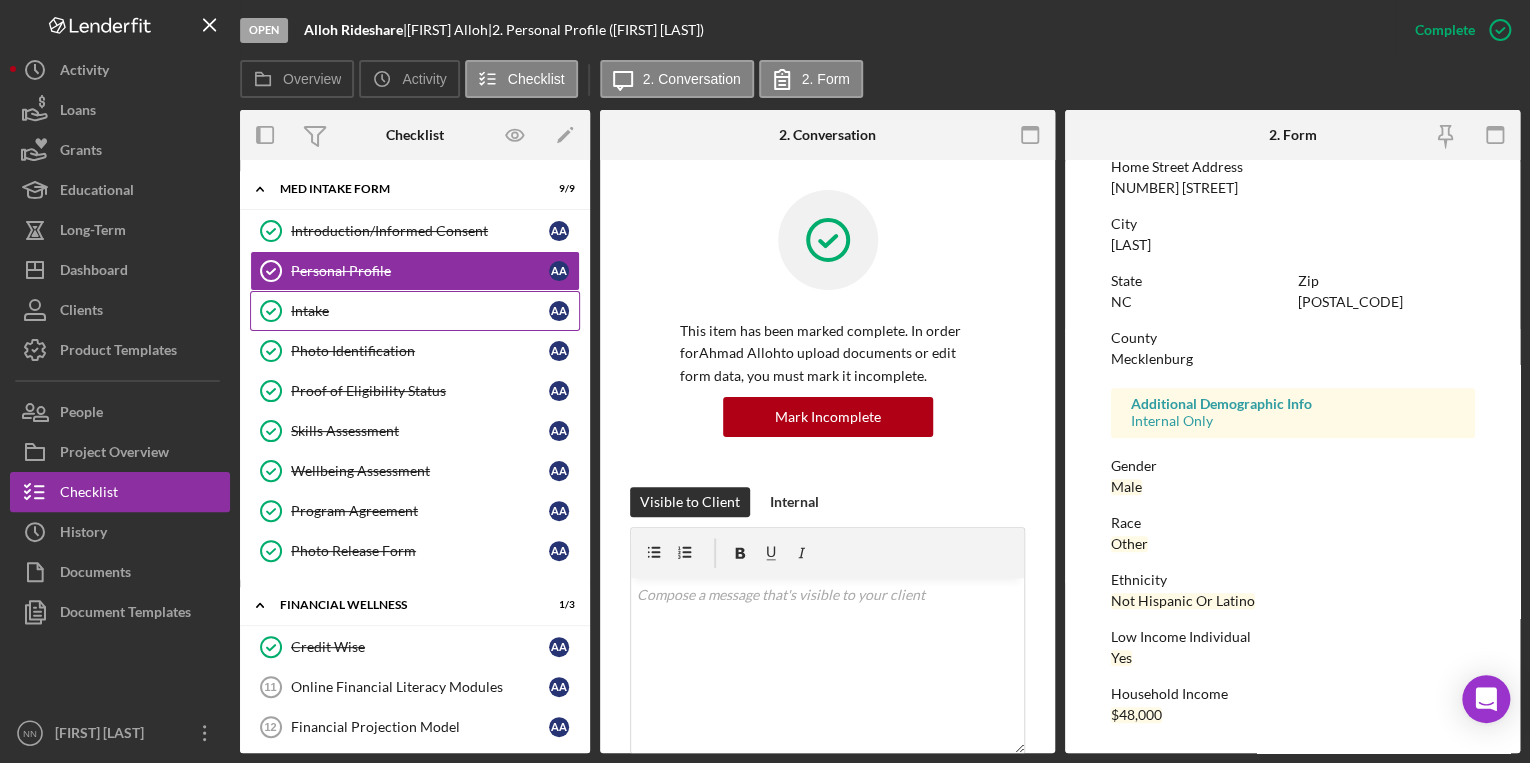 click on "Intake" at bounding box center (420, 311) 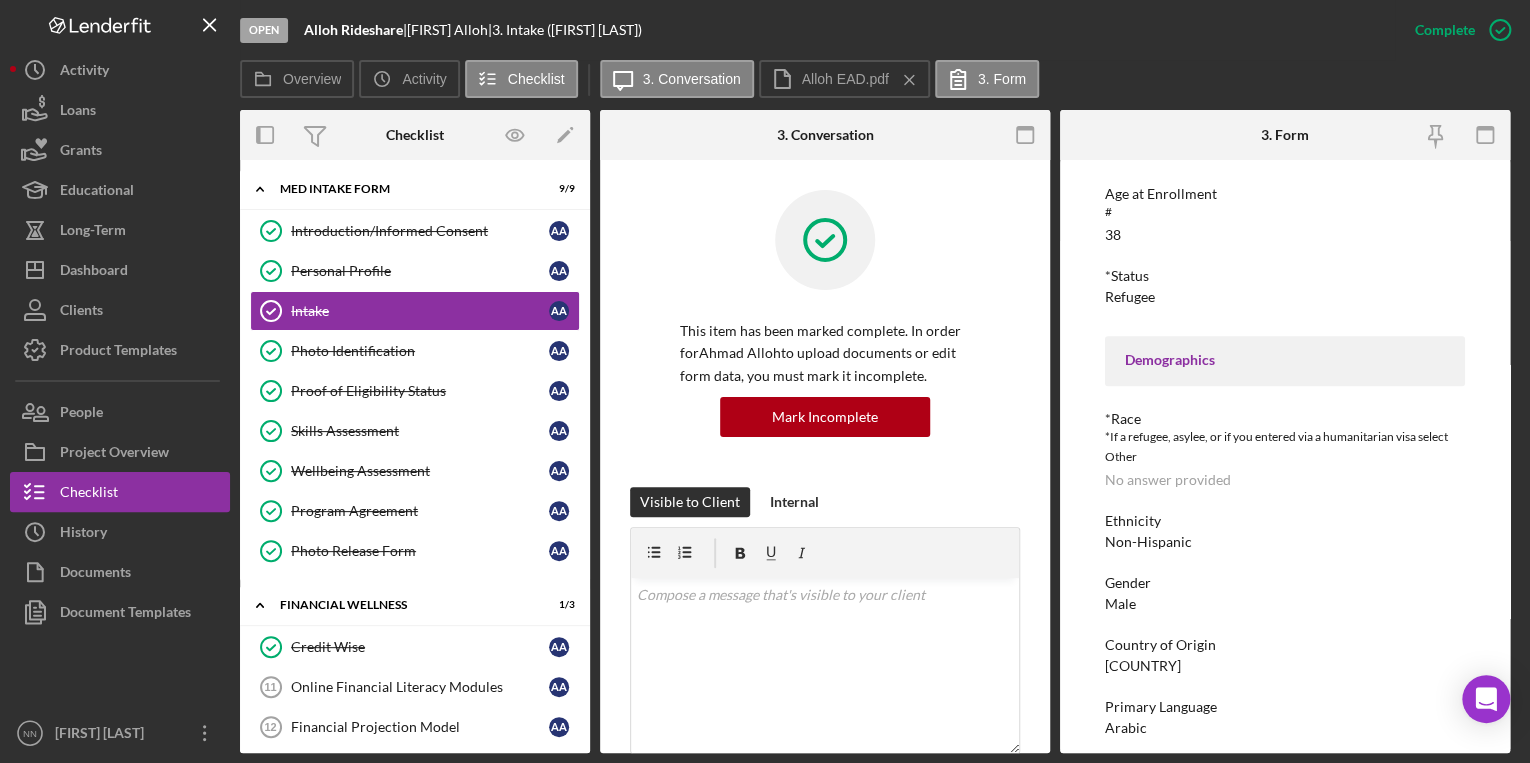 scroll, scrollTop: 720, scrollLeft: 0, axis: vertical 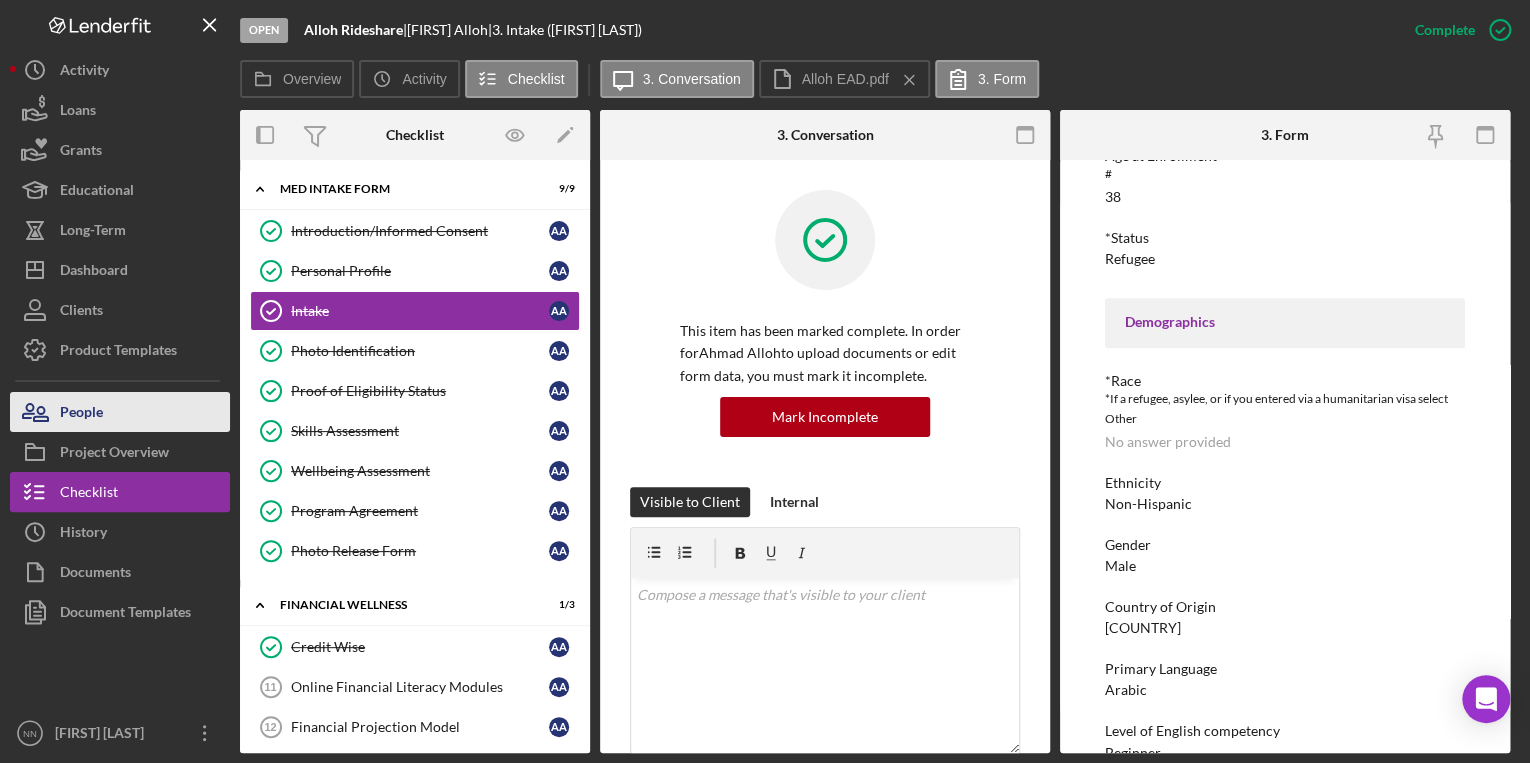 click on "People" at bounding box center (120, 412) 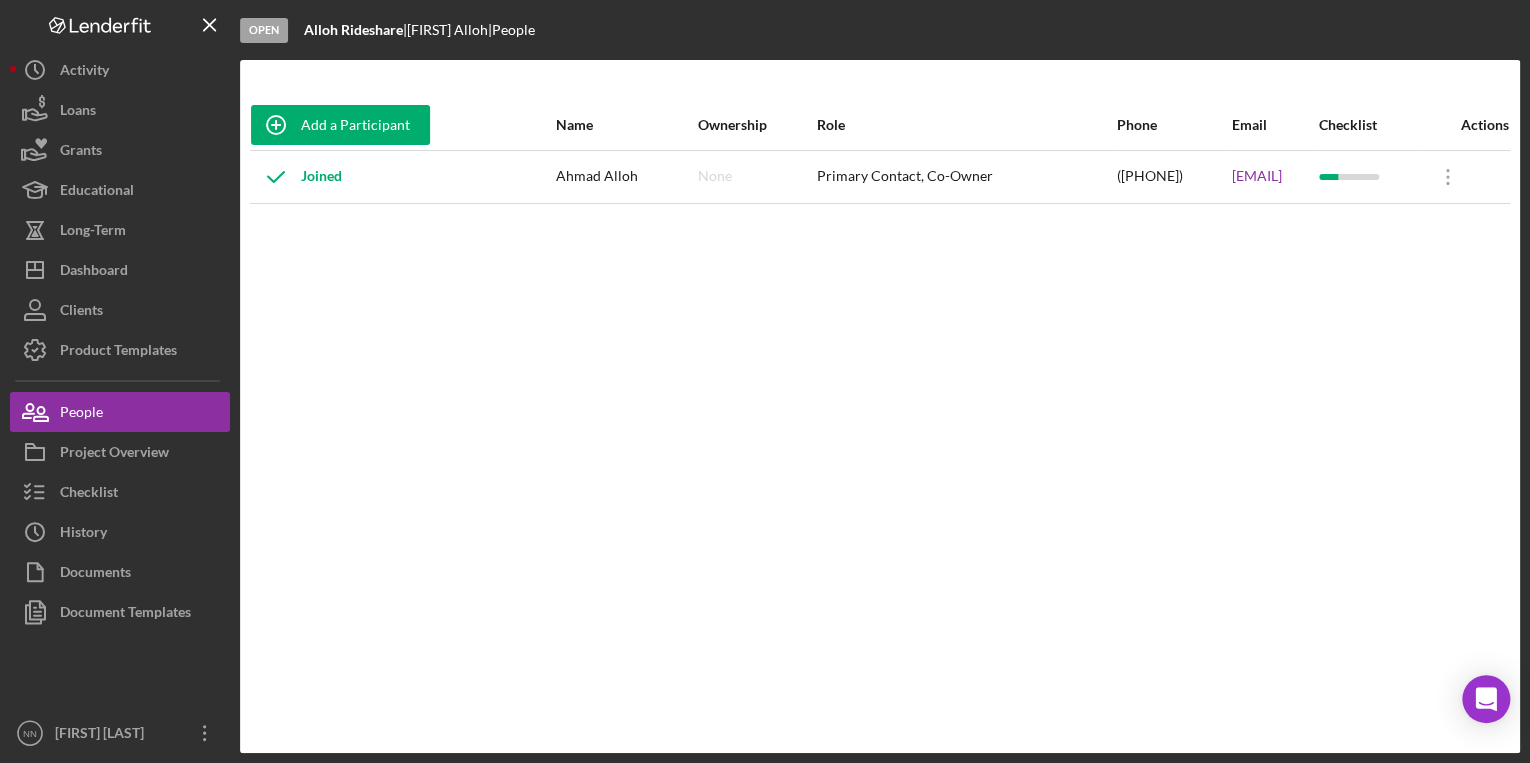 drag, startPoint x: 1075, startPoint y: 170, endPoint x: 972, endPoint y: 174, distance: 103.077644 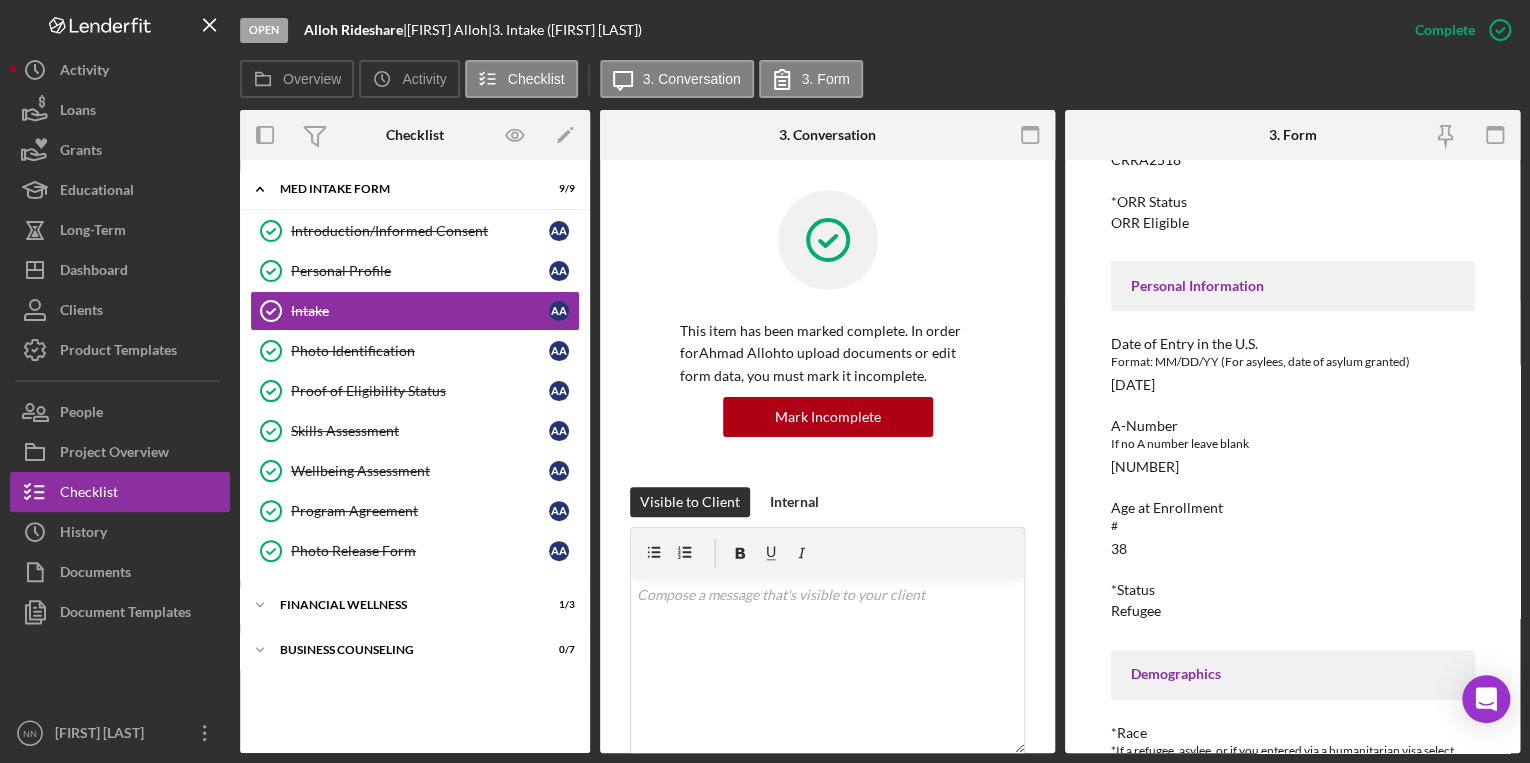 scroll, scrollTop: 400, scrollLeft: 0, axis: vertical 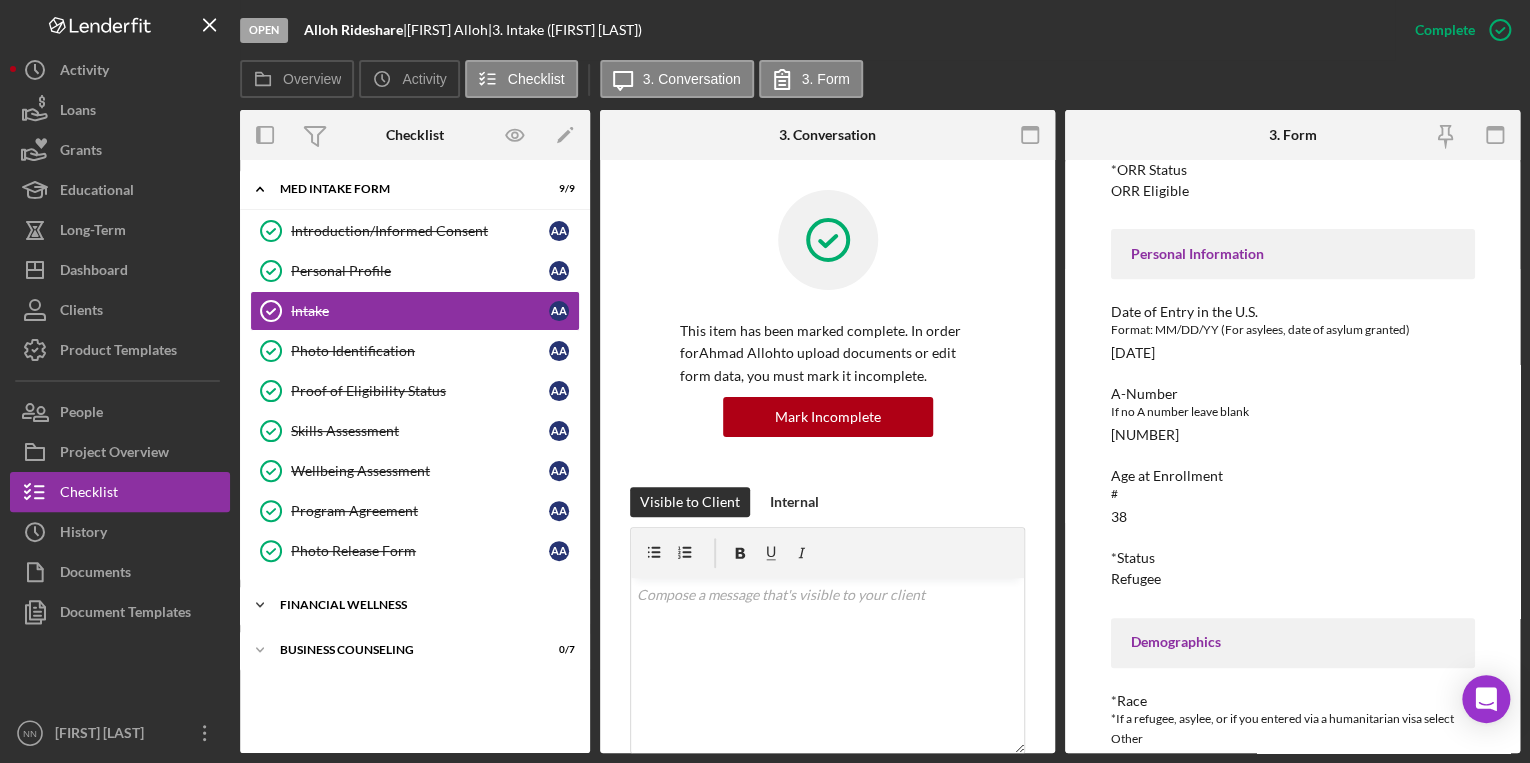 click on "Financial Wellness" at bounding box center [422, 605] 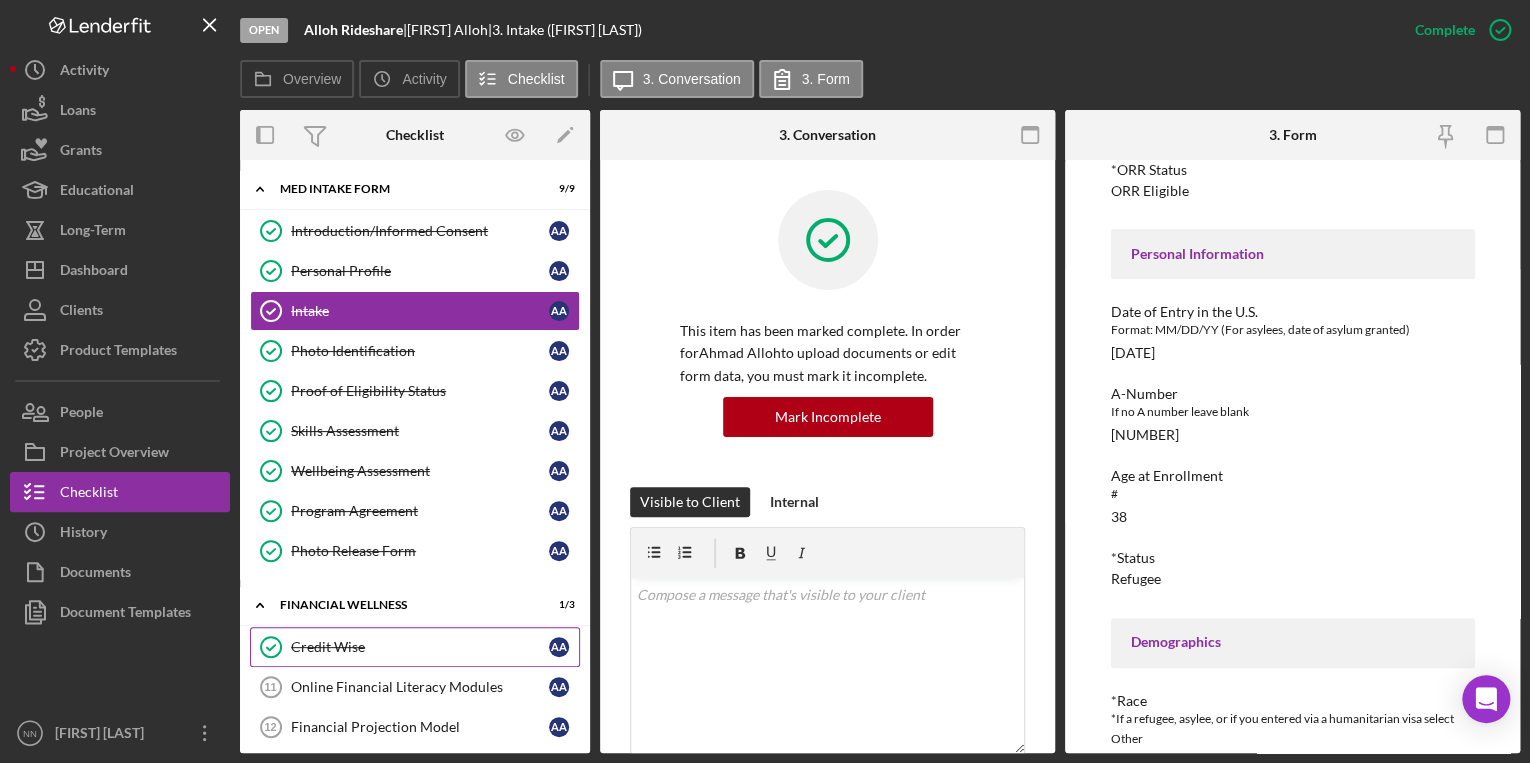 click on "Credit Wise" at bounding box center [420, 647] 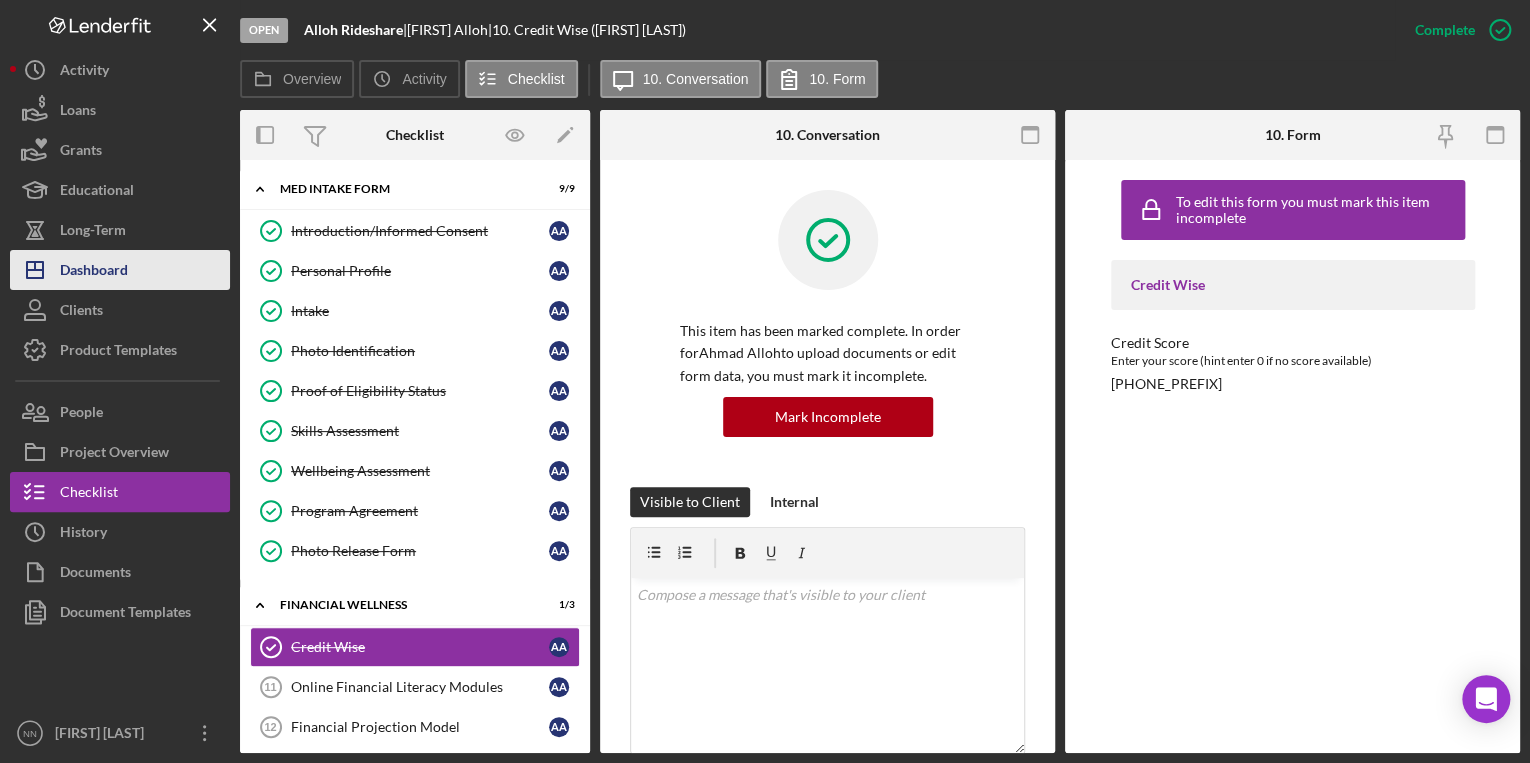 click on "Dashboard" at bounding box center [94, 272] 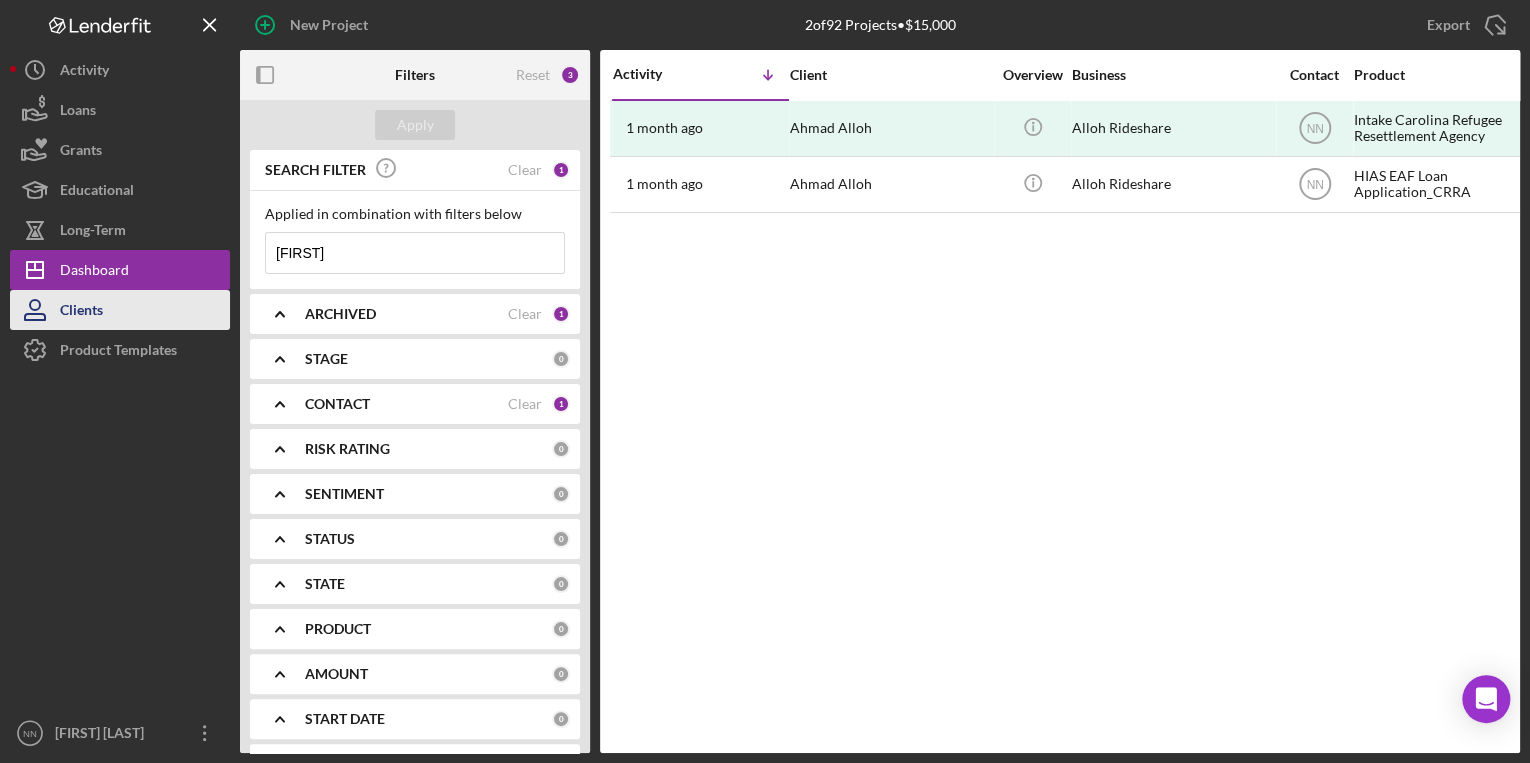 click on "Clients" at bounding box center (120, 310) 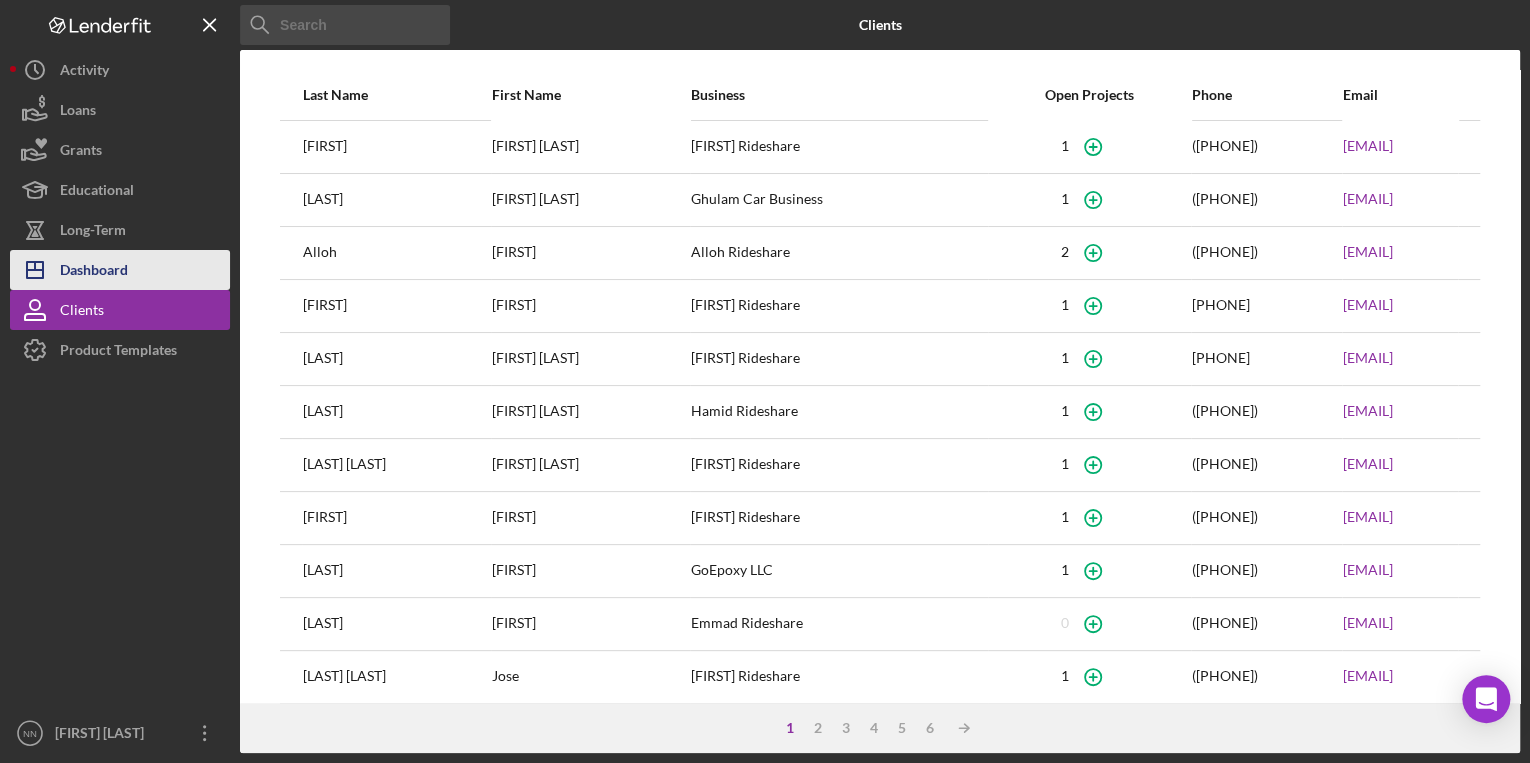 click on "Icon/Dashboard Dashboard" at bounding box center (120, 270) 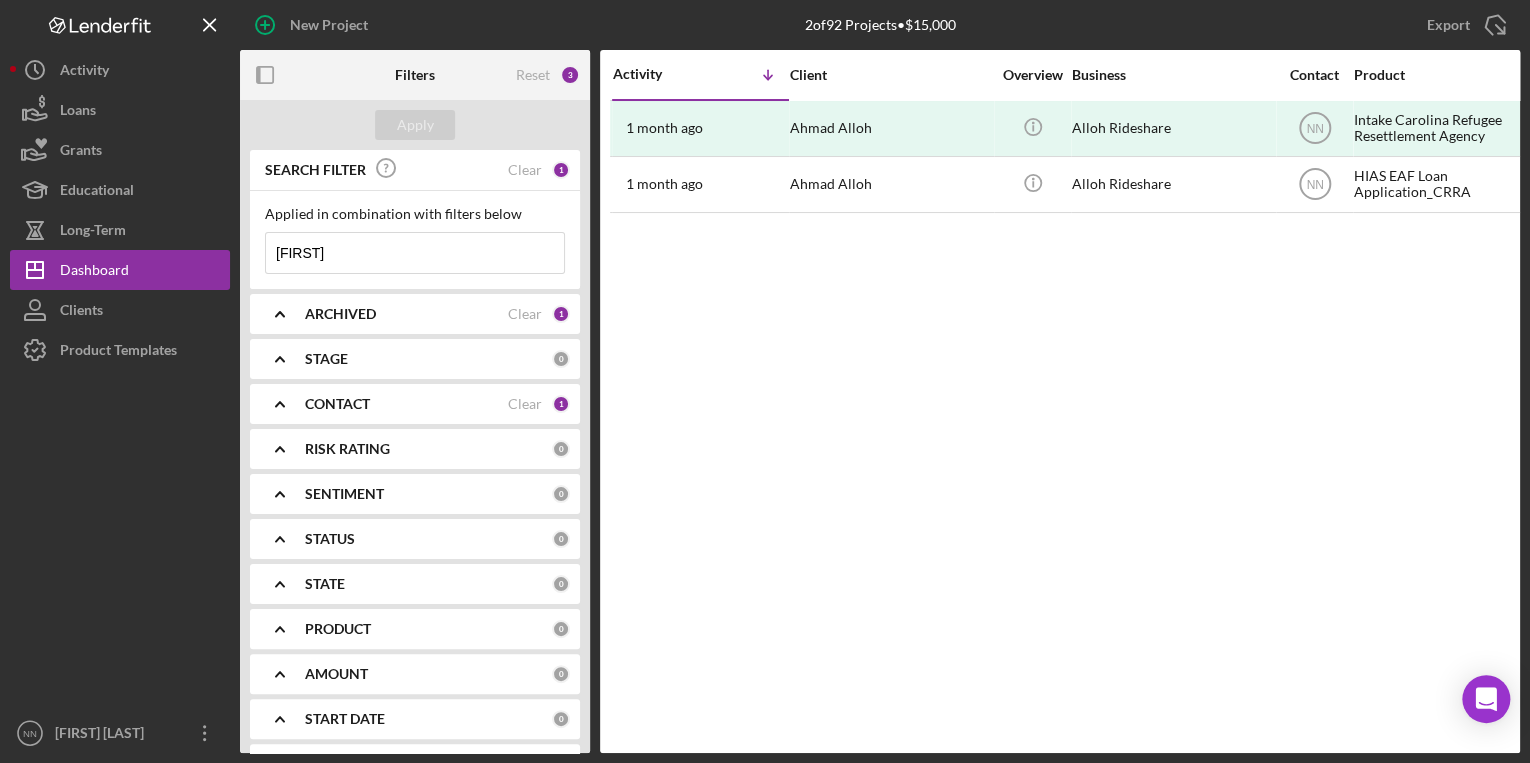 drag, startPoint x: 322, startPoint y: 250, endPoint x: 235, endPoint y: 254, distance: 87.0919 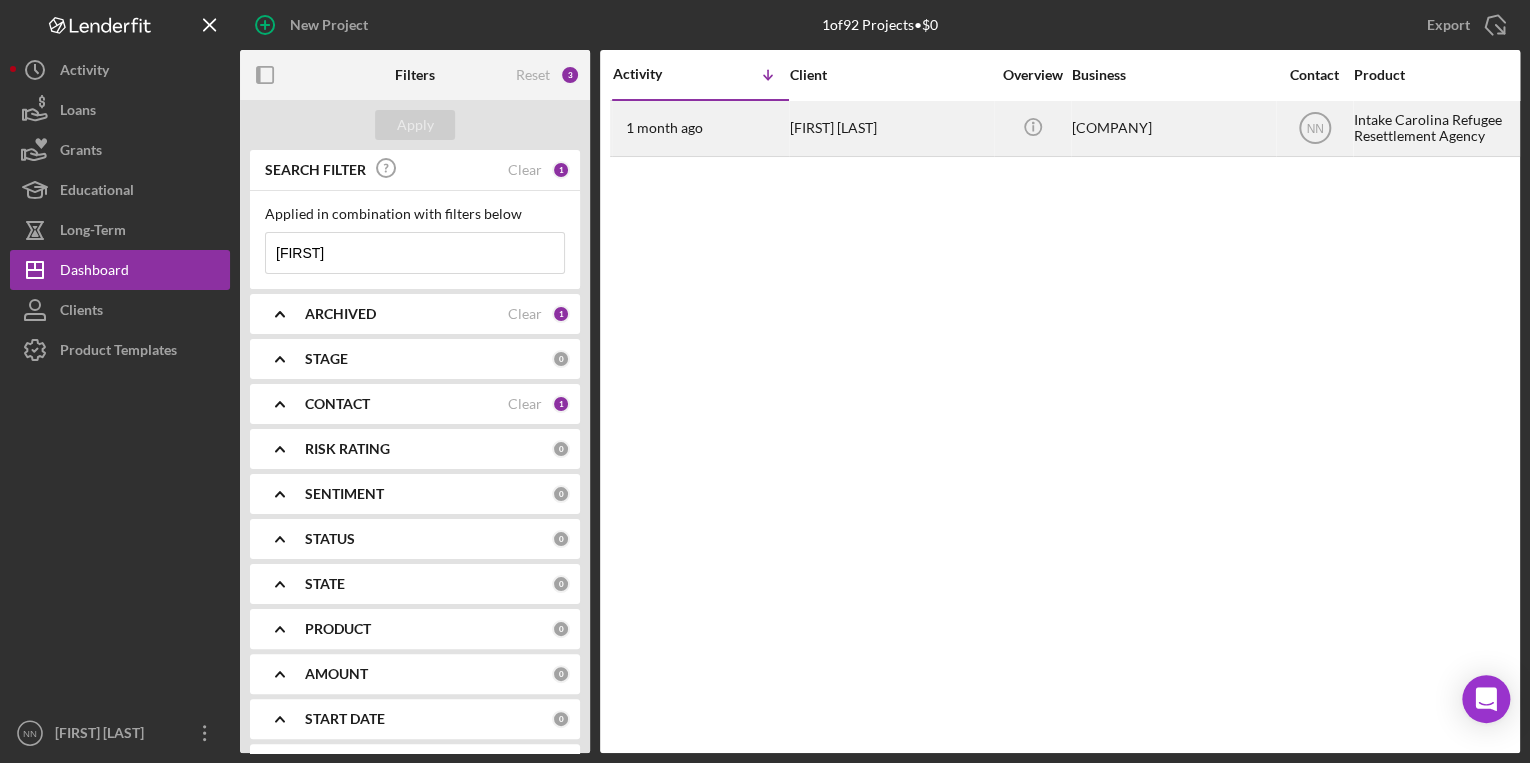 type on "[FIRST]" 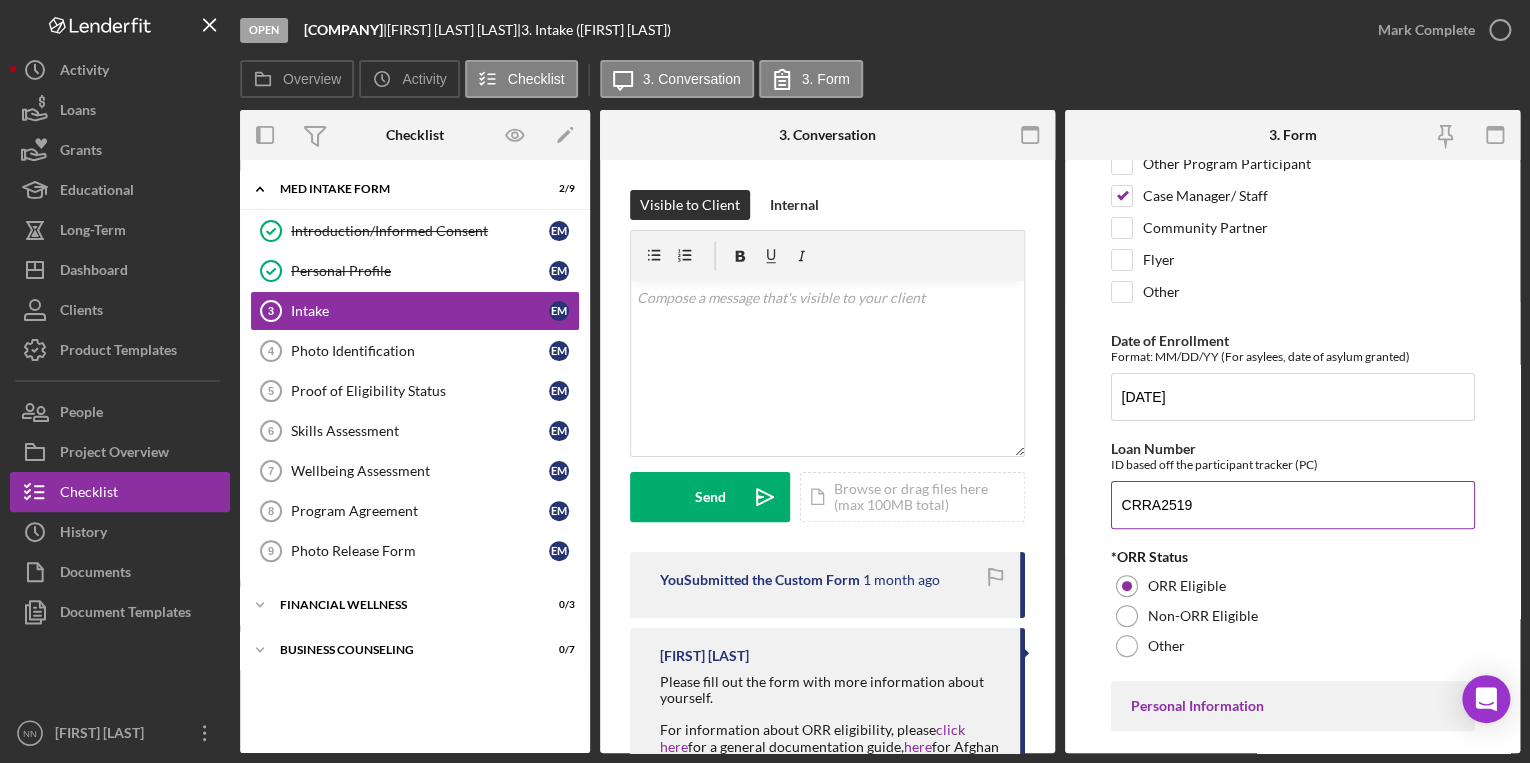 scroll, scrollTop: 240, scrollLeft: 0, axis: vertical 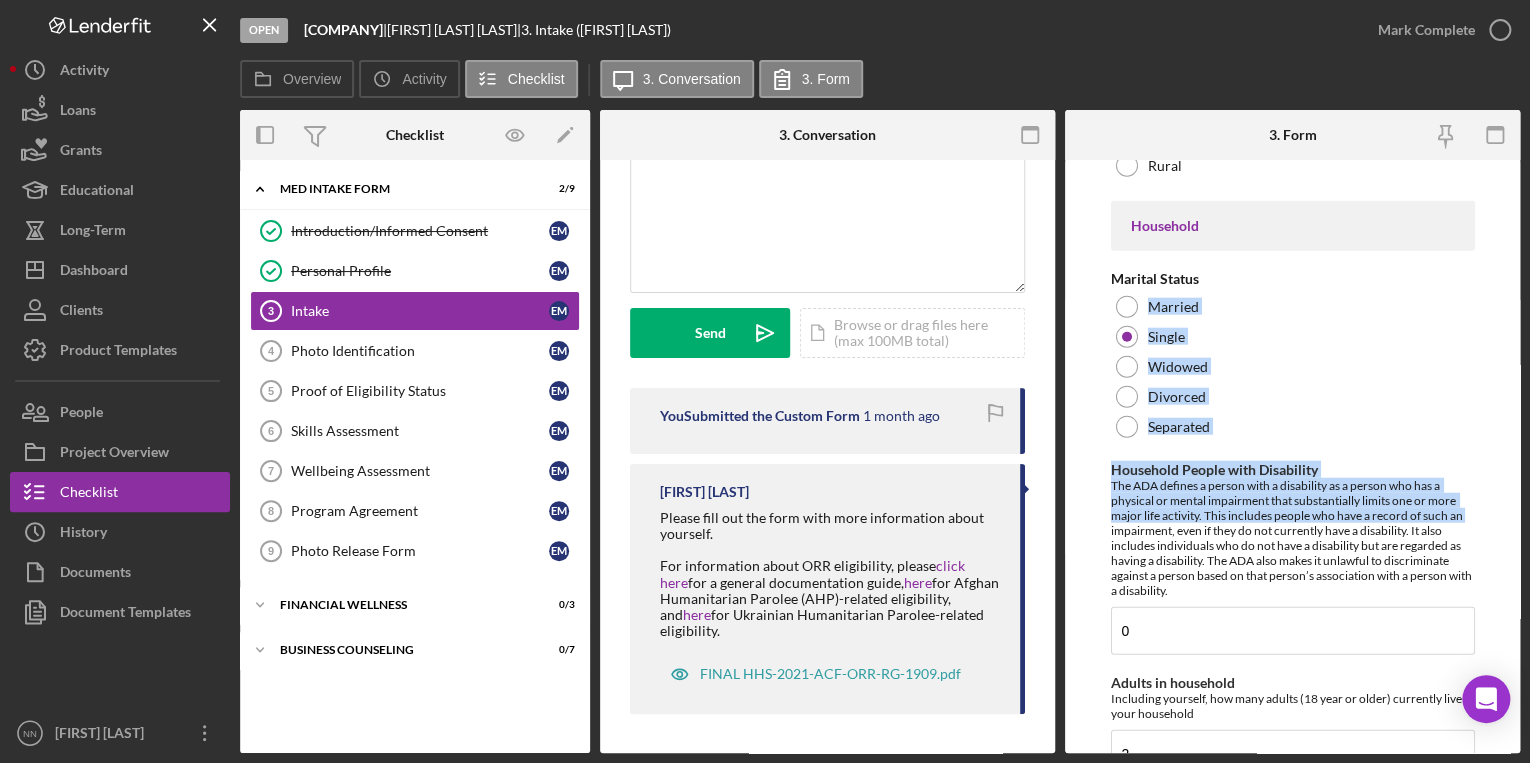 drag, startPoint x: 1520, startPoint y: 519, endPoint x: 1504, endPoint y: 280, distance: 239.53497 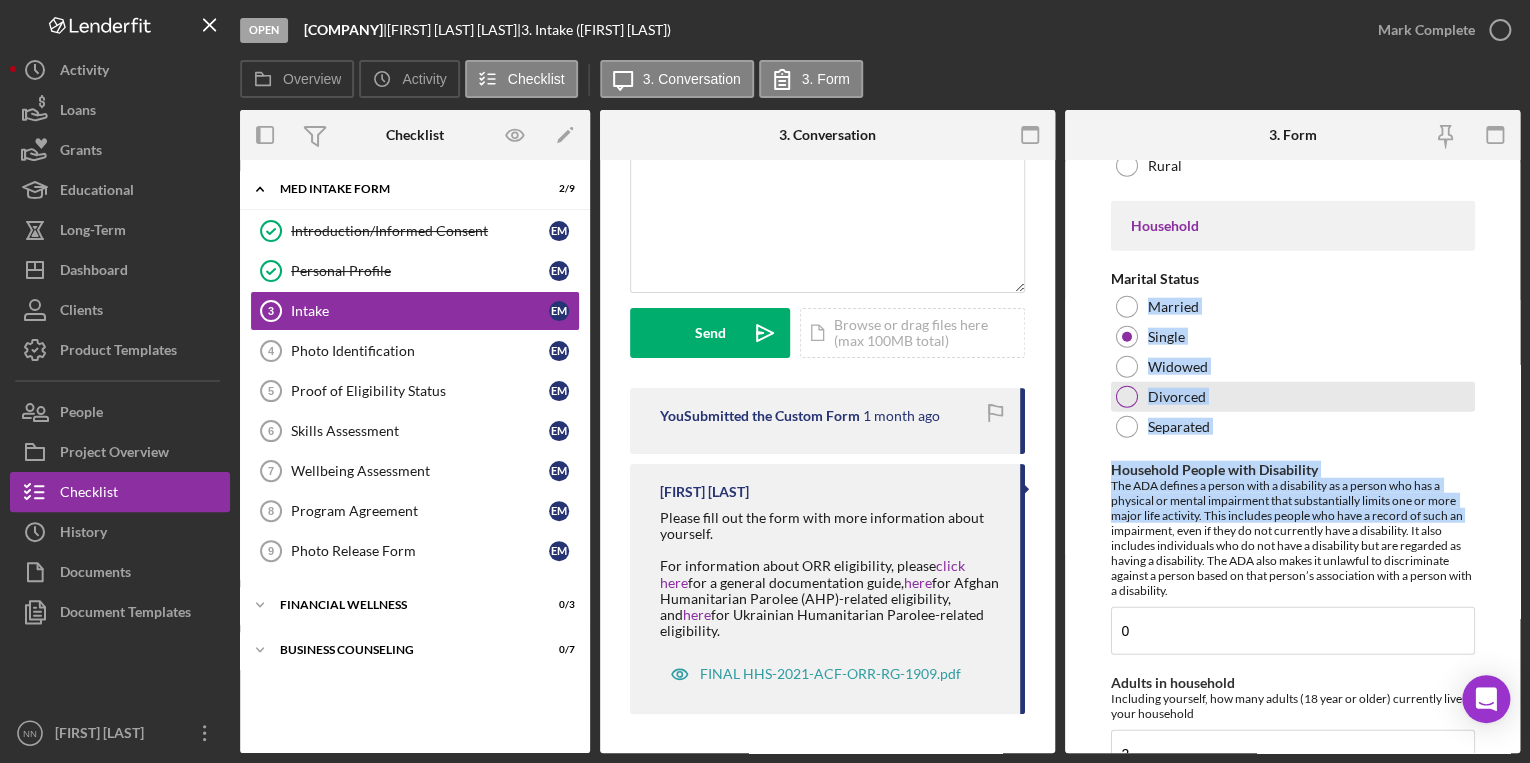 click on "Divorced" at bounding box center [1293, 397] 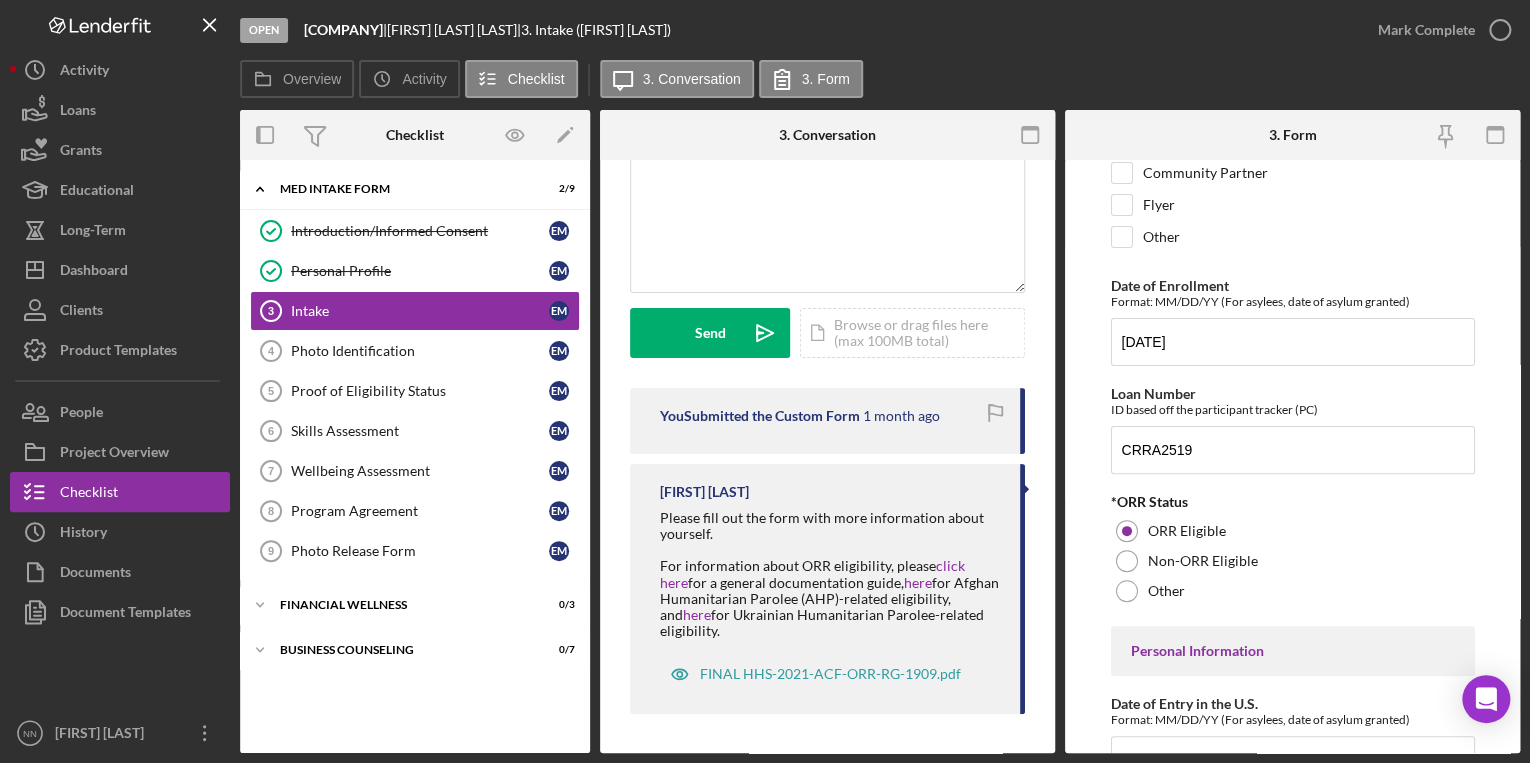 scroll, scrollTop: 180, scrollLeft: 0, axis: vertical 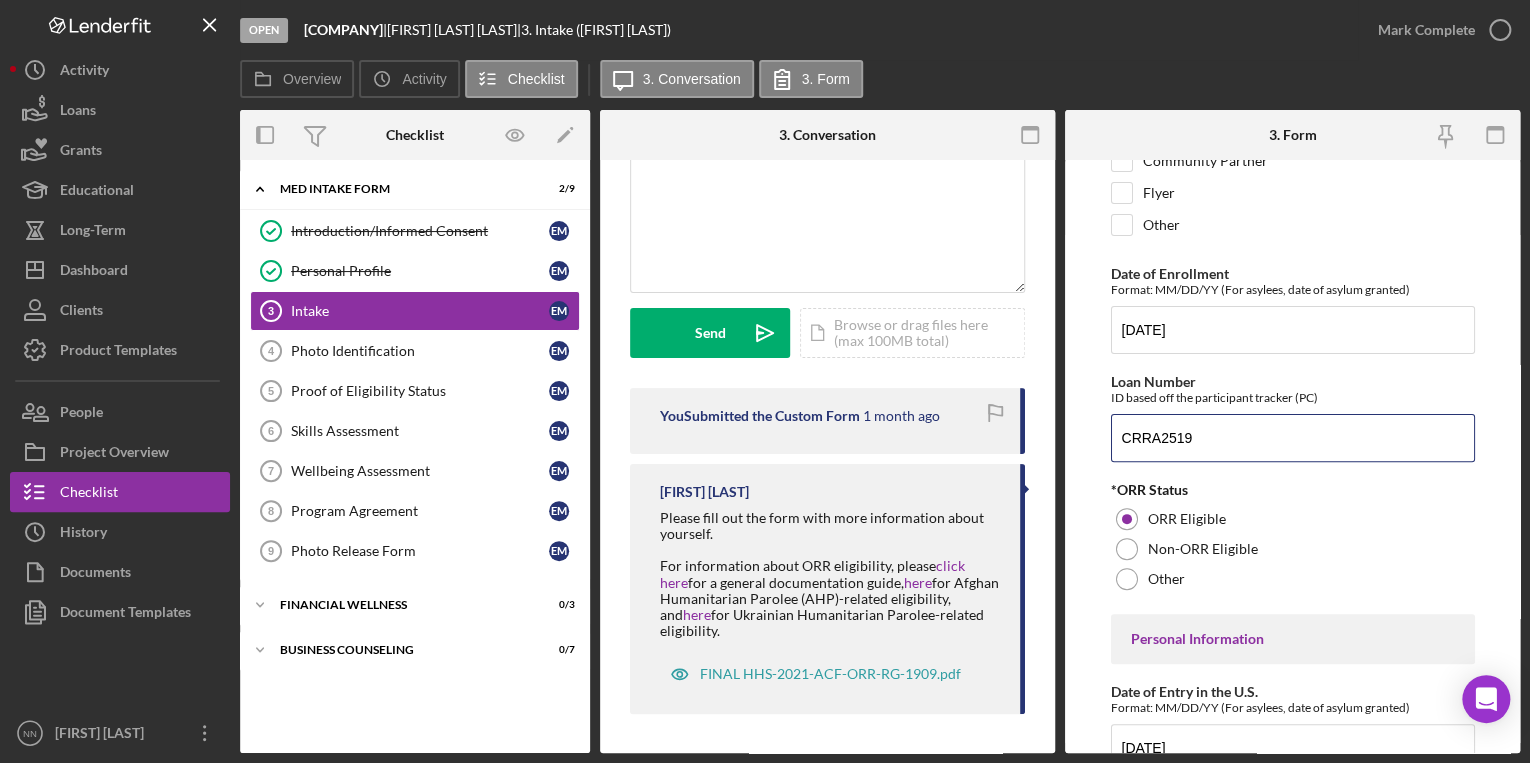 drag, startPoint x: 1220, startPoint y: 444, endPoint x: 1099, endPoint y: 464, distance: 122.641754 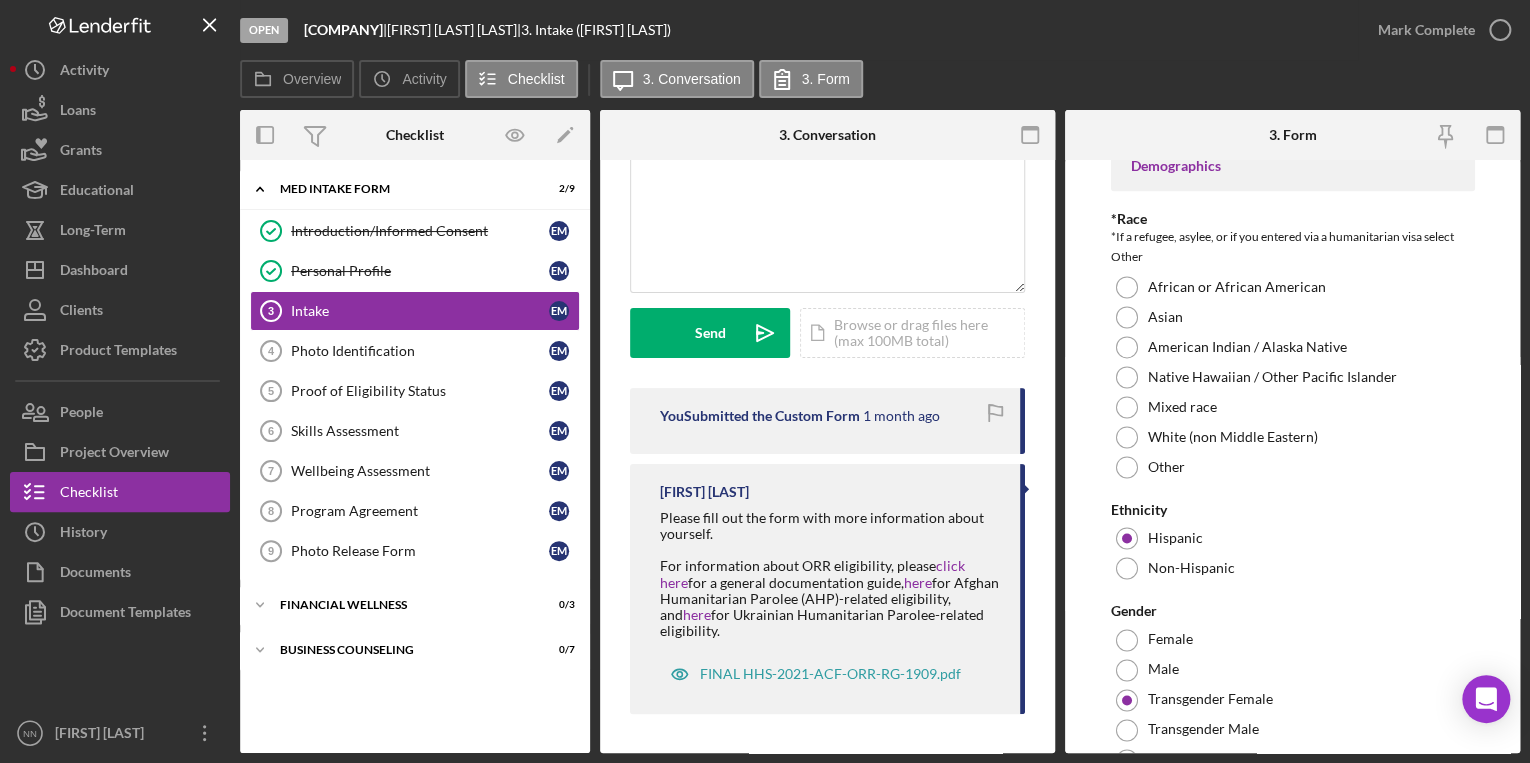scroll, scrollTop: 1403, scrollLeft: 0, axis: vertical 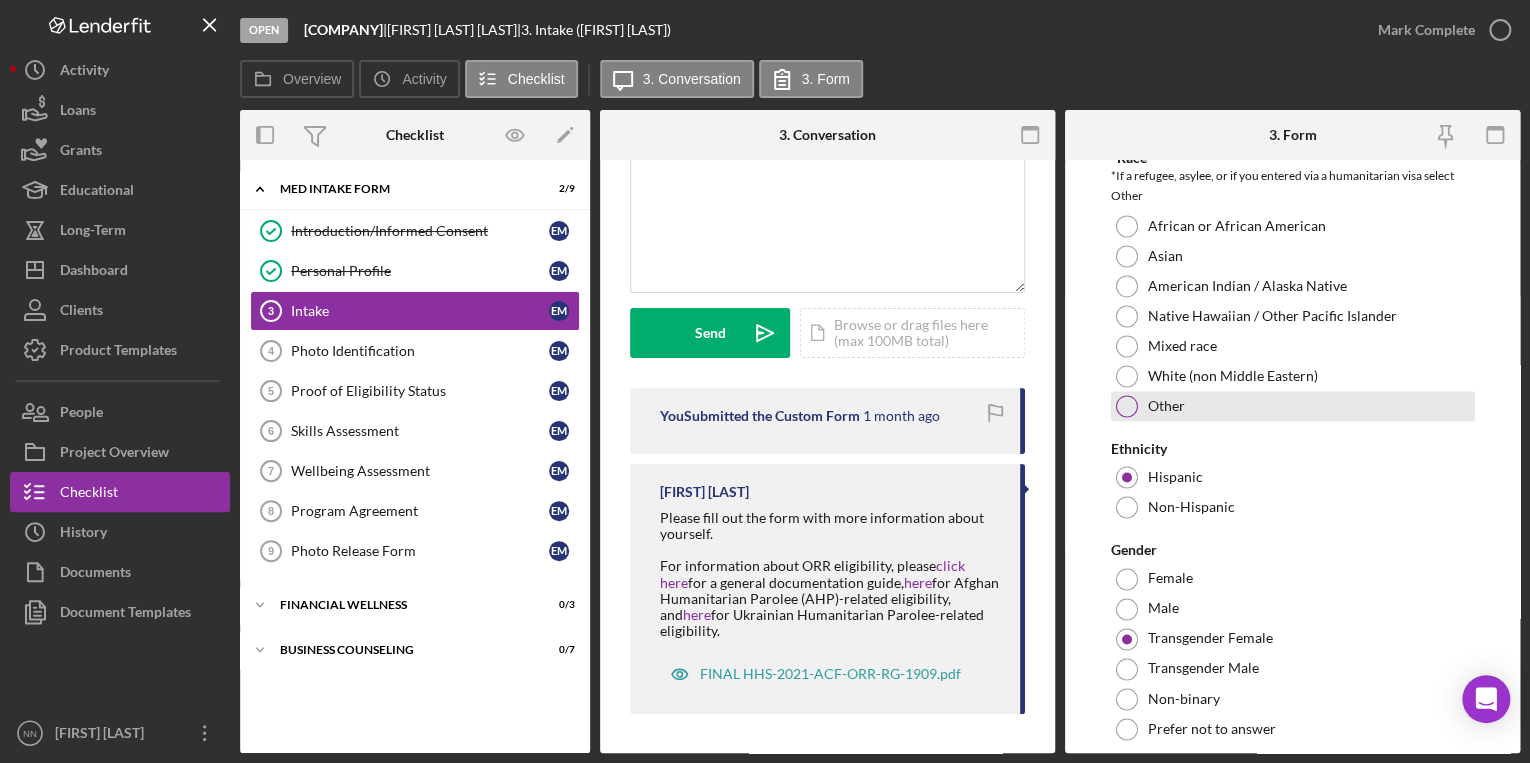 click on "Other" at bounding box center [1166, 406] 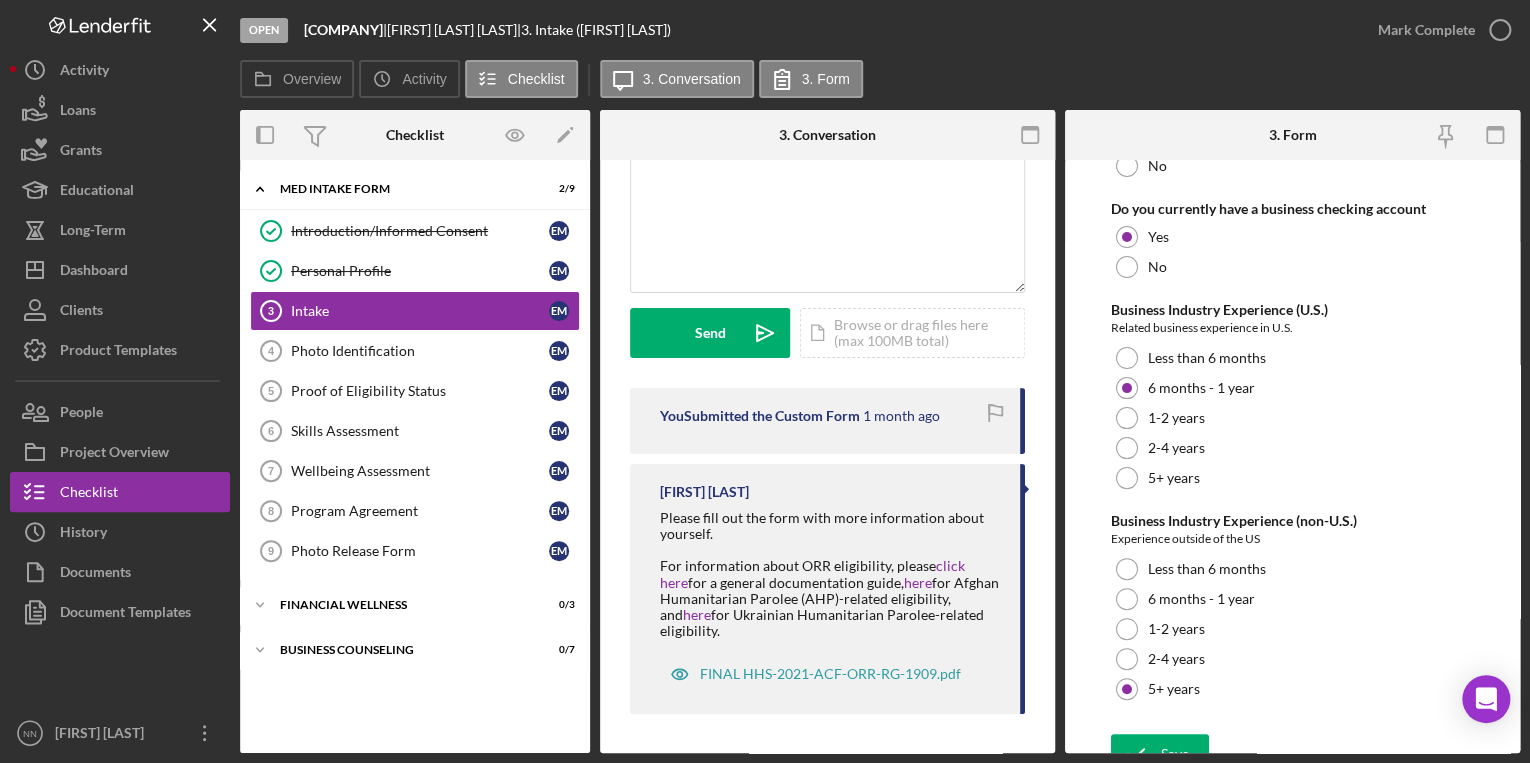scroll, scrollTop: 4013, scrollLeft: 0, axis: vertical 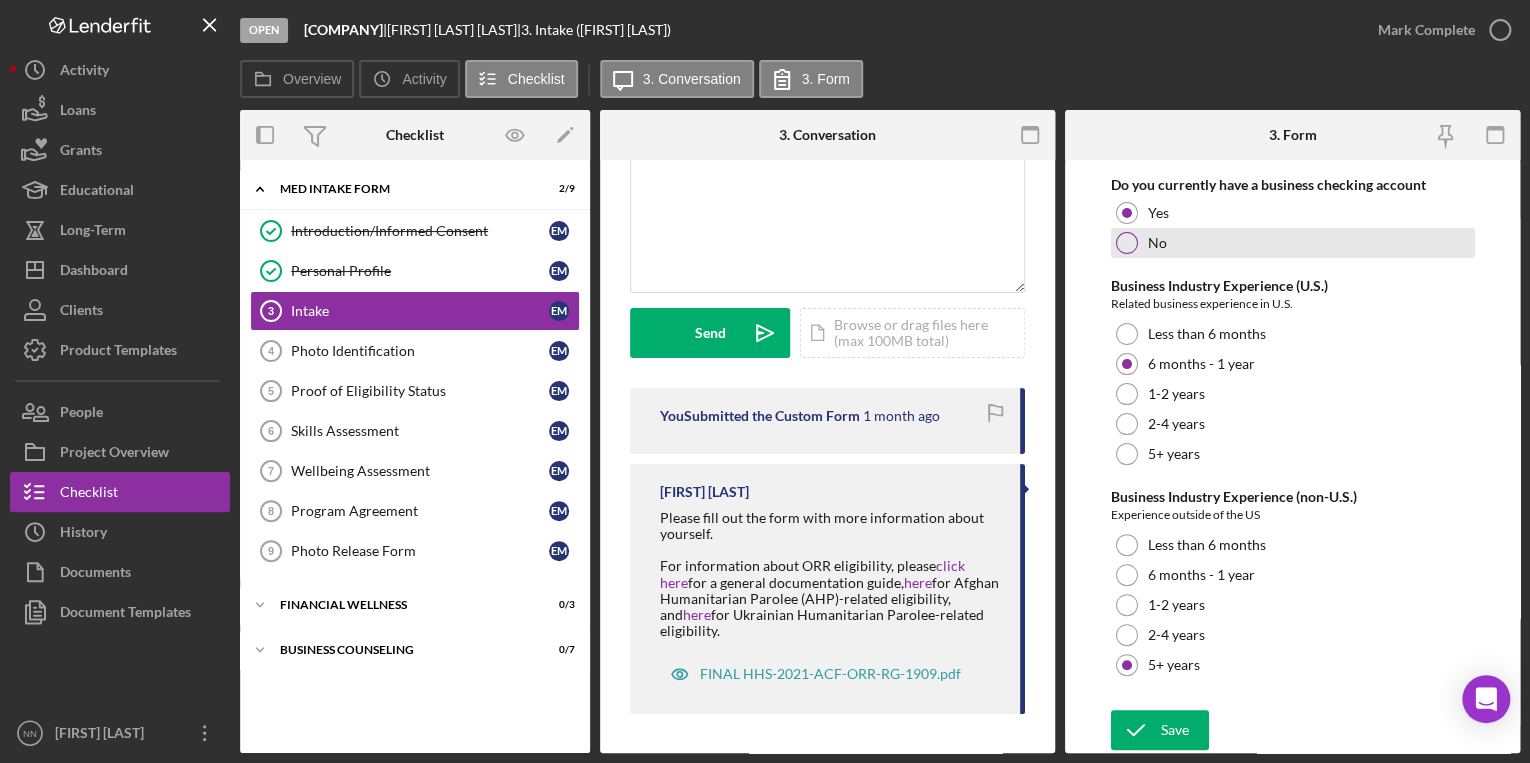 click on "No" at bounding box center (1293, 243) 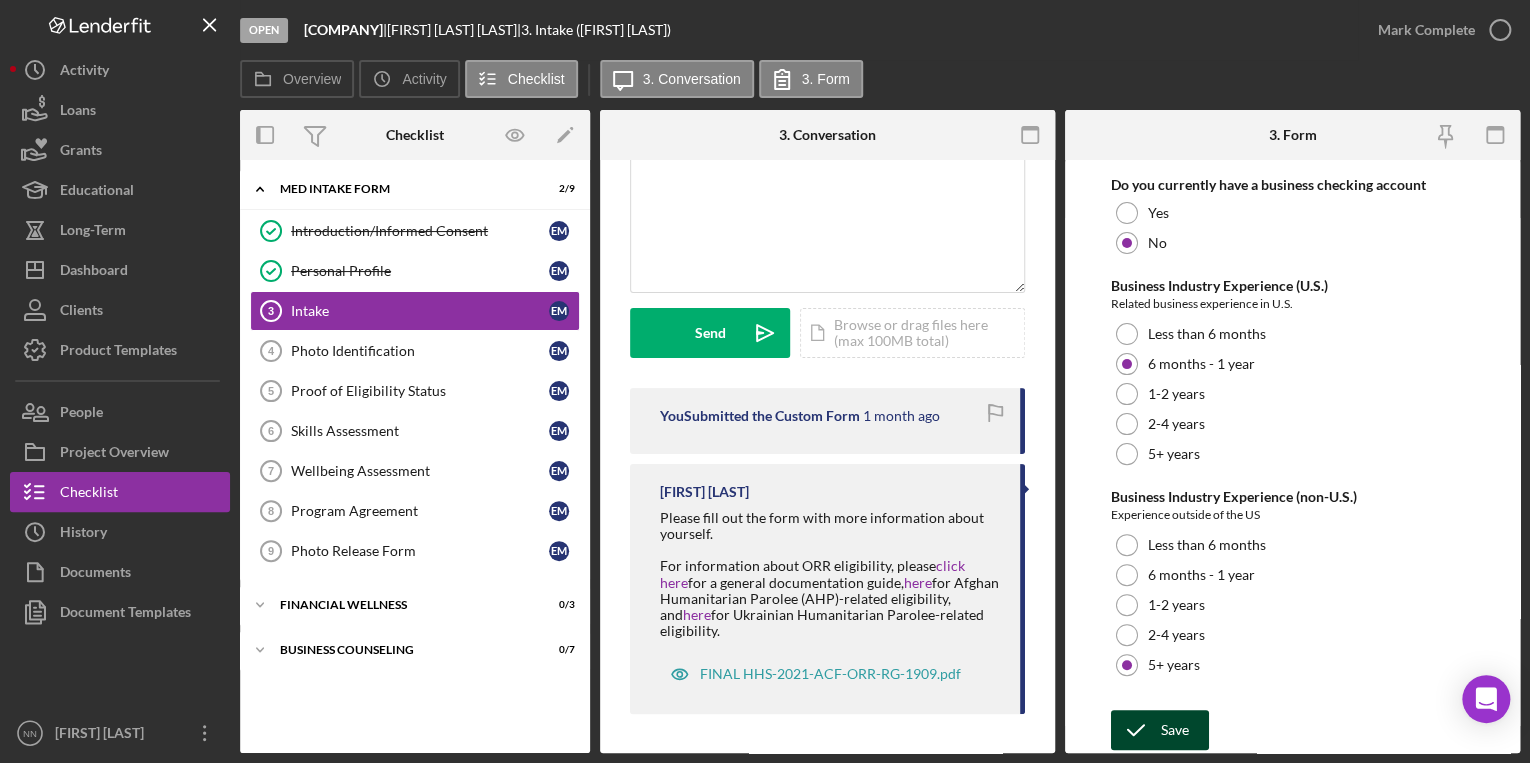 click on "Save" at bounding box center (1175, 730) 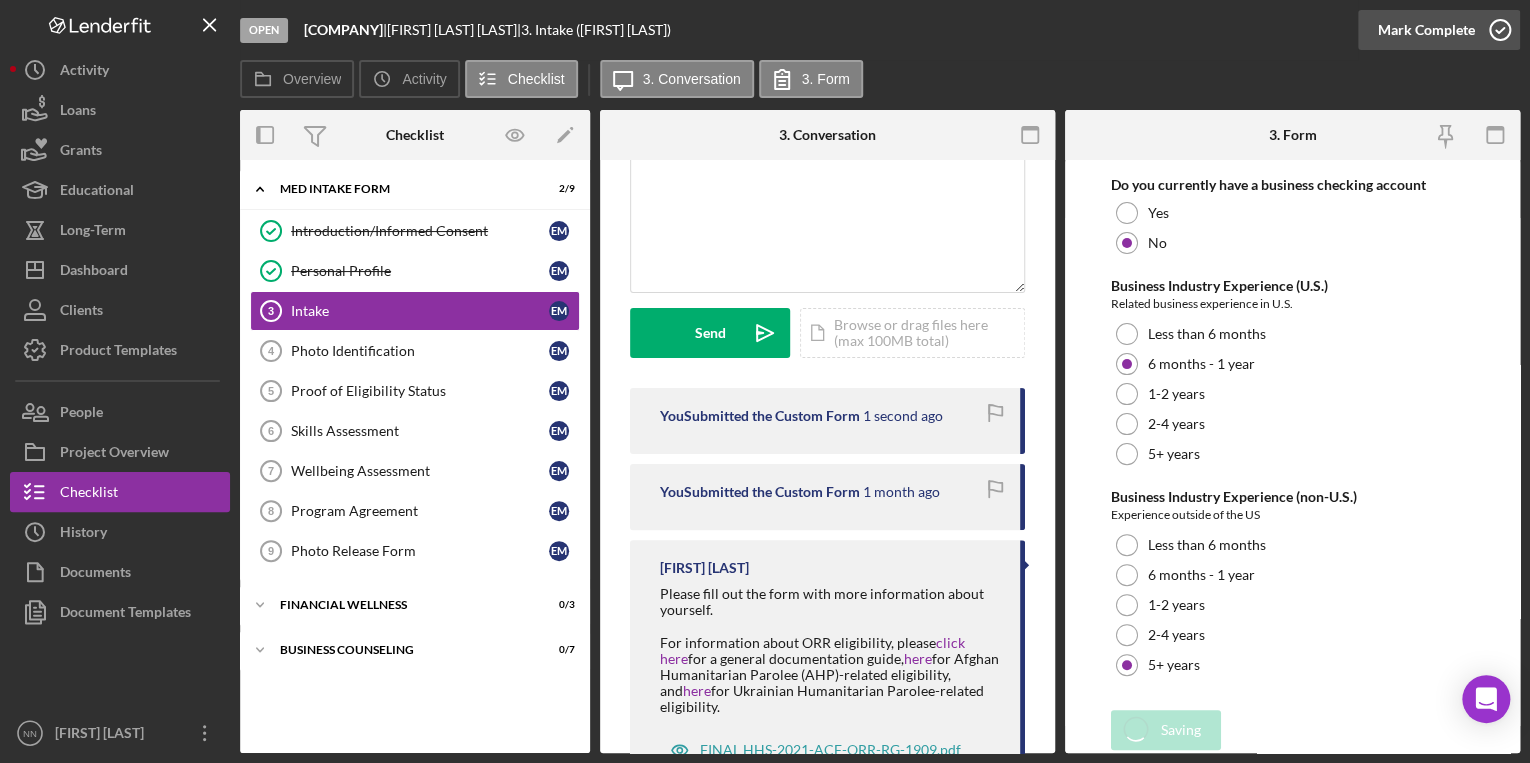 click 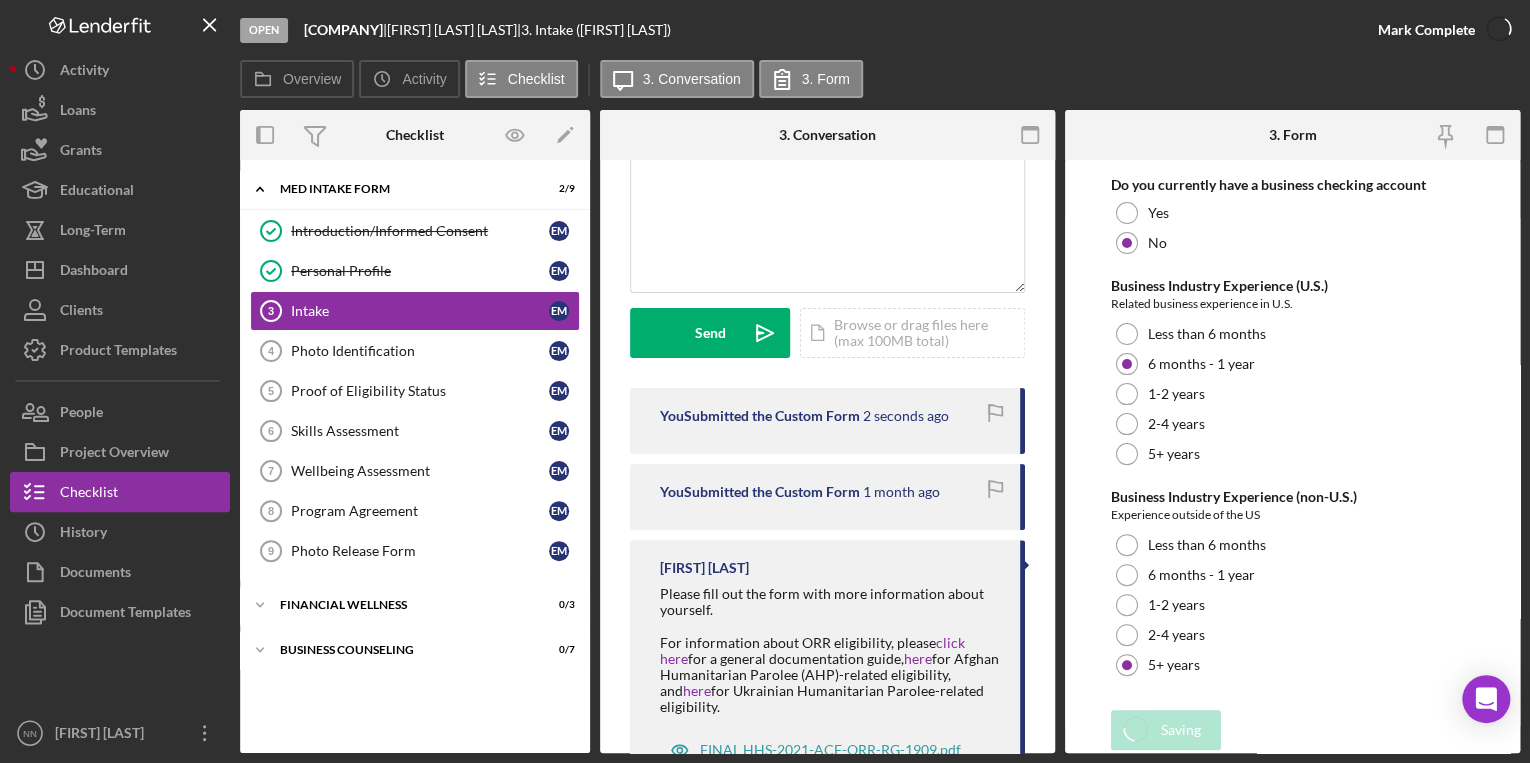 scroll, scrollTop: 484, scrollLeft: 0, axis: vertical 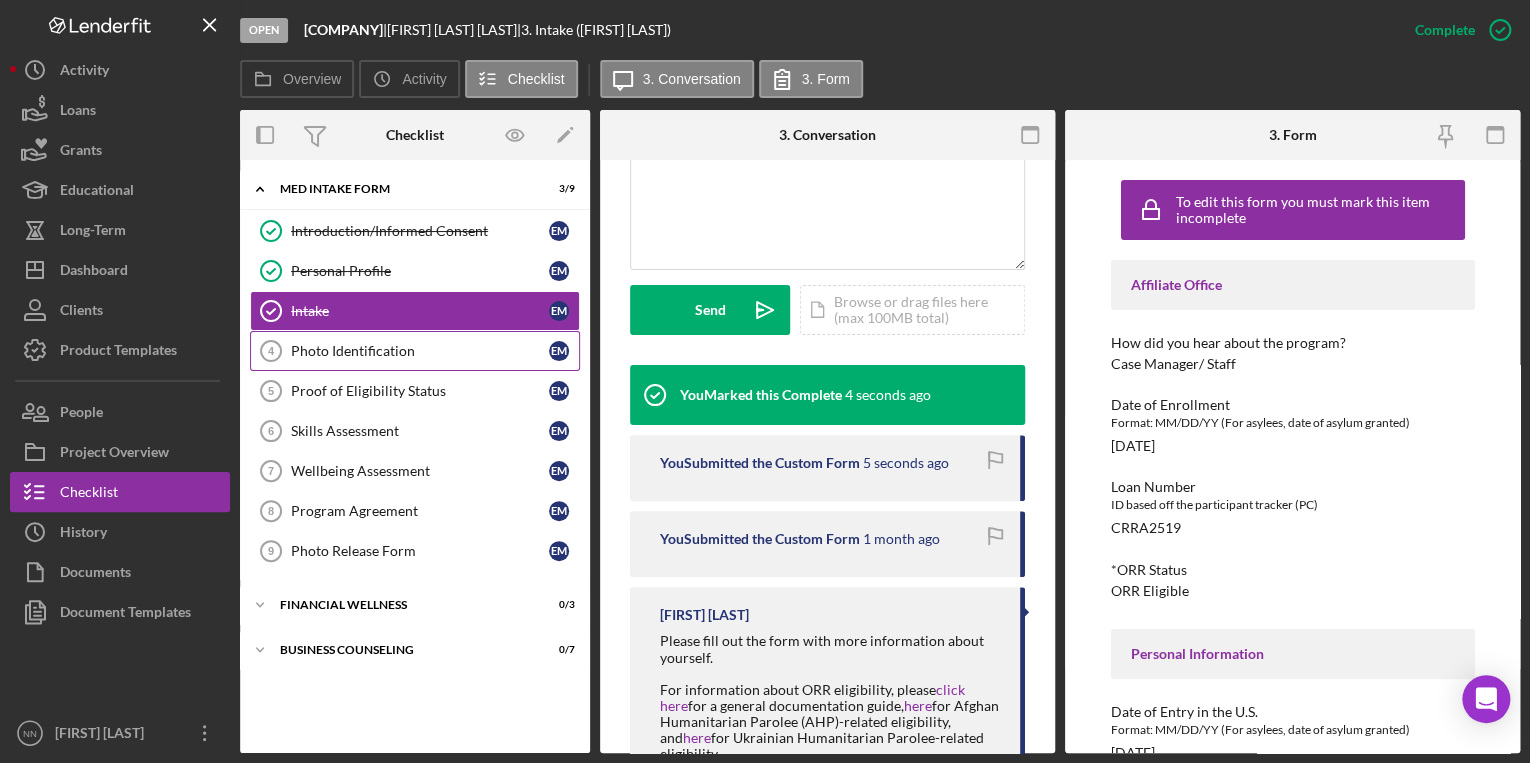 click on "Photo Identification" at bounding box center (420, 351) 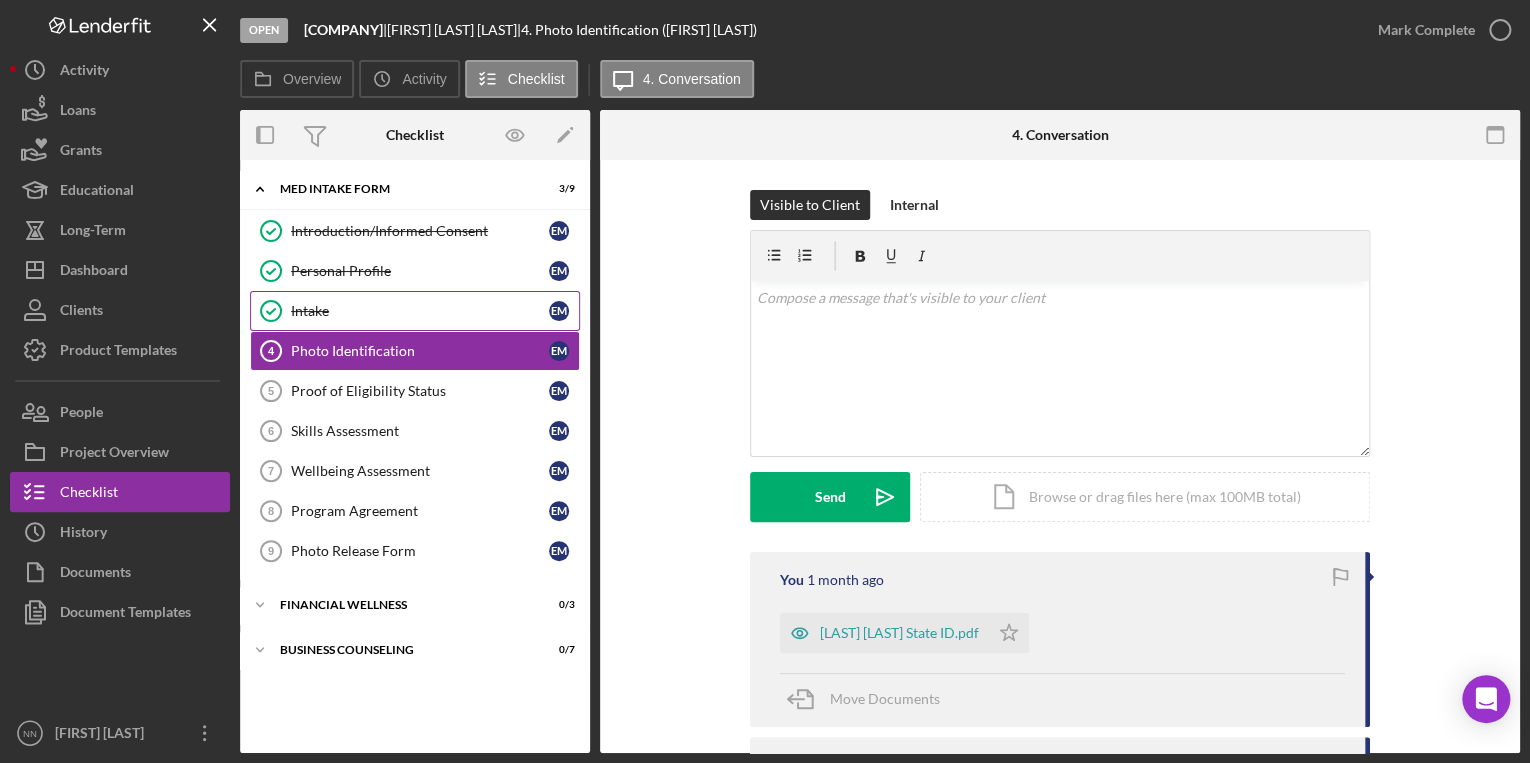 click on "Intake" at bounding box center [420, 311] 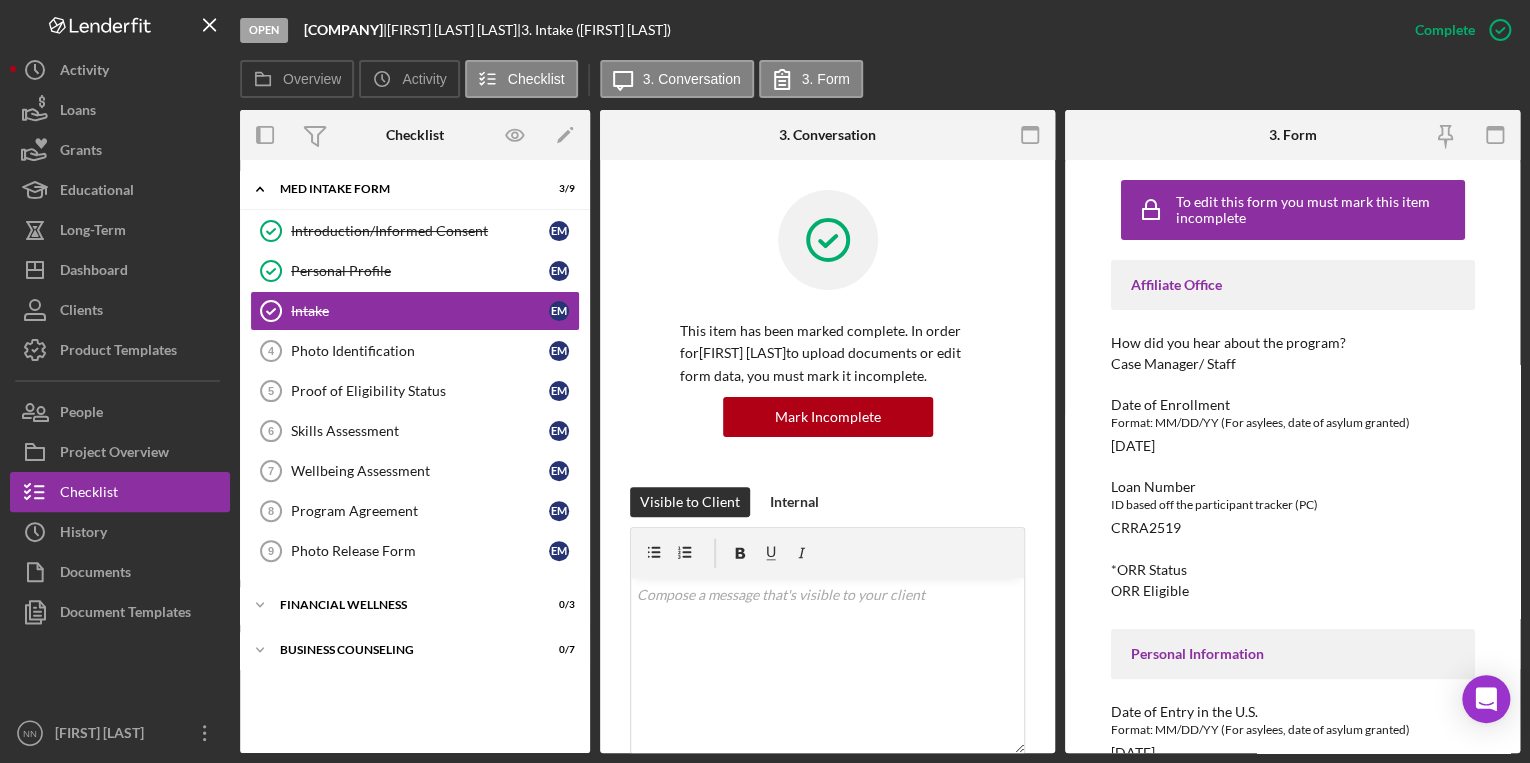 drag, startPoint x: 1236, startPoint y: 446, endPoint x: 1106, endPoint y: 453, distance: 130.18832 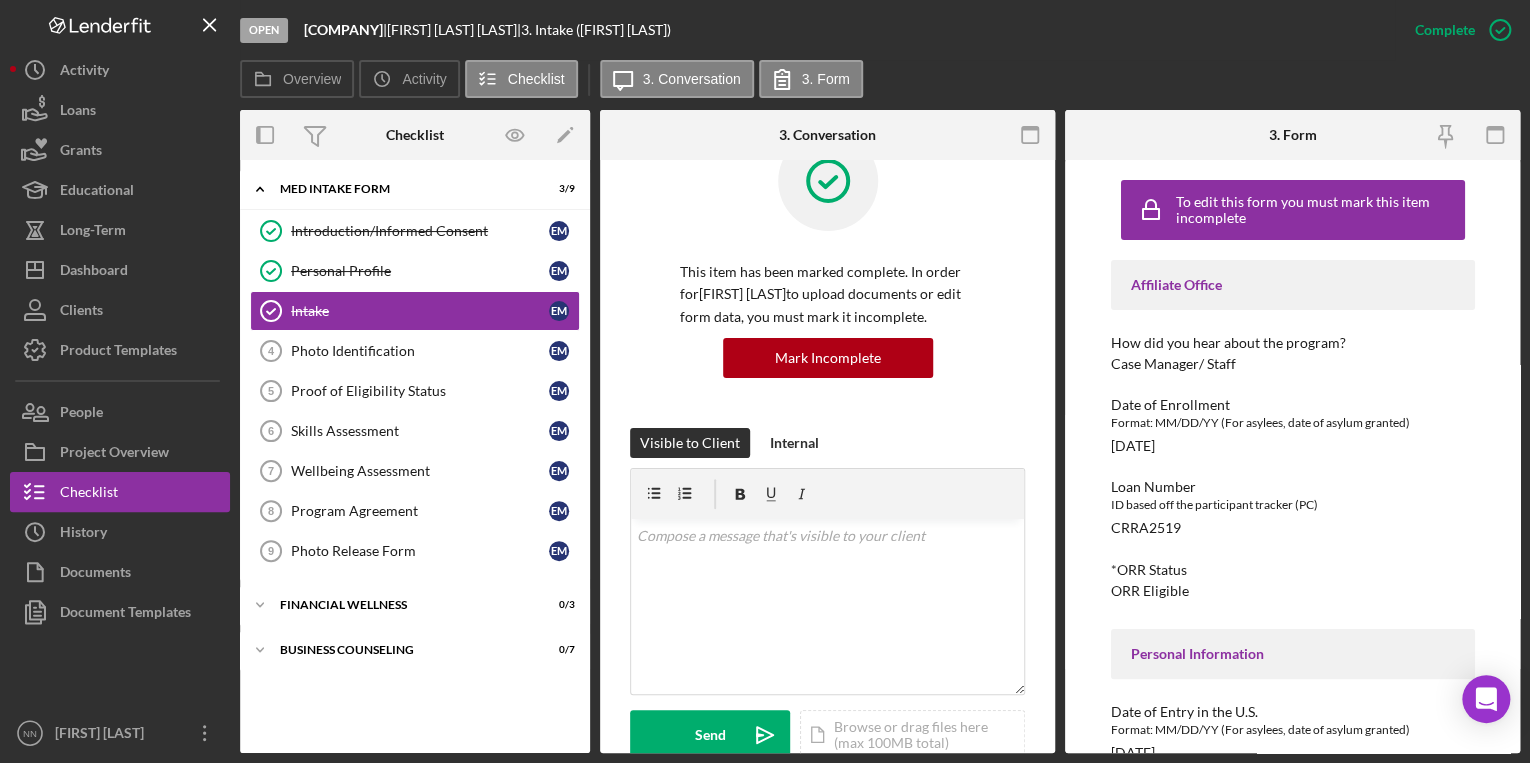 scroll, scrollTop: 80, scrollLeft: 0, axis: vertical 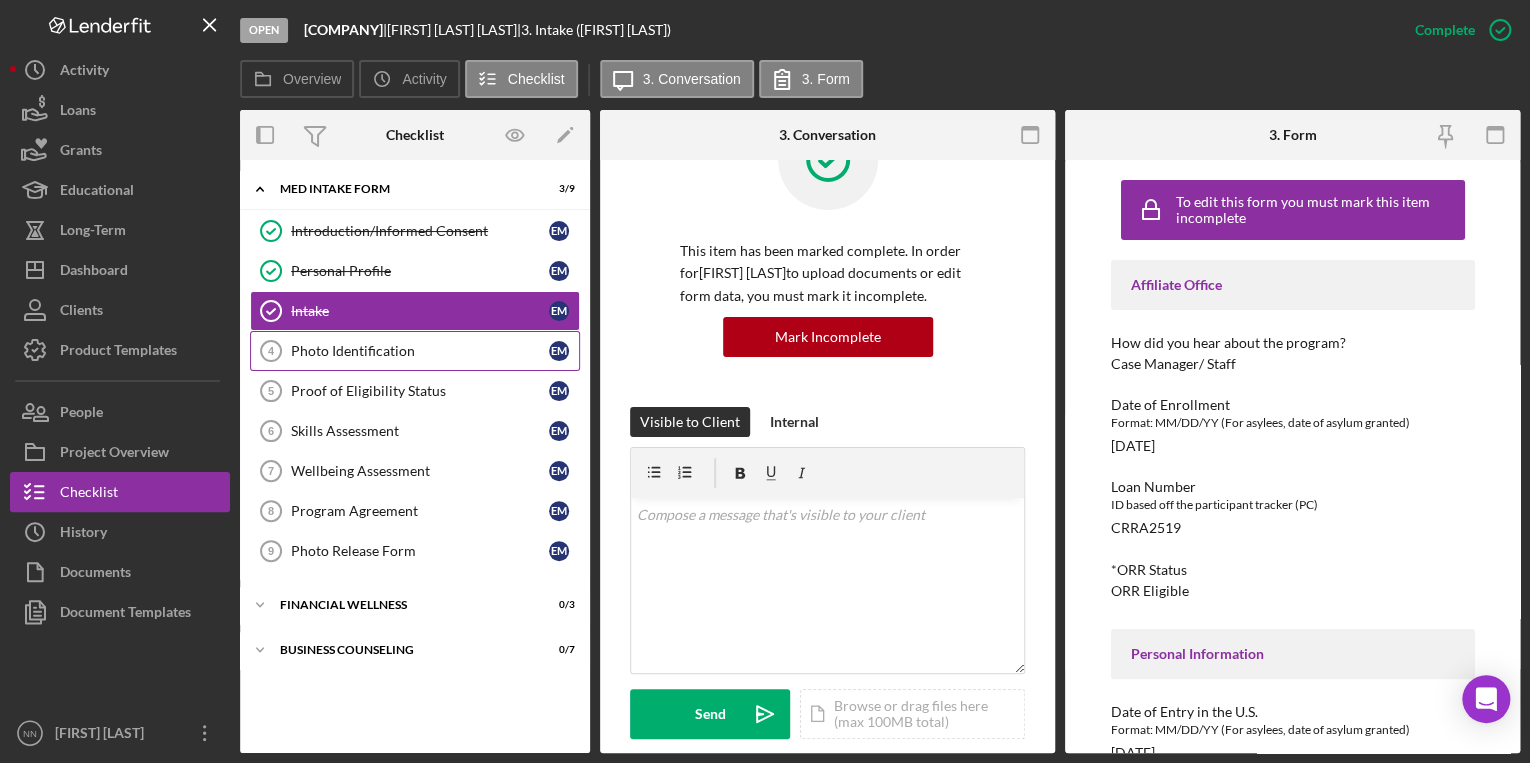 click on "Photo Identification 4 Photo Identification E M" at bounding box center (415, 351) 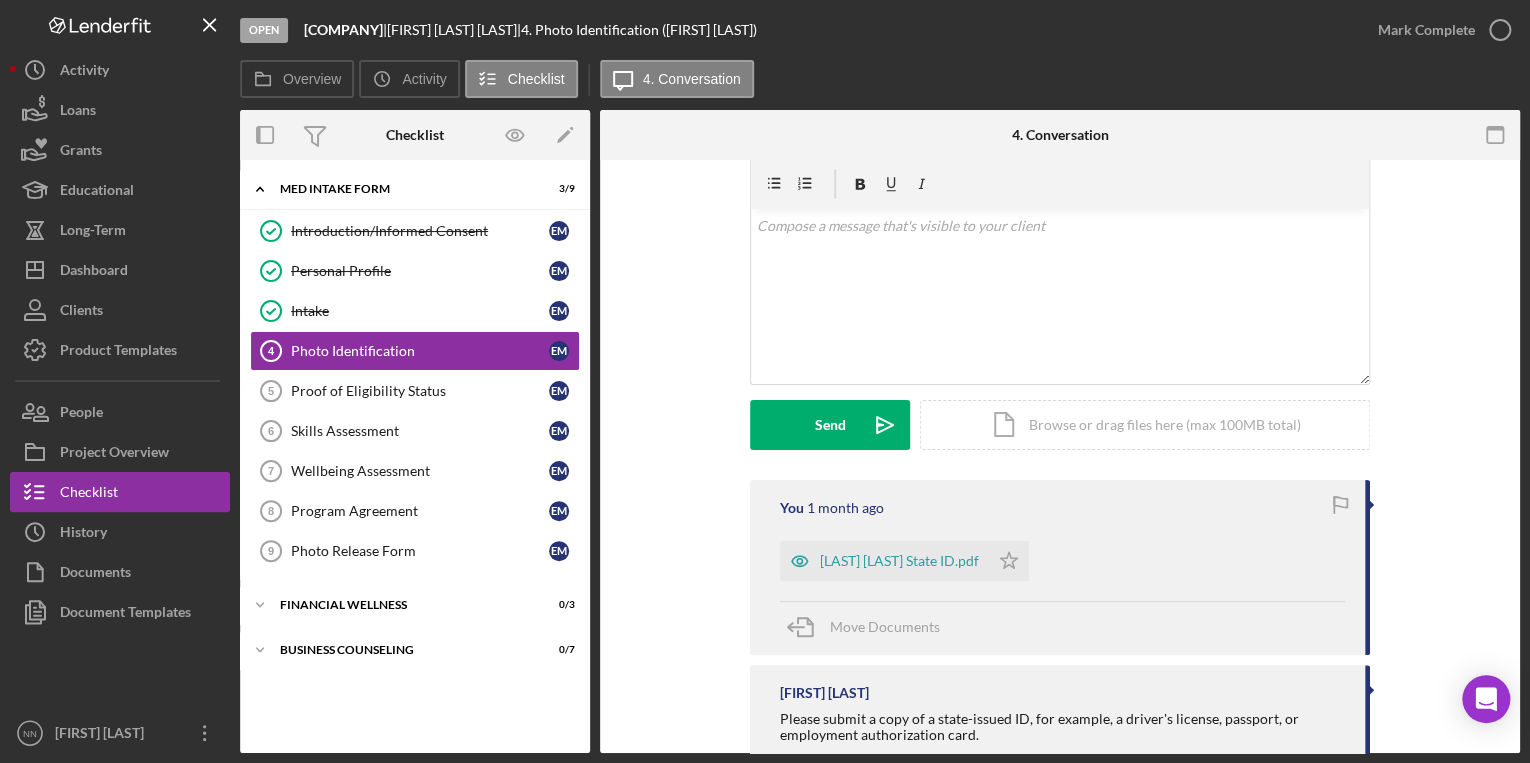 scroll, scrollTop: 207, scrollLeft: 0, axis: vertical 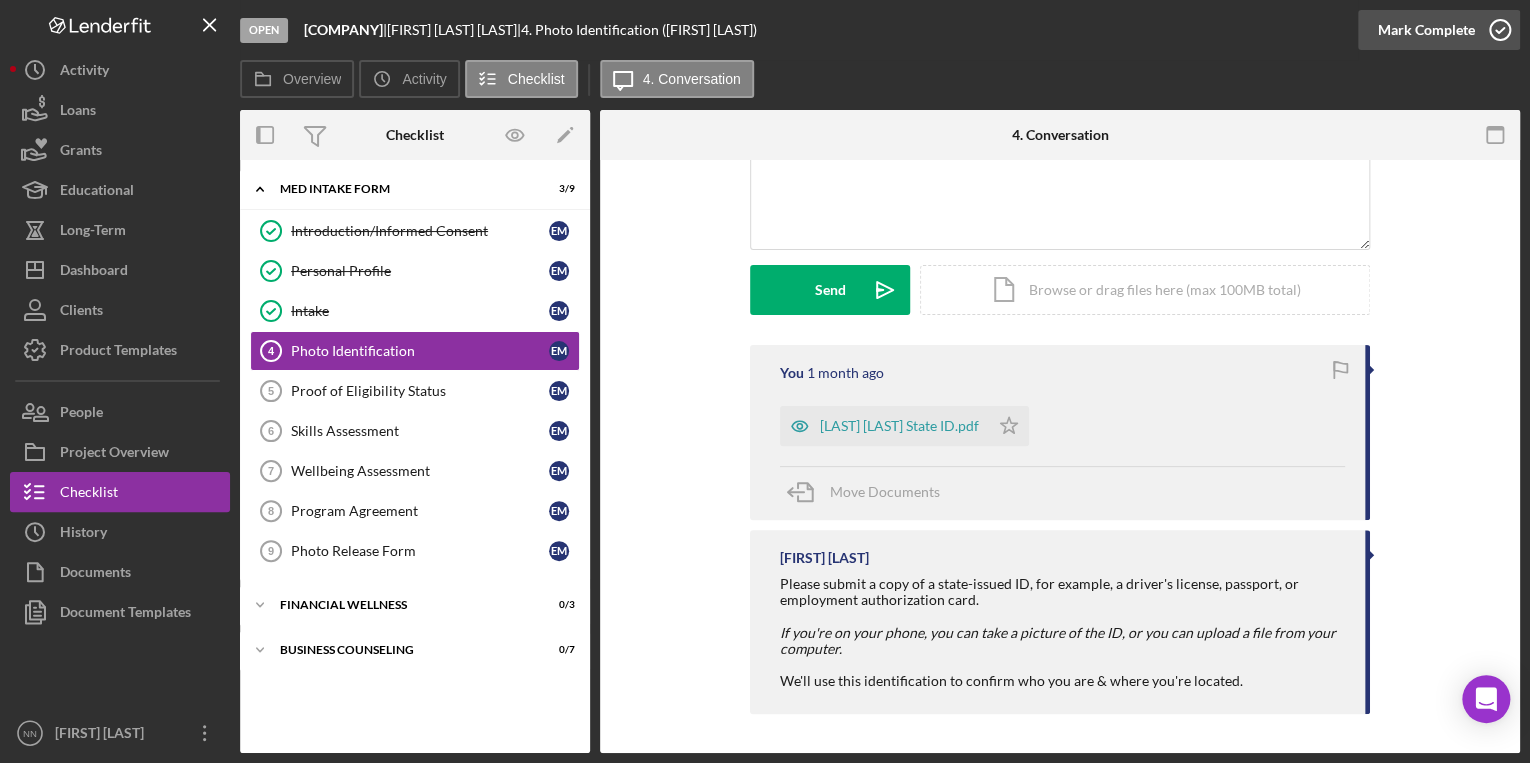 click 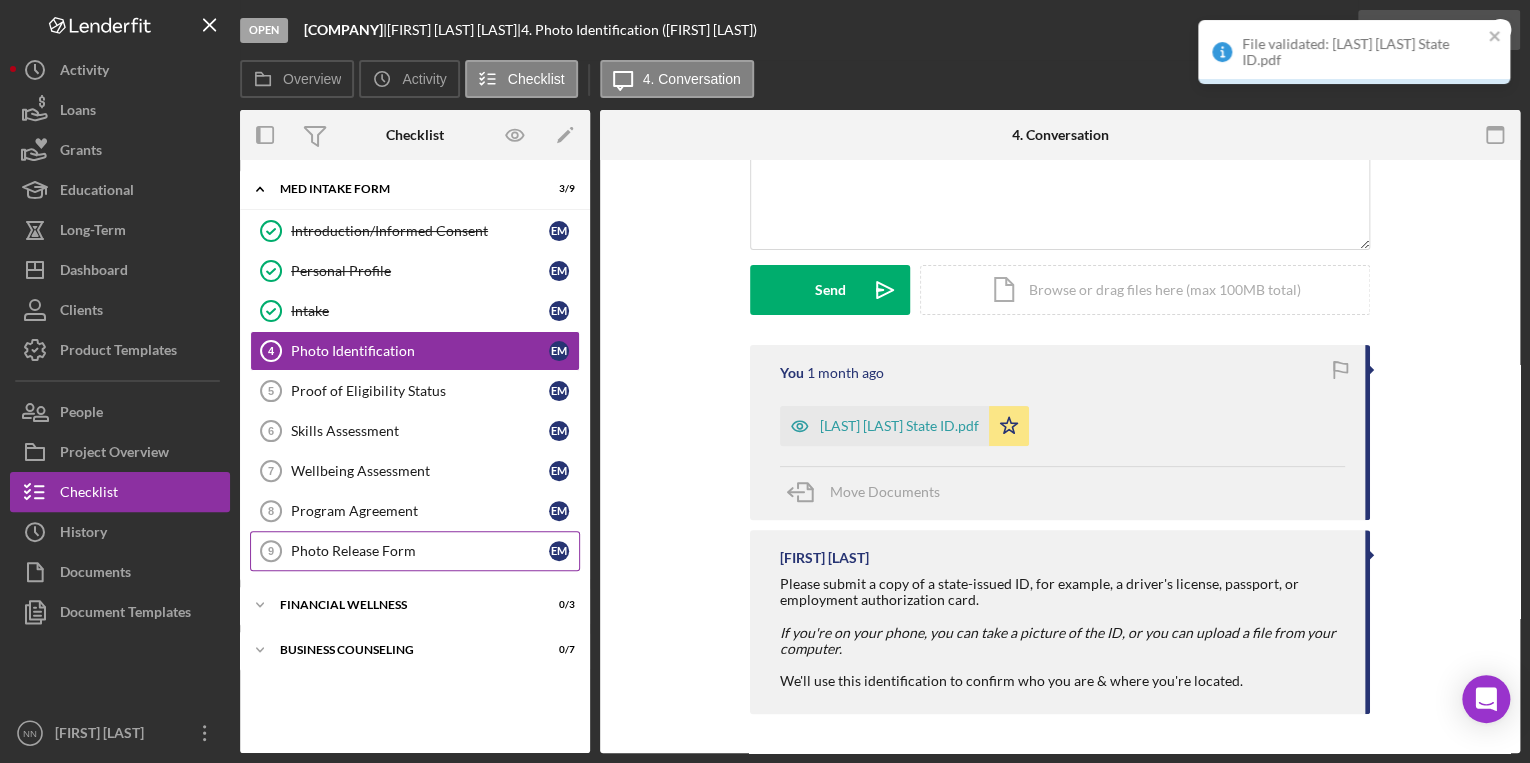 scroll, scrollTop: 482, scrollLeft: 0, axis: vertical 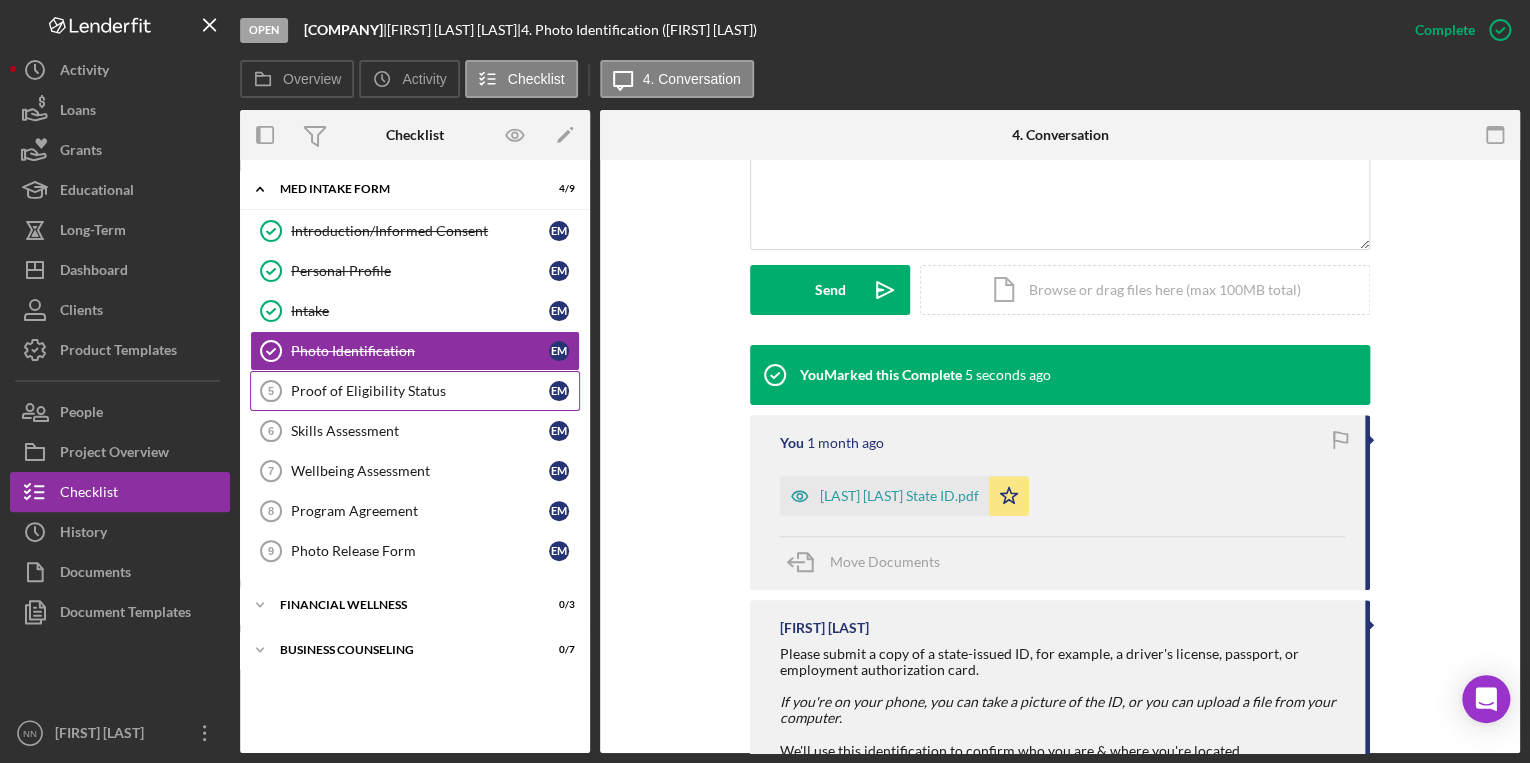 click on "Proof of Eligibility Status" at bounding box center (420, 391) 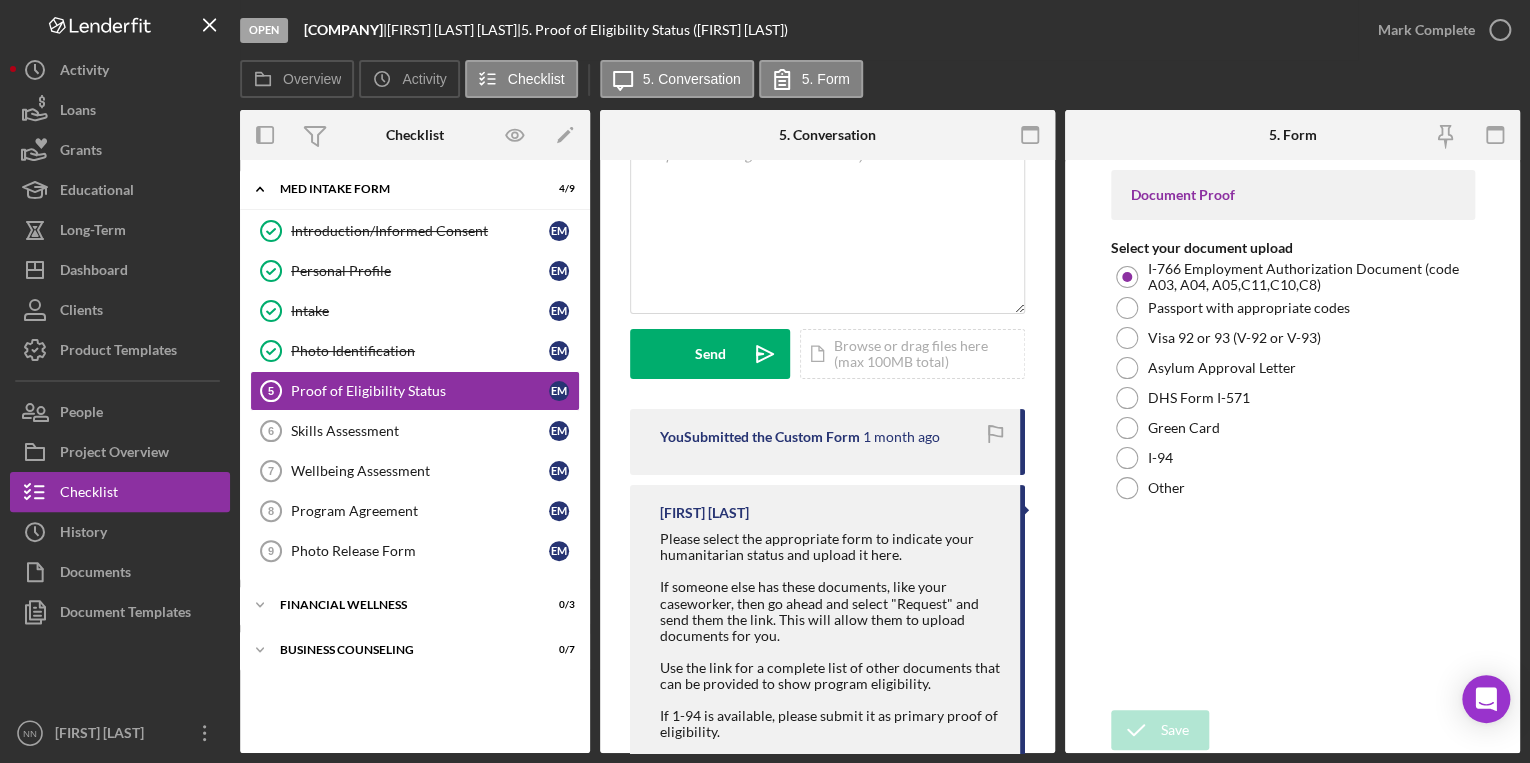 scroll, scrollTop: 0, scrollLeft: 0, axis: both 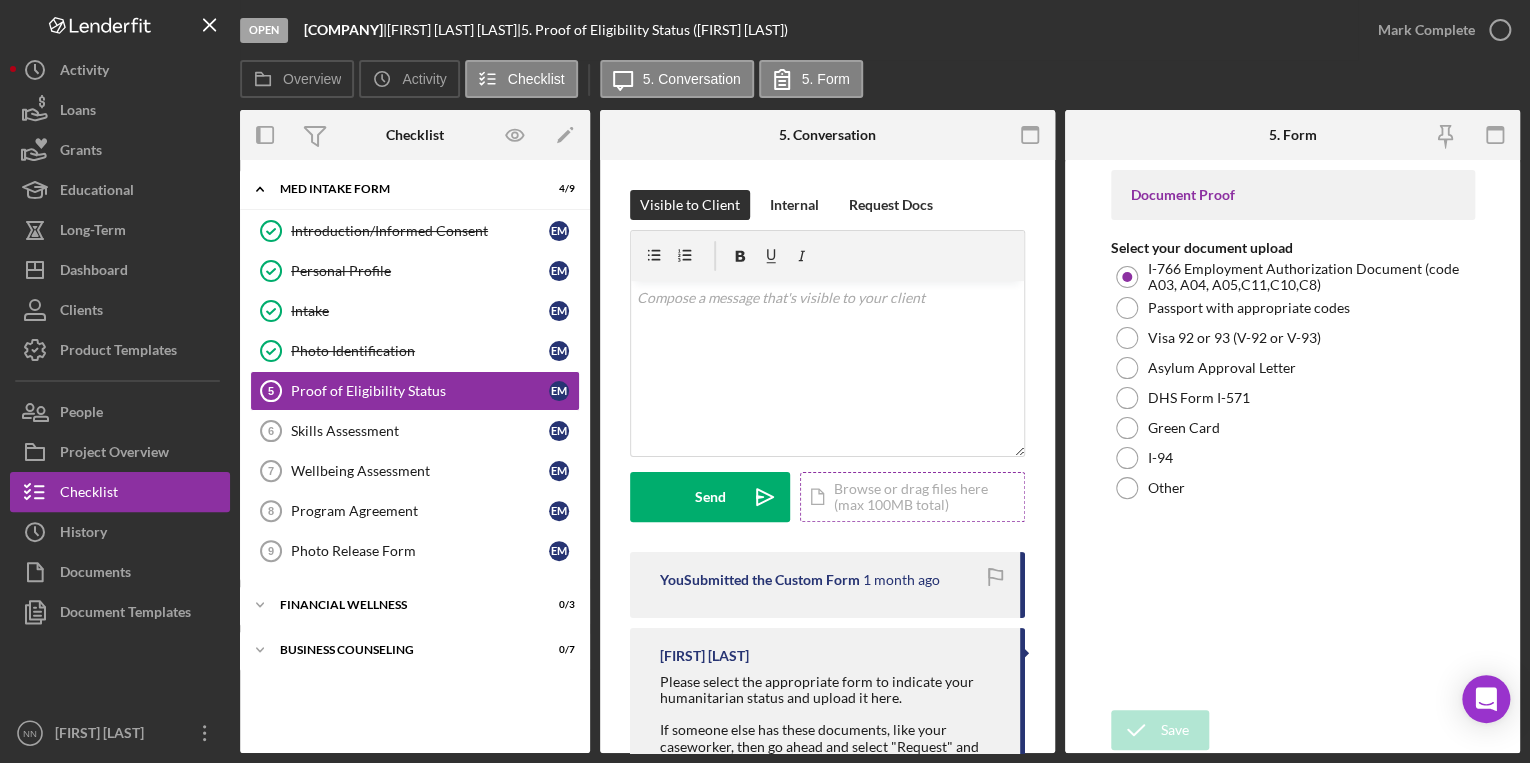 click on "Icon/Document Browse or drag files here (max 100MB total) Tap to choose files or take a photo" at bounding box center [912, 497] 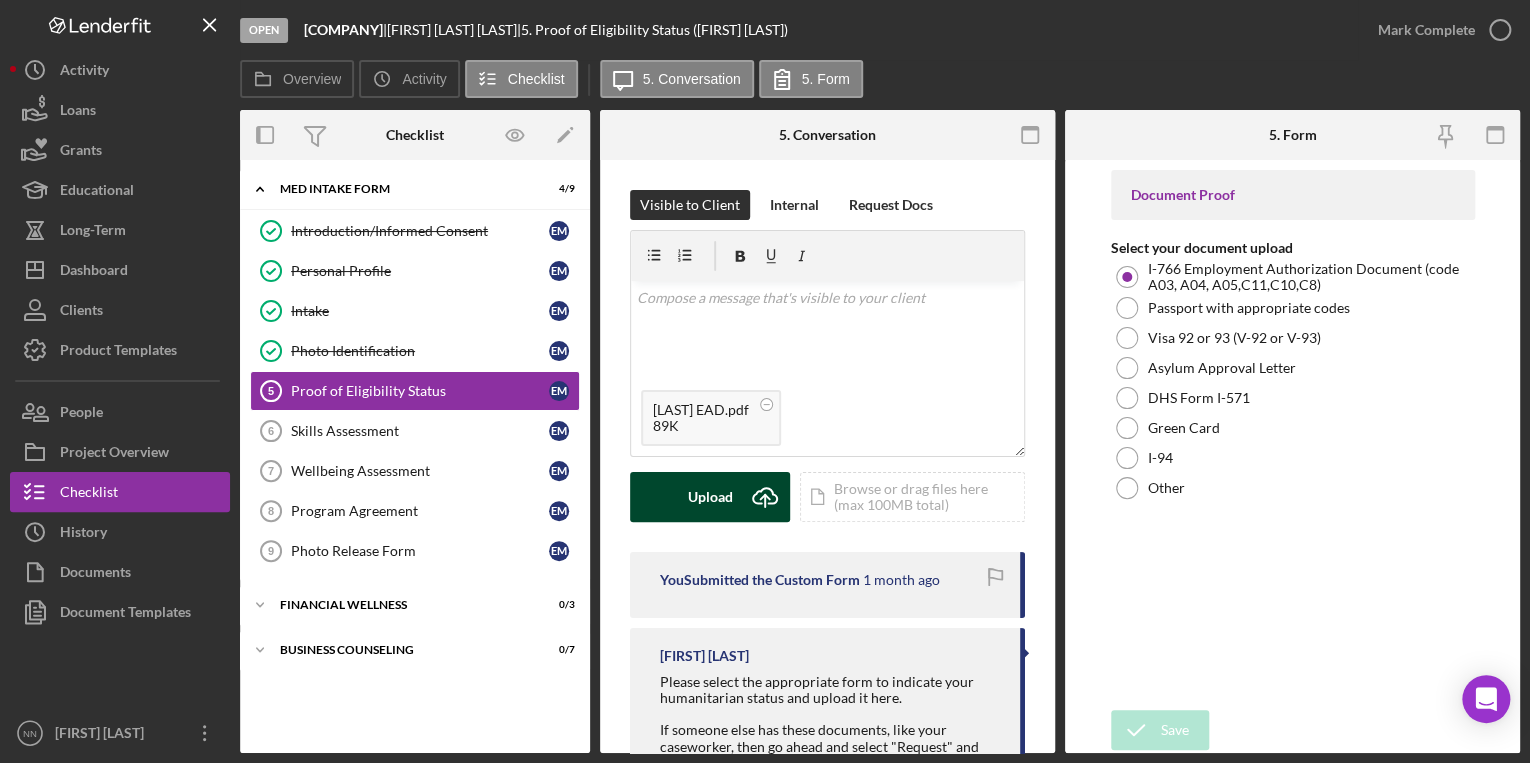 click on "Upload Icon/Upload" at bounding box center [710, 497] 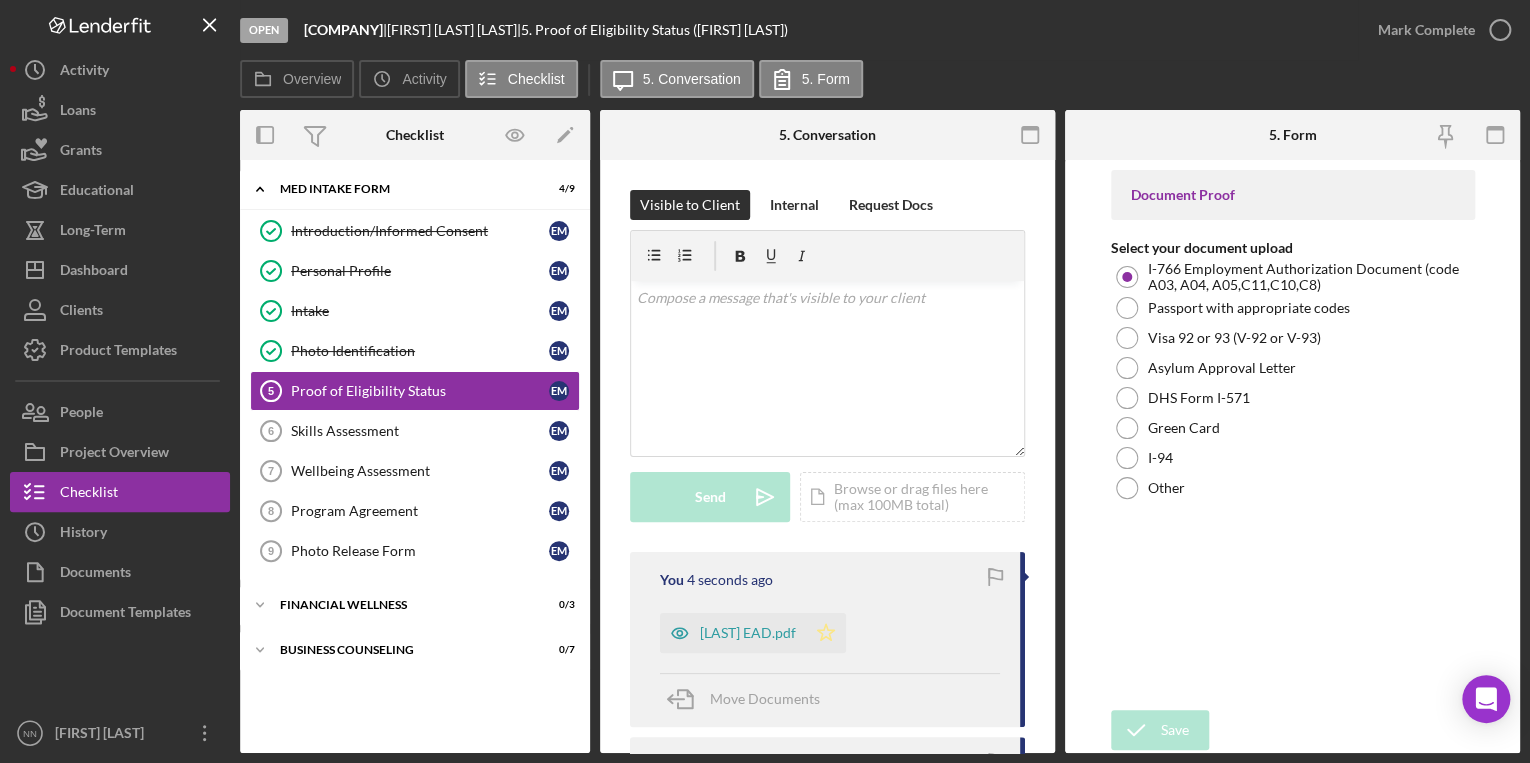click on "Icon/Star" 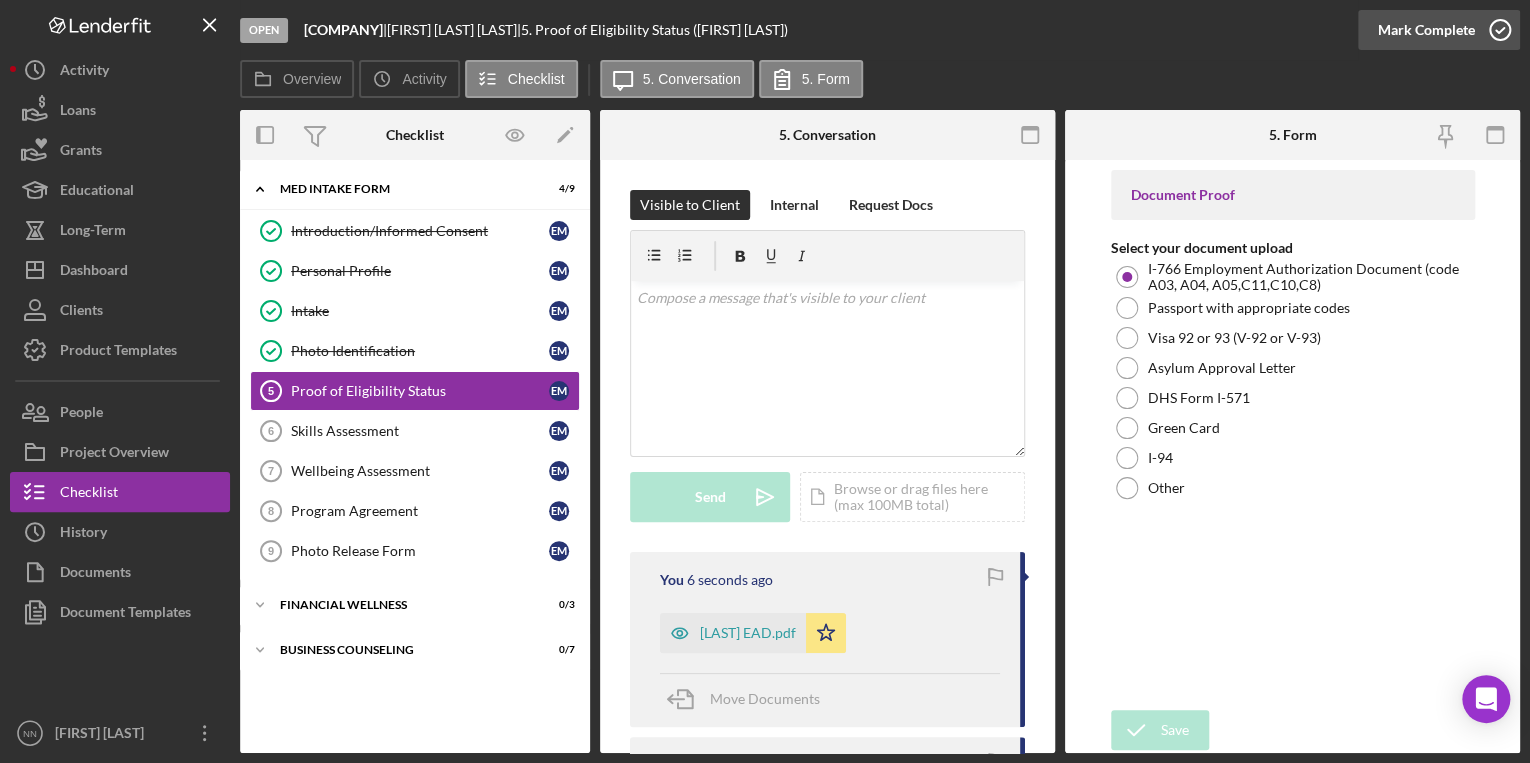 click on "Mark Complete" at bounding box center (1439, 30) 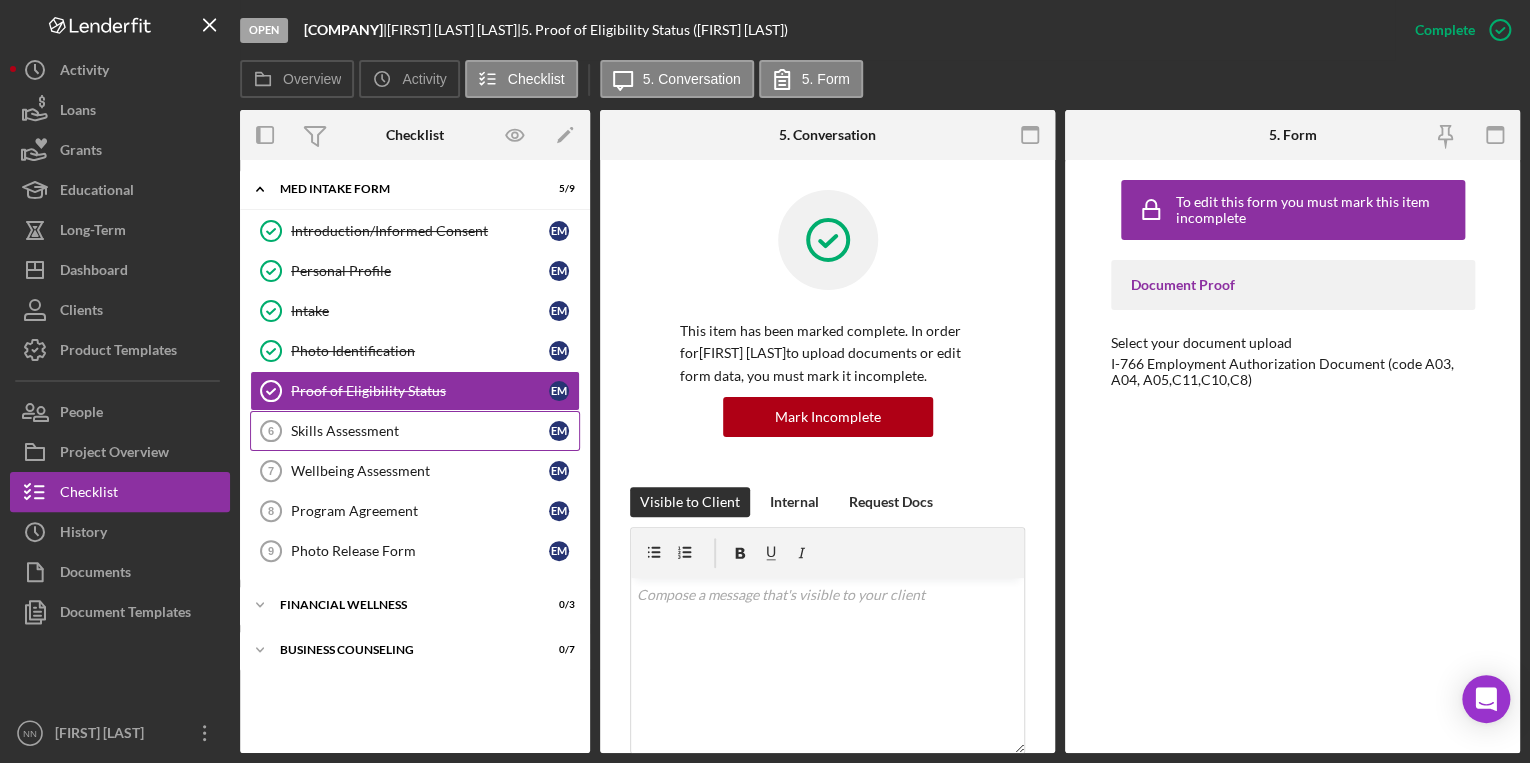 click on "Skills Assessment" at bounding box center (420, 431) 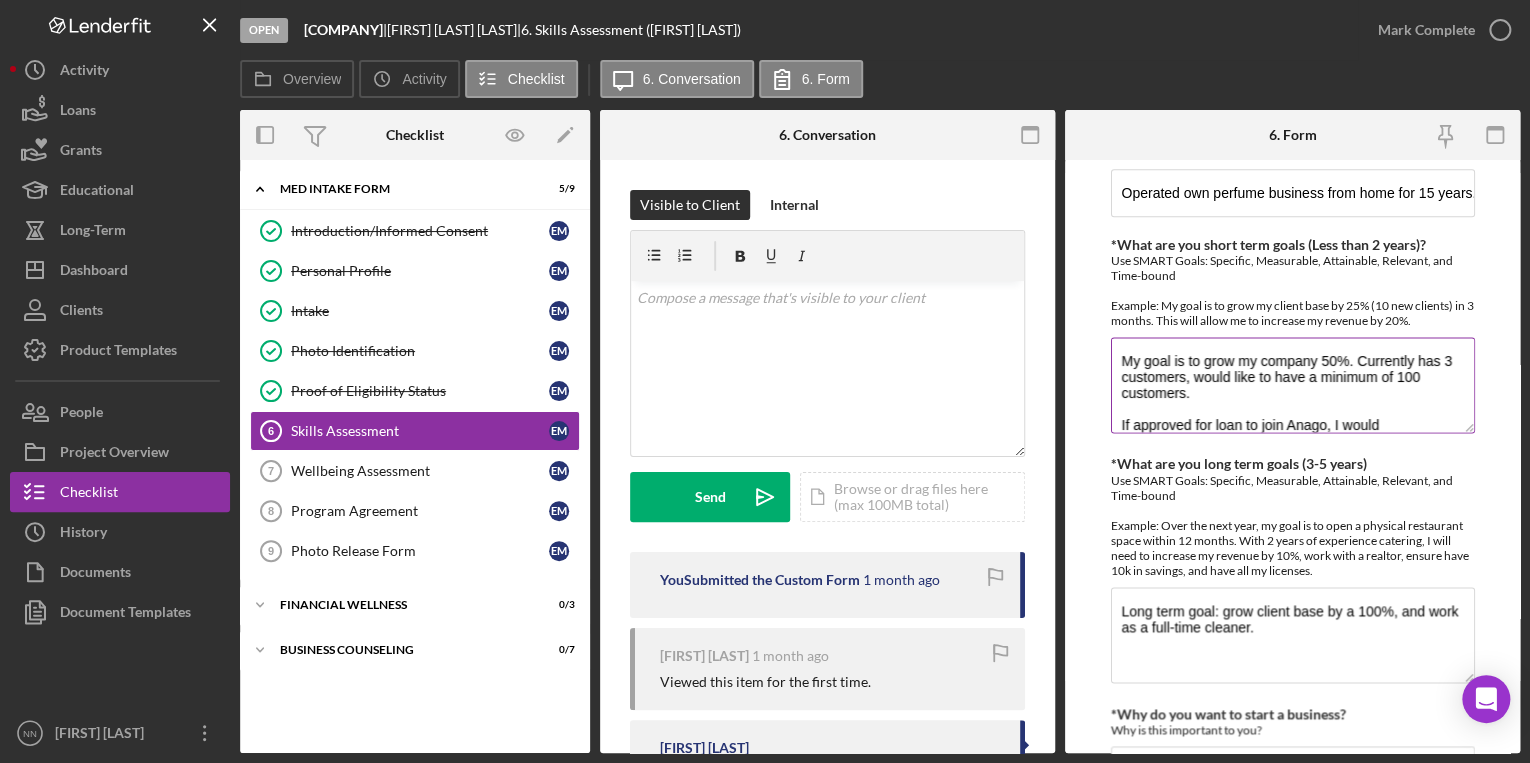 scroll, scrollTop: 1120, scrollLeft: 0, axis: vertical 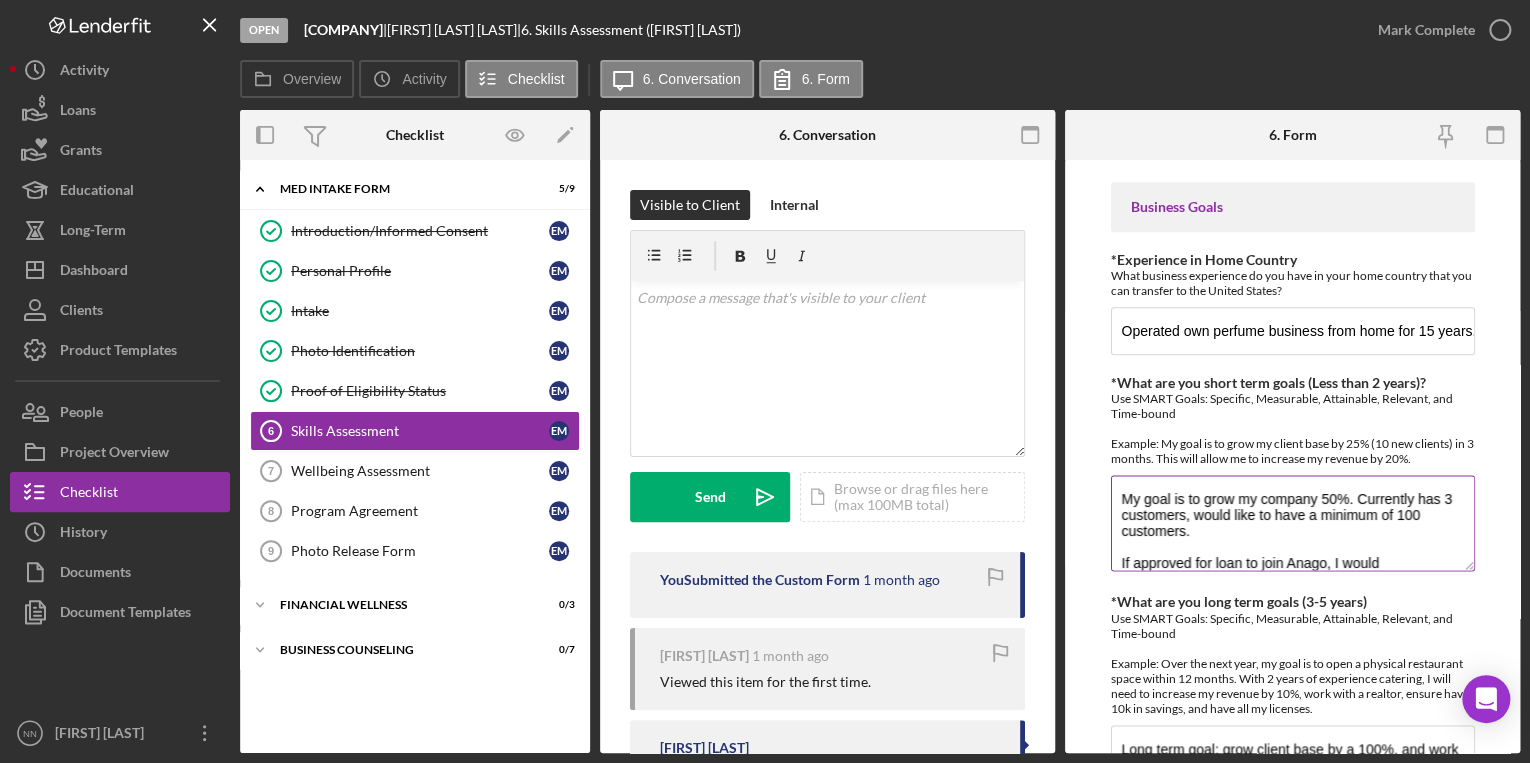 click on "My goal is to grow my company 50%. Currently has 3 customers, would like to have a minimum of 100 customers.
If approved for loan to join Anago, I would" at bounding box center (1293, 523) 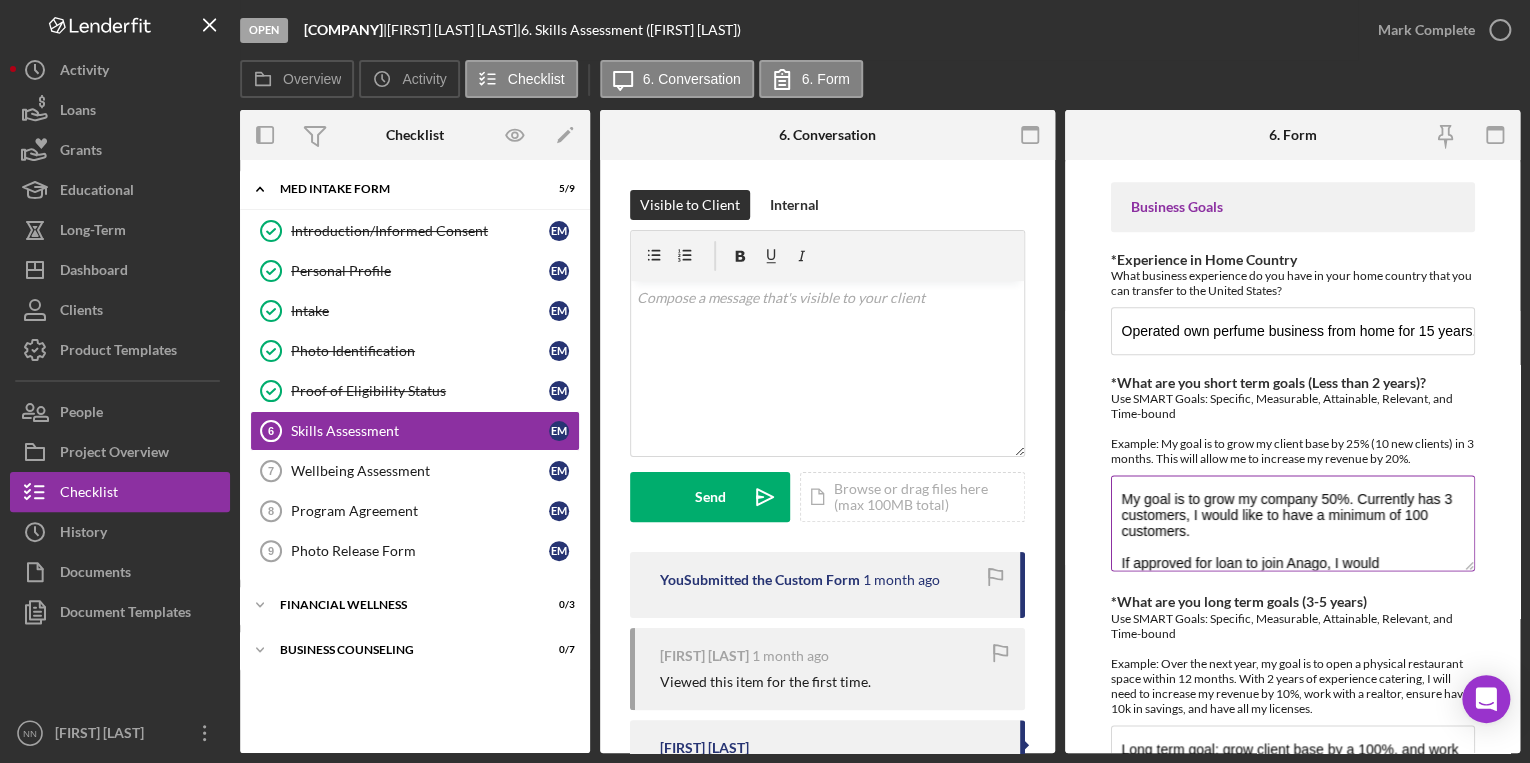 click on "My goal is to grow my company 50%. Currently has 3 customers, I would like to have a minimum of 100 customers.
If approved for loan to join Anago, I would" at bounding box center [1293, 523] 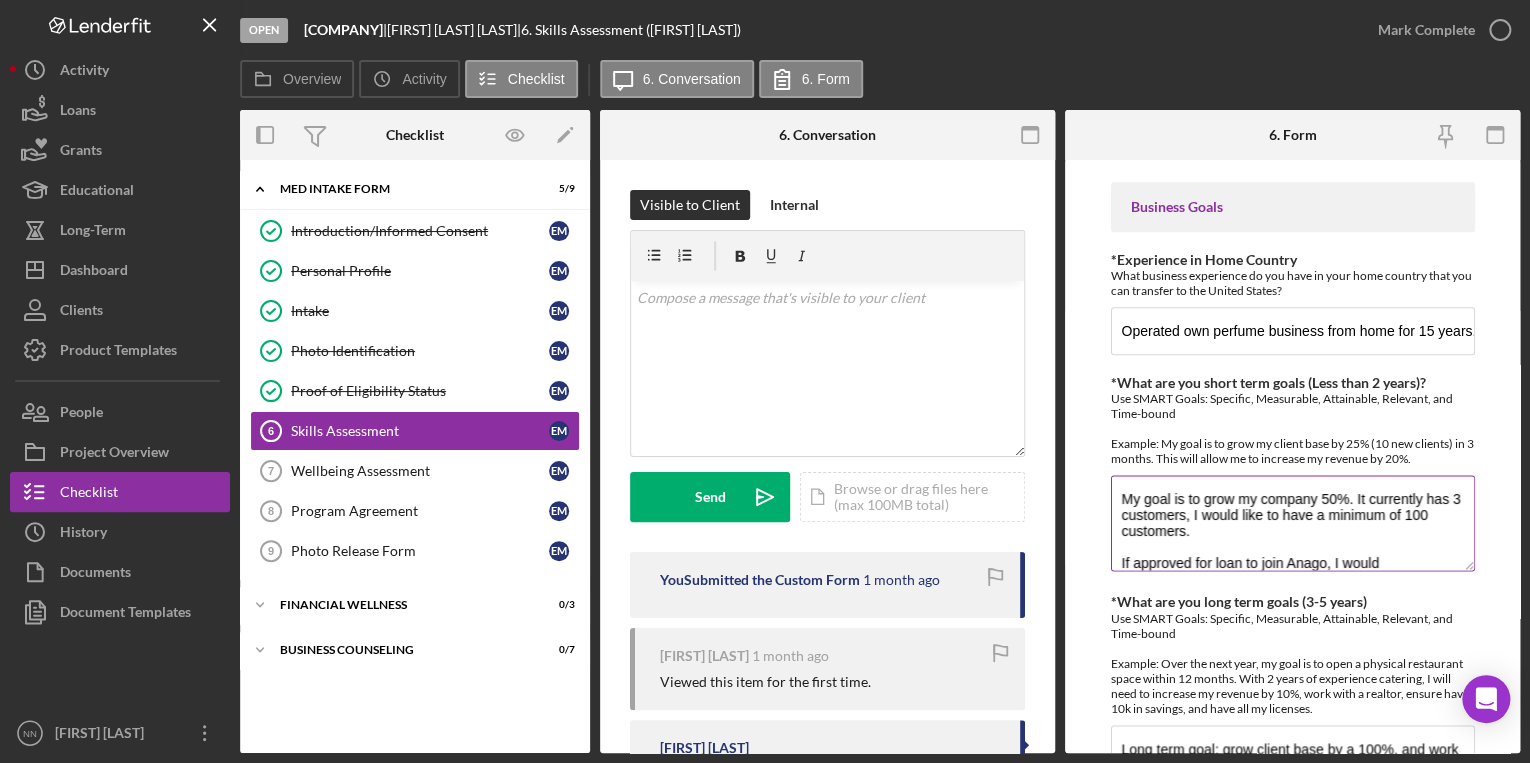 click on "My goal is to grow my company 50%. It currently has 3 customers, I would like to have a minimum of 100 customers.
If approved for loan to join Anago, I would" at bounding box center [1293, 523] 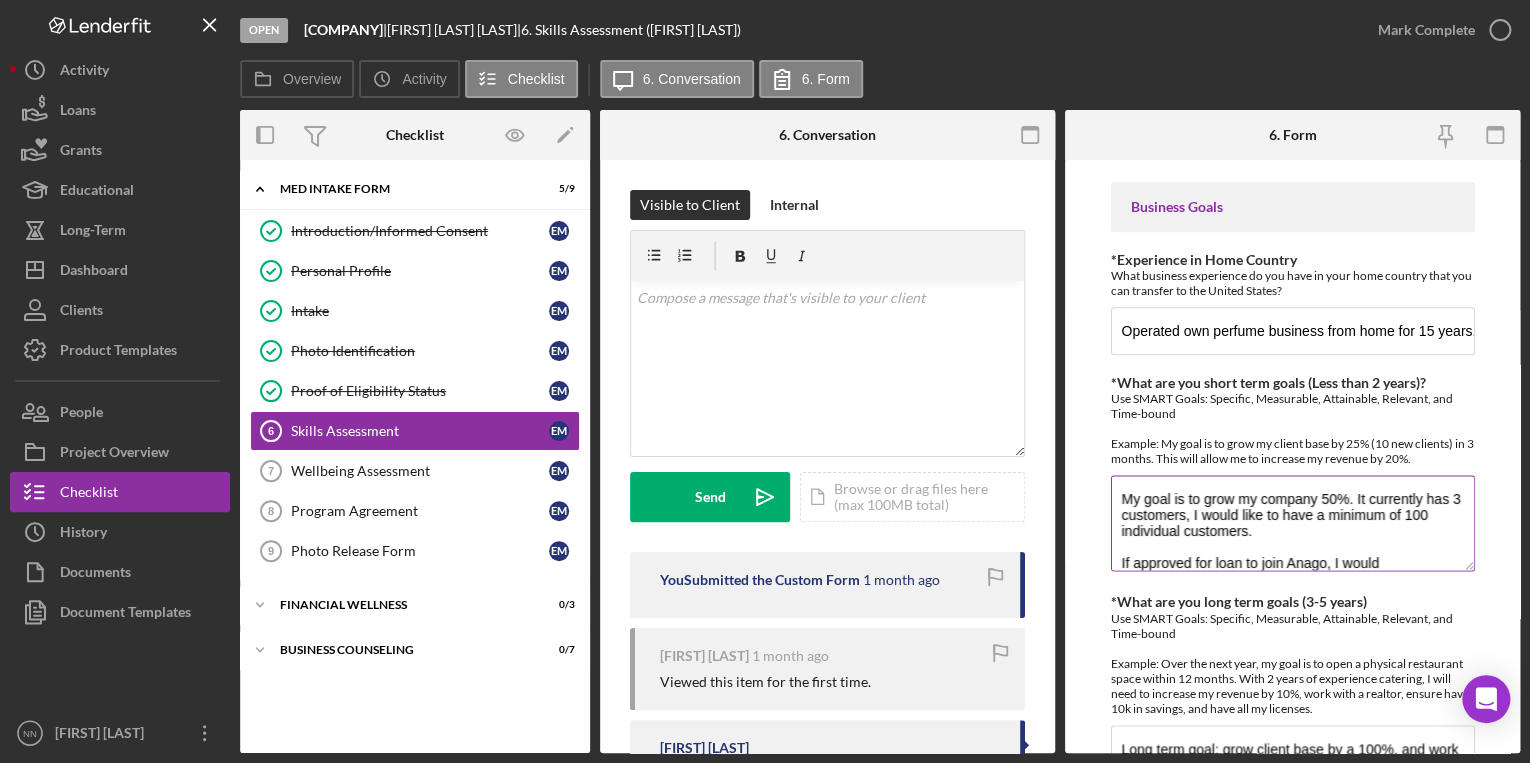 click on "My goal is to grow my company 50%. It currently has 3 customers, I would like to have a minimum of 100 individual customers.
If approved for loan to join Anago, I would" at bounding box center (1293, 523) 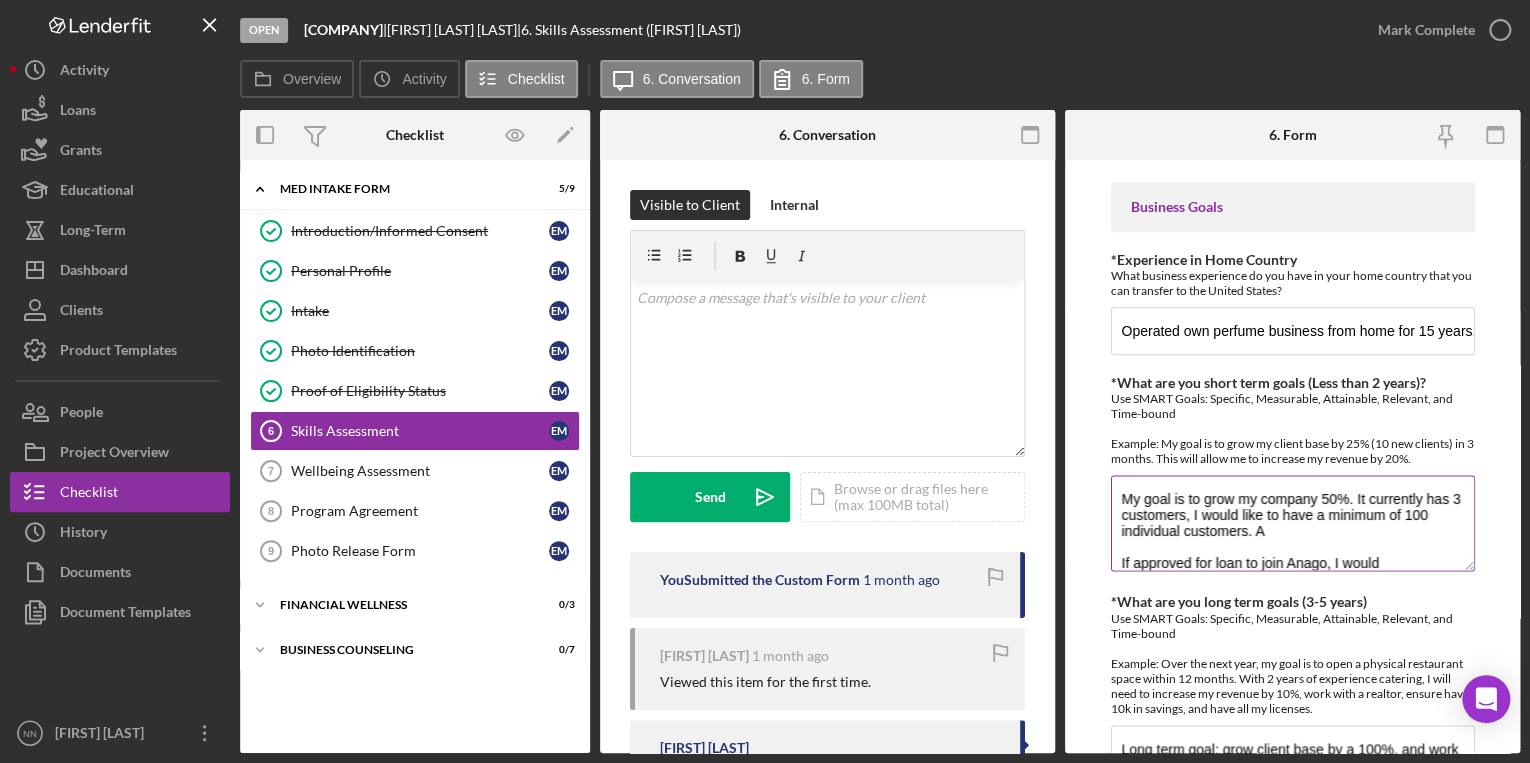 drag, startPoint x: 1408, startPoint y: 556, endPoint x: 1364, endPoint y: 543, distance: 45.88028 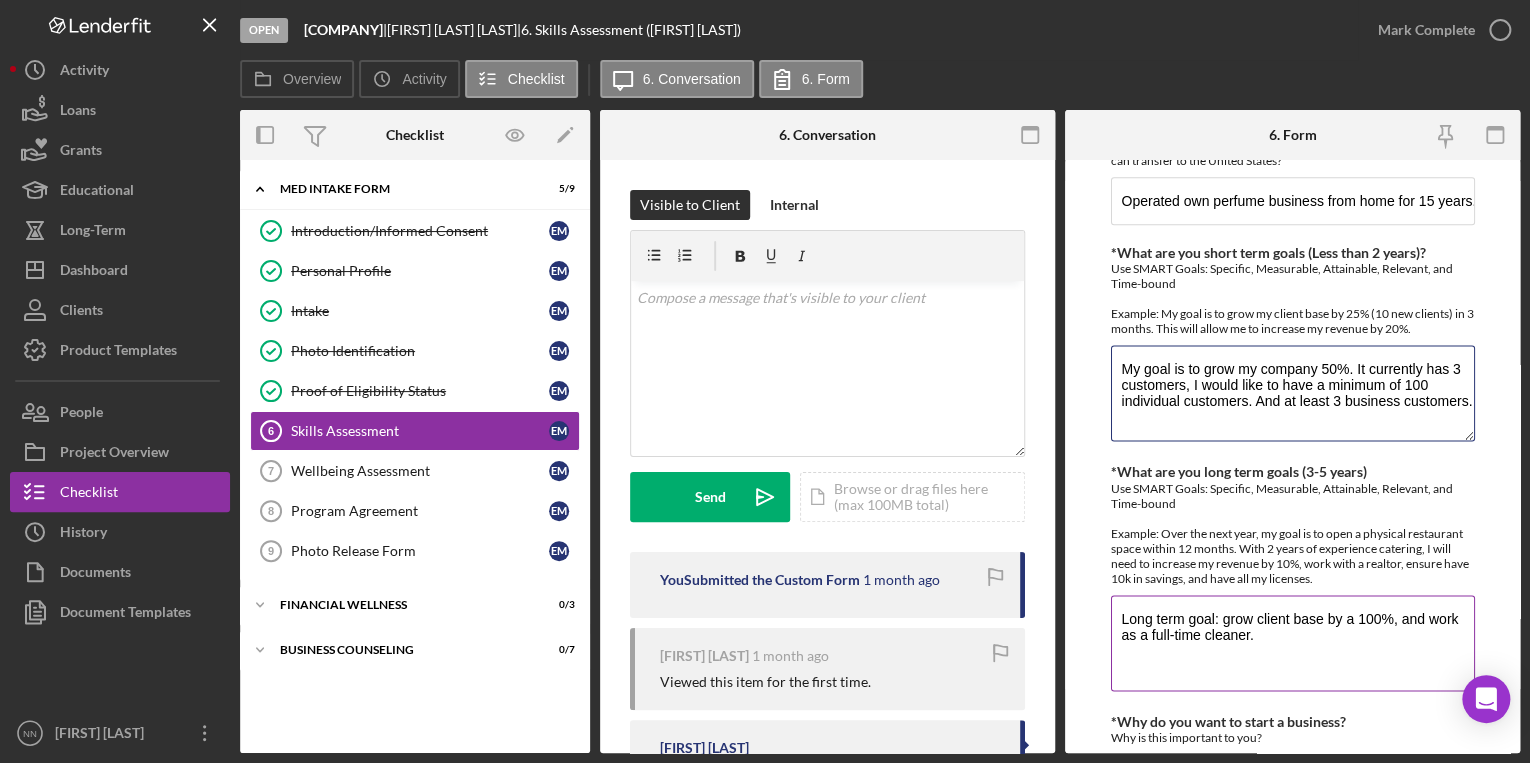 scroll, scrollTop: 1366, scrollLeft: 0, axis: vertical 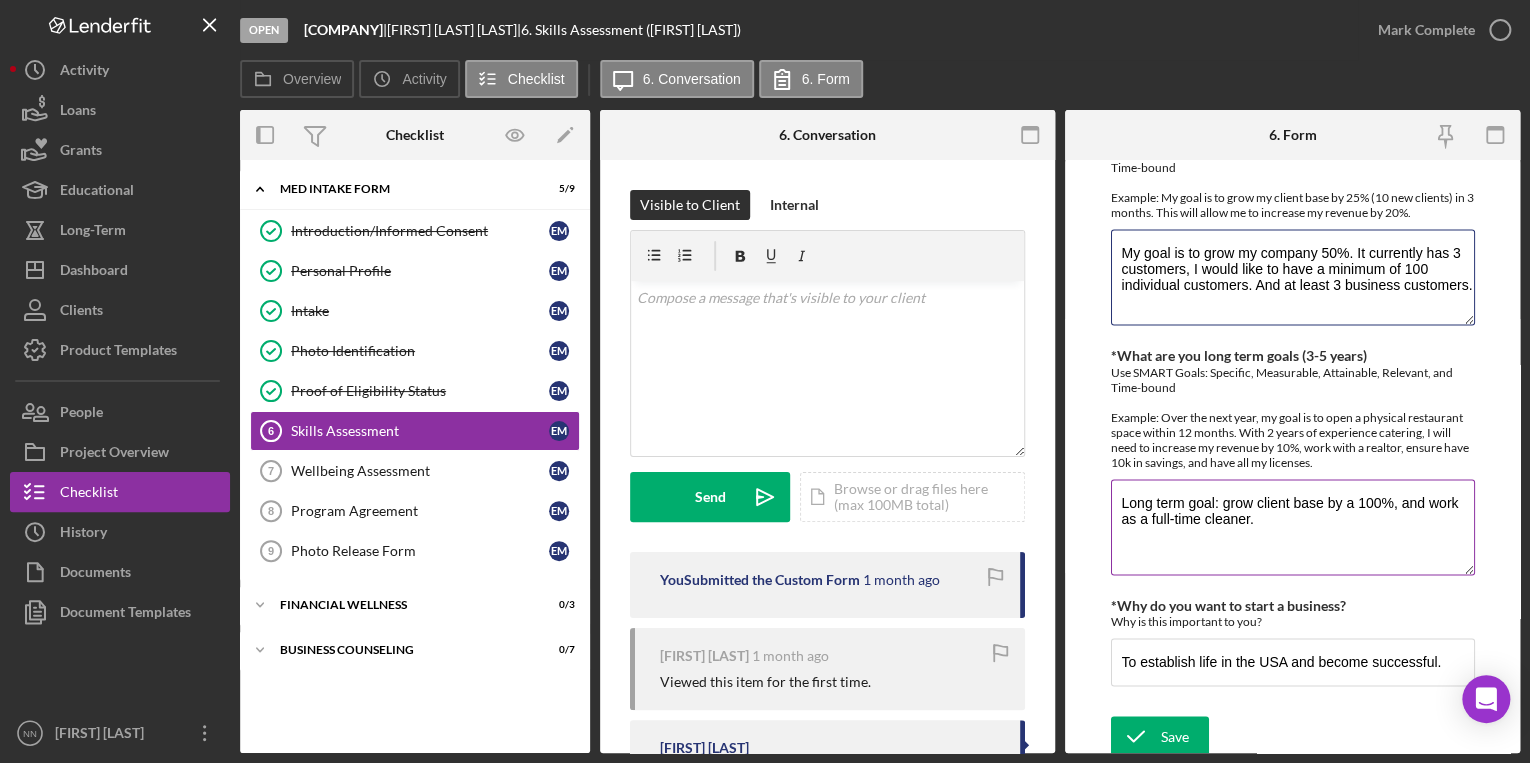 type on "My goal is to grow my company 50%. It currently has 3 customers, I would like to have a minimum of 100 individual customers. And at least 3 business customers." 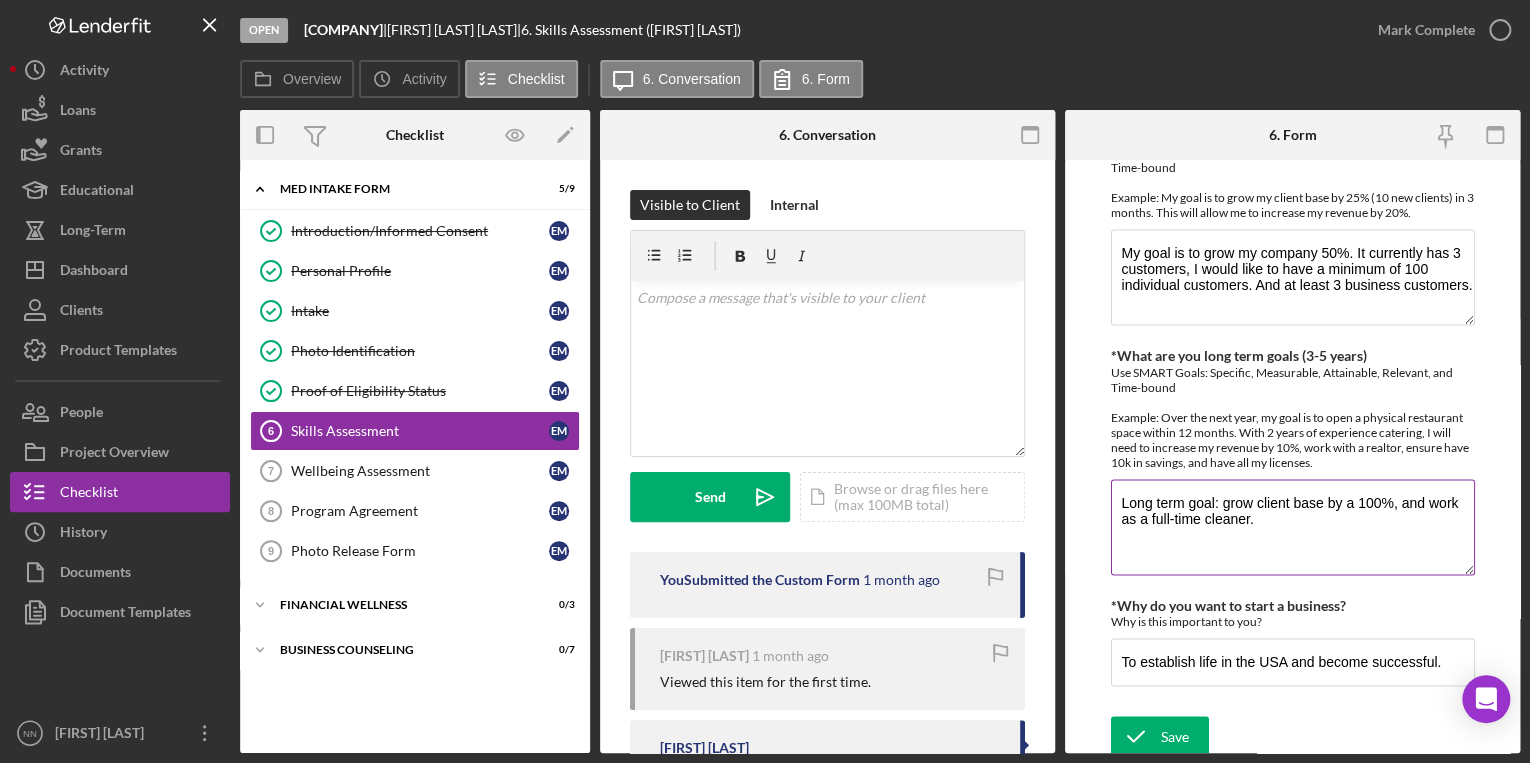 click on "Long term goal: grow client base by a 100%, and work as a full-time cleaner." at bounding box center [1293, 527] 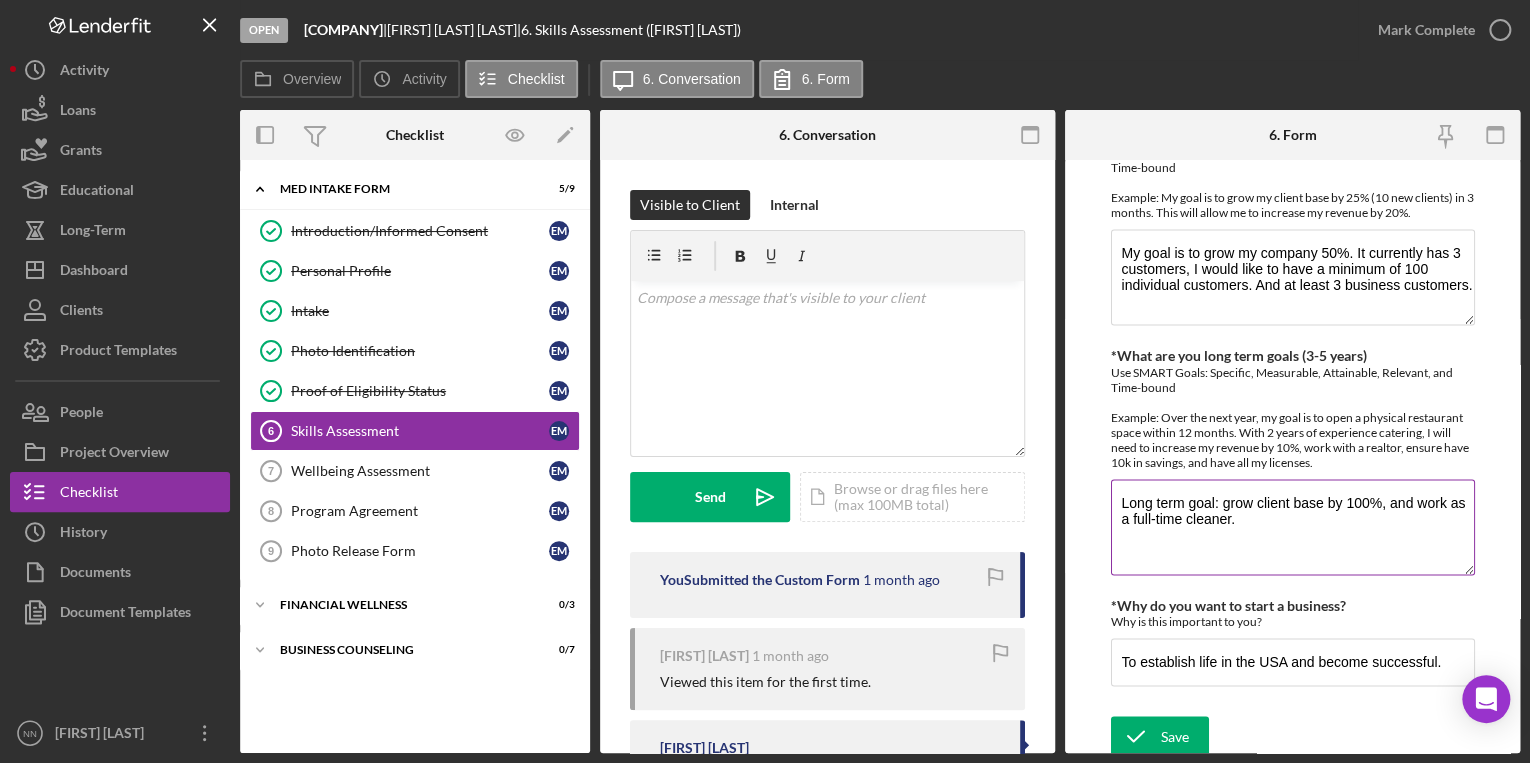 click on "Long term goal: grow client base by 100%, and work as a full-time cleaner." at bounding box center (1293, 527) 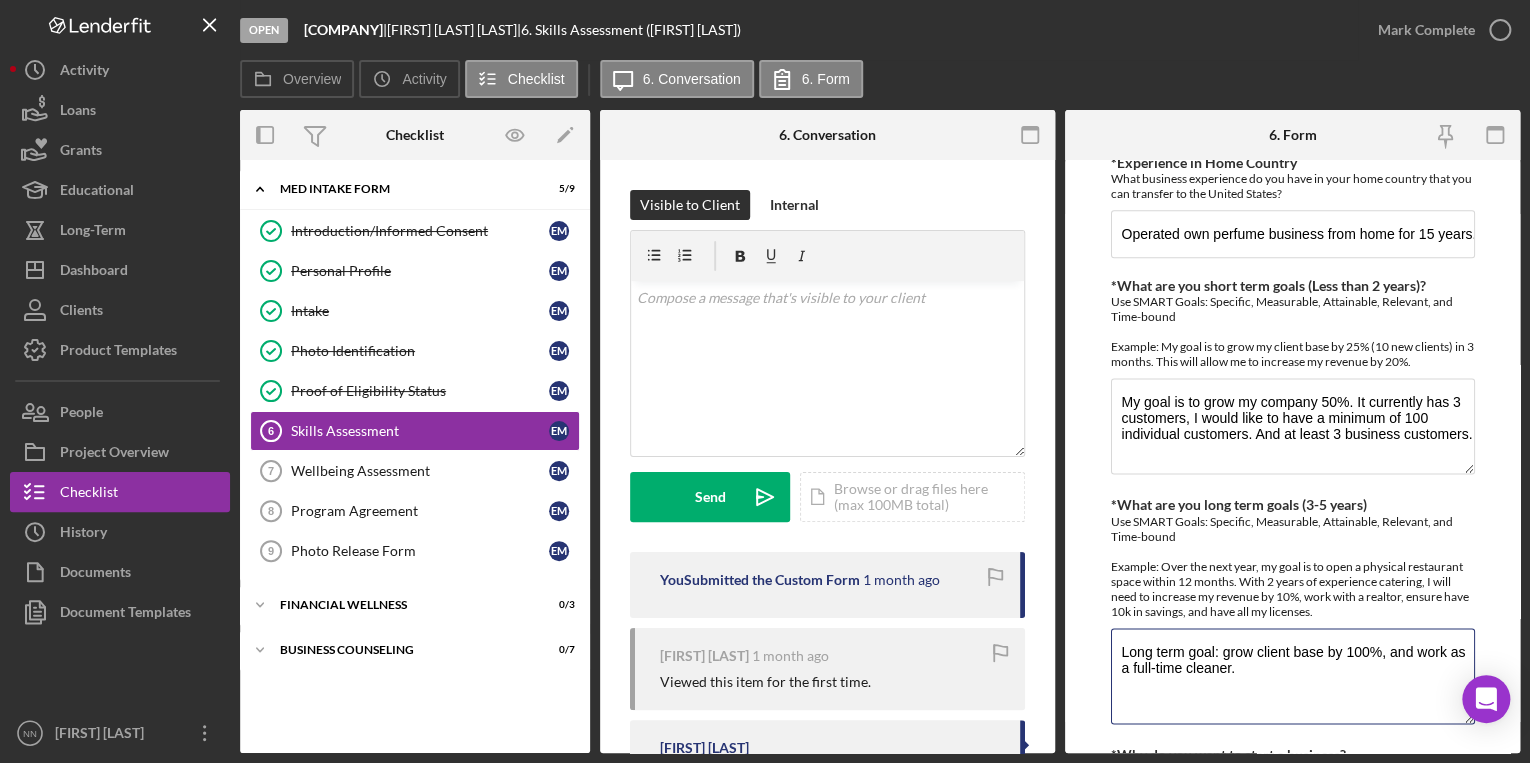 scroll, scrollTop: 1366, scrollLeft: 0, axis: vertical 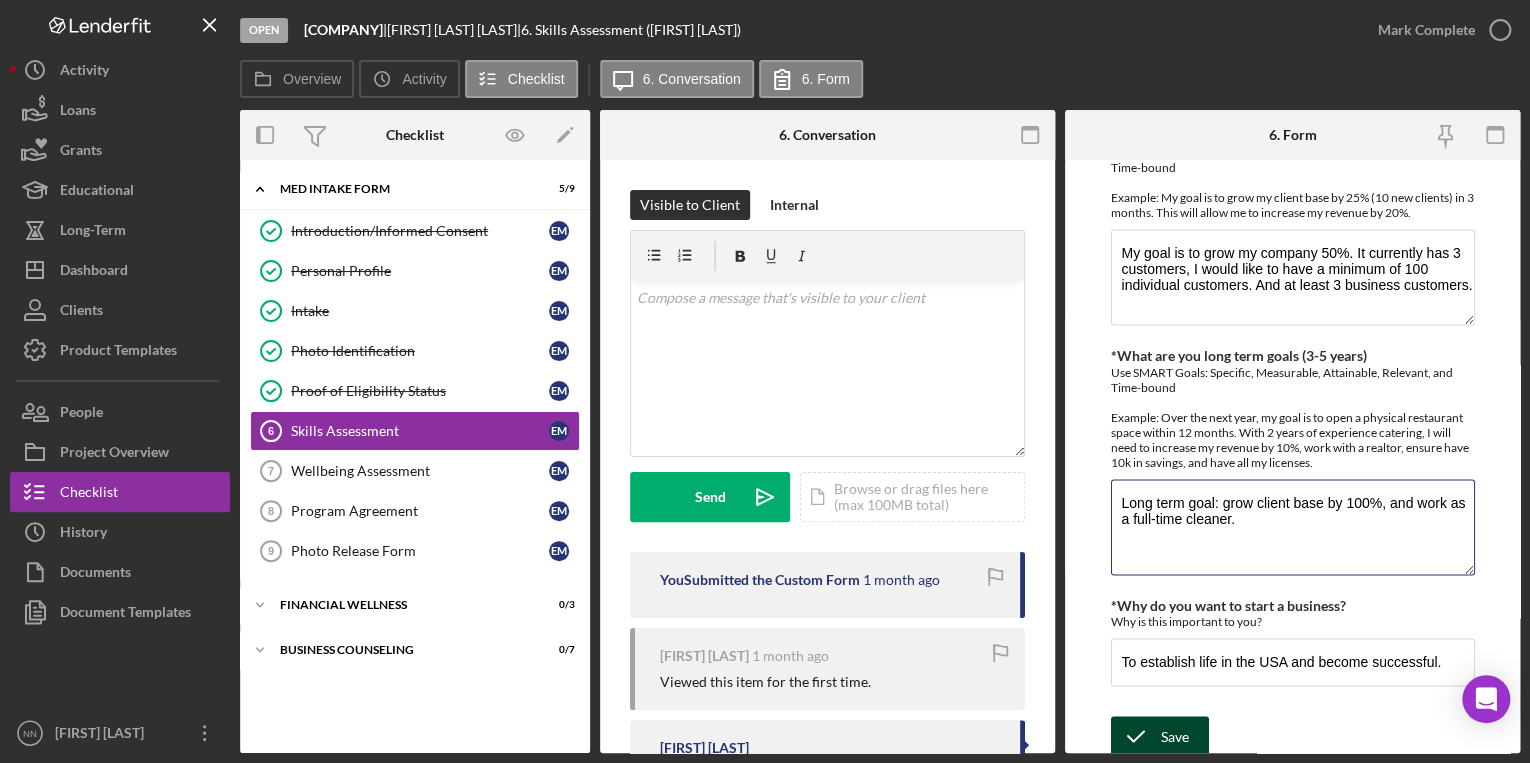 type on "Long term goal: grow client base by 100%, and work as a full-time cleaner." 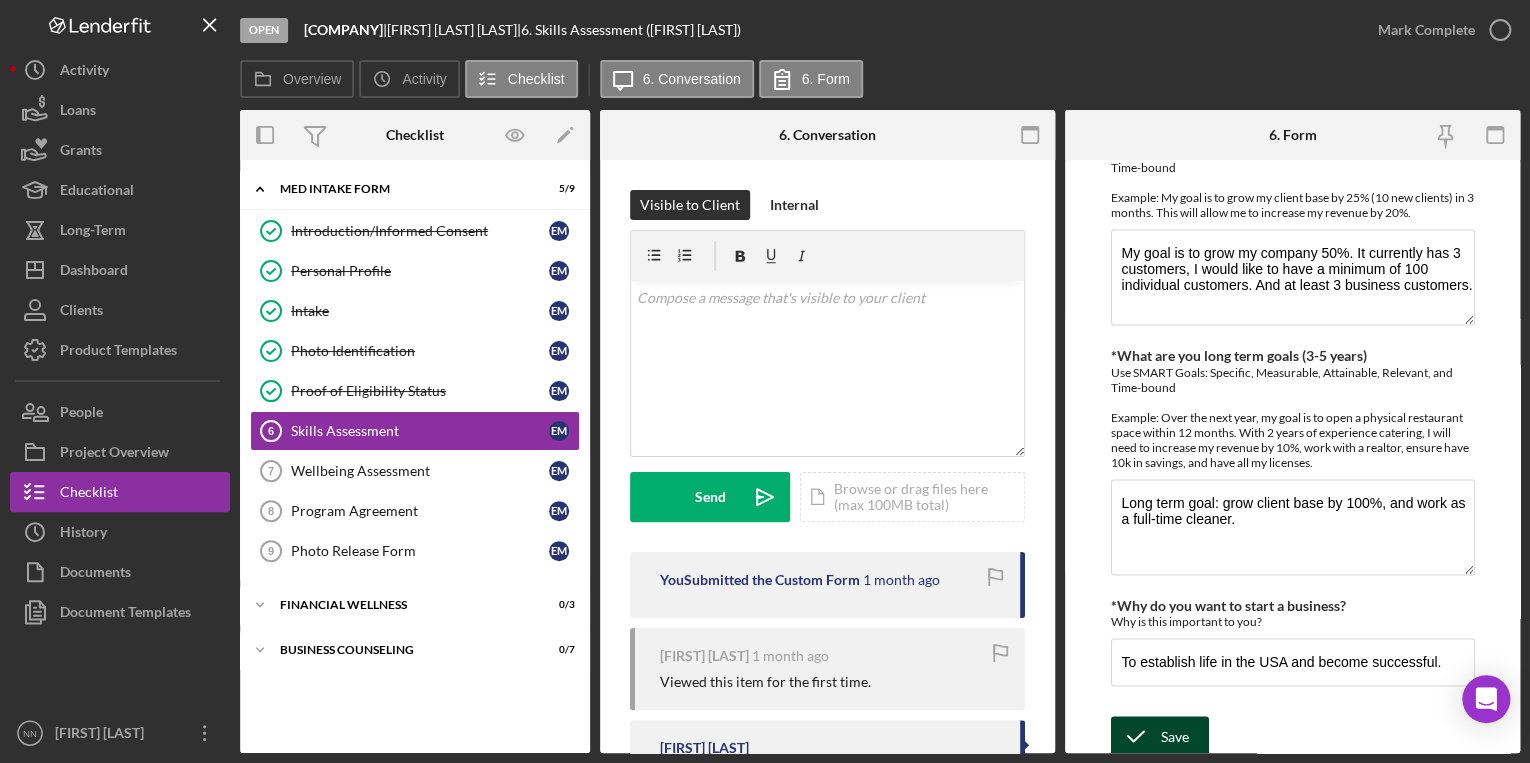 click on "Save" at bounding box center (1175, 736) 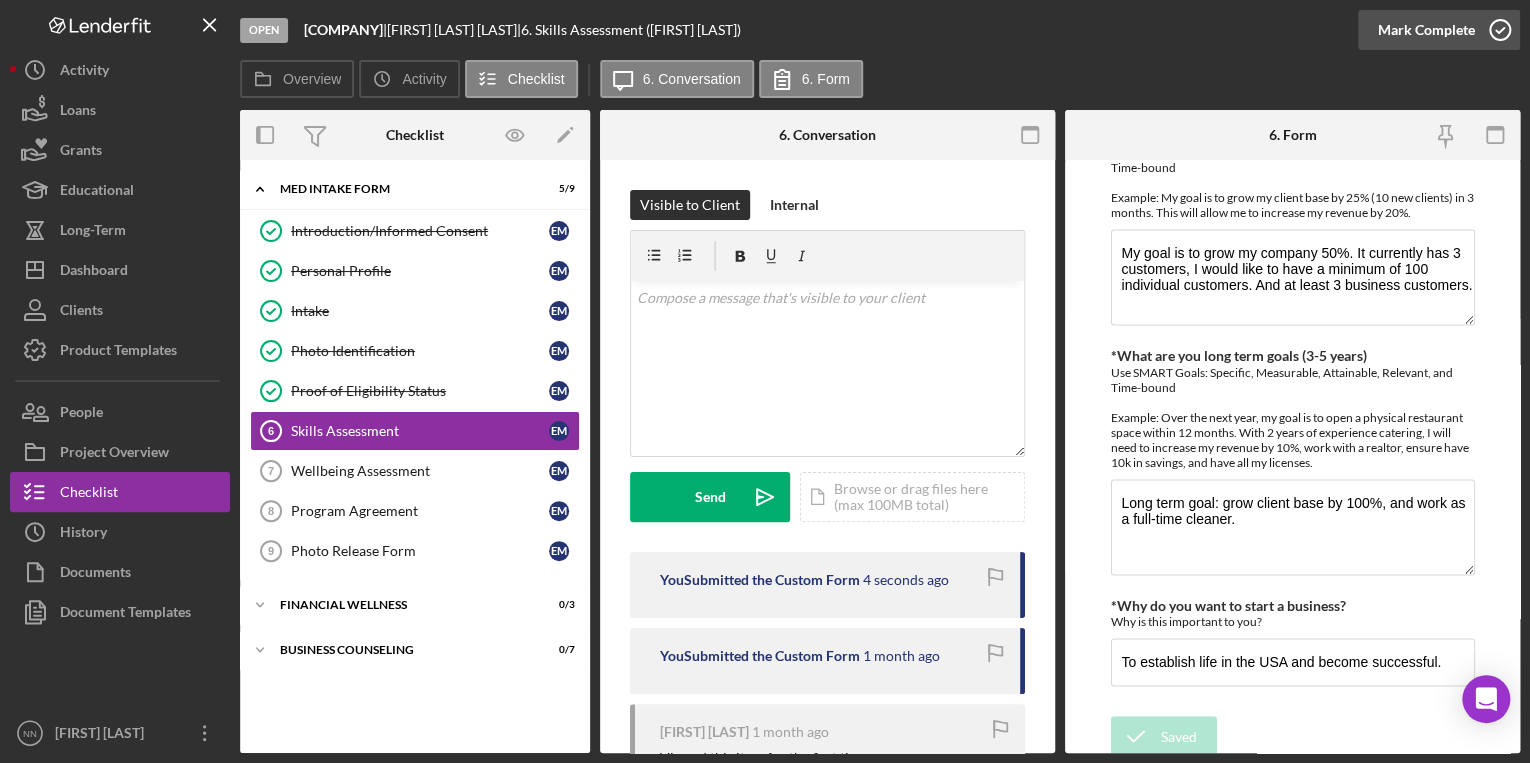 click 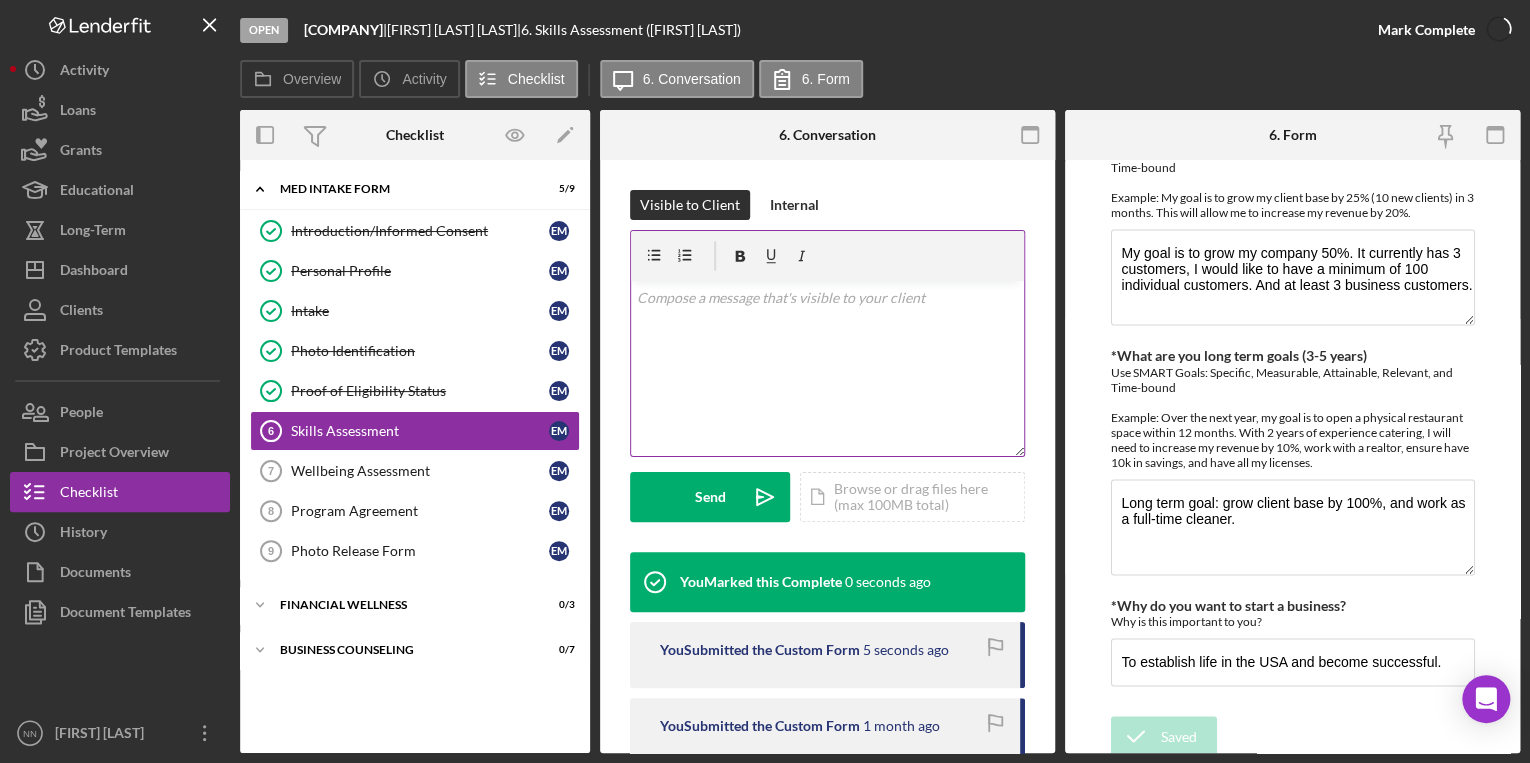 scroll, scrollTop: 1446, scrollLeft: 0, axis: vertical 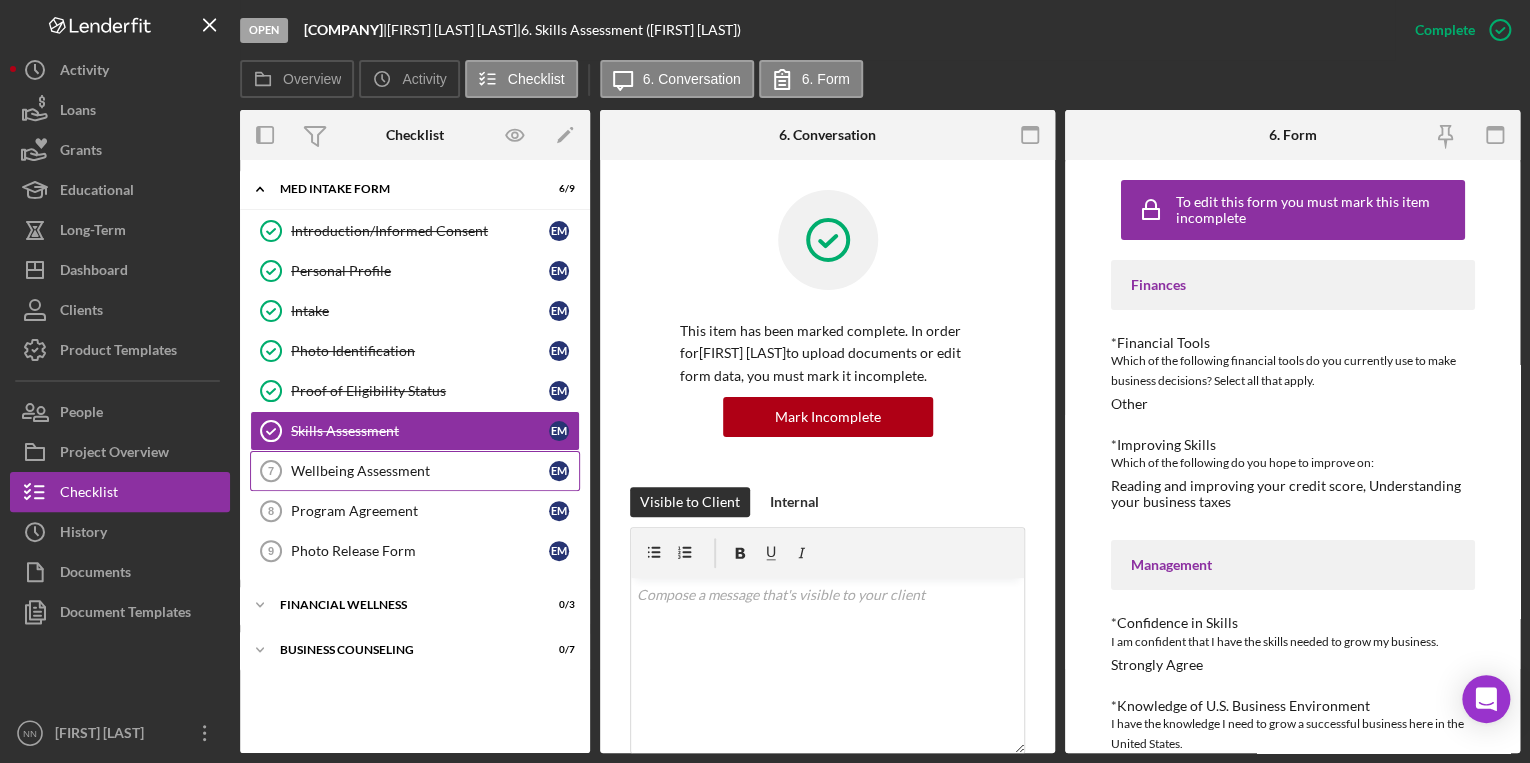 click on "Wellbeing Assessment" at bounding box center [420, 471] 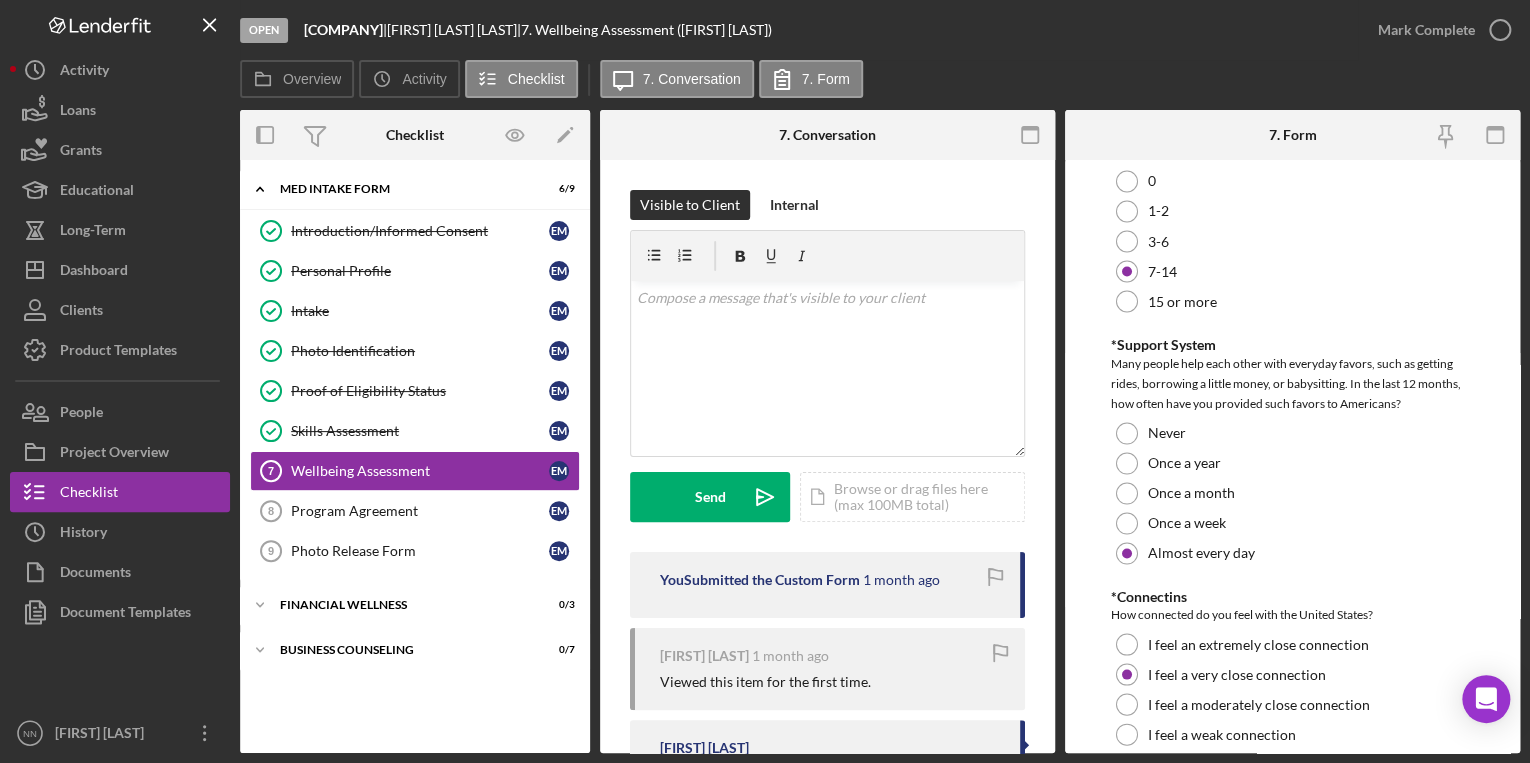 scroll, scrollTop: 1958, scrollLeft: 0, axis: vertical 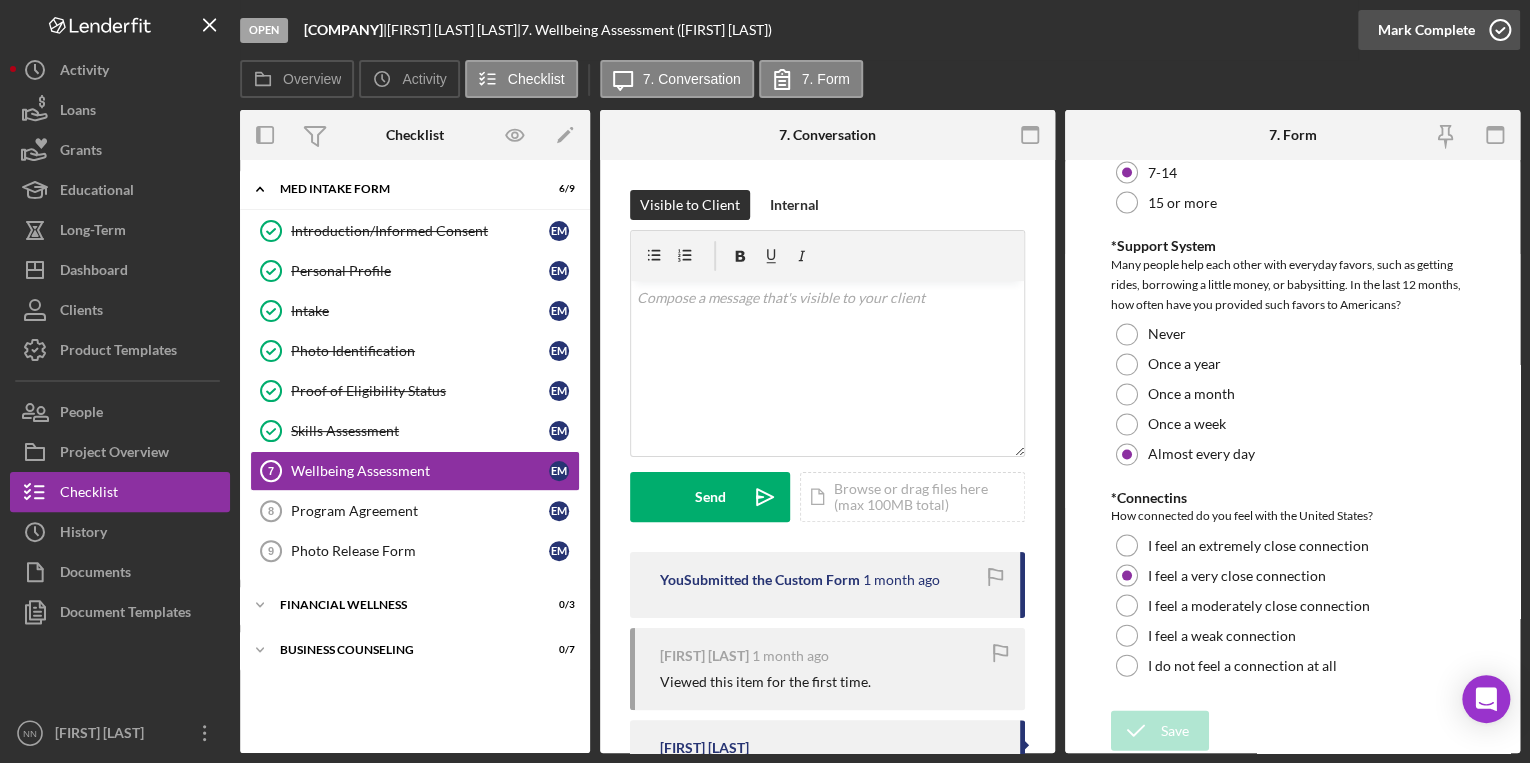 click 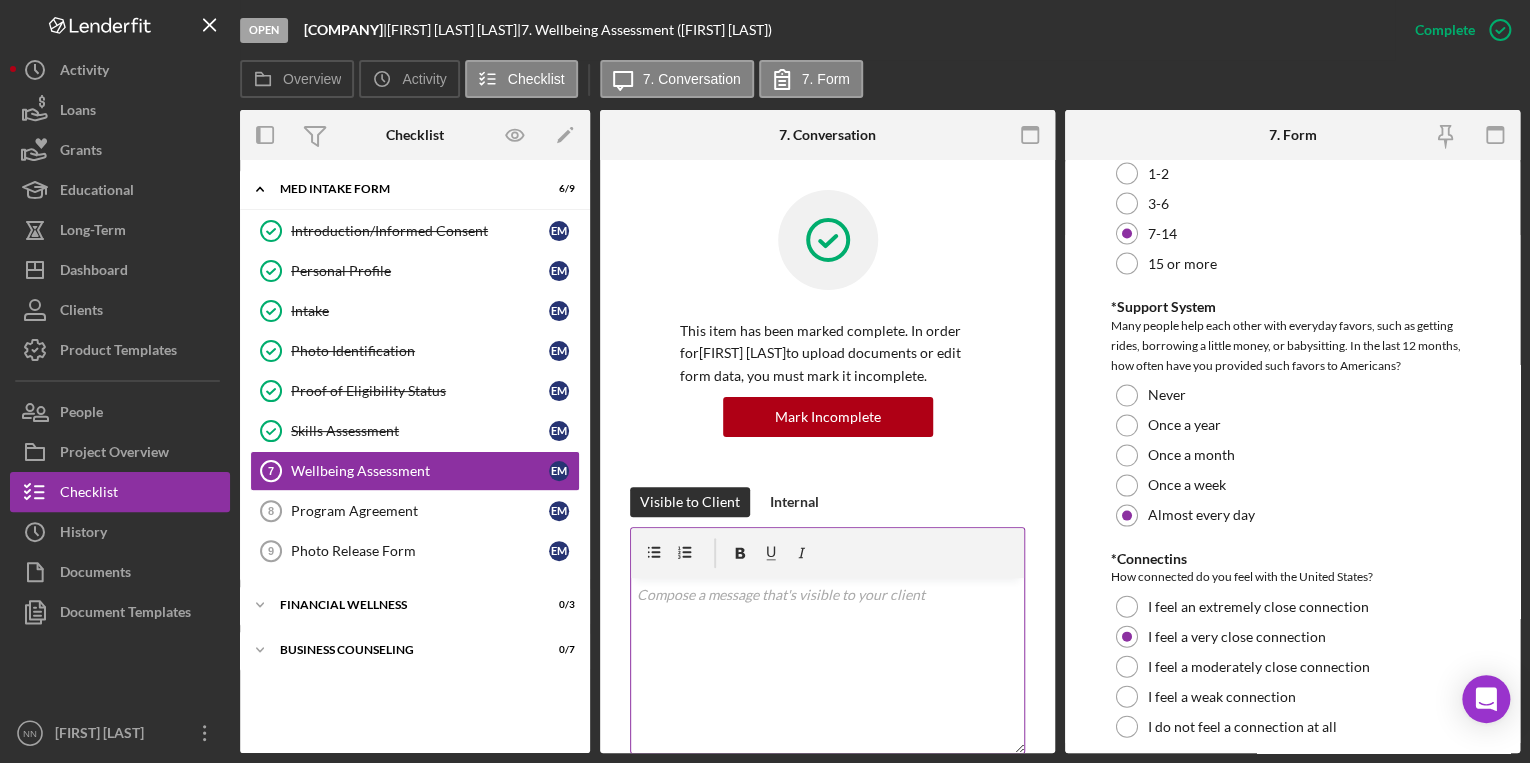 scroll, scrollTop: 2038, scrollLeft: 0, axis: vertical 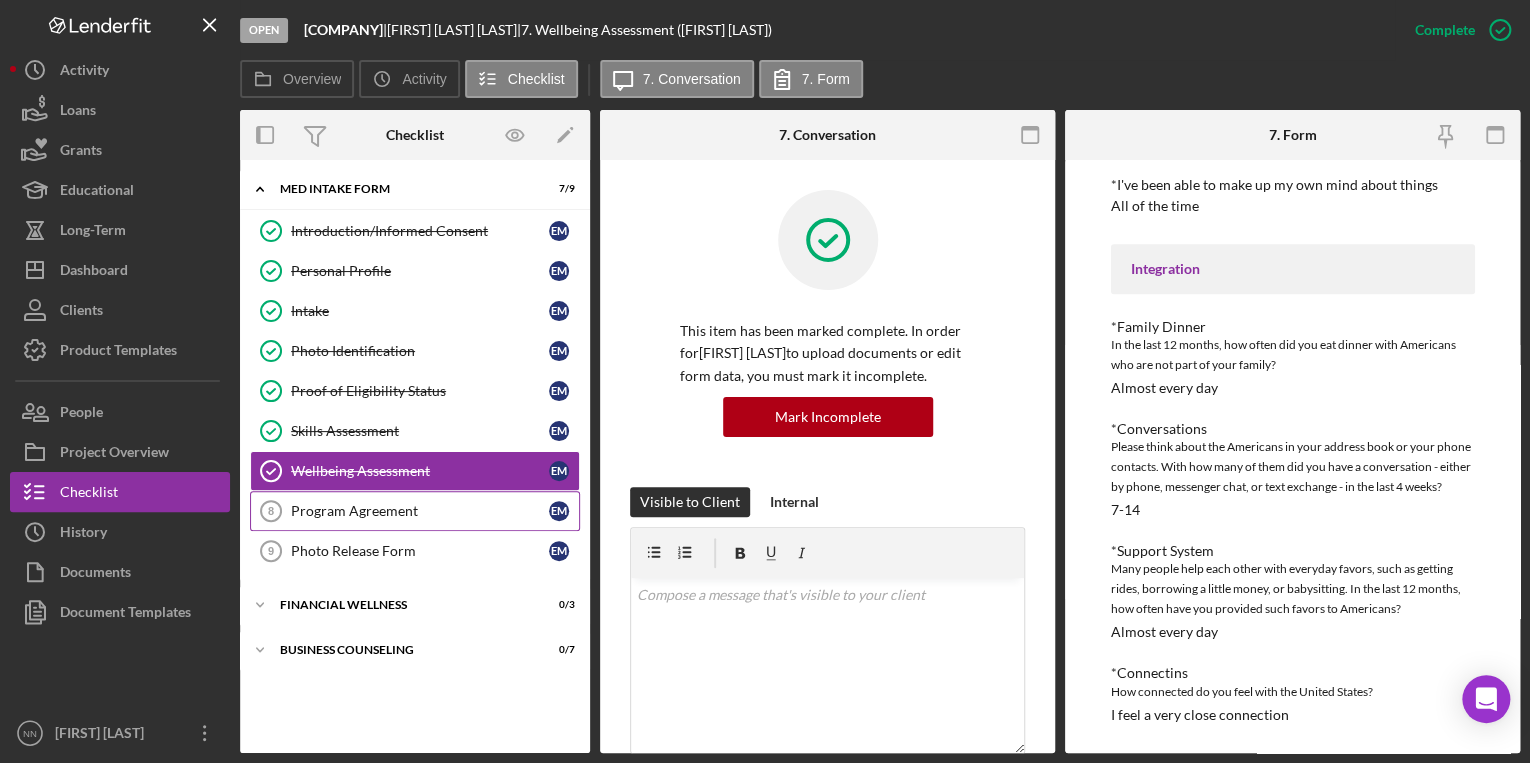 click on "Program Agreement 8" 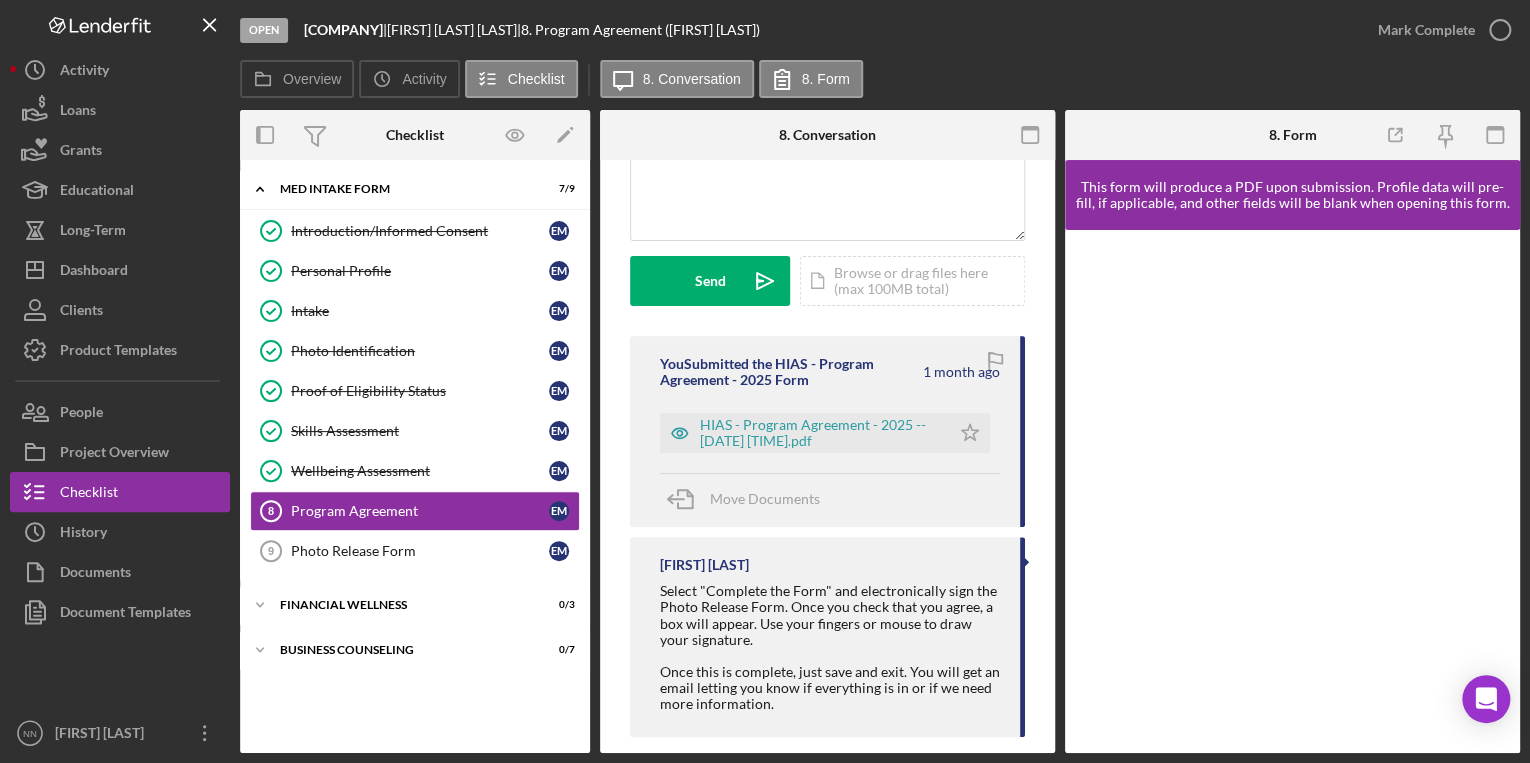 scroll, scrollTop: 239, scrollLeft: 0, axis: vertical 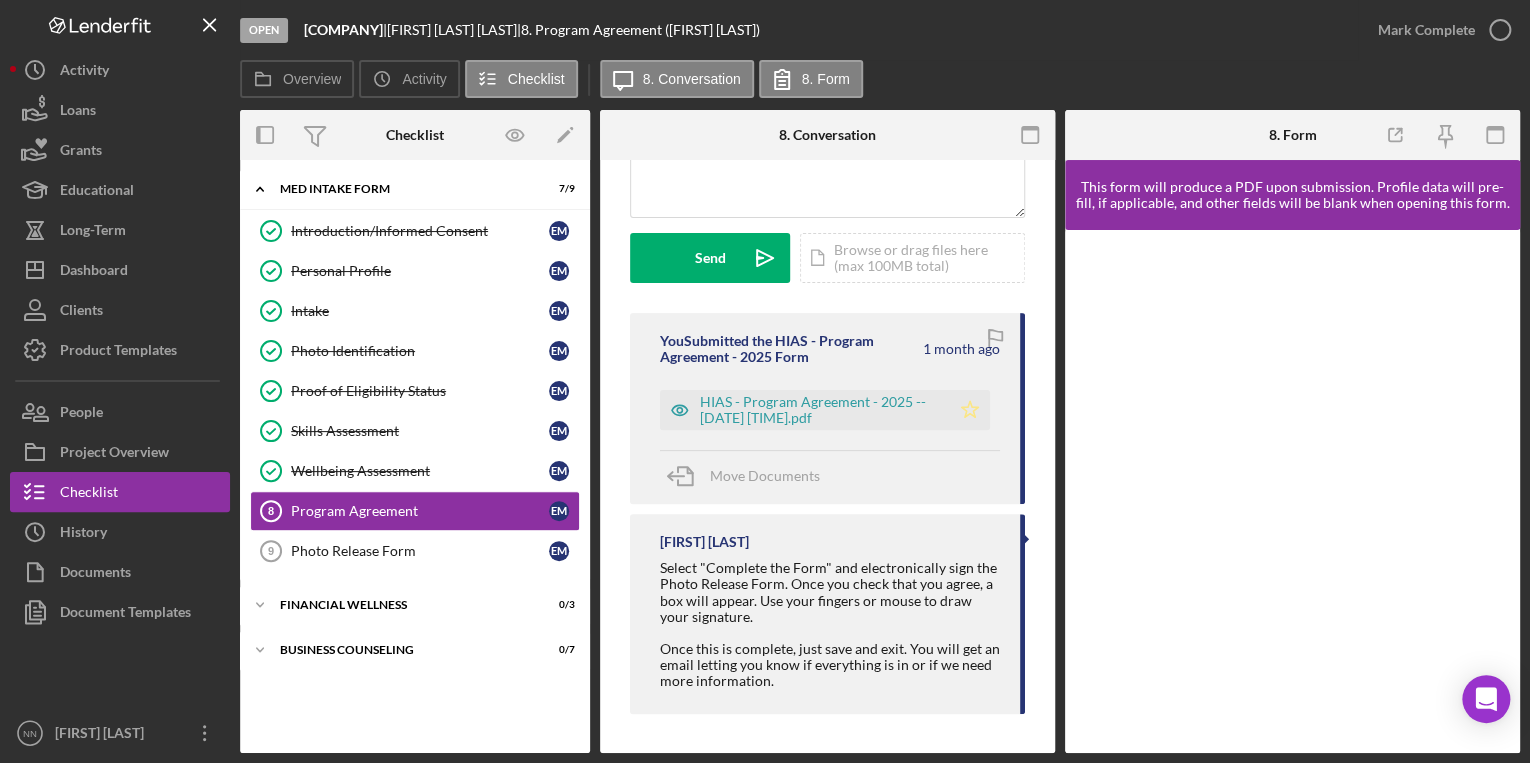click on "Icon/Star" 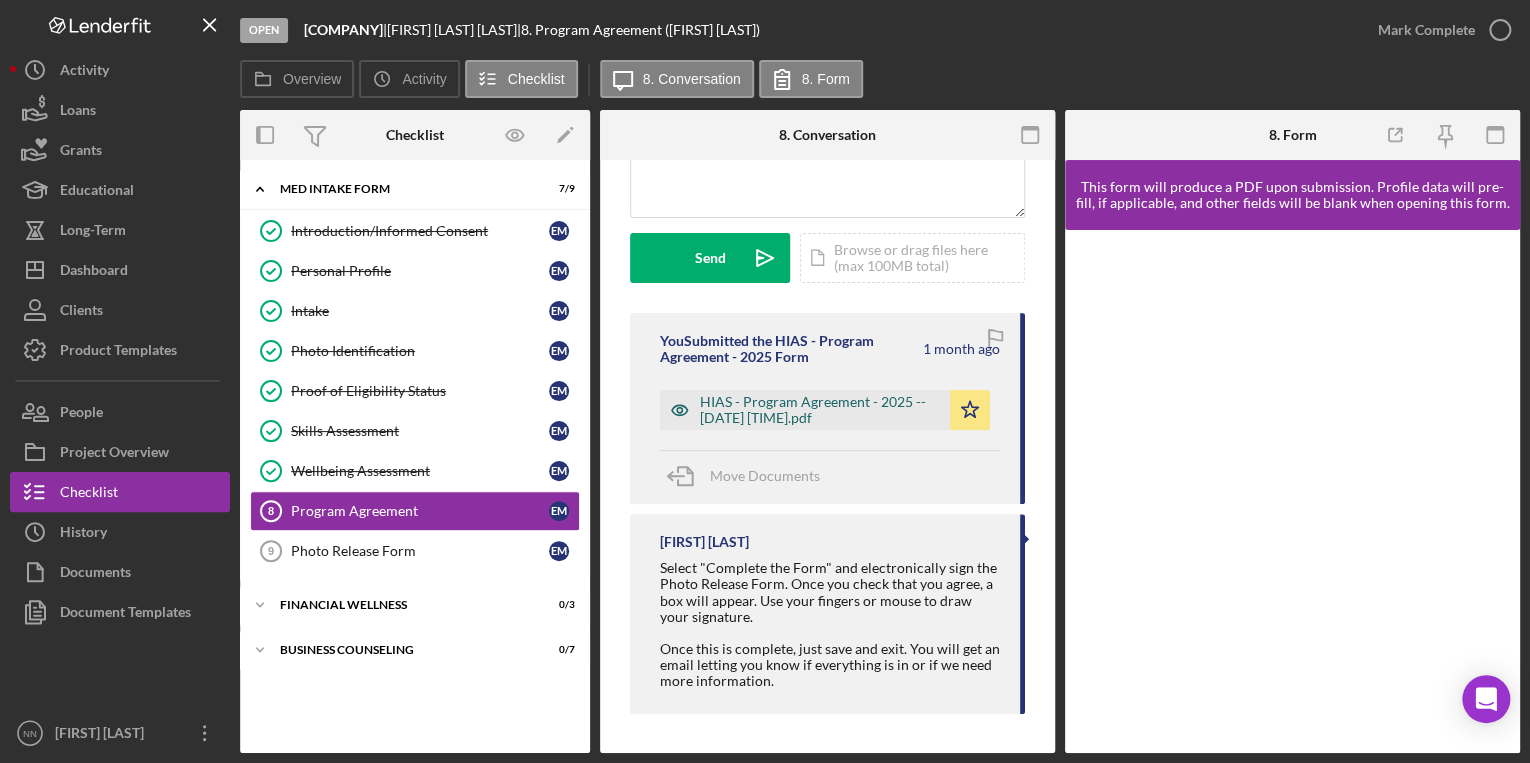 click on "HIAS - Program Agreement - 2025 -- [DATE] [TIME].pdf" at bounding box center (820, 410) 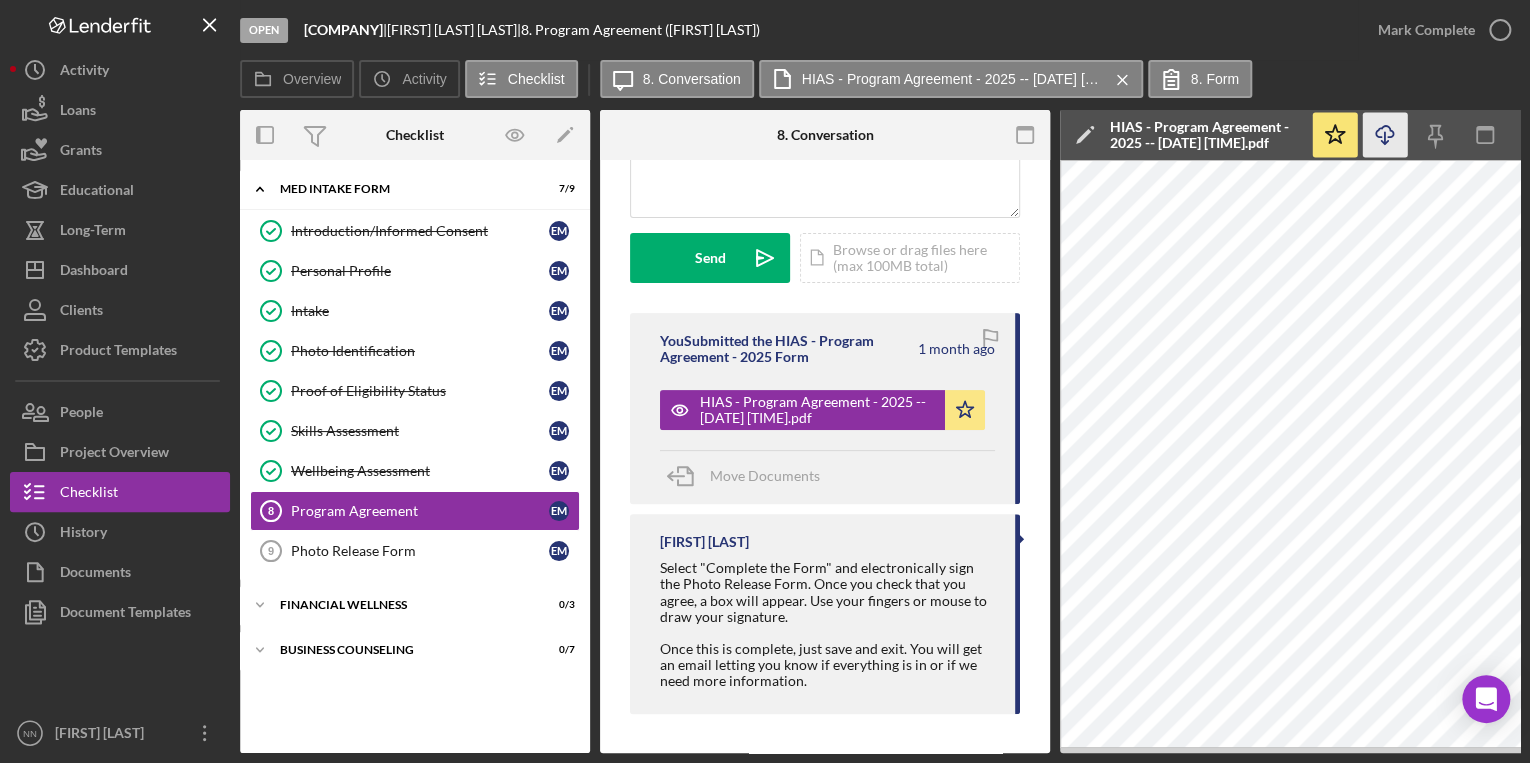 click 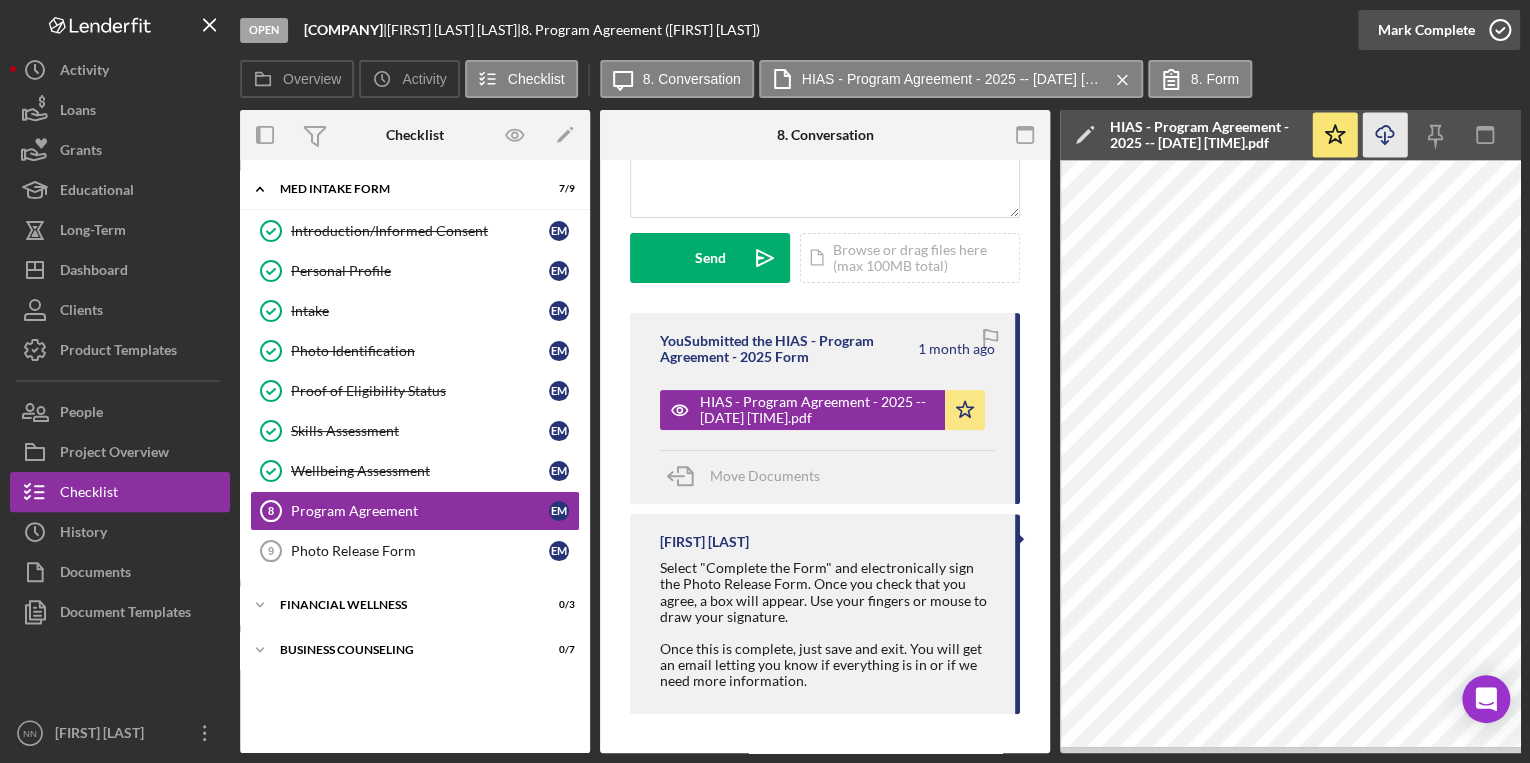 click 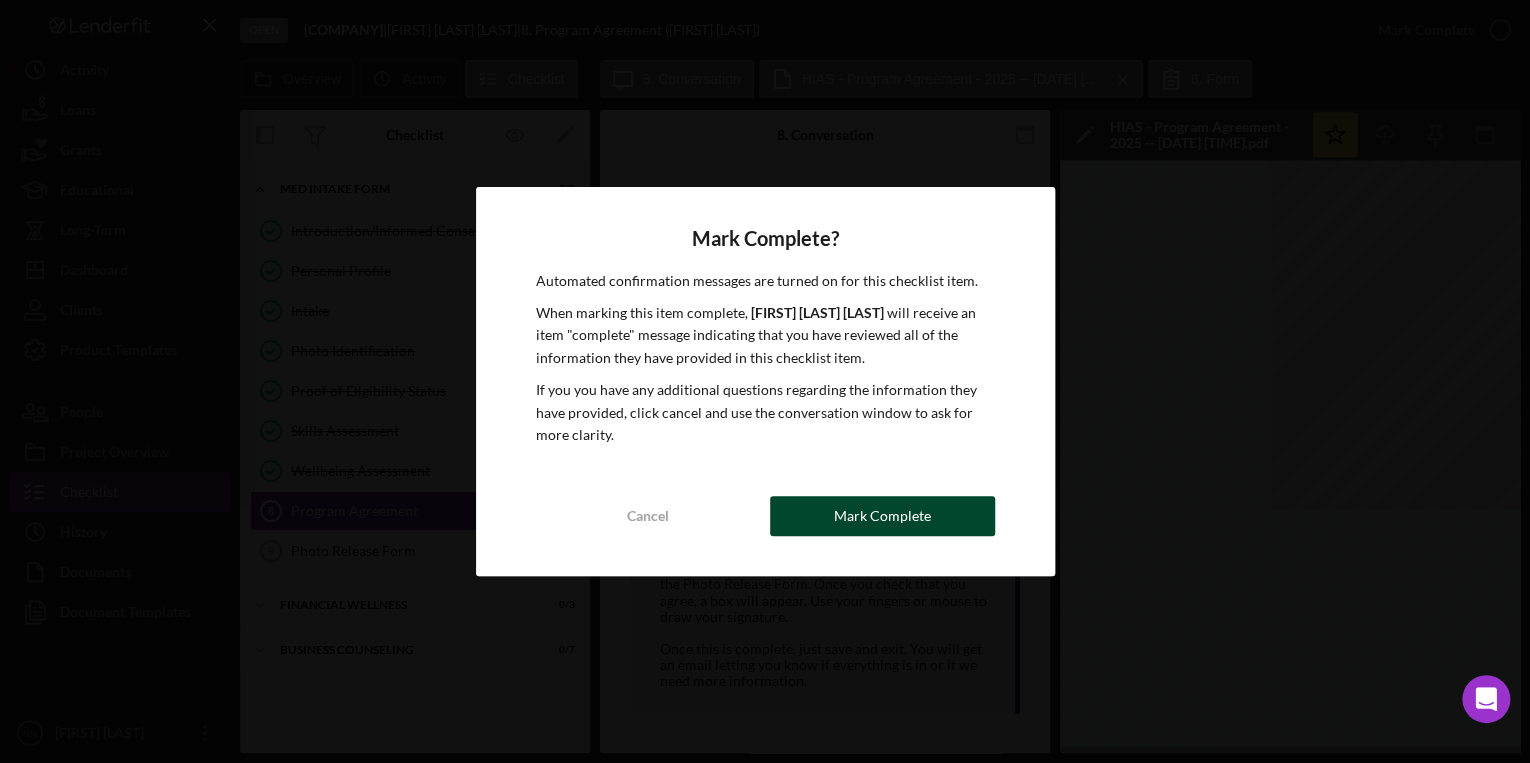 click on "Mark Complete" at bounding box center [882, 516] 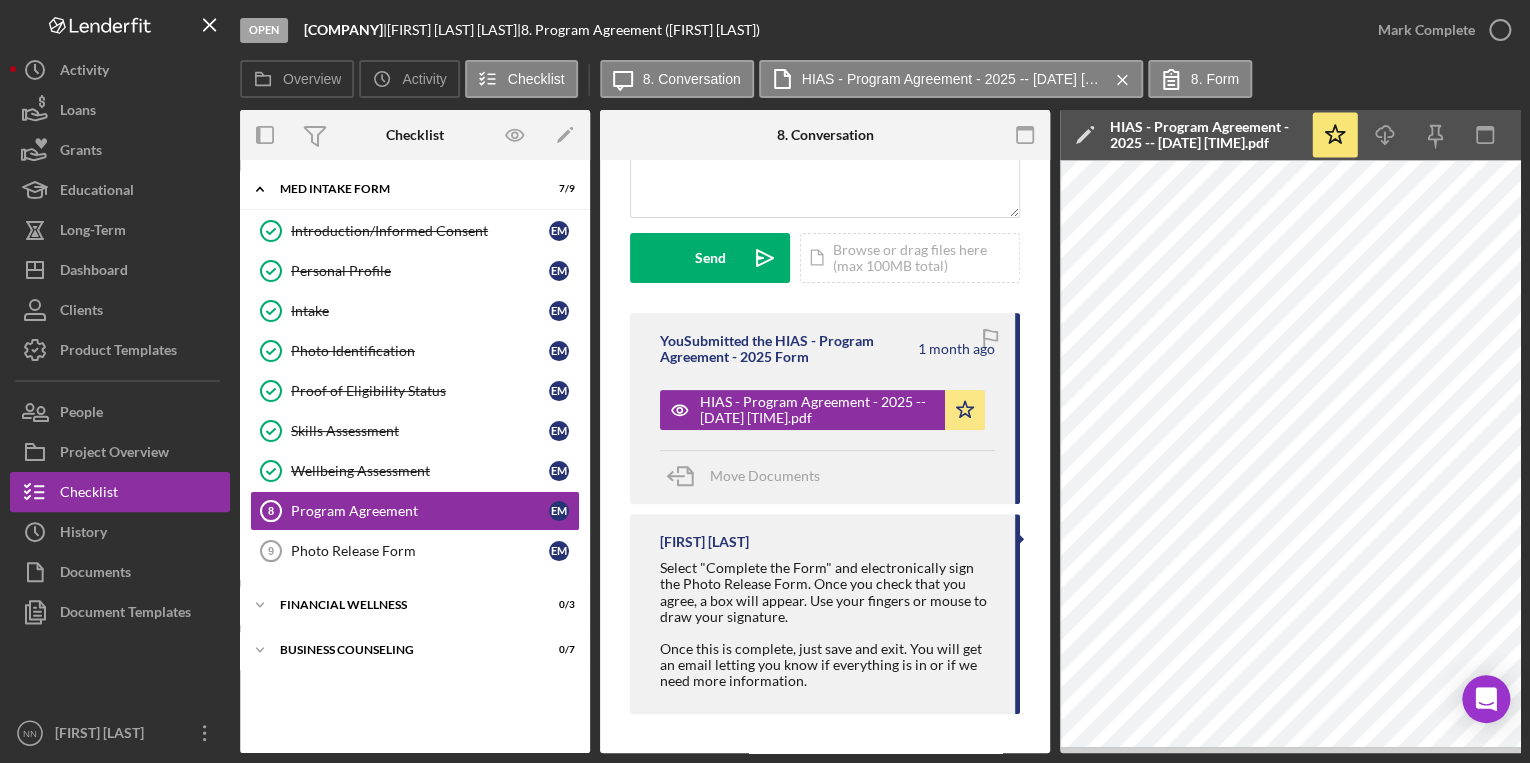 scroll, scrollTop: 559, scrollLeft: 0, axis: vertical 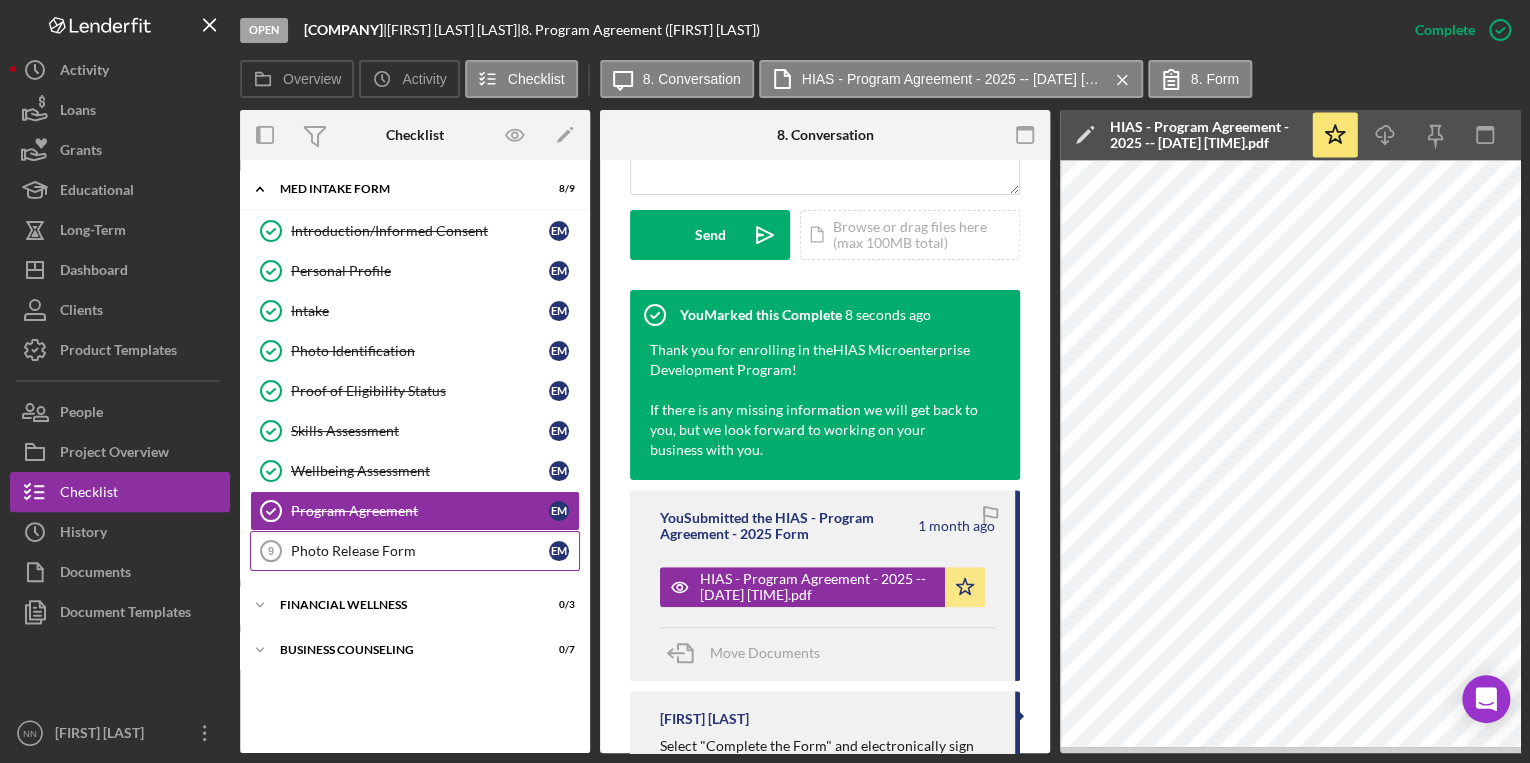 click on "Photo Release Form" at bounding box center [420, 551] 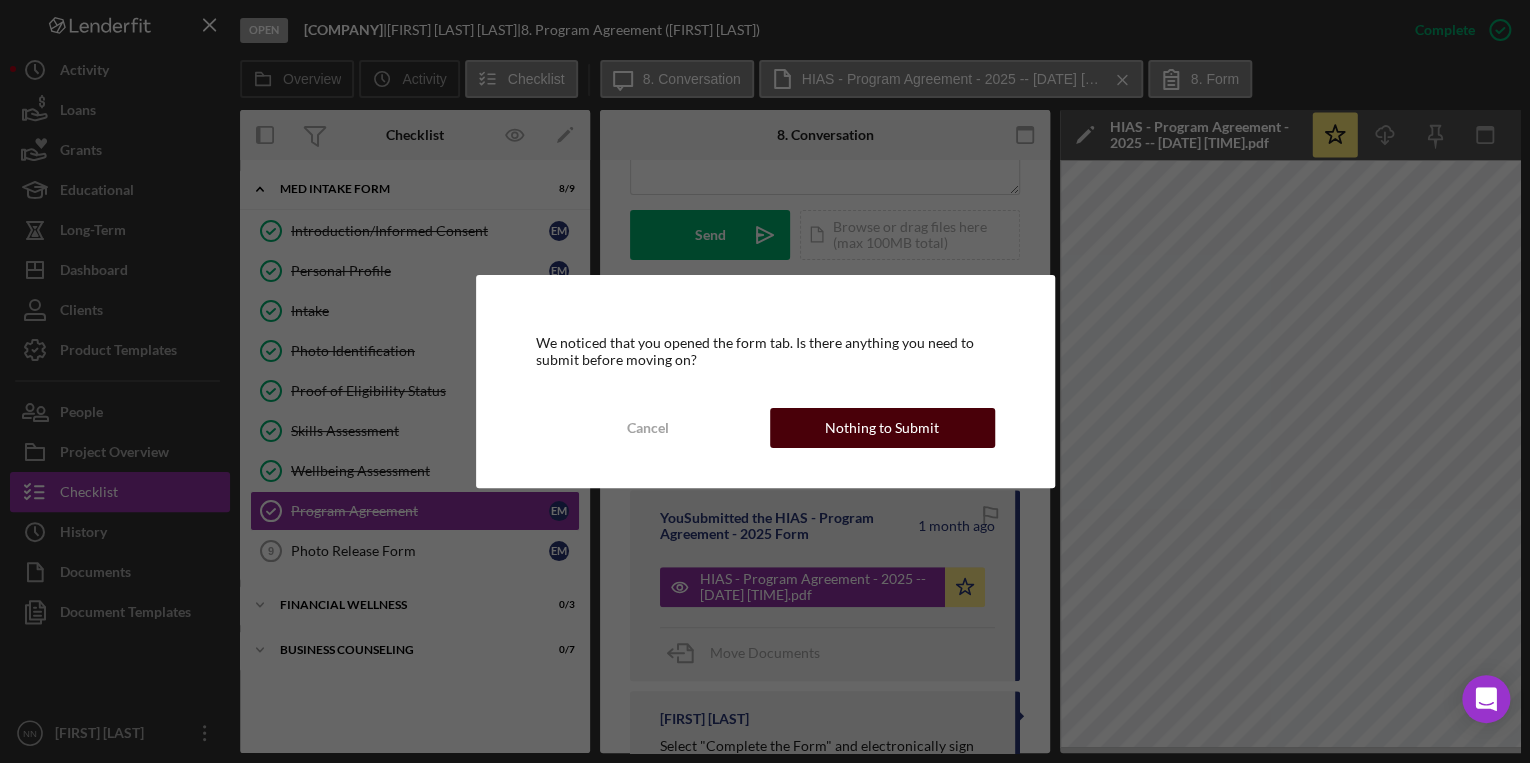 click on "Nothing to Submit" at bounding box center (882, 428) 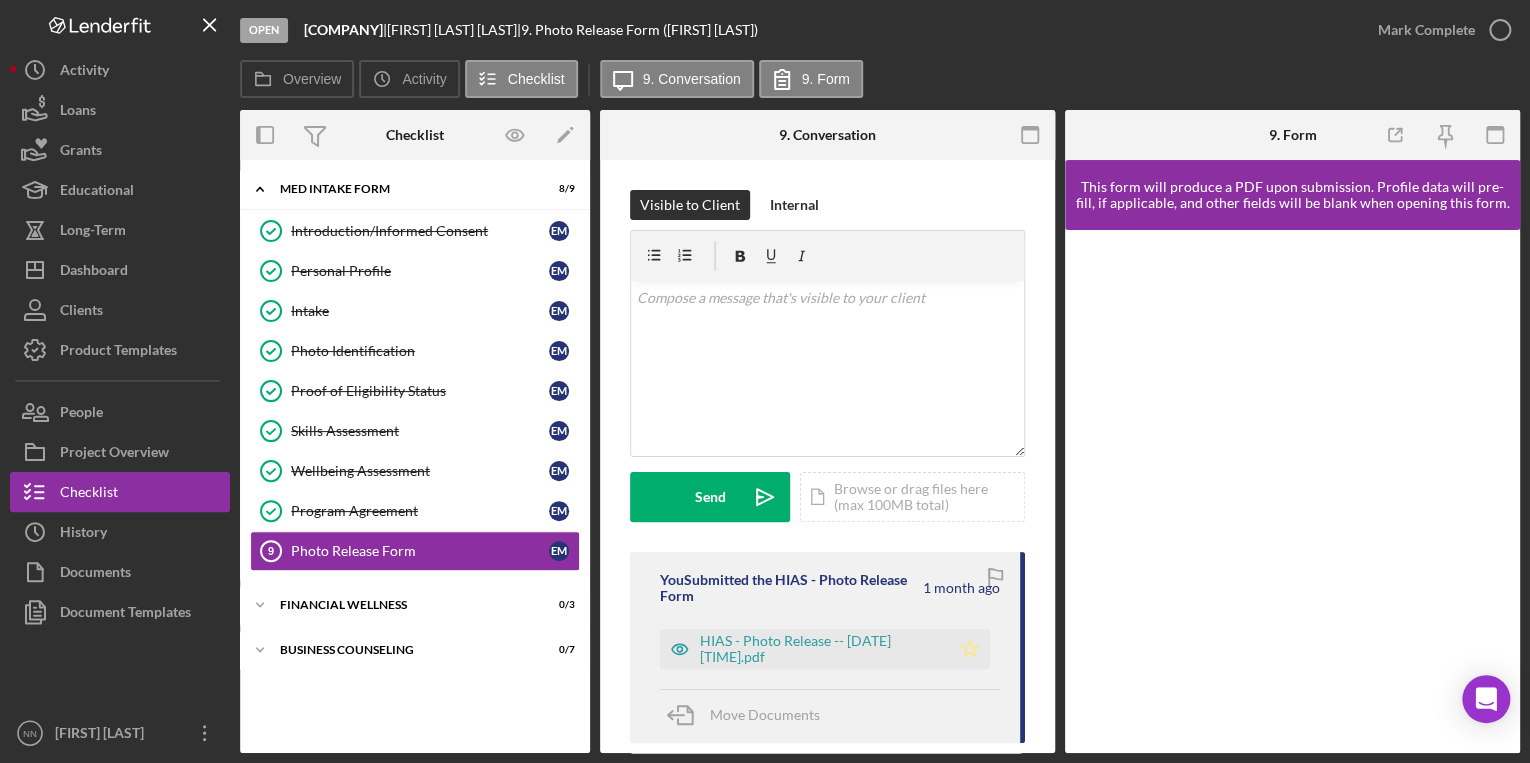click on "Icon/Star" 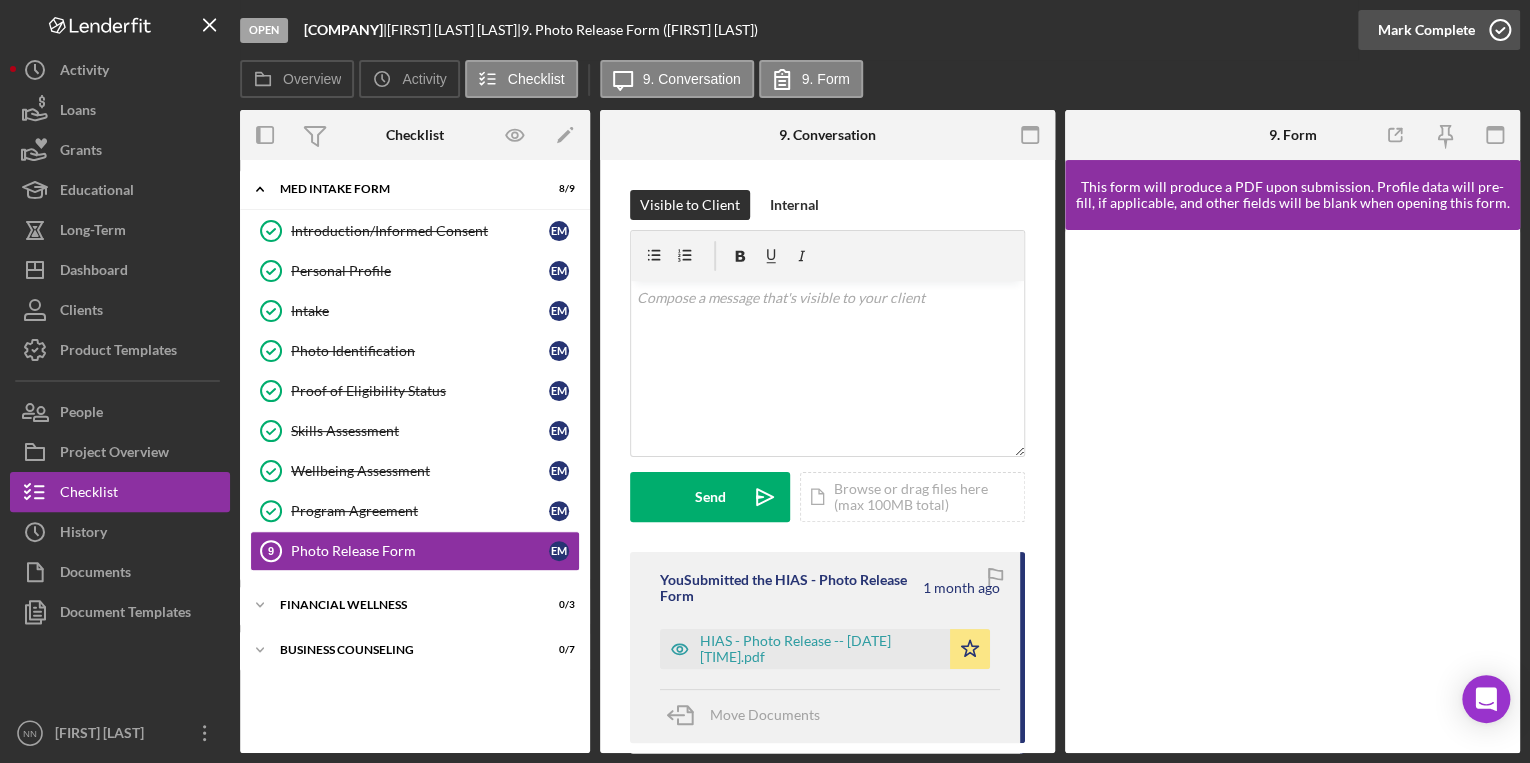 click 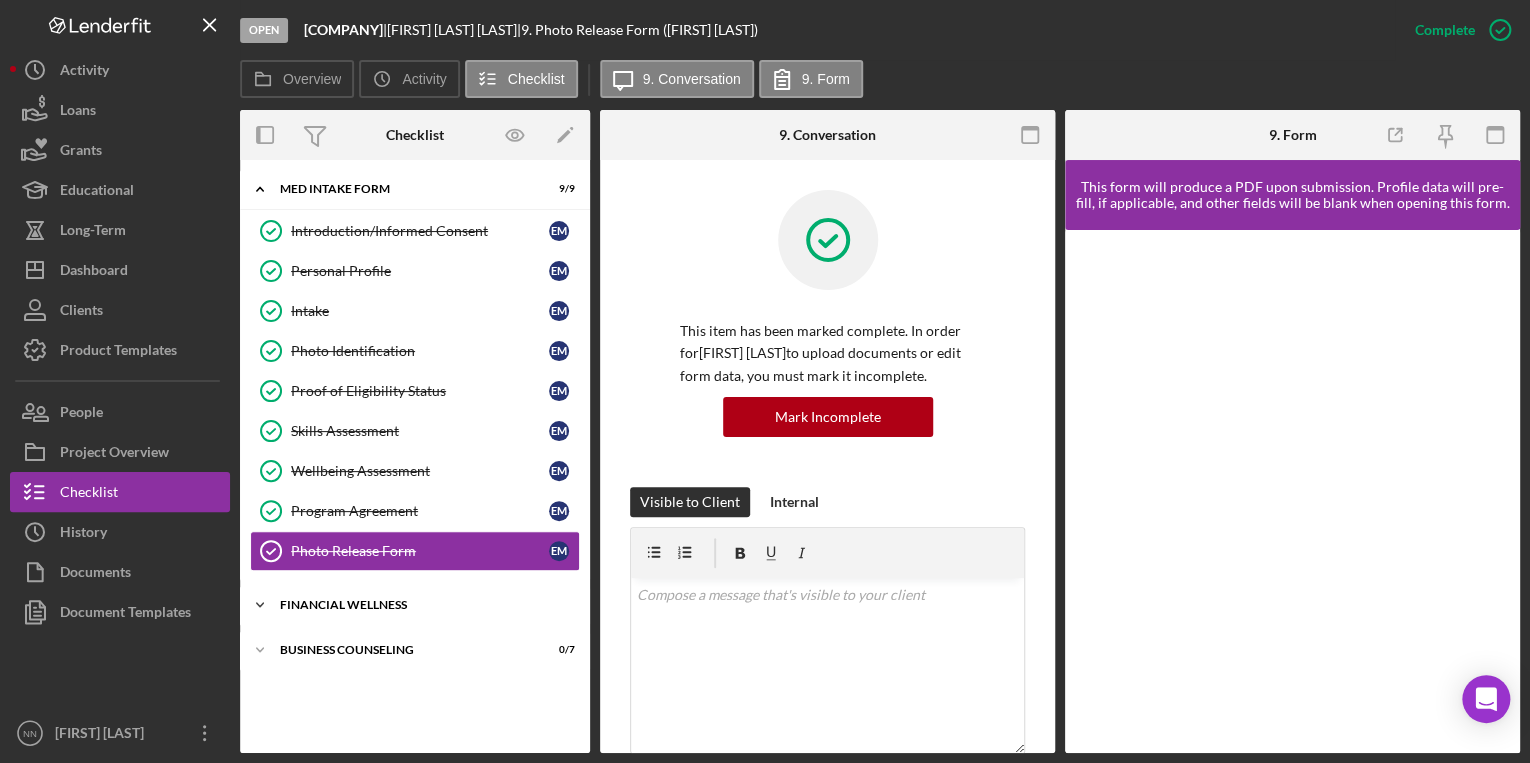 click on "Icon/Expander Financial Wellness 0 / 3" at bounding box center [415, 605] 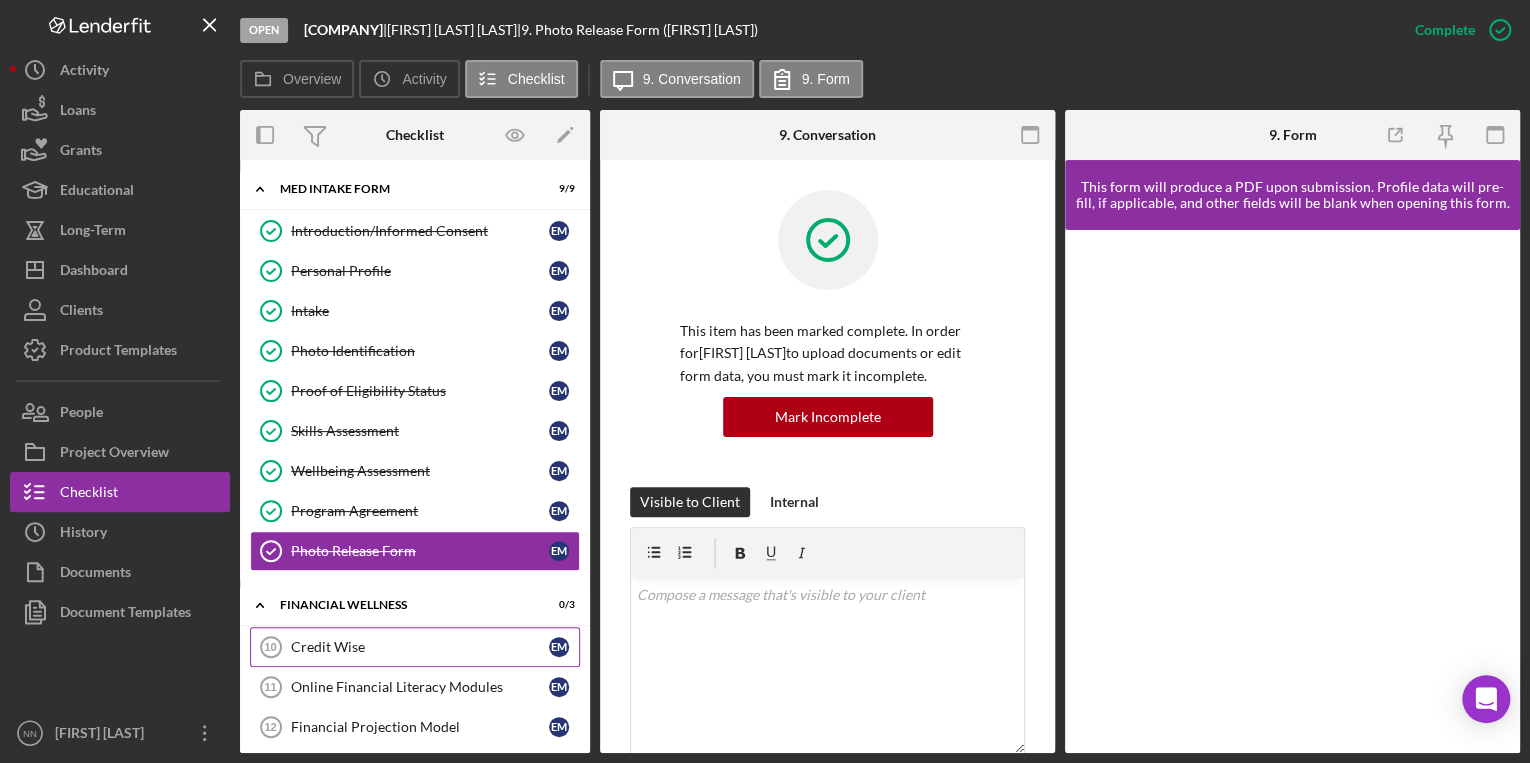 click on "Credit Wise" at bounding box center [420, 647] 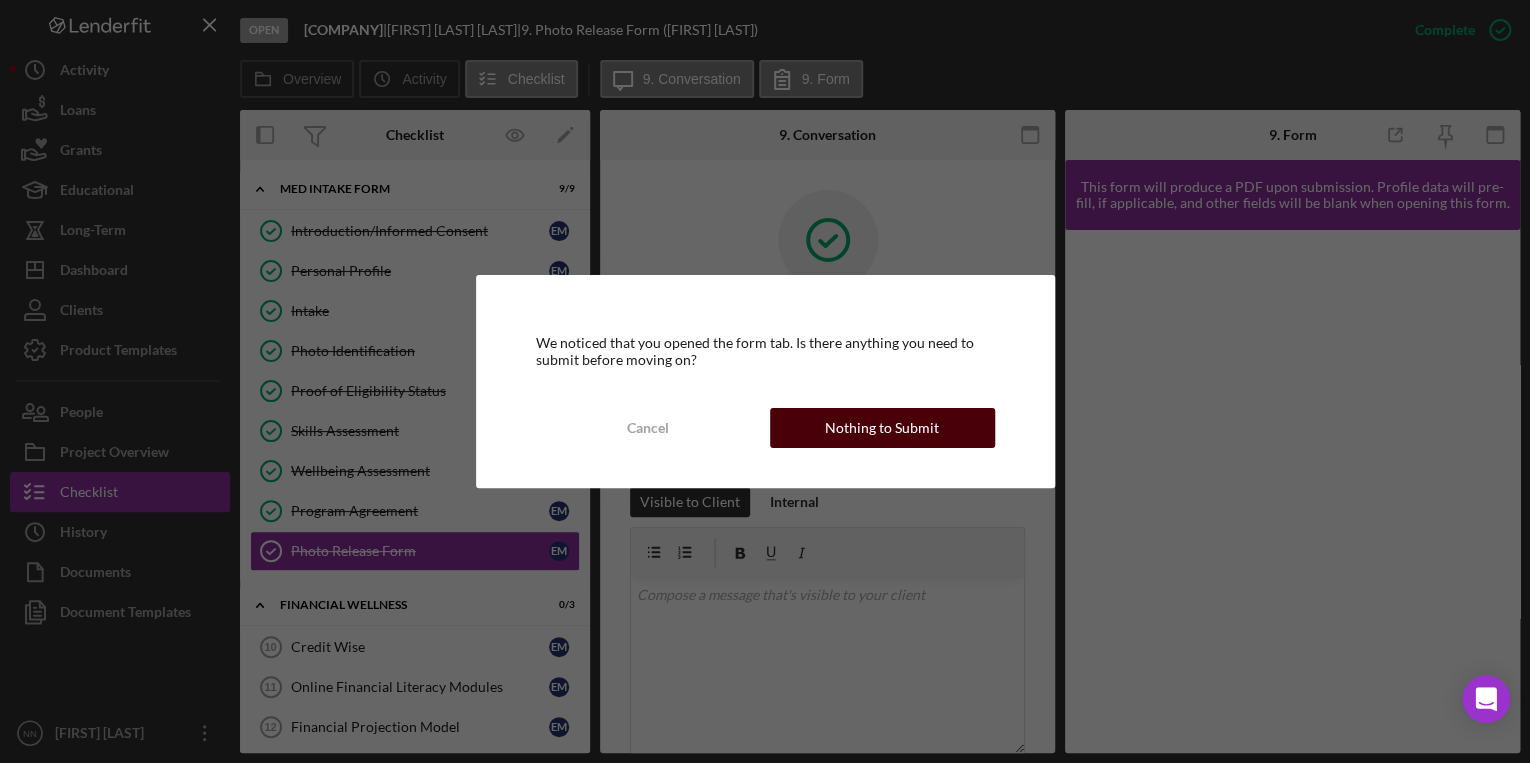 click on "Nothing to Submit" at bounding box center [882, 428] 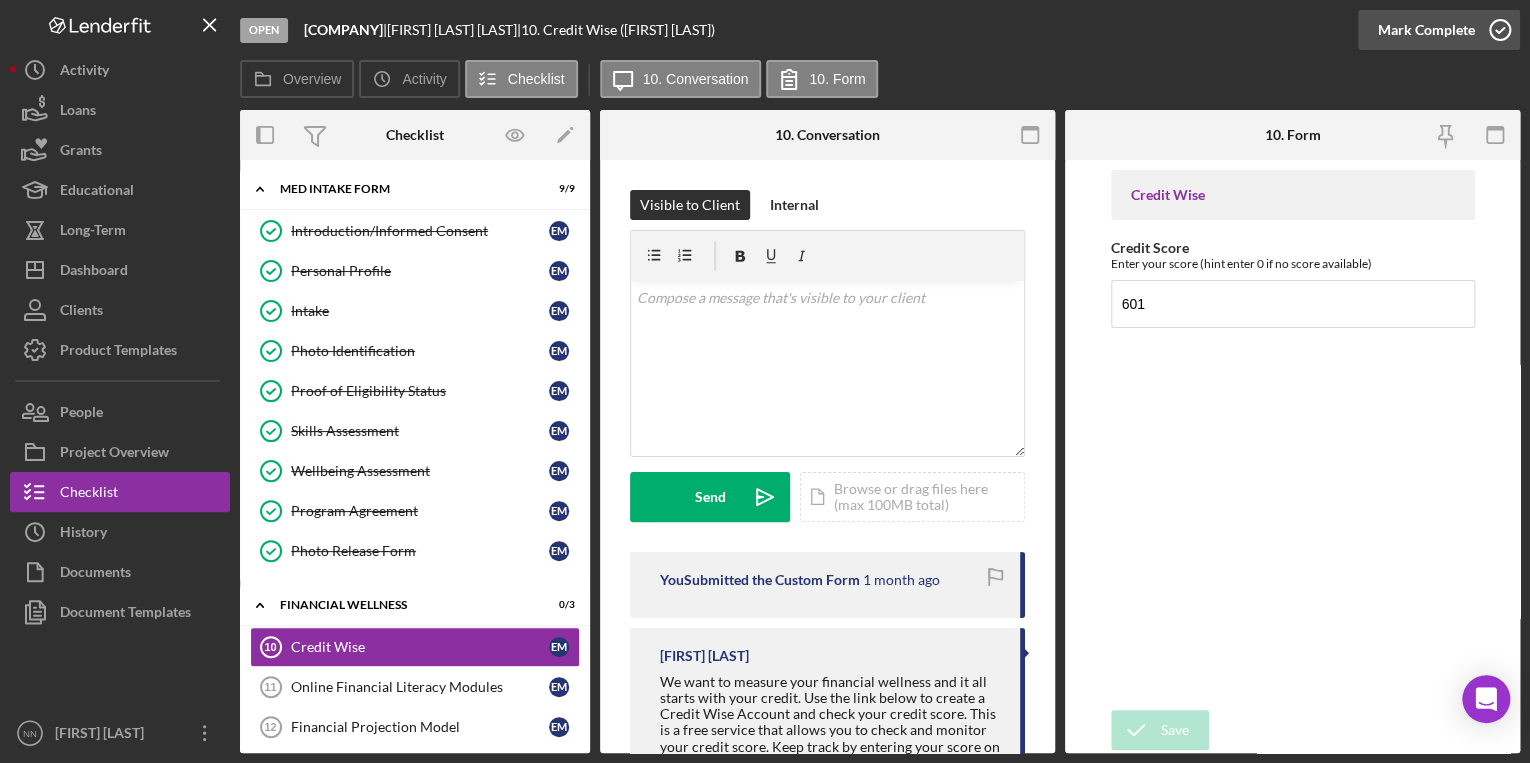 click 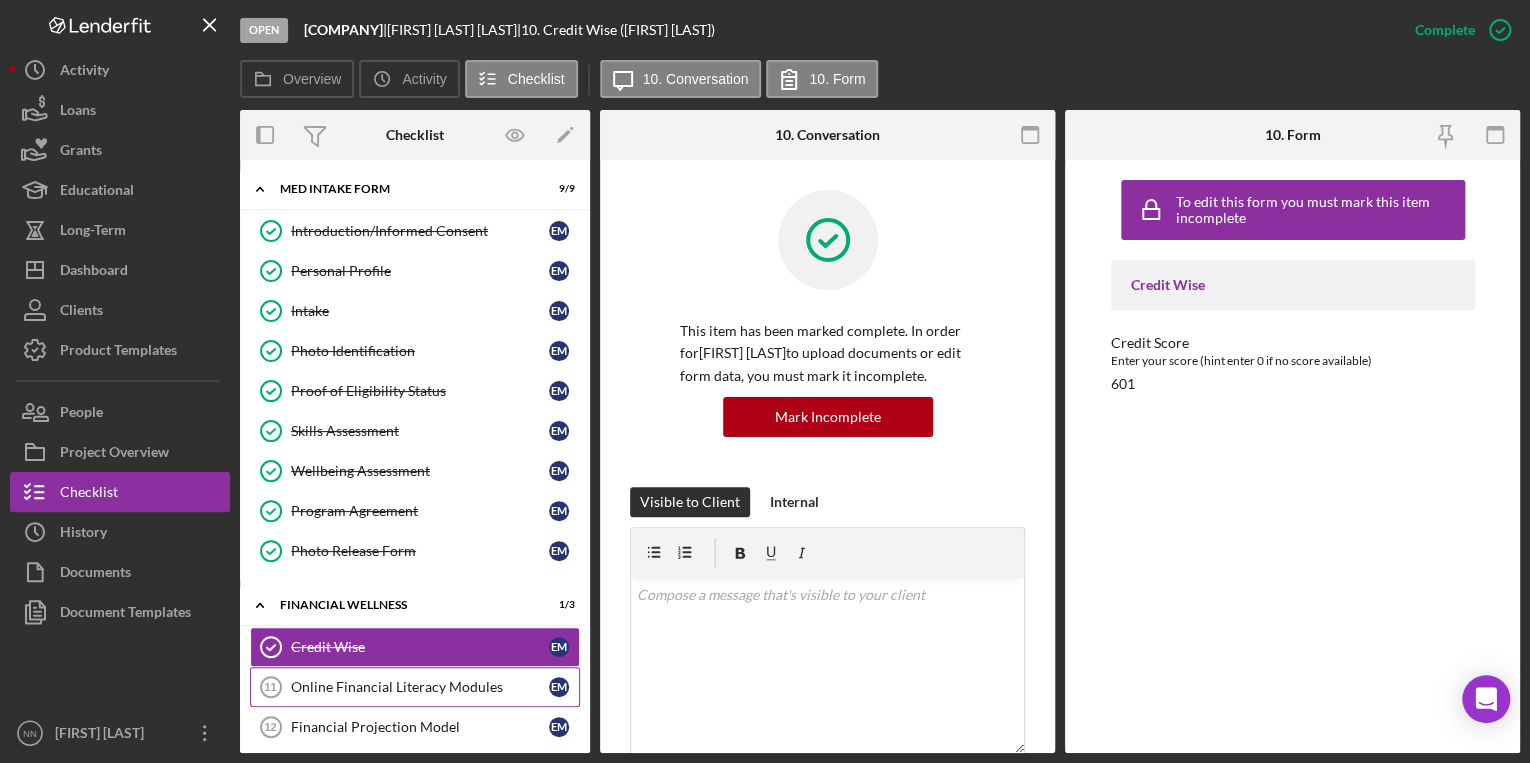 click on "Online Financial Literacy Modules" at bounding box center (420, 687) 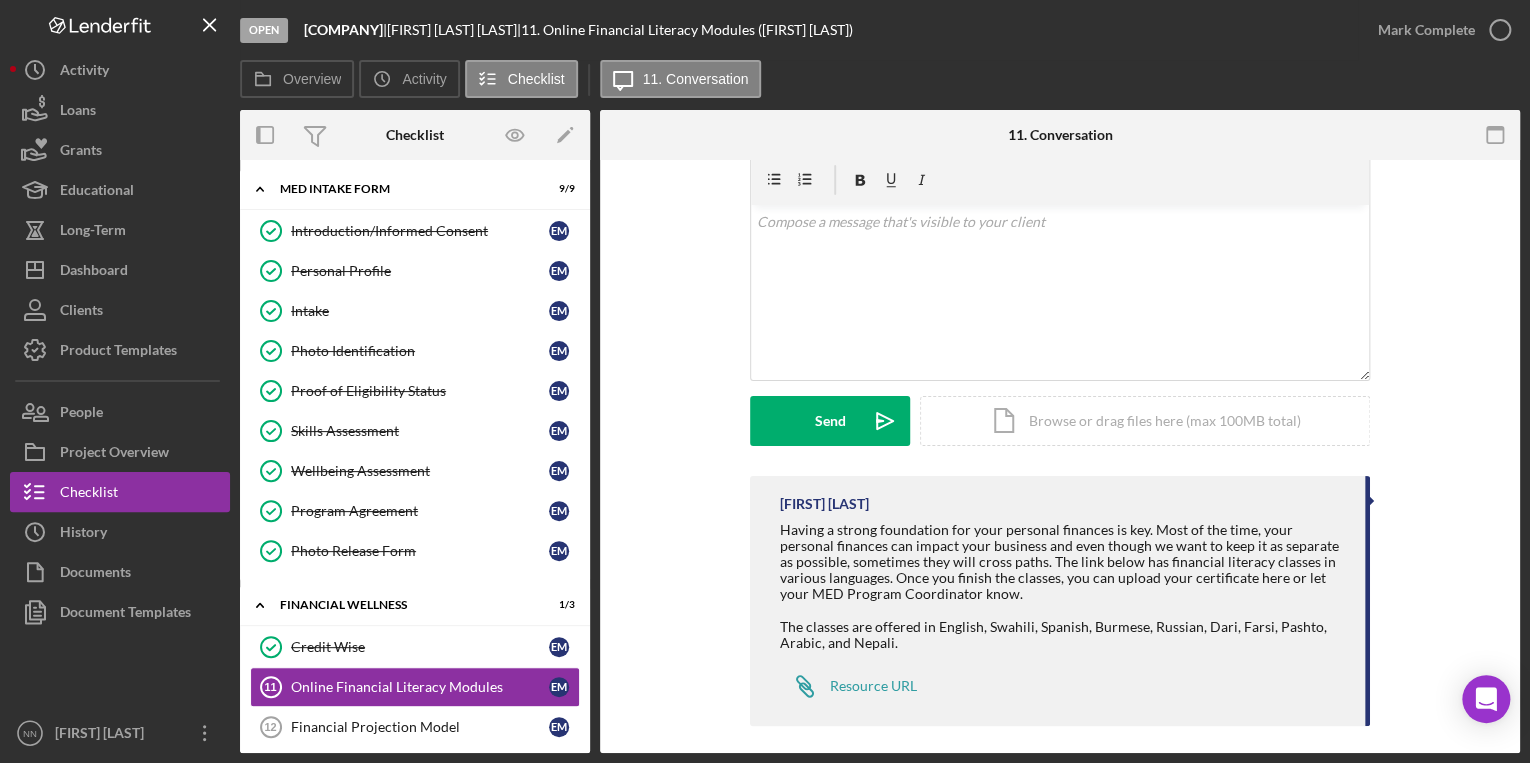 scroll, scrollTop: 88, scrollLeft: 0, axis: vertical 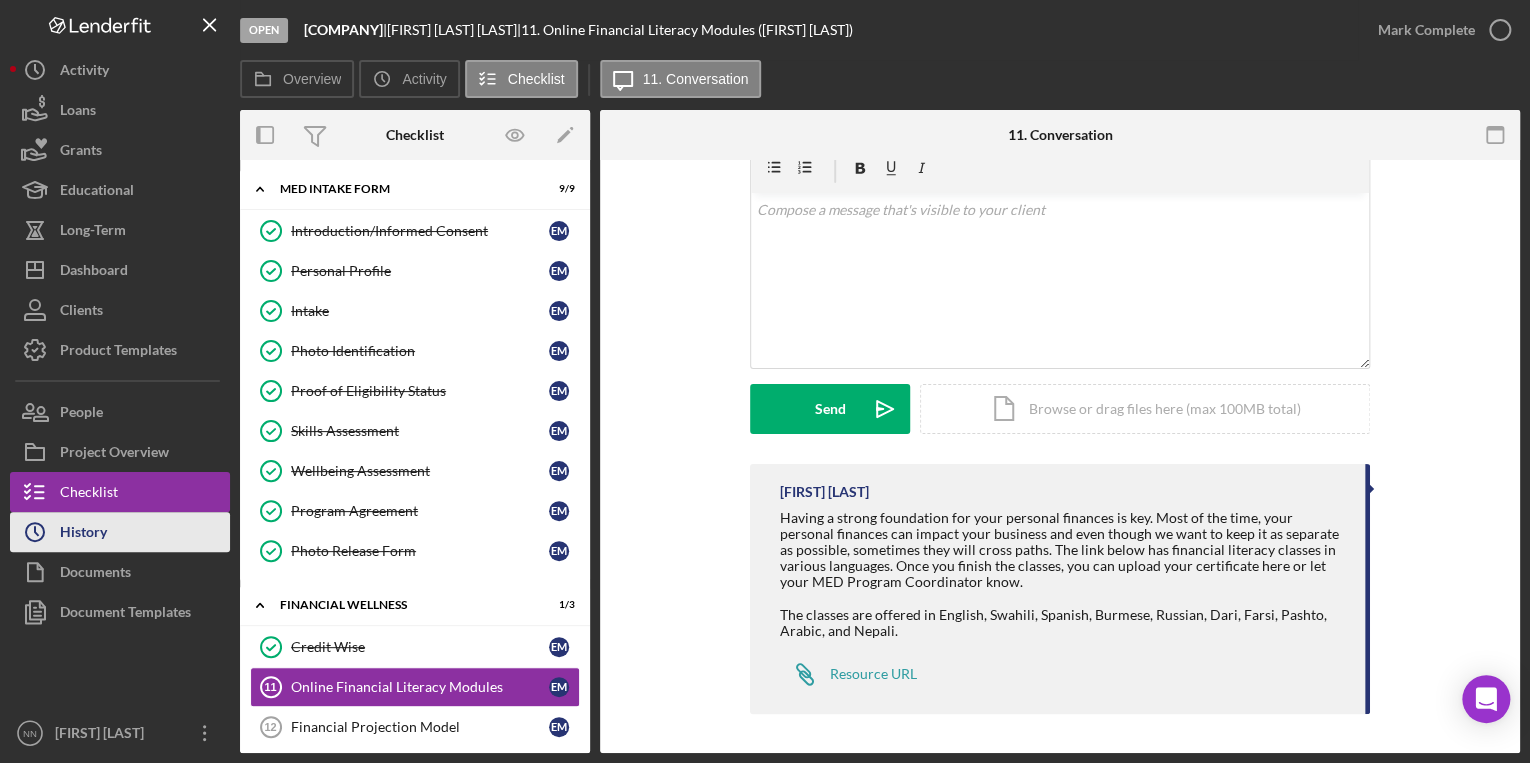 click on "Icon/History History" at bounding box center [120, 532] 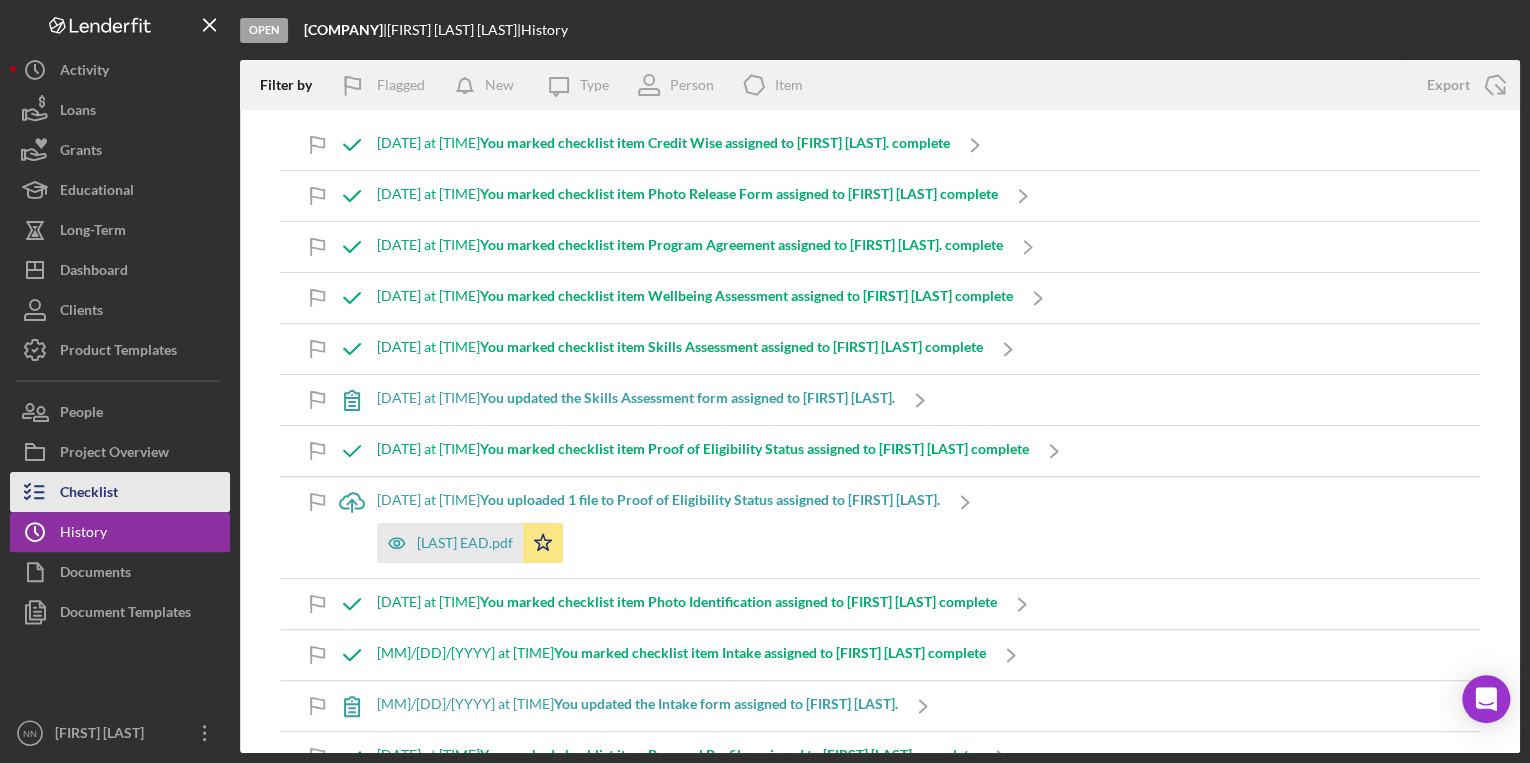 click on "Checklist" at bounding box center (120, 492) 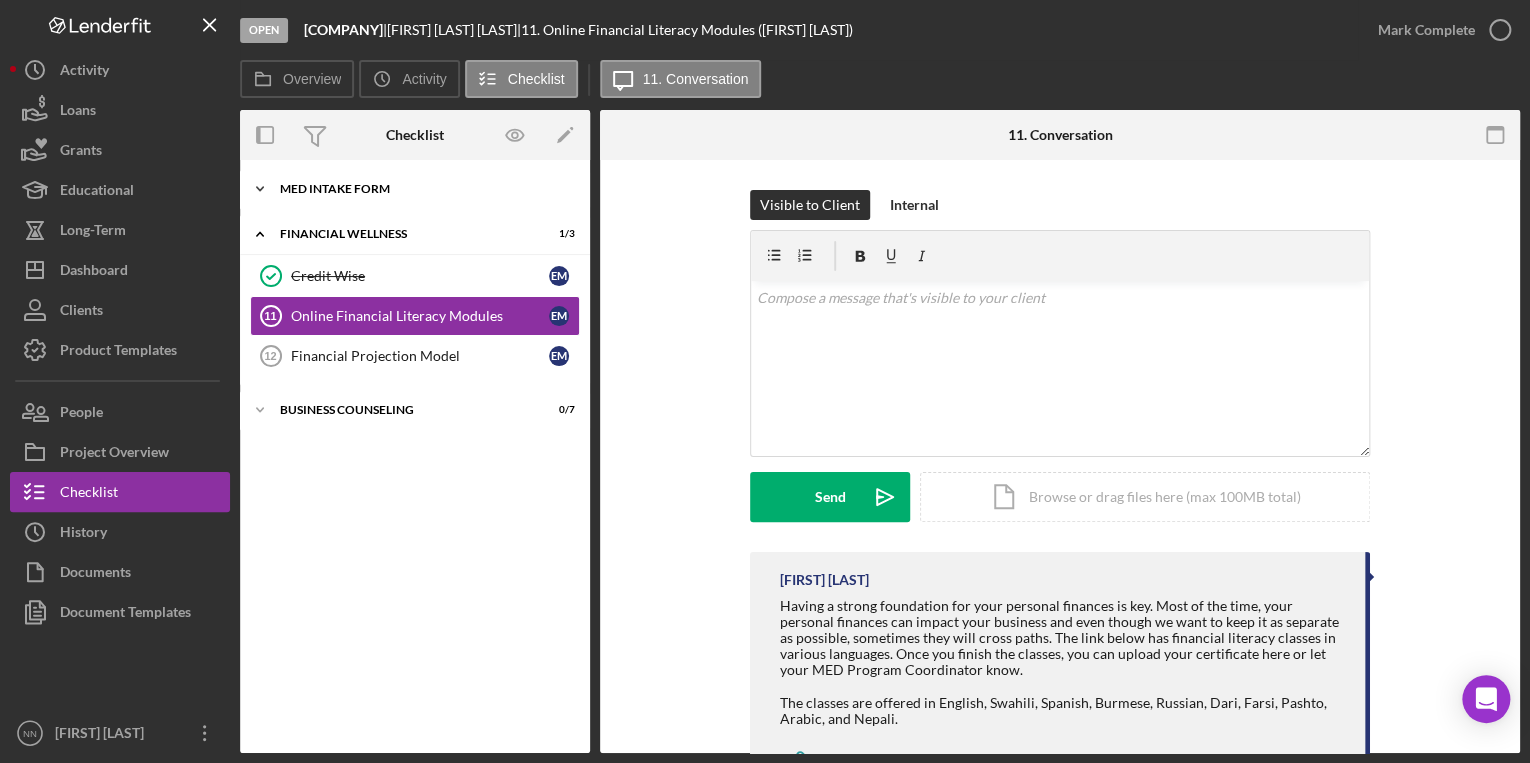 click on "MED Intake Form" at bounding box center [422, 189] 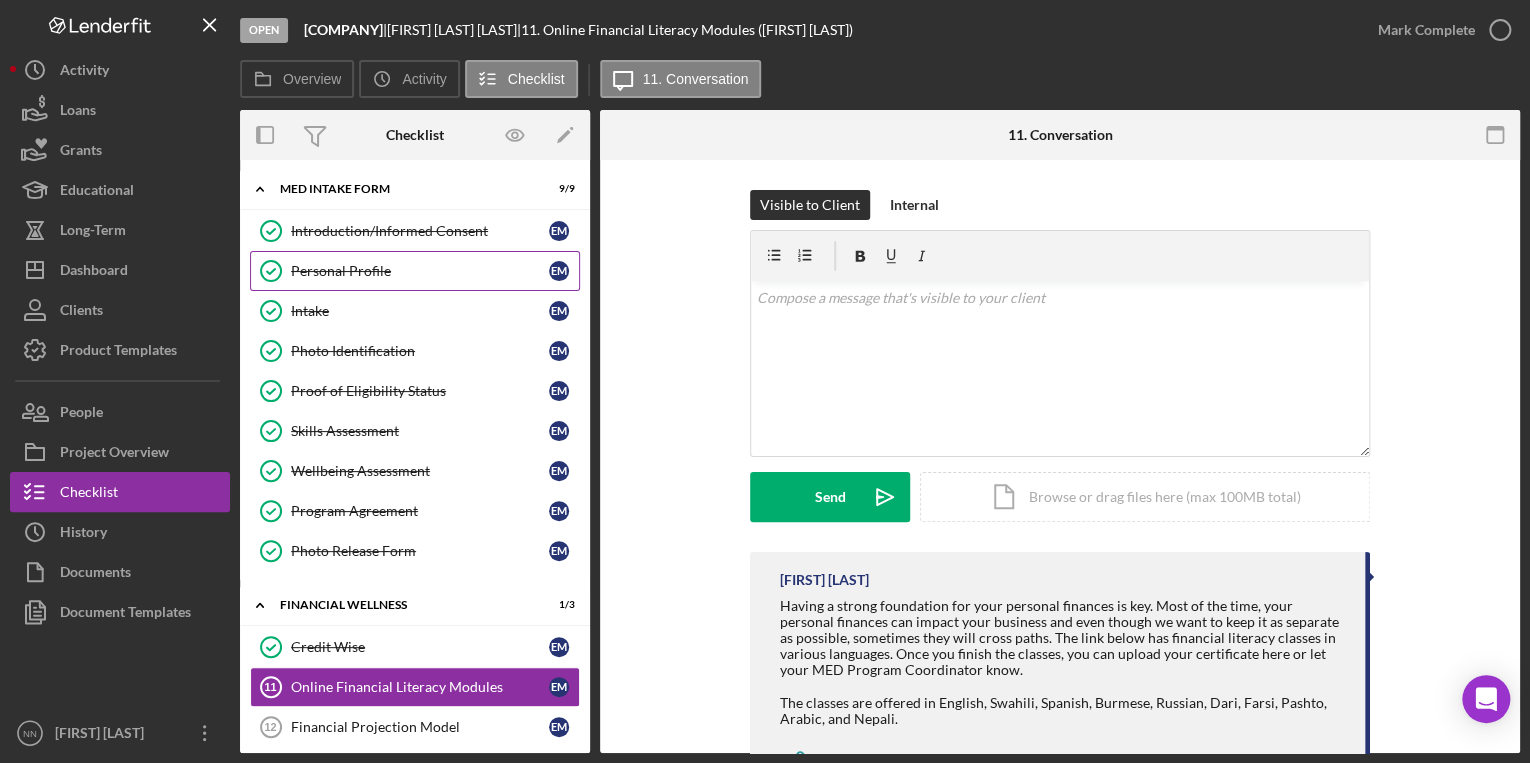 click on "Personal Profile" at bounding box center [420, 271] 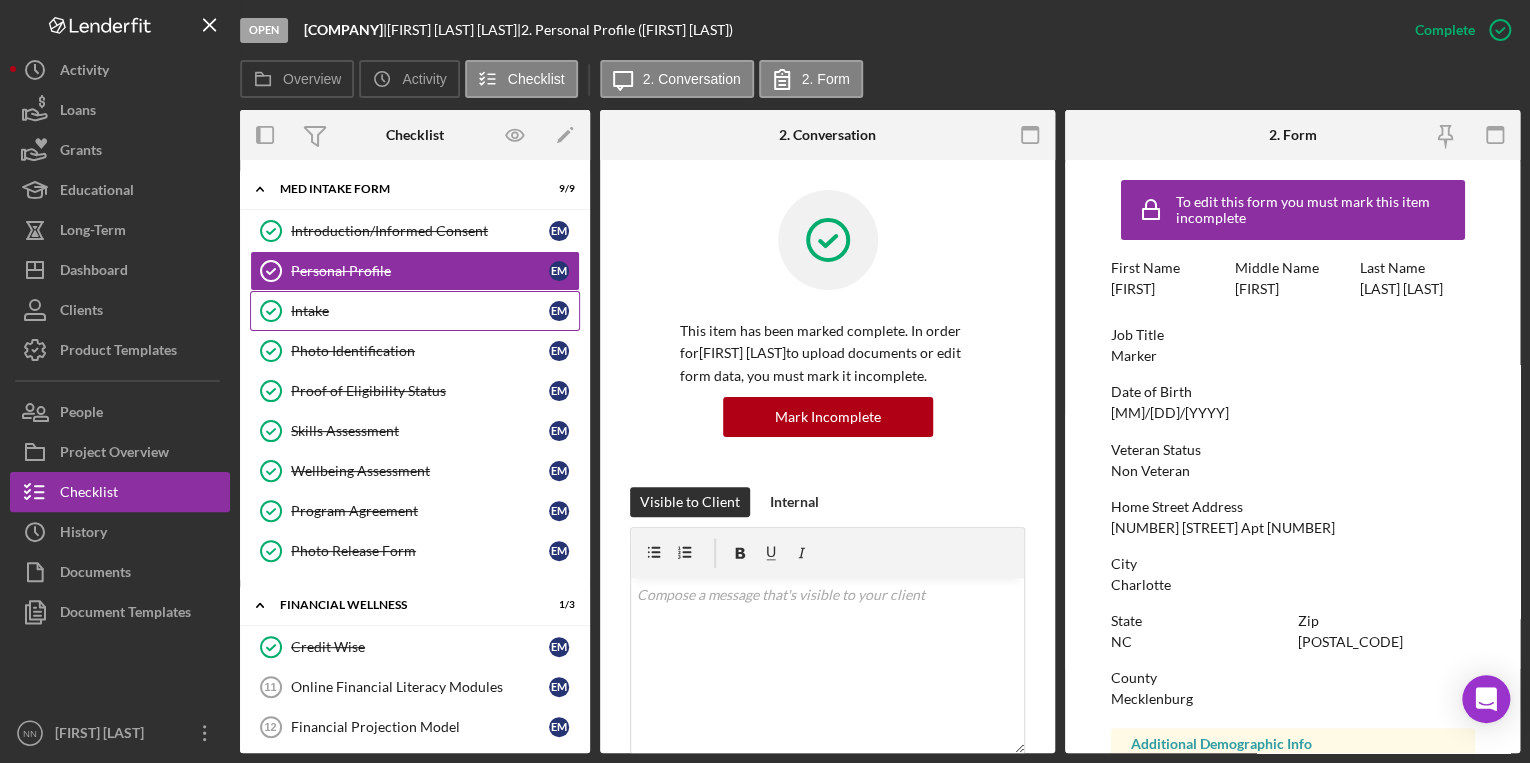 click on "Intake" at bounding box center (420, 311) 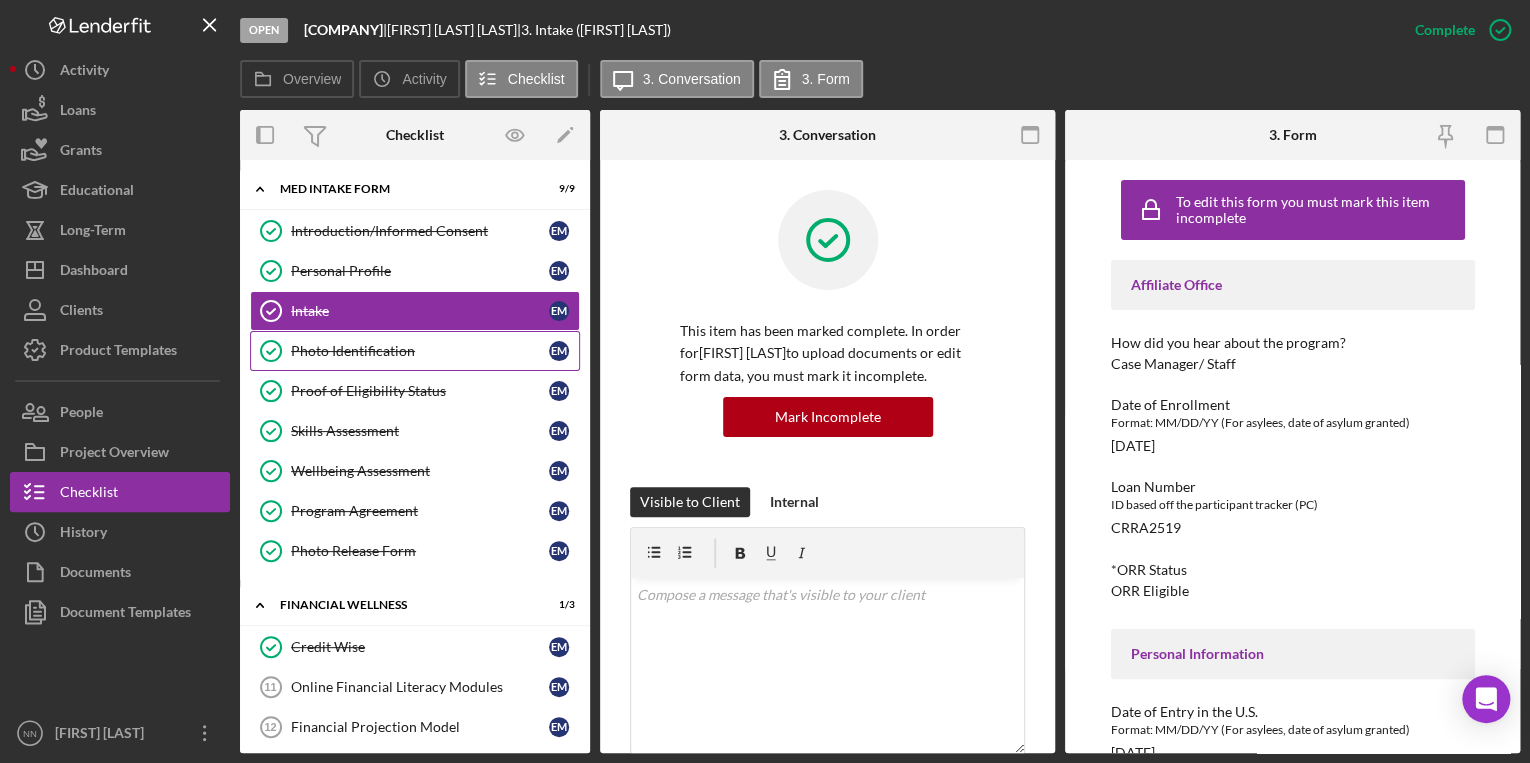 click on "Photo Identification" at bounding box center [420, 351] 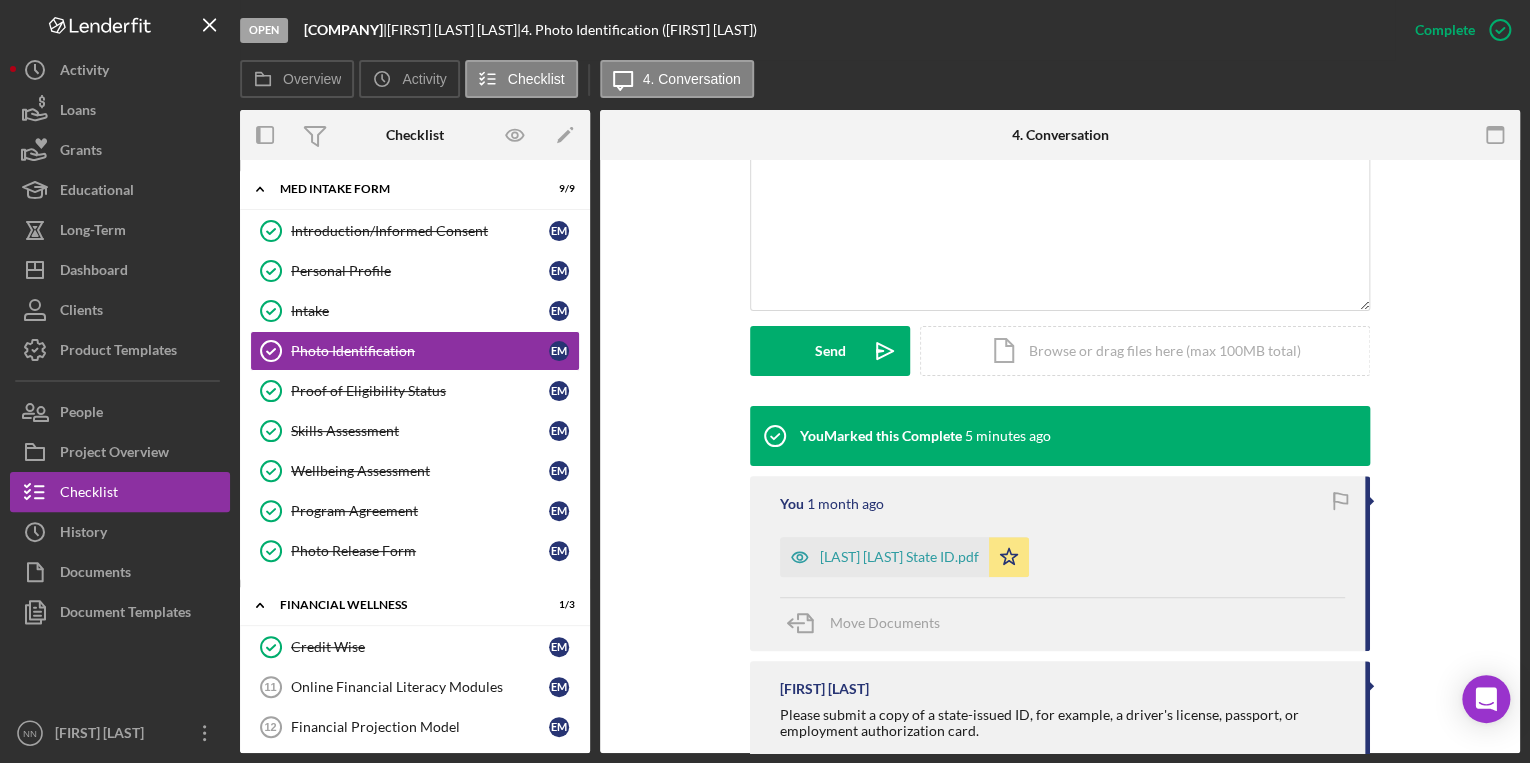 scroll, scrollTop: 552, scrollLeft: 0, axis: vertical 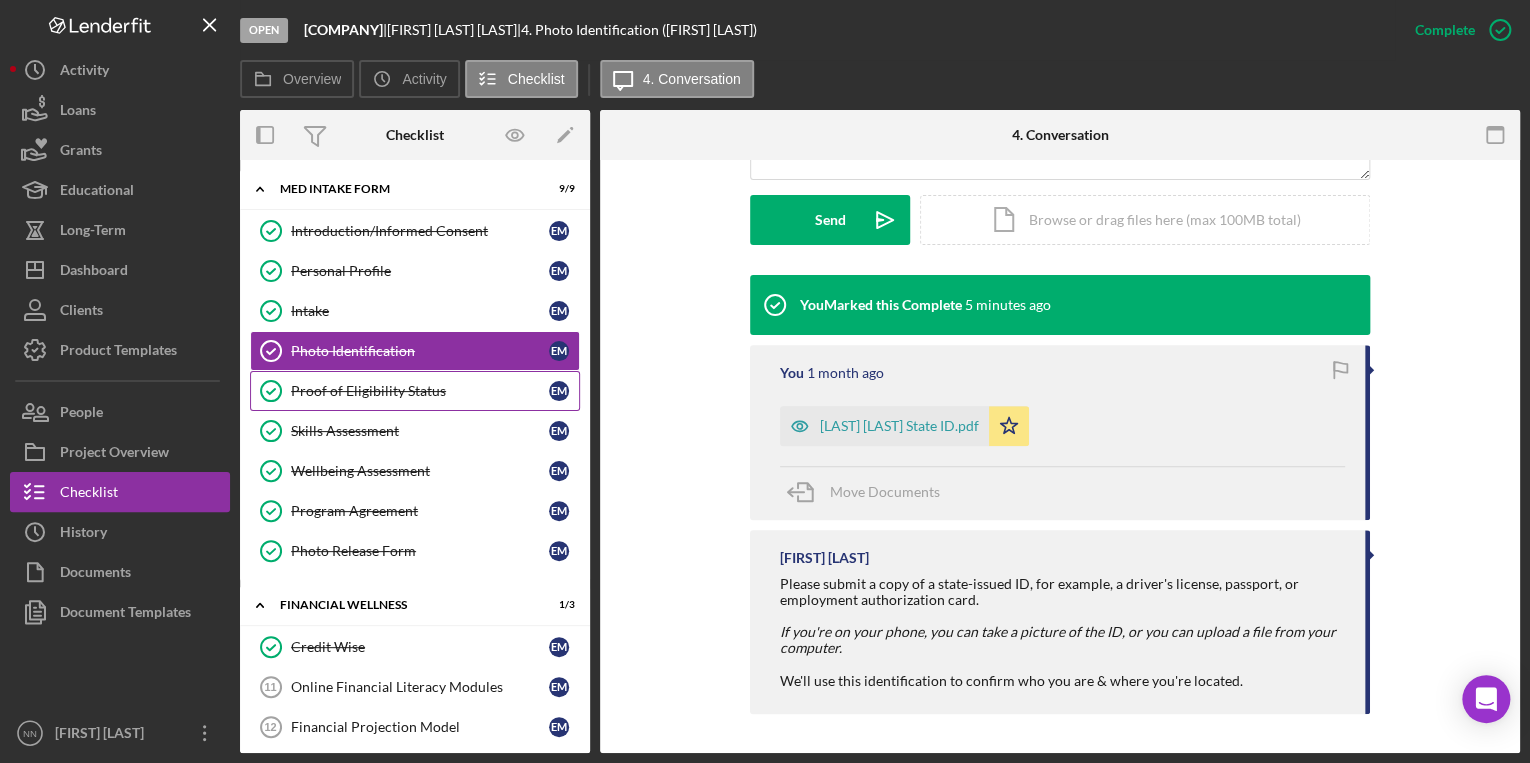 click on "Proof of Eligibility Status Proof of Eligibility Status E M" at bounding box center [415, 391] 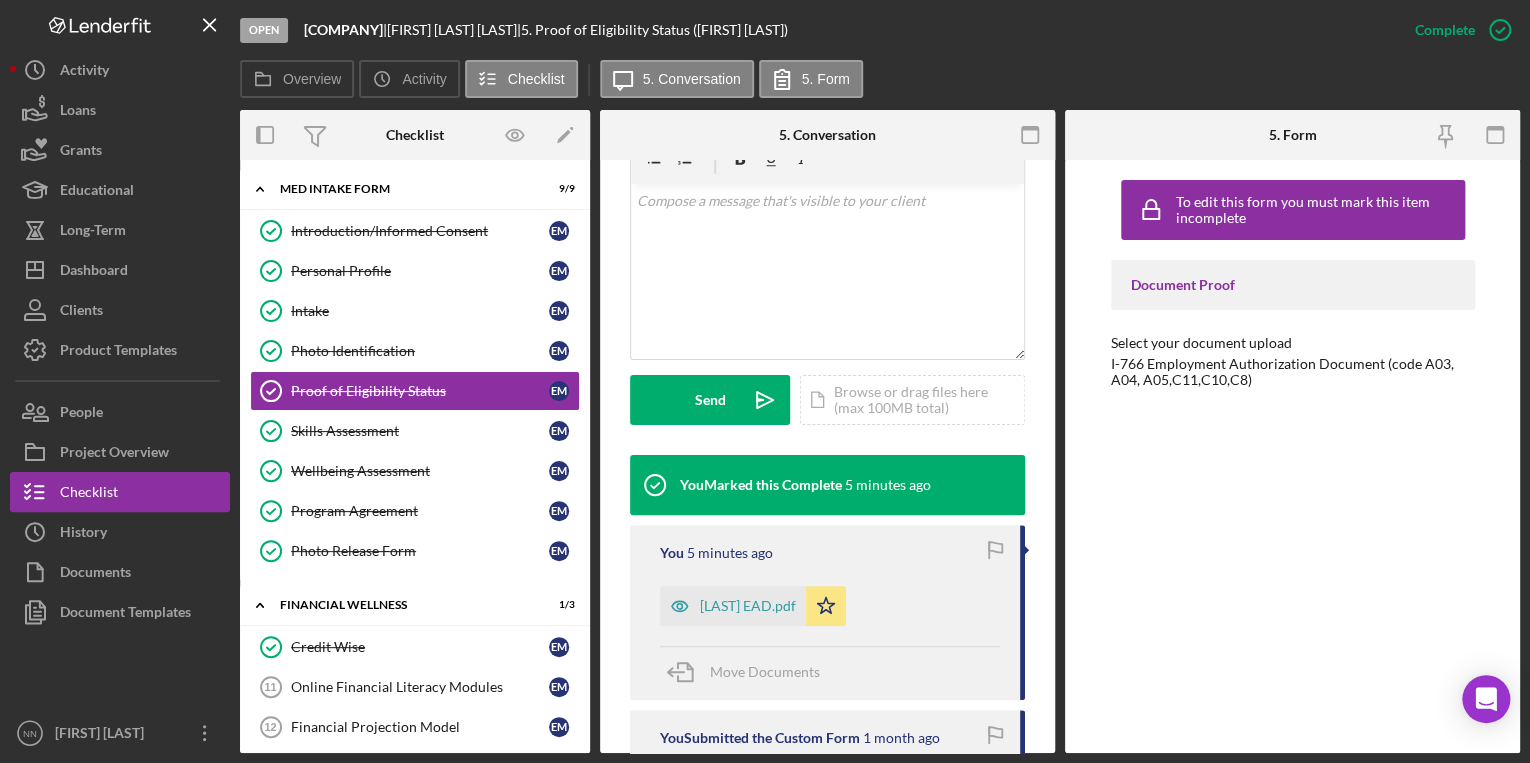 scroll, scrollTop: 400, scrollLeft: 0, axis: vertical 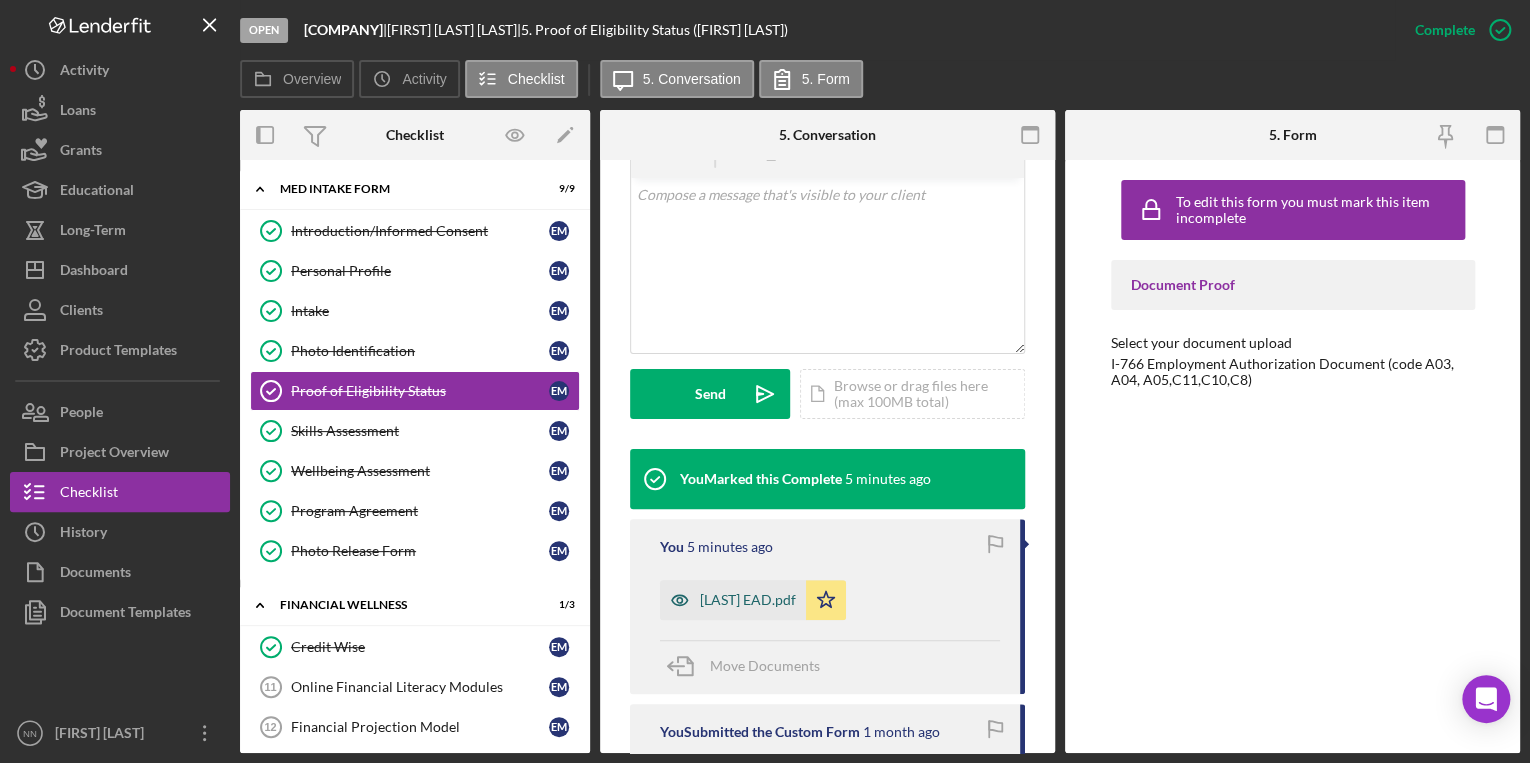 click on "[LAST] EAD.pdf" at bounding box center [733, 600] 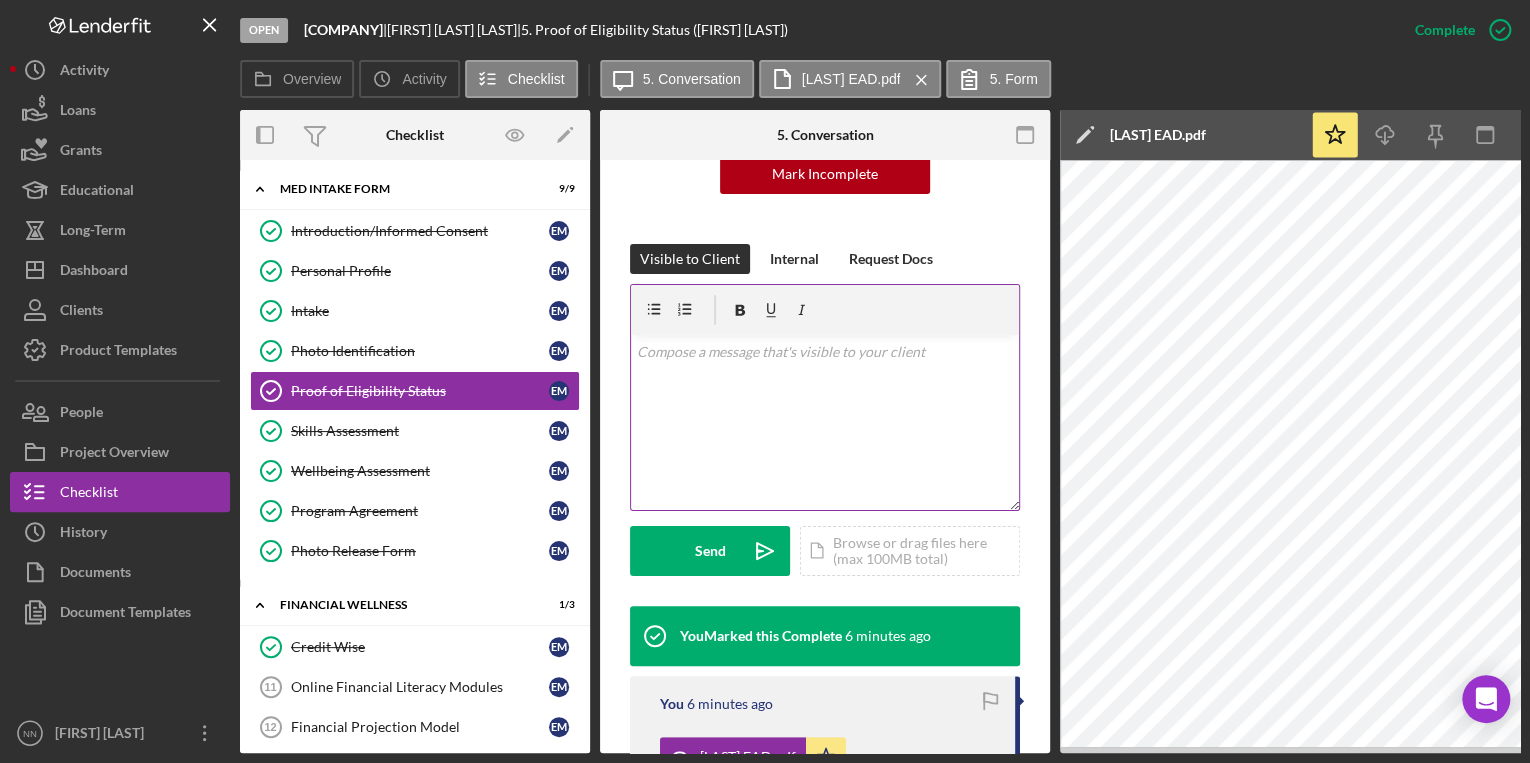 scroll, scrollTop: 240, scrollLeft: 0, axis: vertical 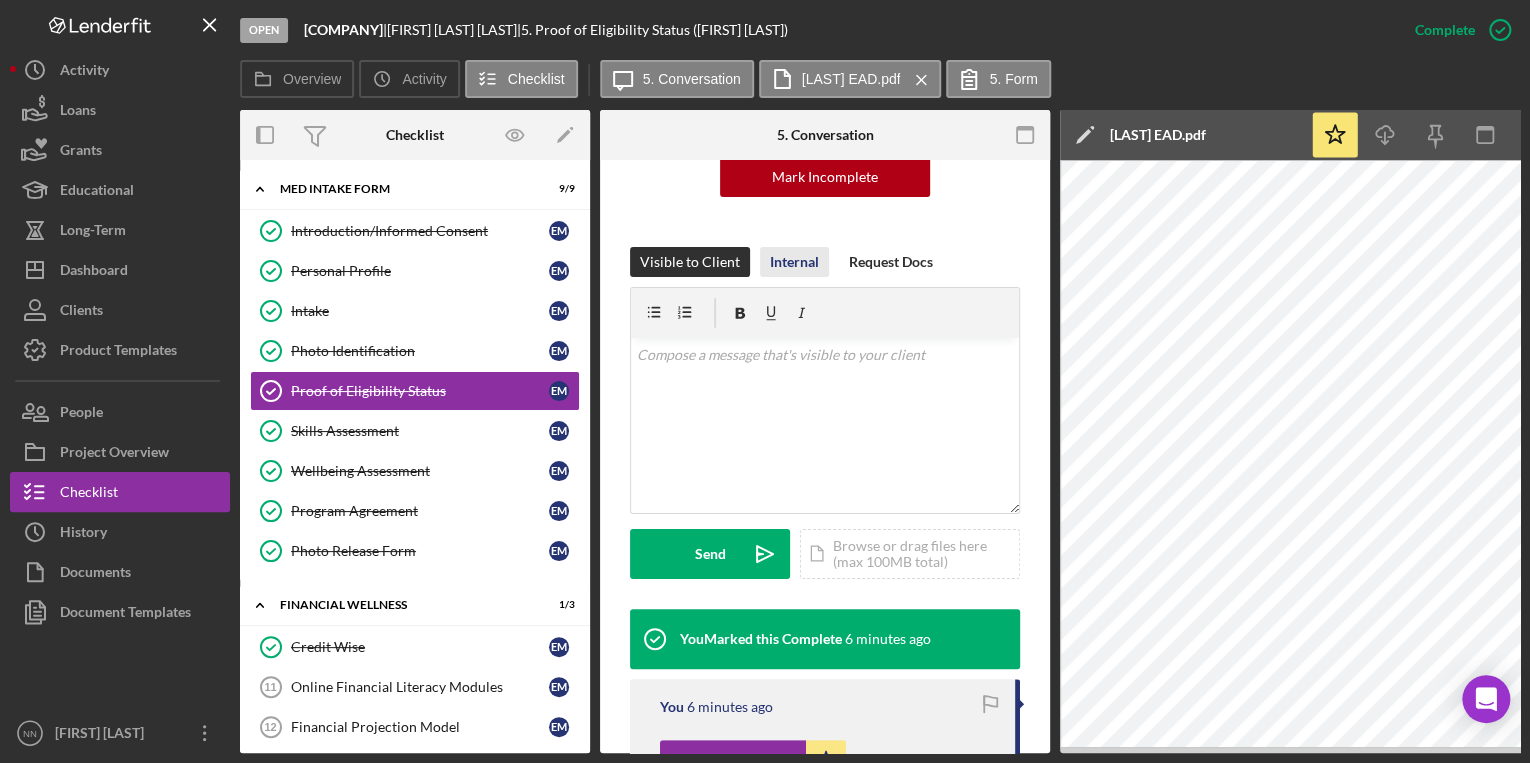 click on "Internal" at bounding box center (794, 262) 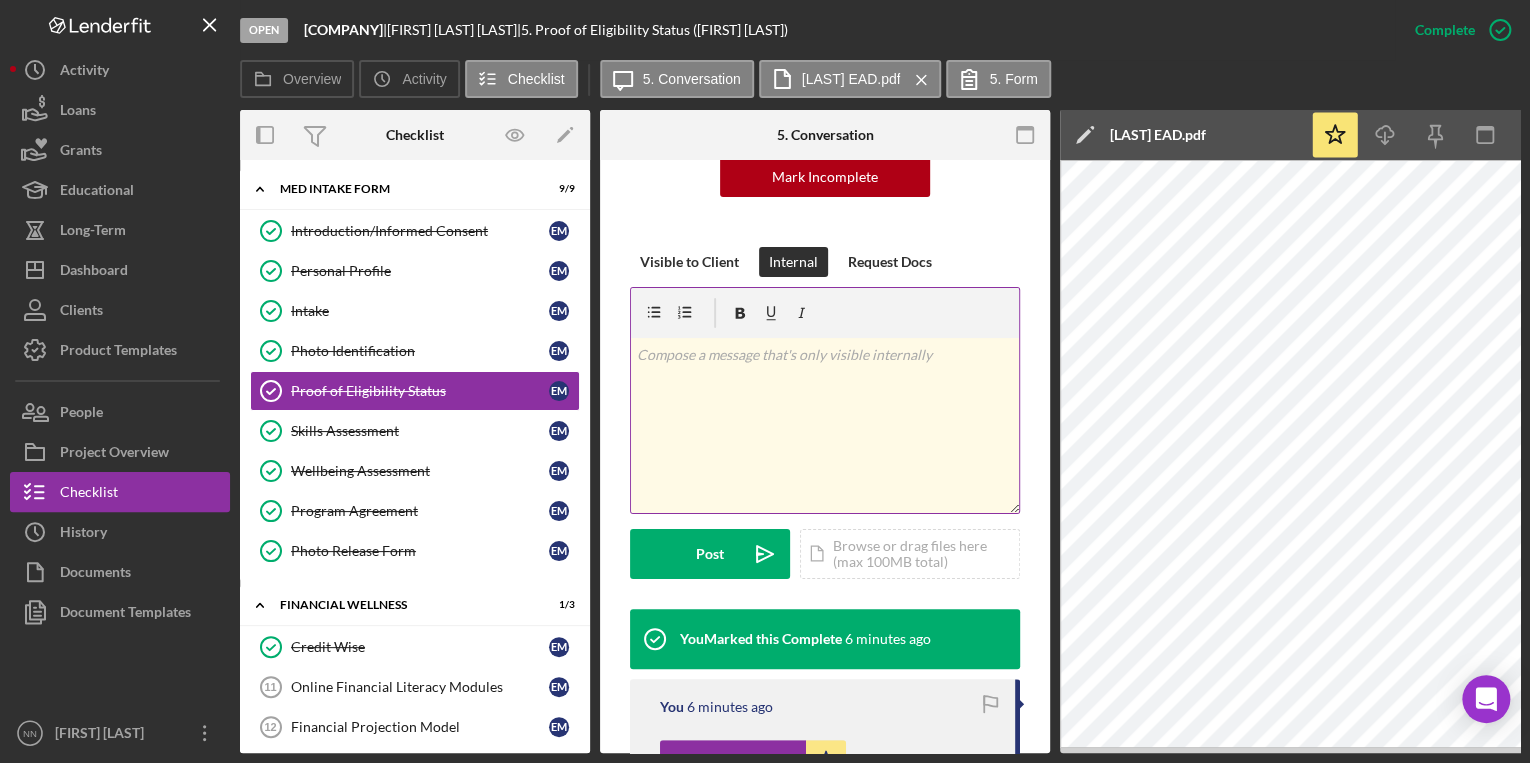 click on "v Color teal Color pink Remove color Add row above Add row below Add column before Add column after Merge cells Split cells Remove column Remove row Remove table" at bounding box center (825, 425) 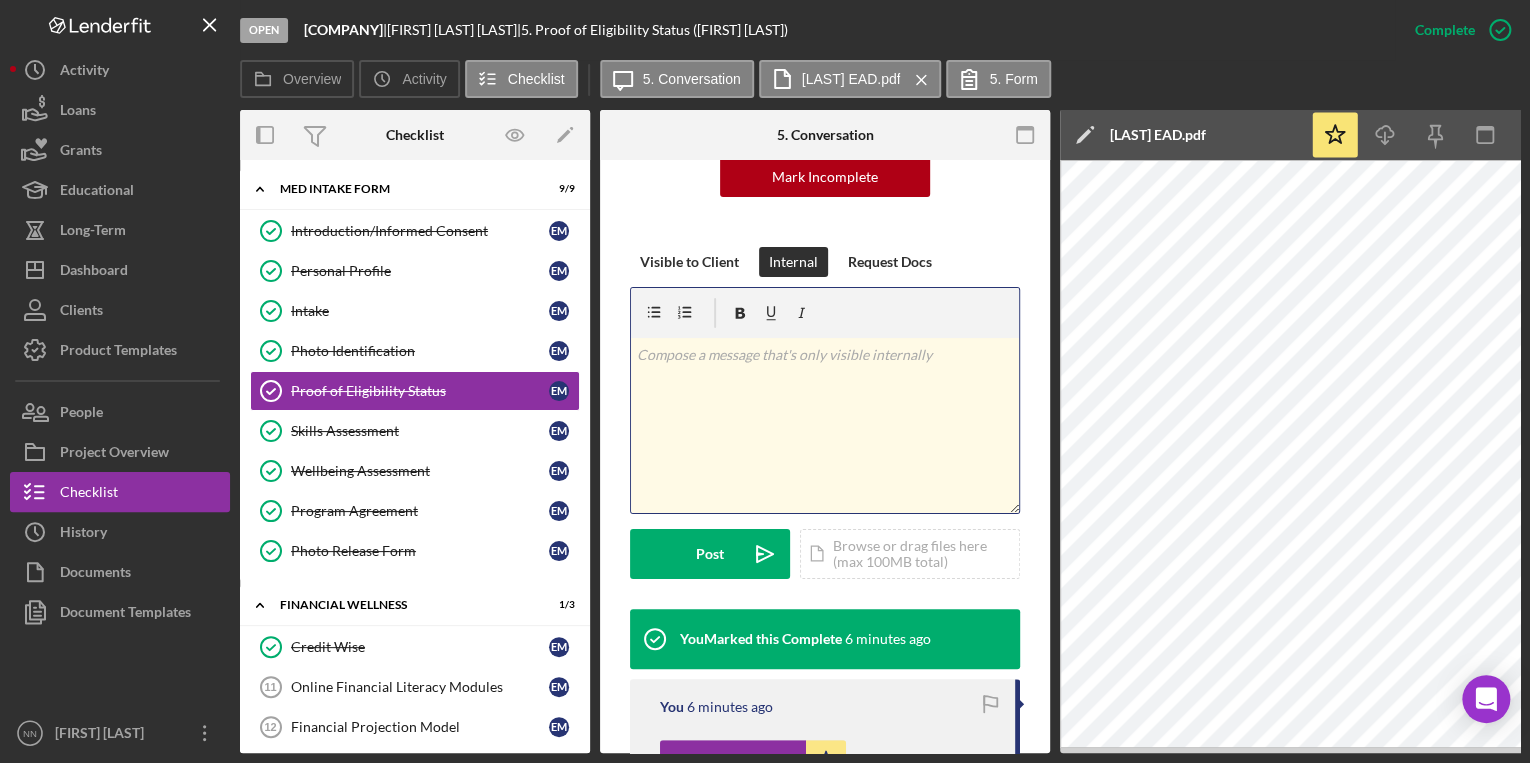 type 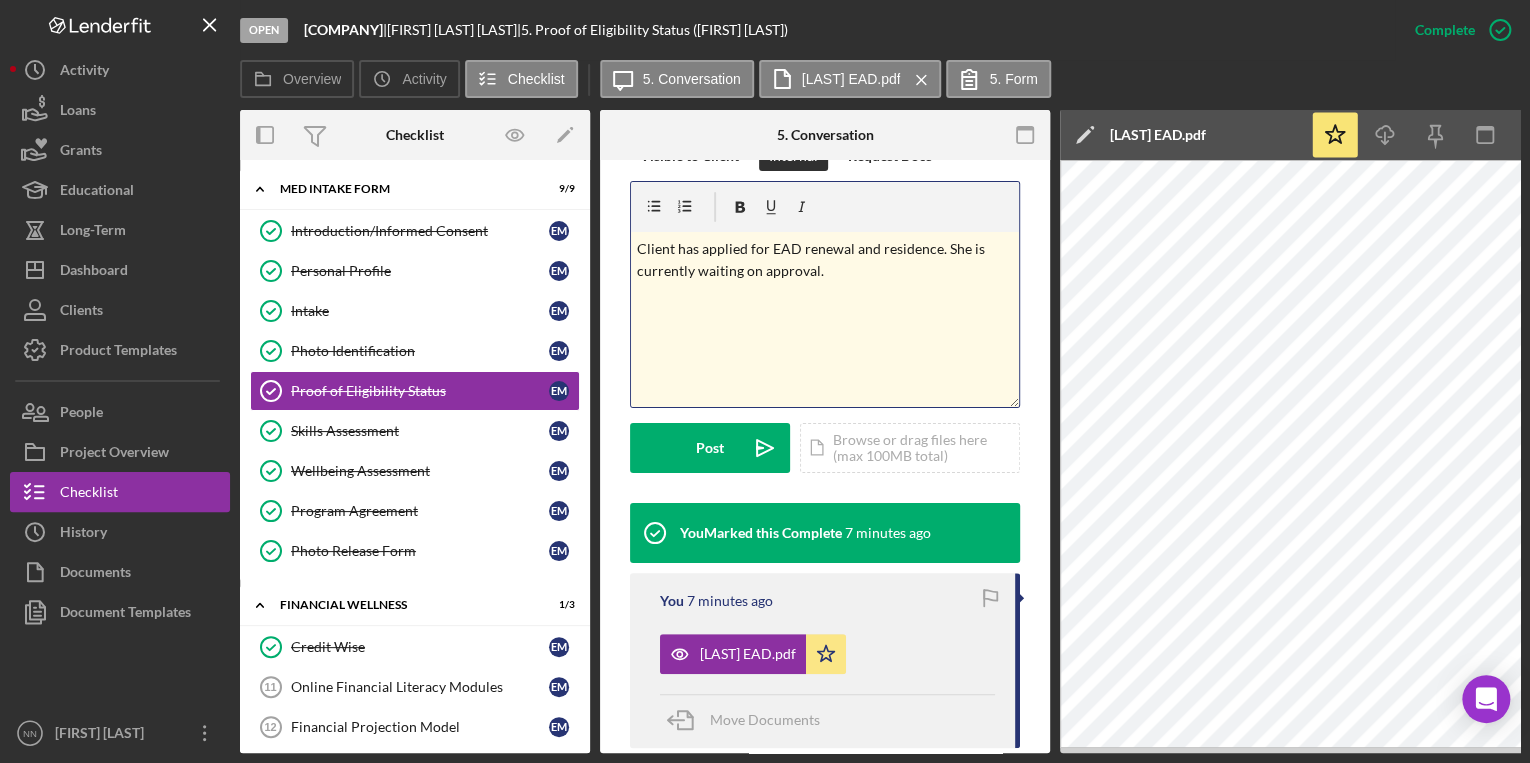 scroll, scrollTop: 344, scrollLeft: 0, axis: vertical 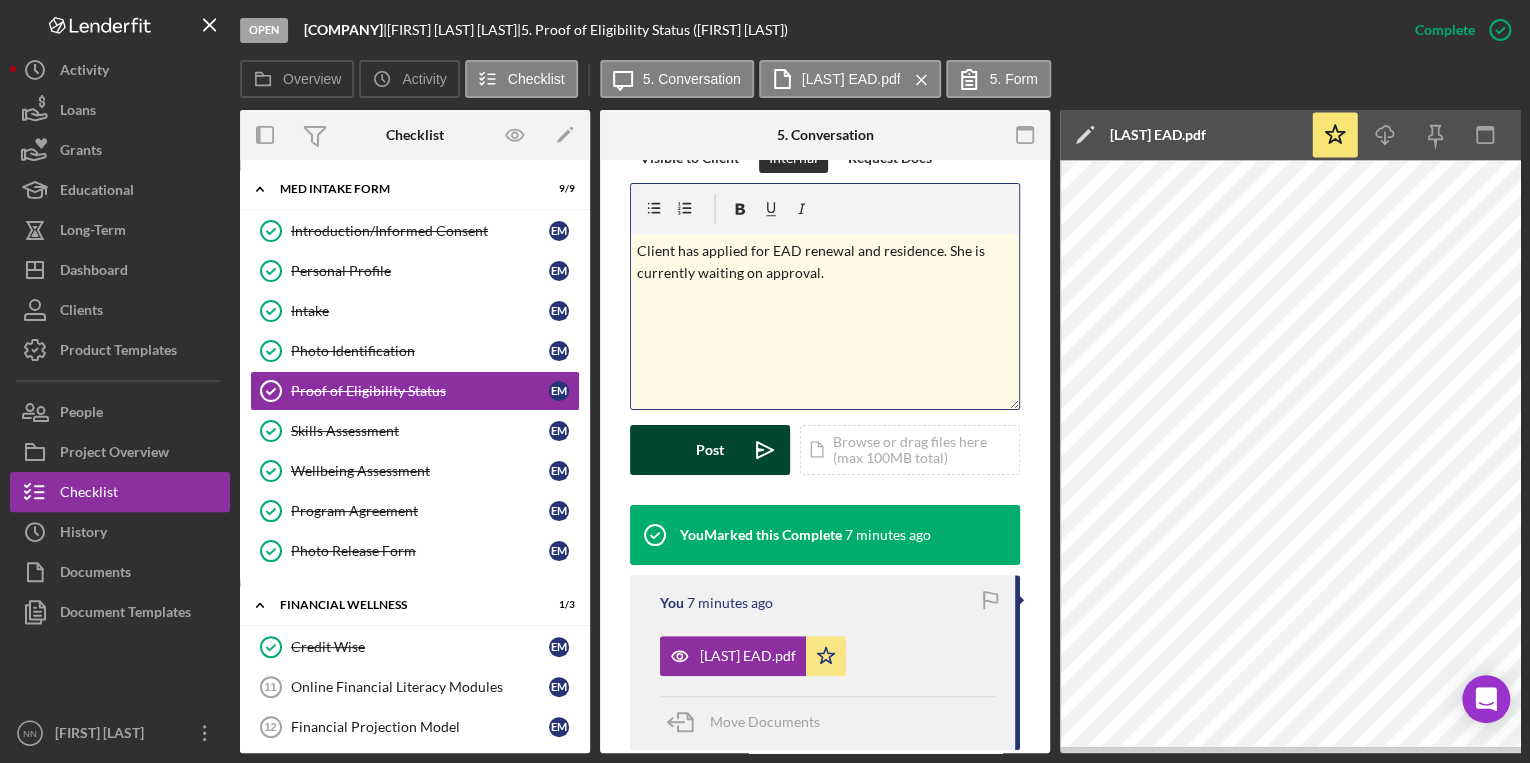 click on "Icon/icon-invite-send" 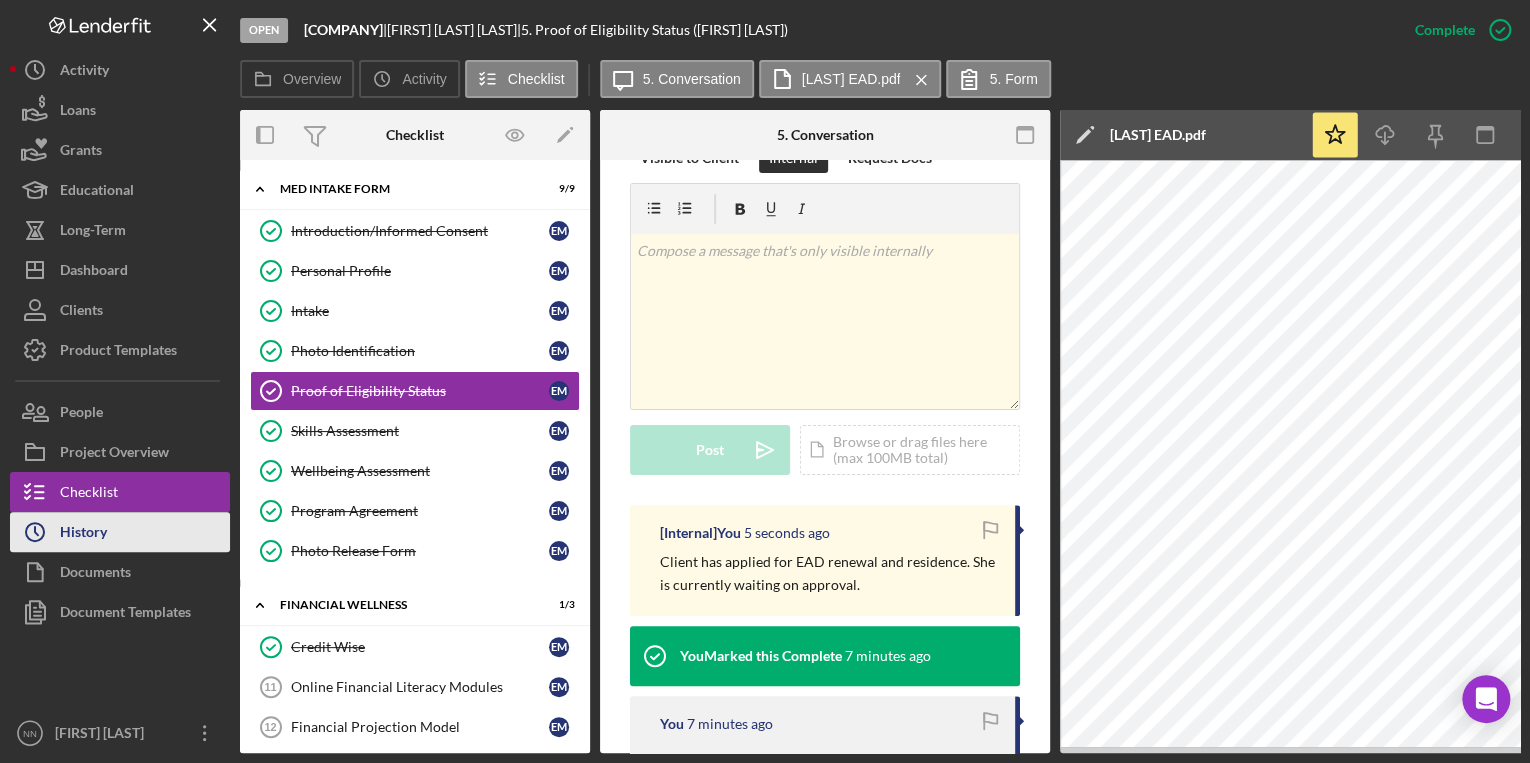 click on "Icon/History History" at bounding box center [120, 532] 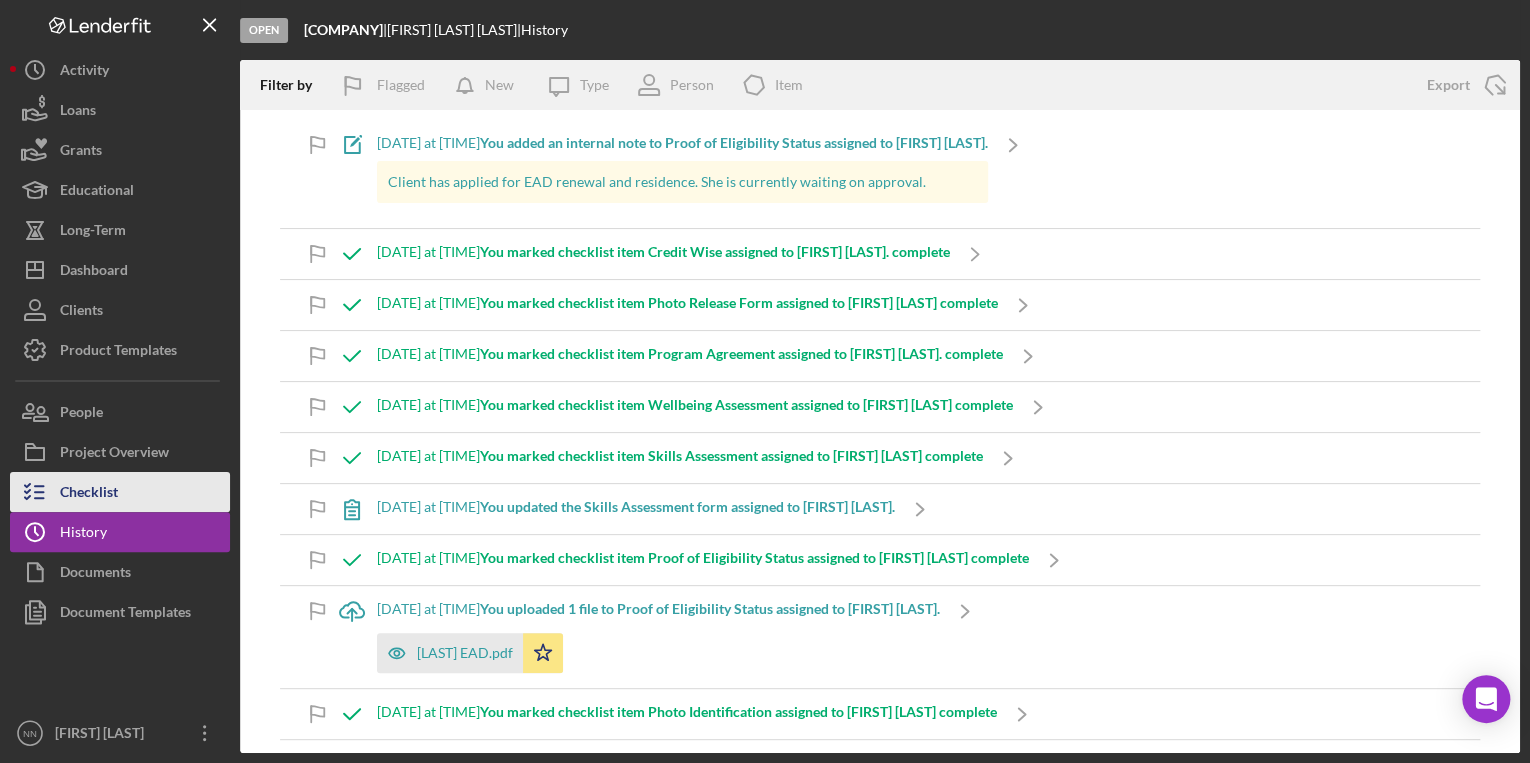 click on "Checklist" at bounding box center [120, 492] 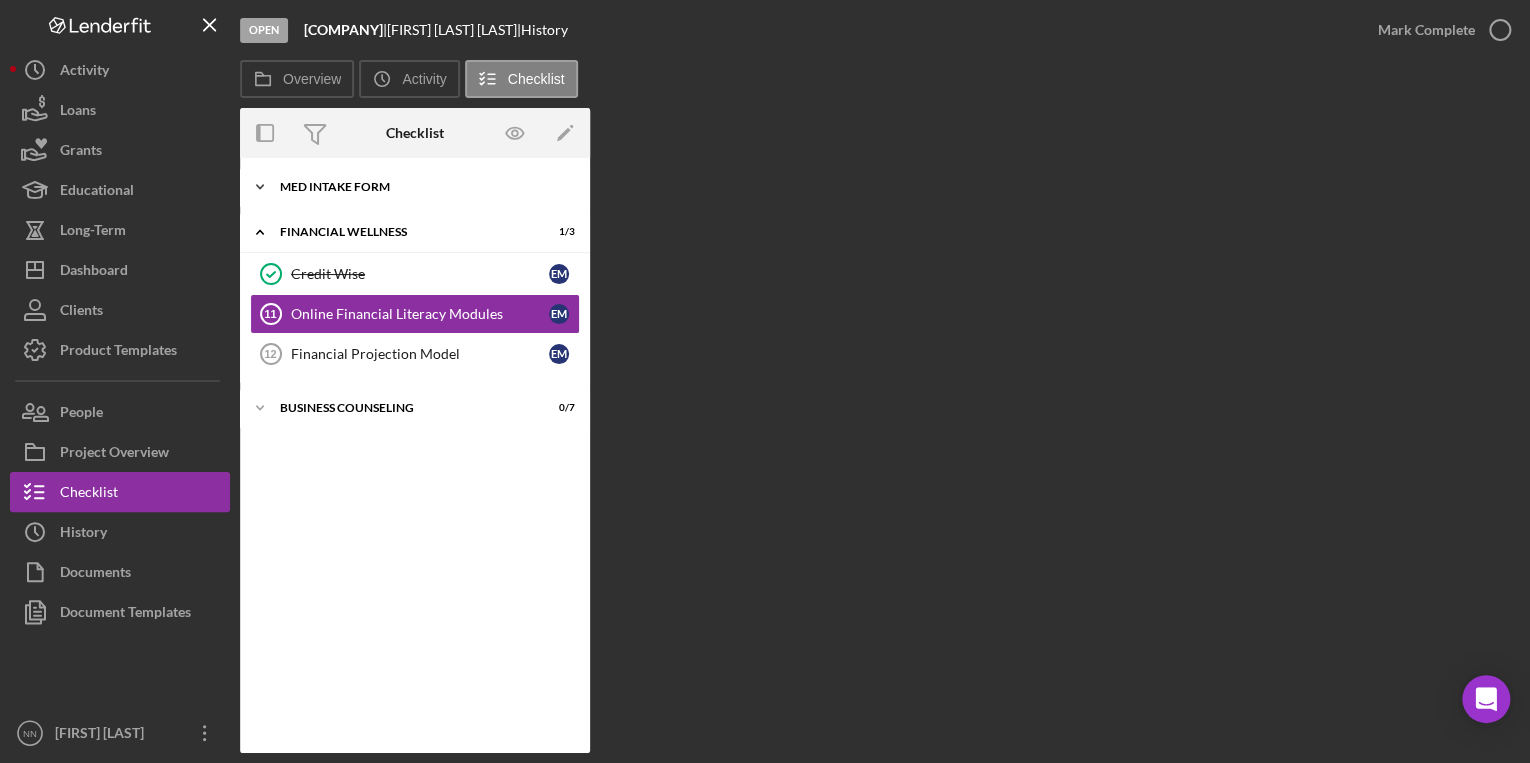 click on "Icon/Expander MED Intake Form 9 / 9" at bounding box center (415, 187) 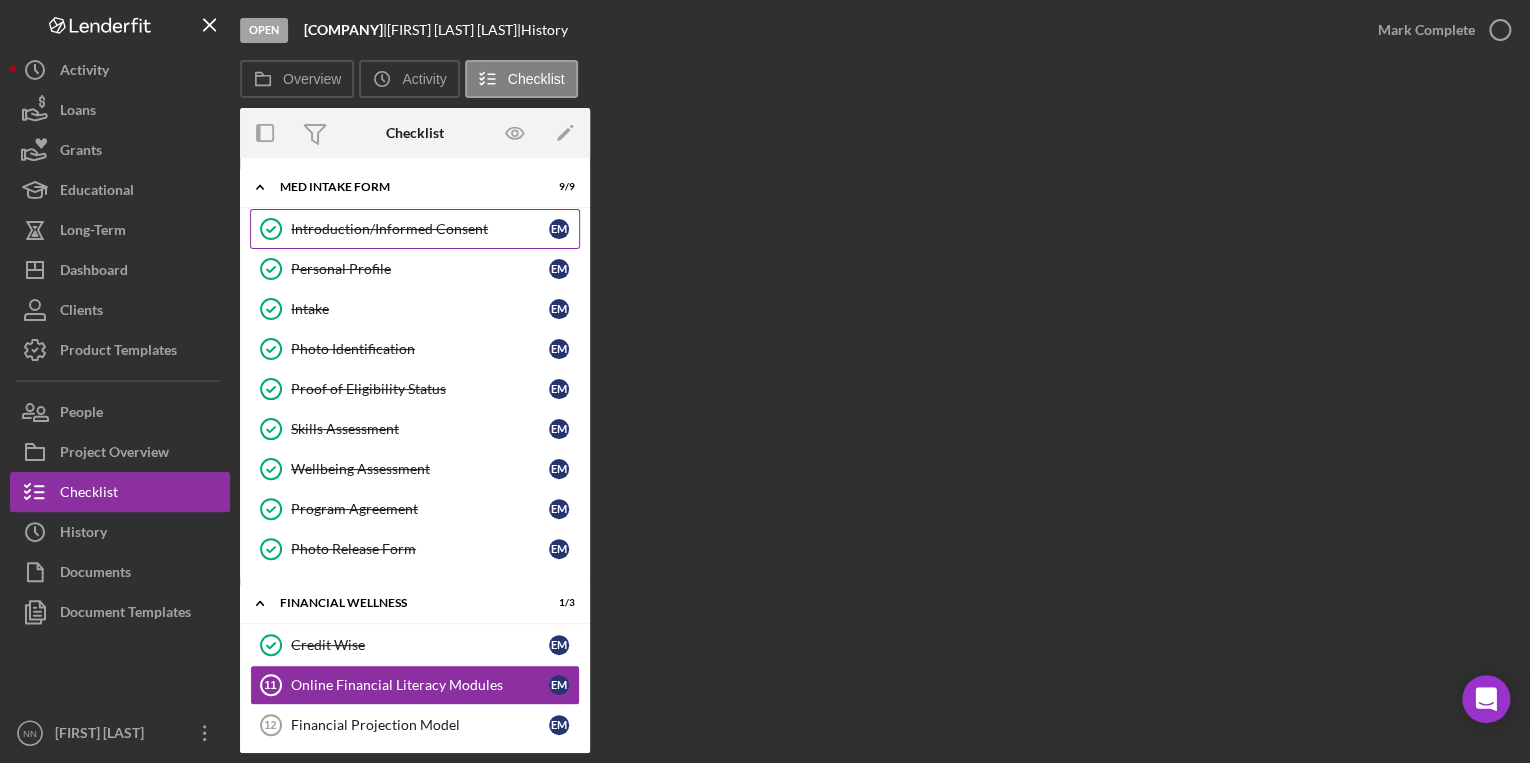 click on "Introduction/Informed Consent Introduction/Informed Consent [FIRST] [LAST]" at bounding box center [415, 229] 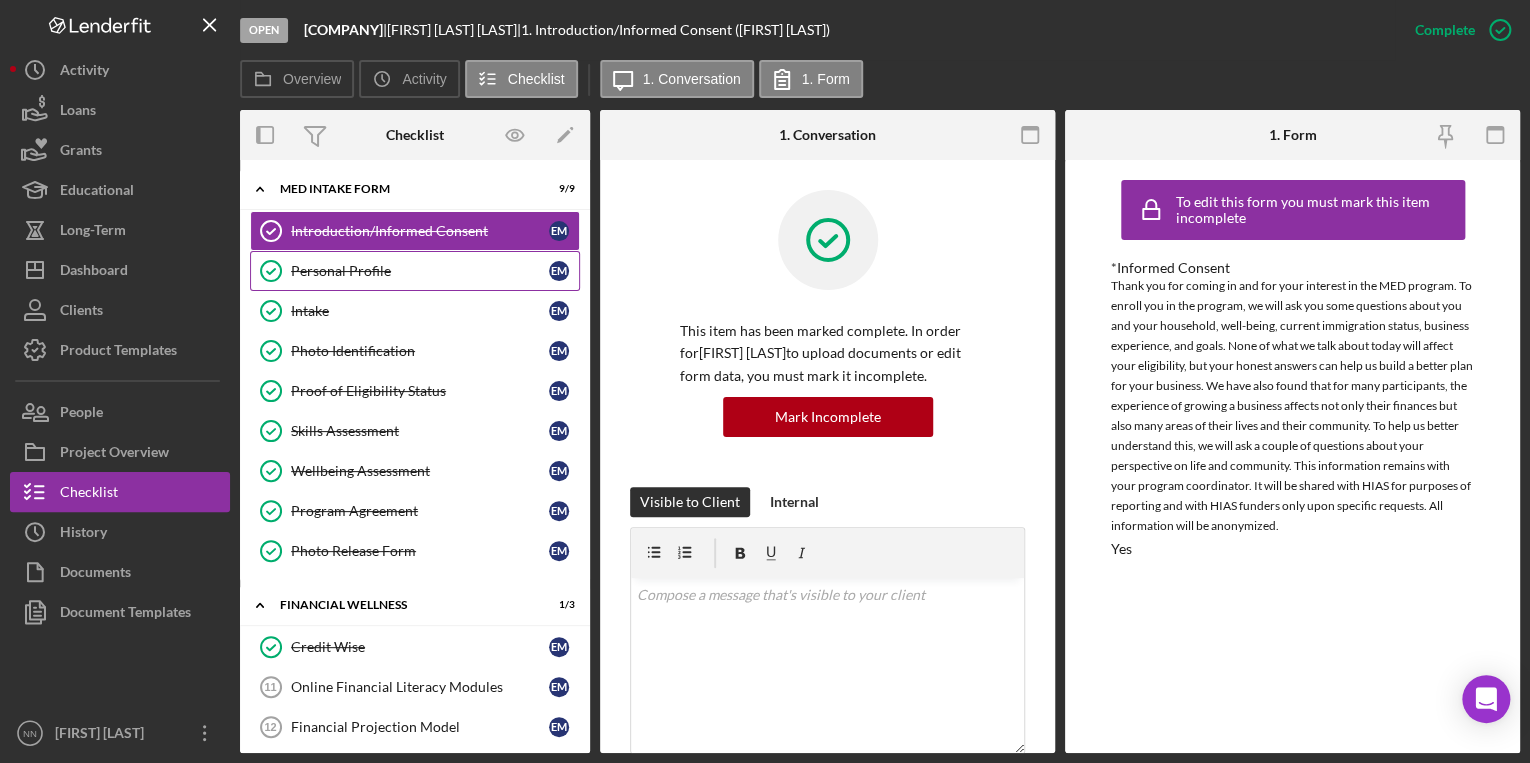 click on "Personal Profile" at bounding box center [420, 271] 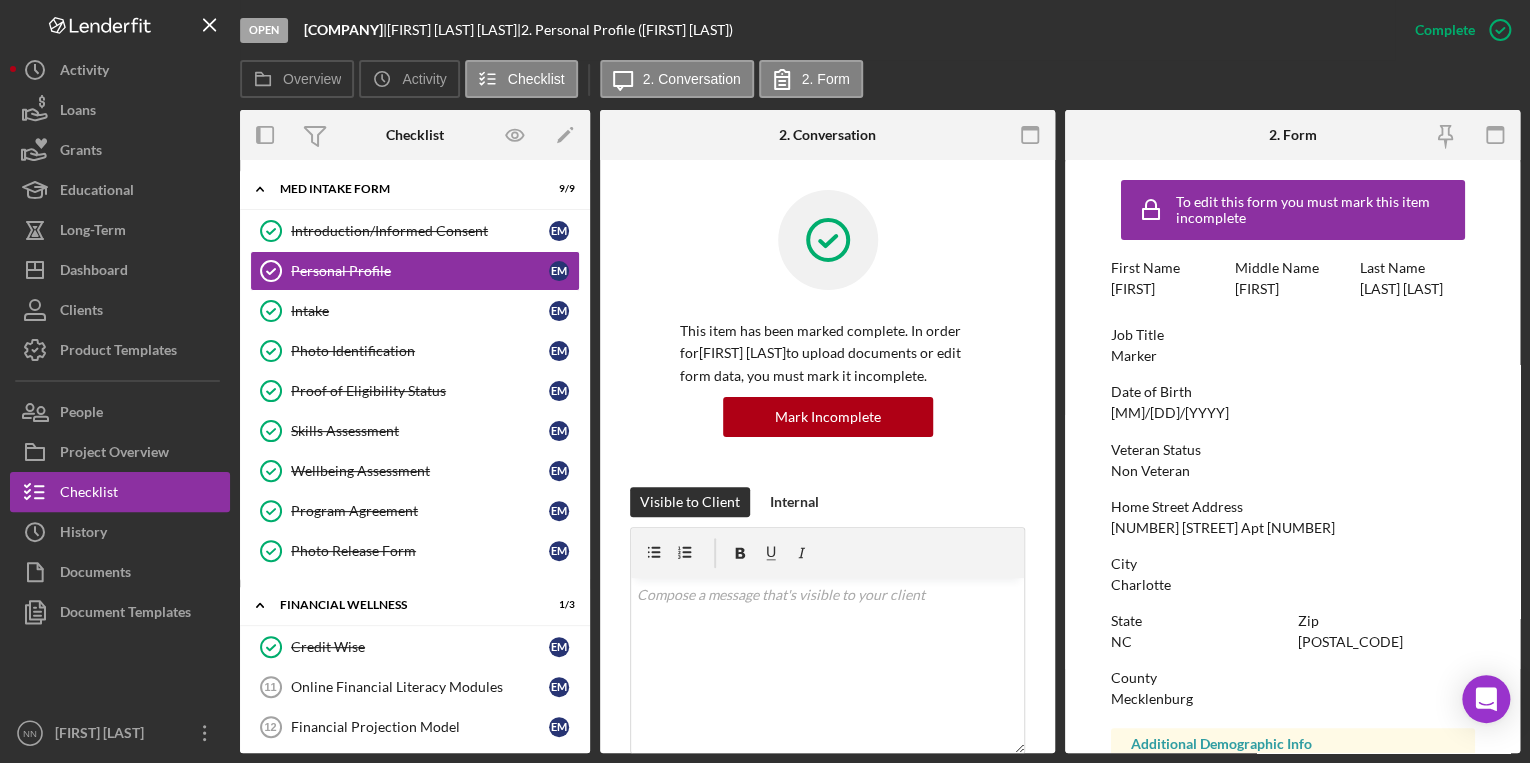 scroll, scrollTop: 80, scrollLeft: 0, axis: vertical 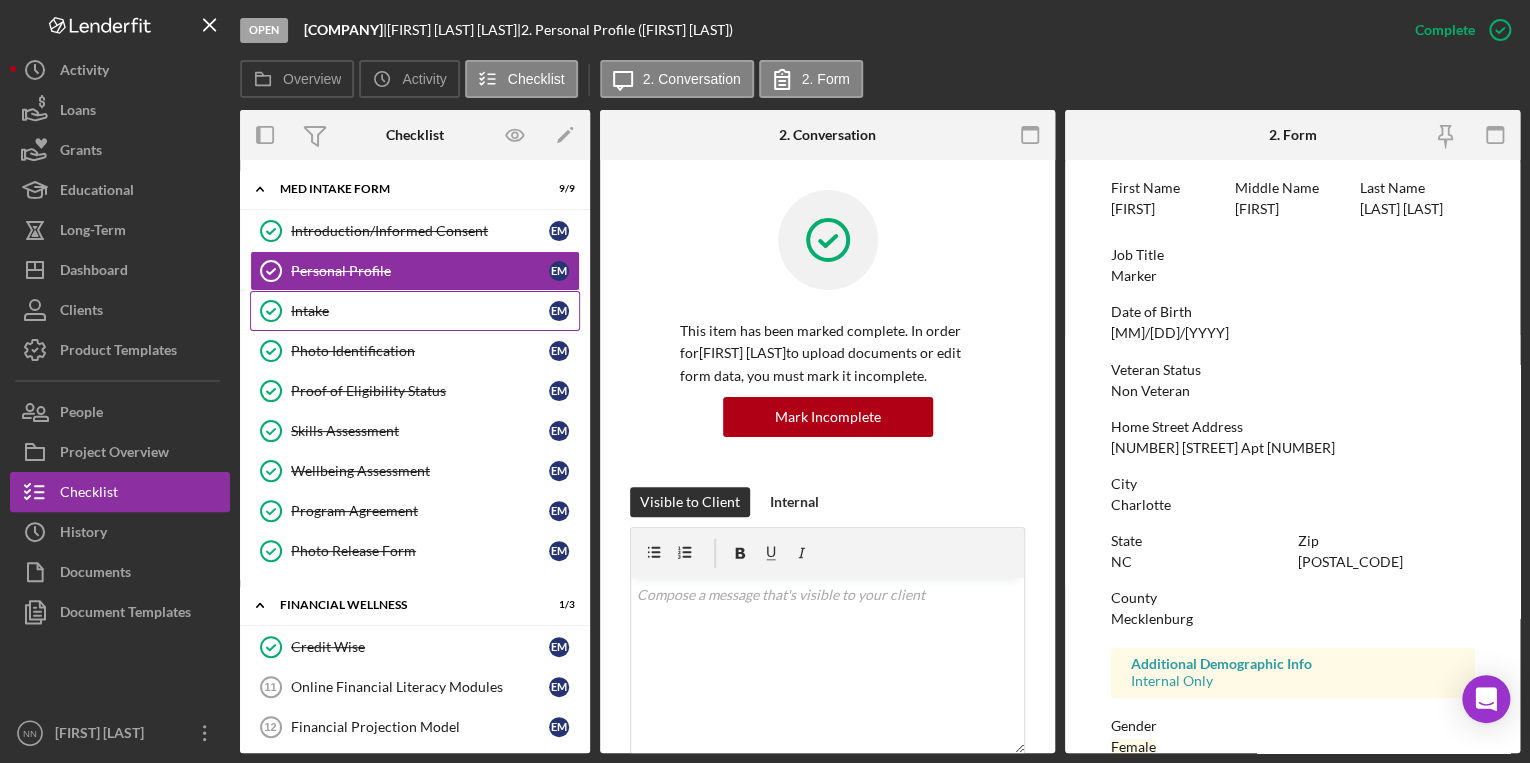 click on "Intake Intake E M" at bounding box center [415, 311] 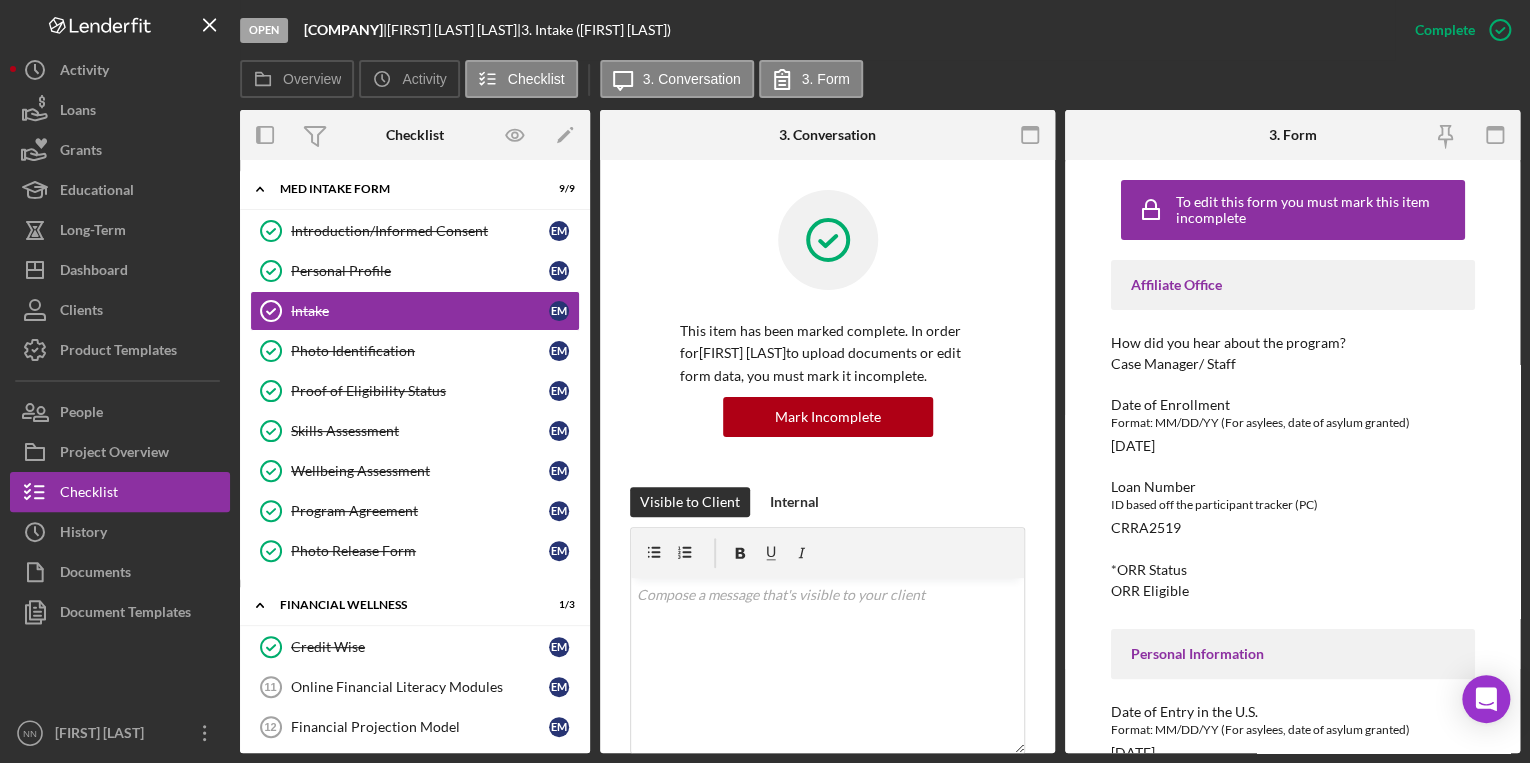drag, startPoint x: 1181, startPoint y: 449, endPoint x: 1104, endPoint y: 448, distance: 77.00649 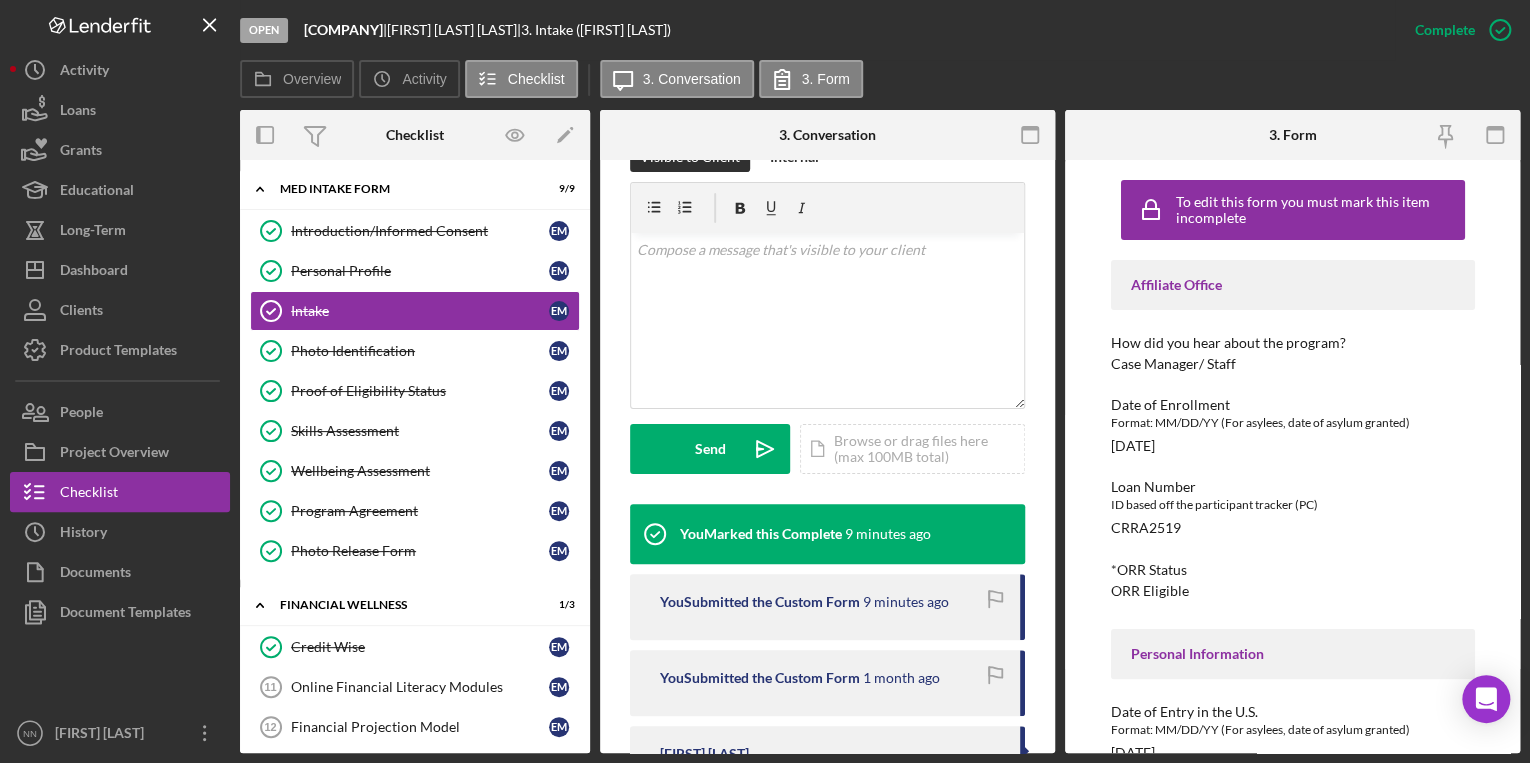 scroll, scrollTop: 560, scrollLeft: 0, axis: vertical 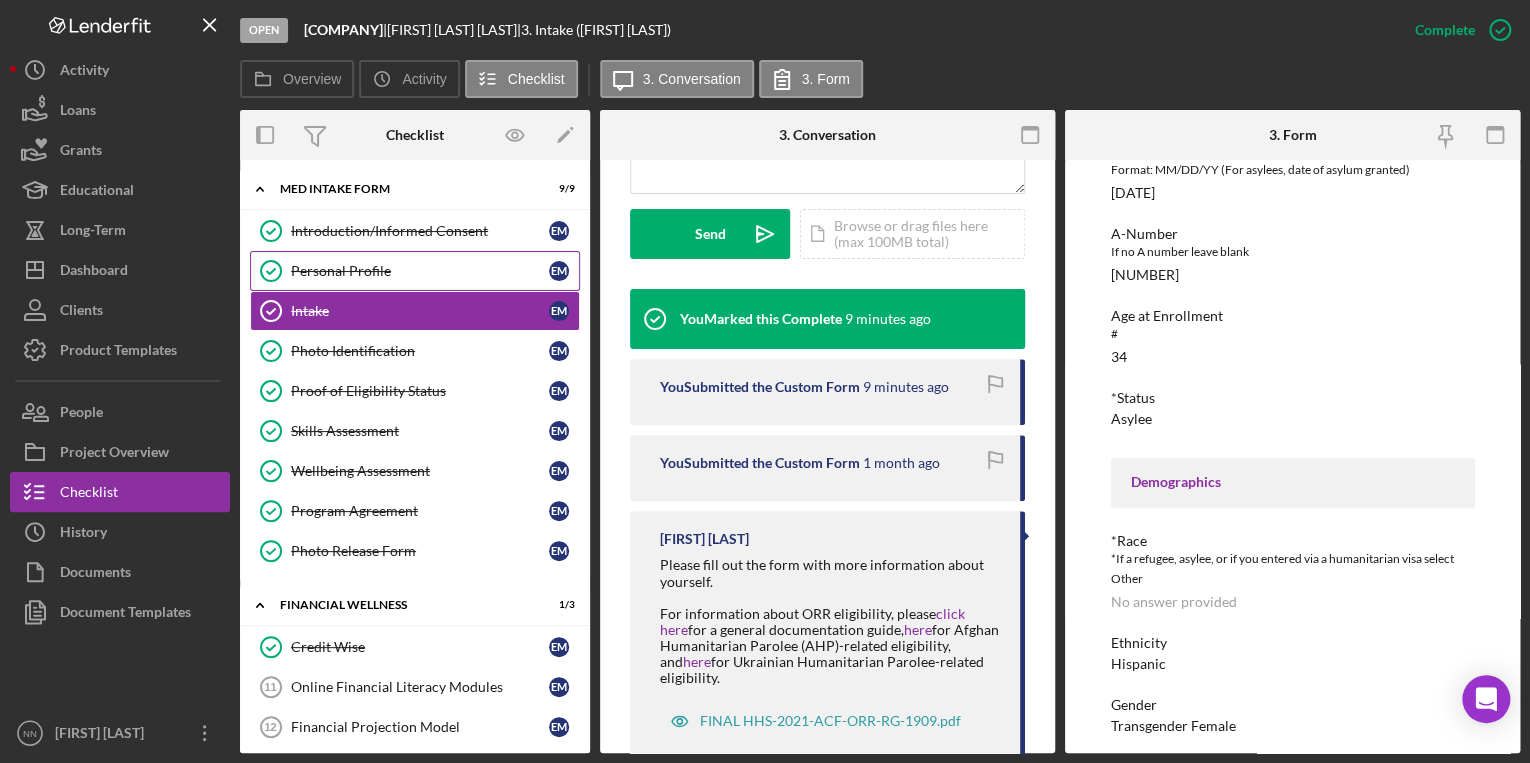 click on "Personal Profile Personal Profile E M" at bounding box center (415, 271) 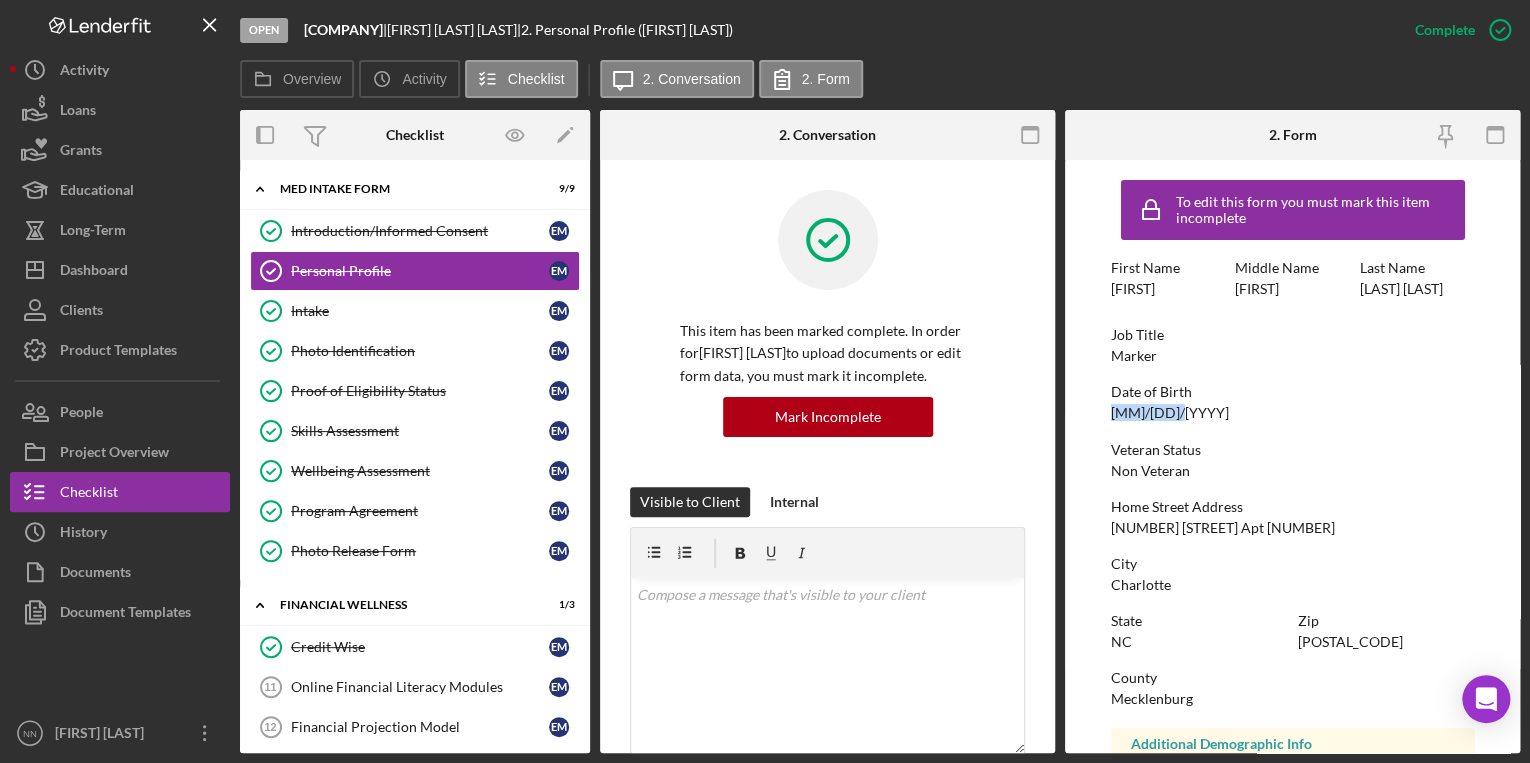 drag, startPoint x: 1188, startPoint y: 413, endPoint x: 1108, endPoint y: 416, distance: 80.05623 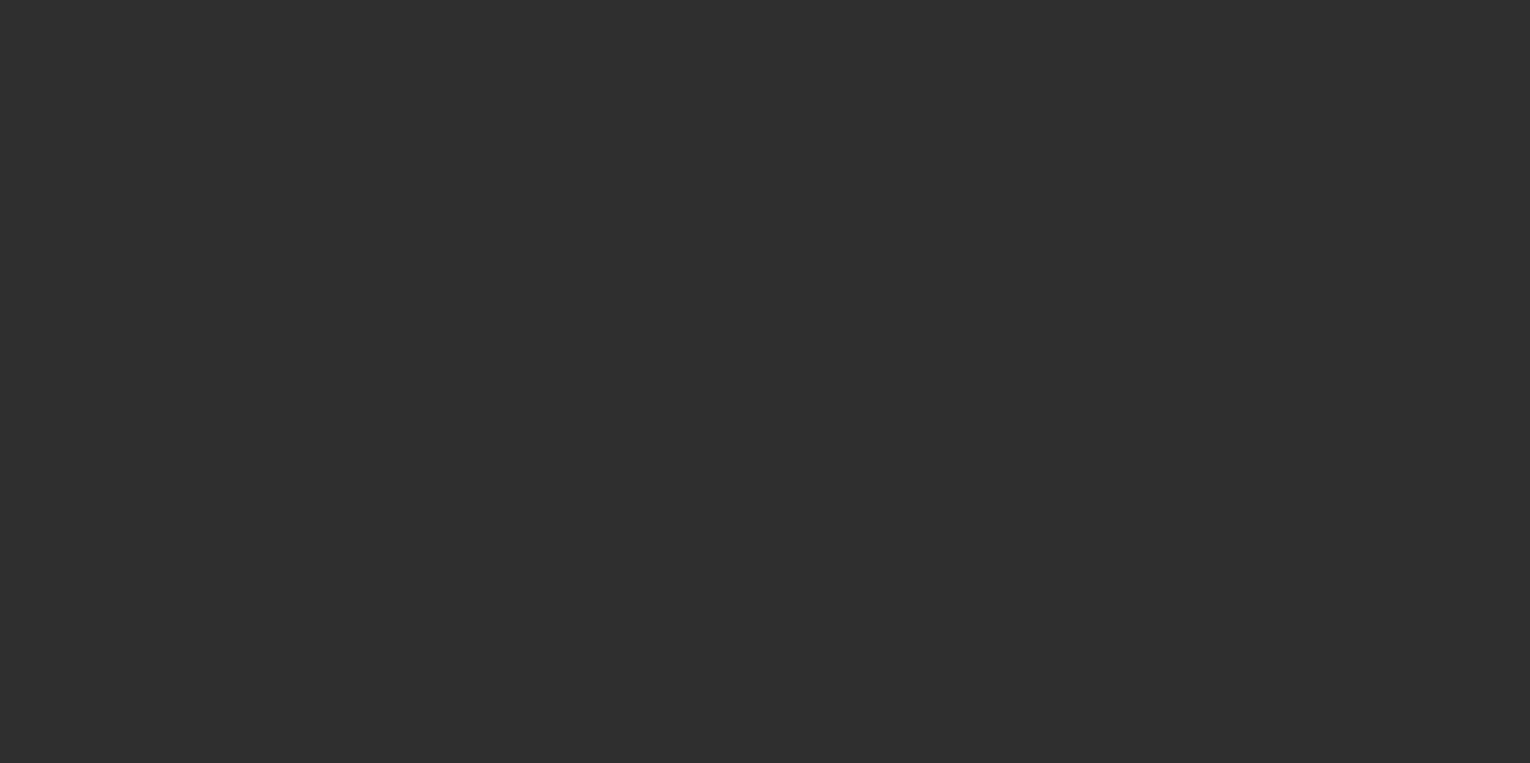 scroll, scrollTop: 0, scrollLeft: 0, axis: both 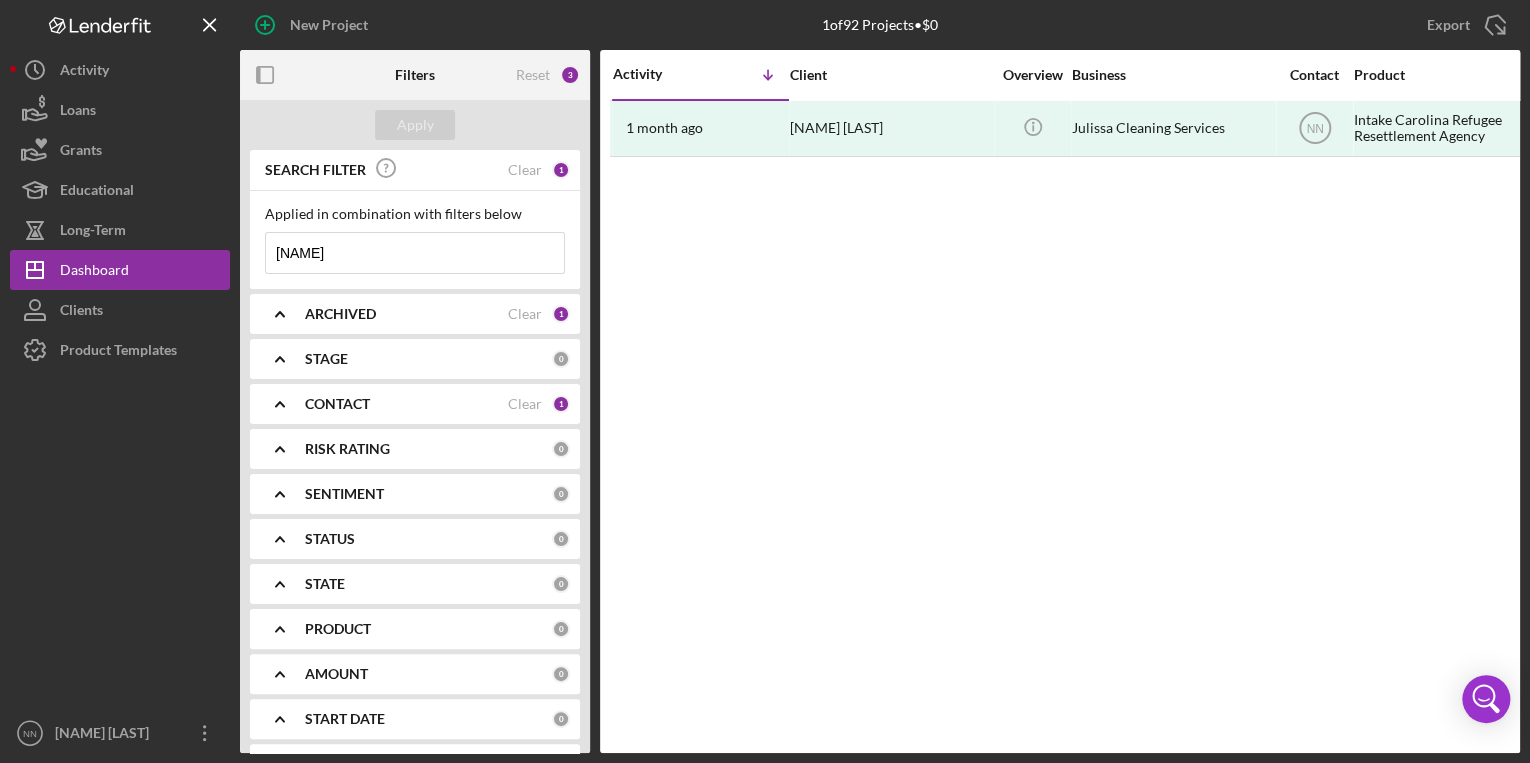 drag, startPoint x: 344, startPoint y: 257, endPoint x: 269, endPoint y: 257, distance: 75 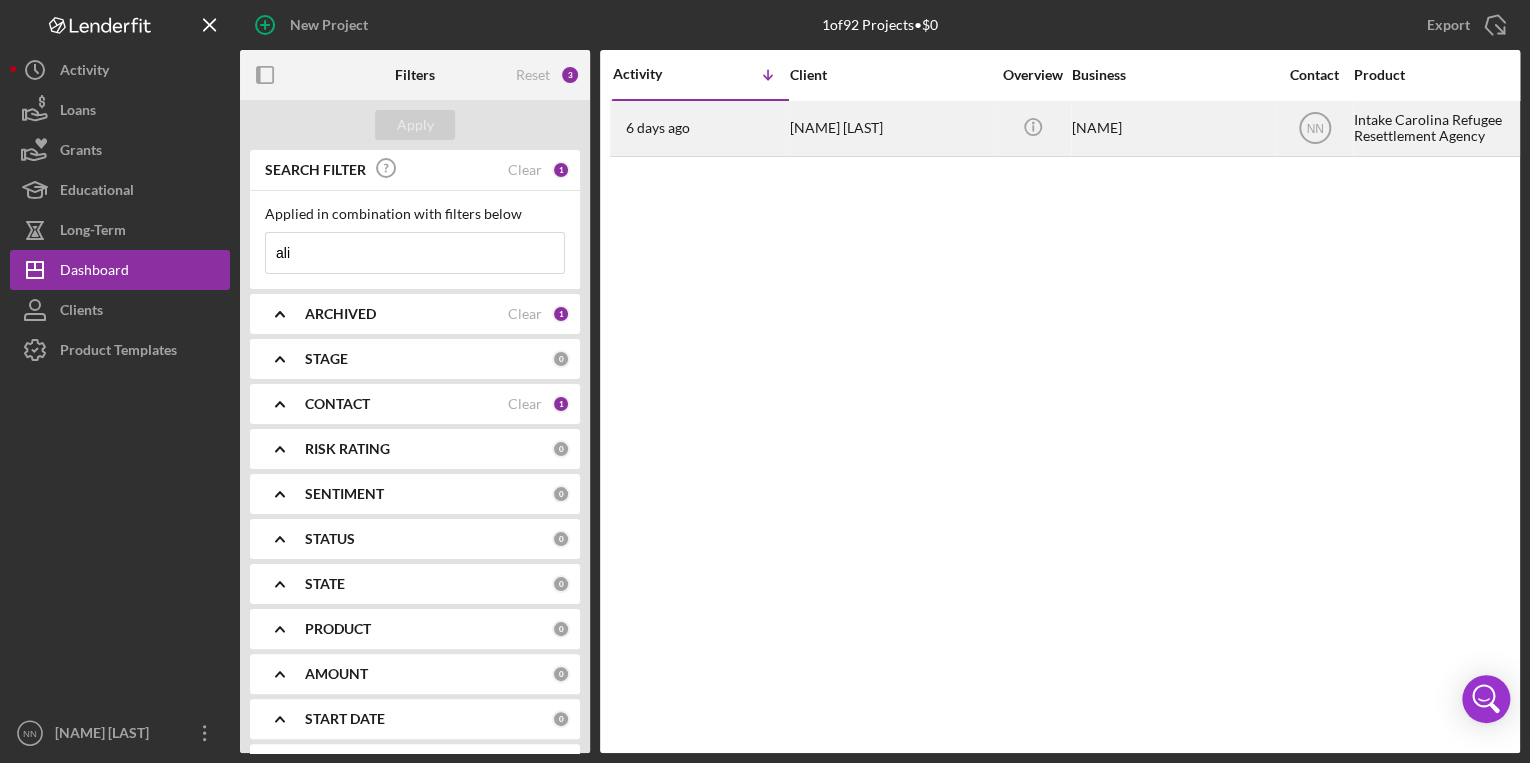 type on "ali" 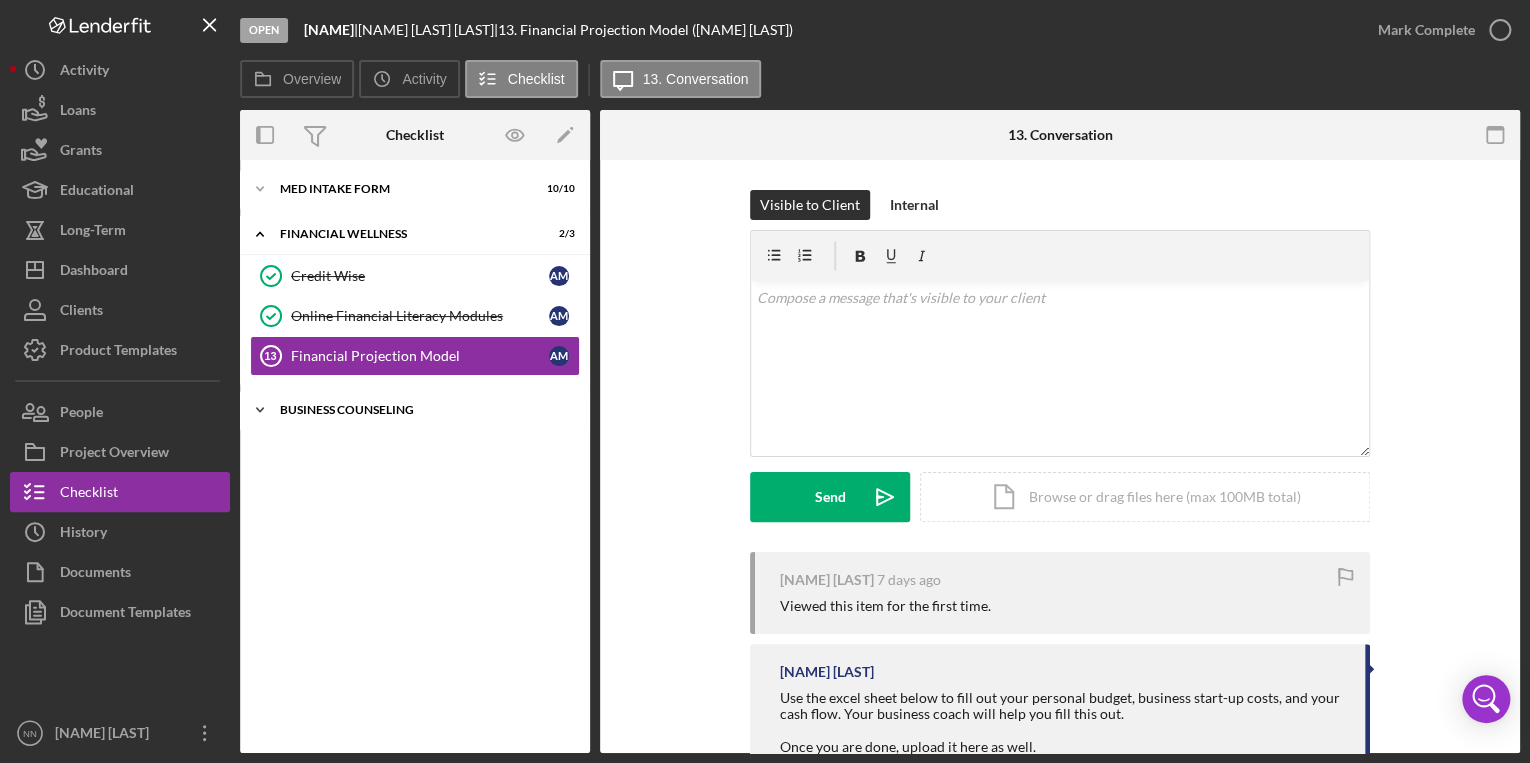click on "Business Counseling" at bounding box center [422, 410] 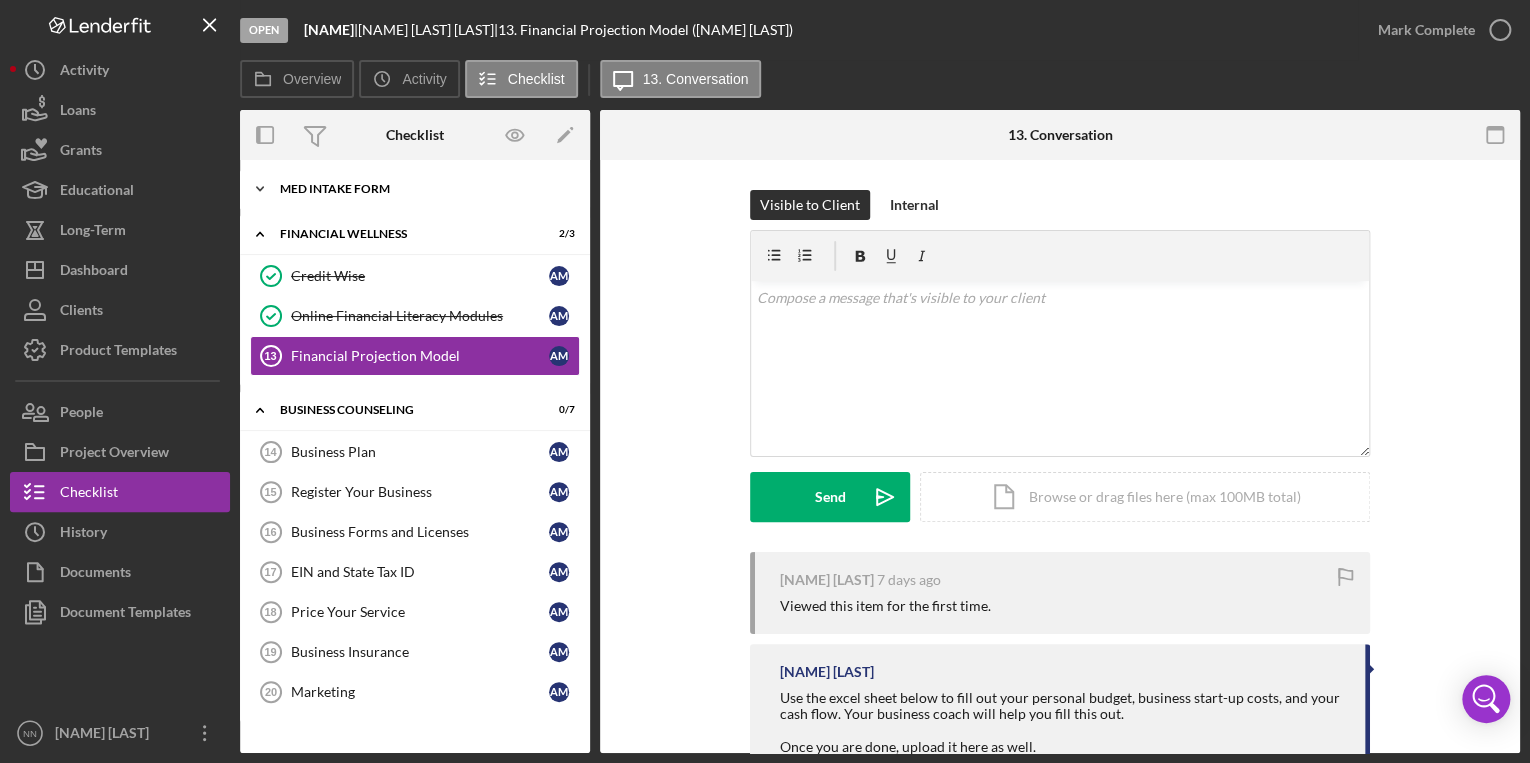 click on "MED Intake Form" at bounding box center (422, 189) 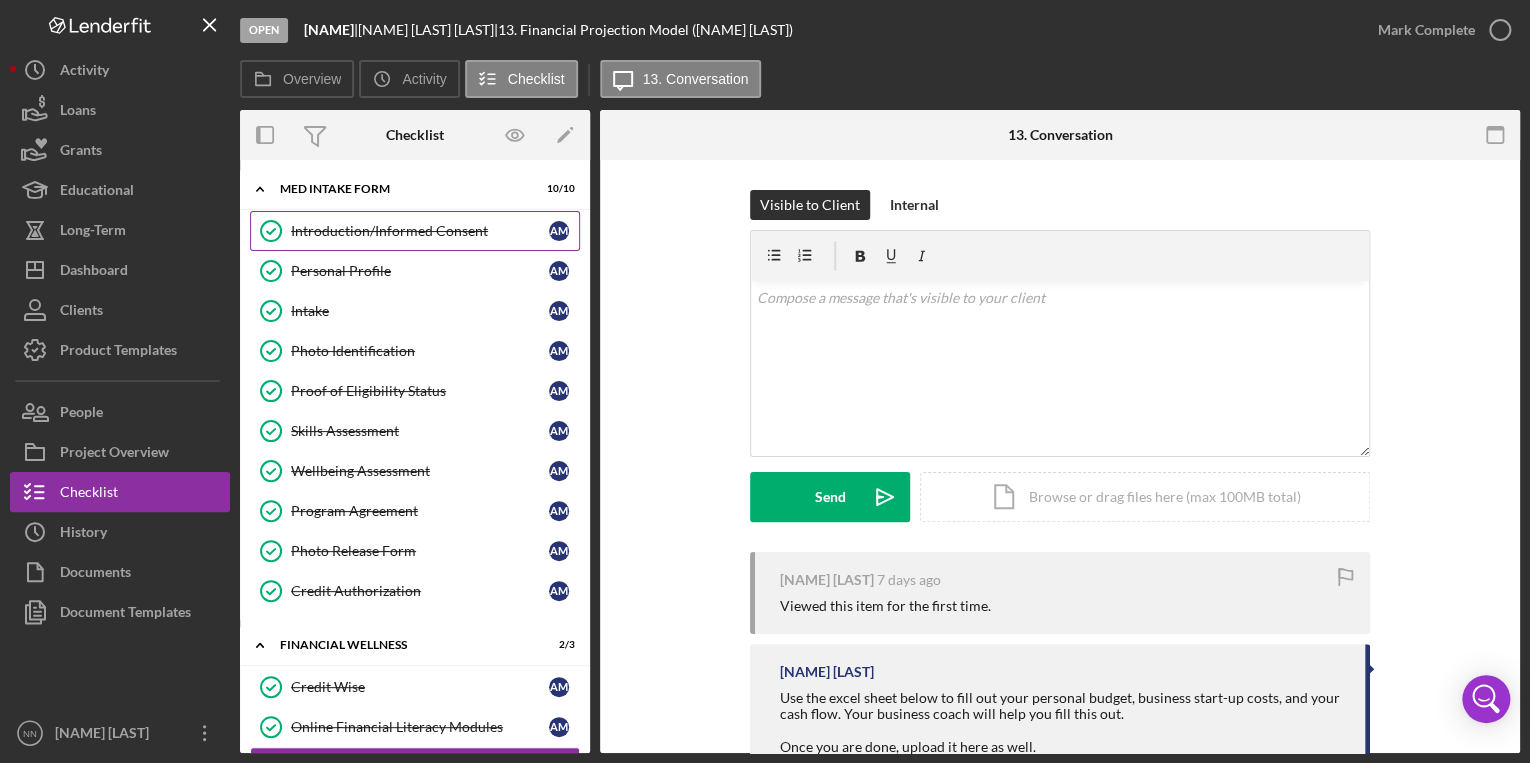 click on "Introduction/Informed Consent" at bounding box center (420, 231) 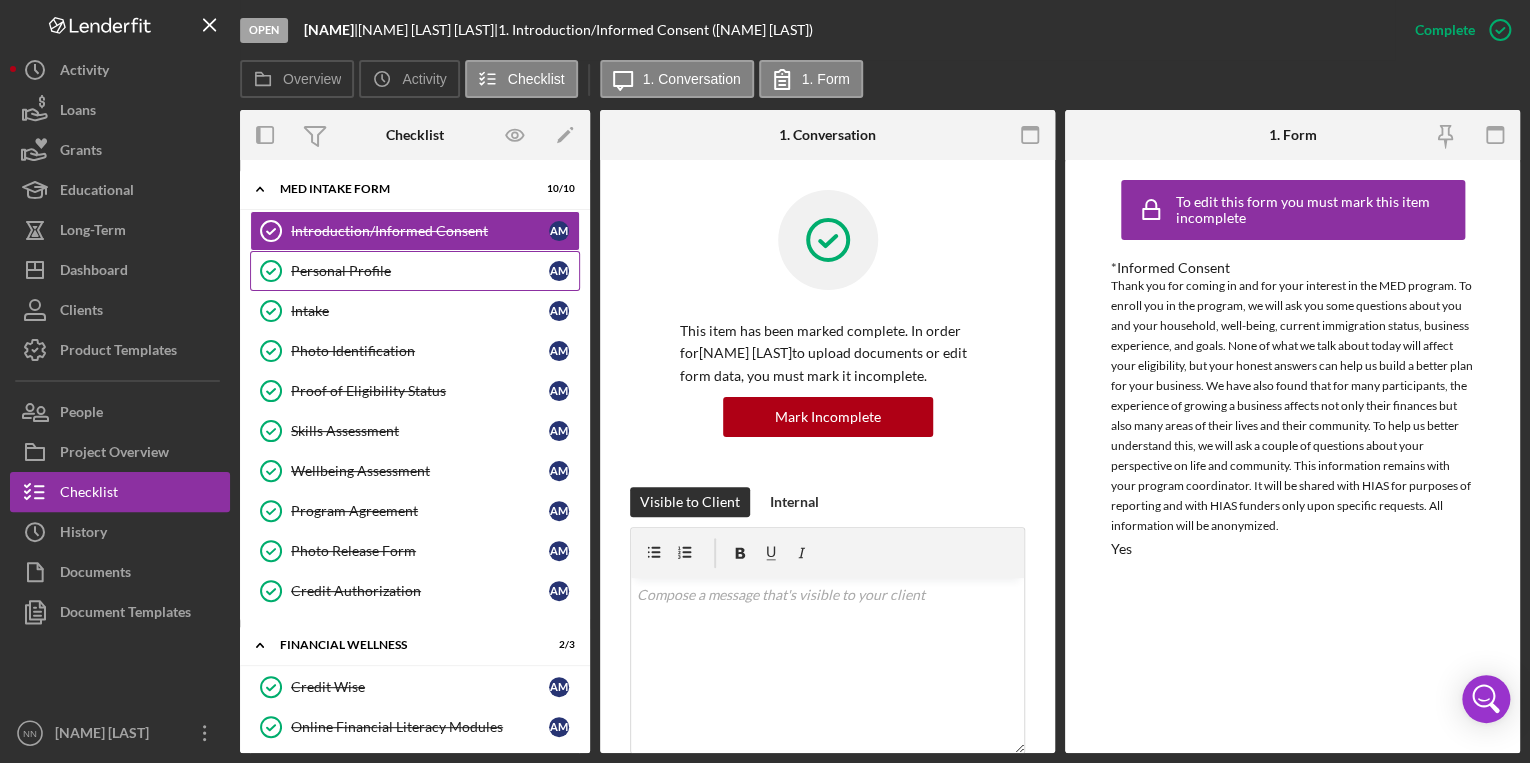 click on "Personal Profile" at bounding box center [420, 271] 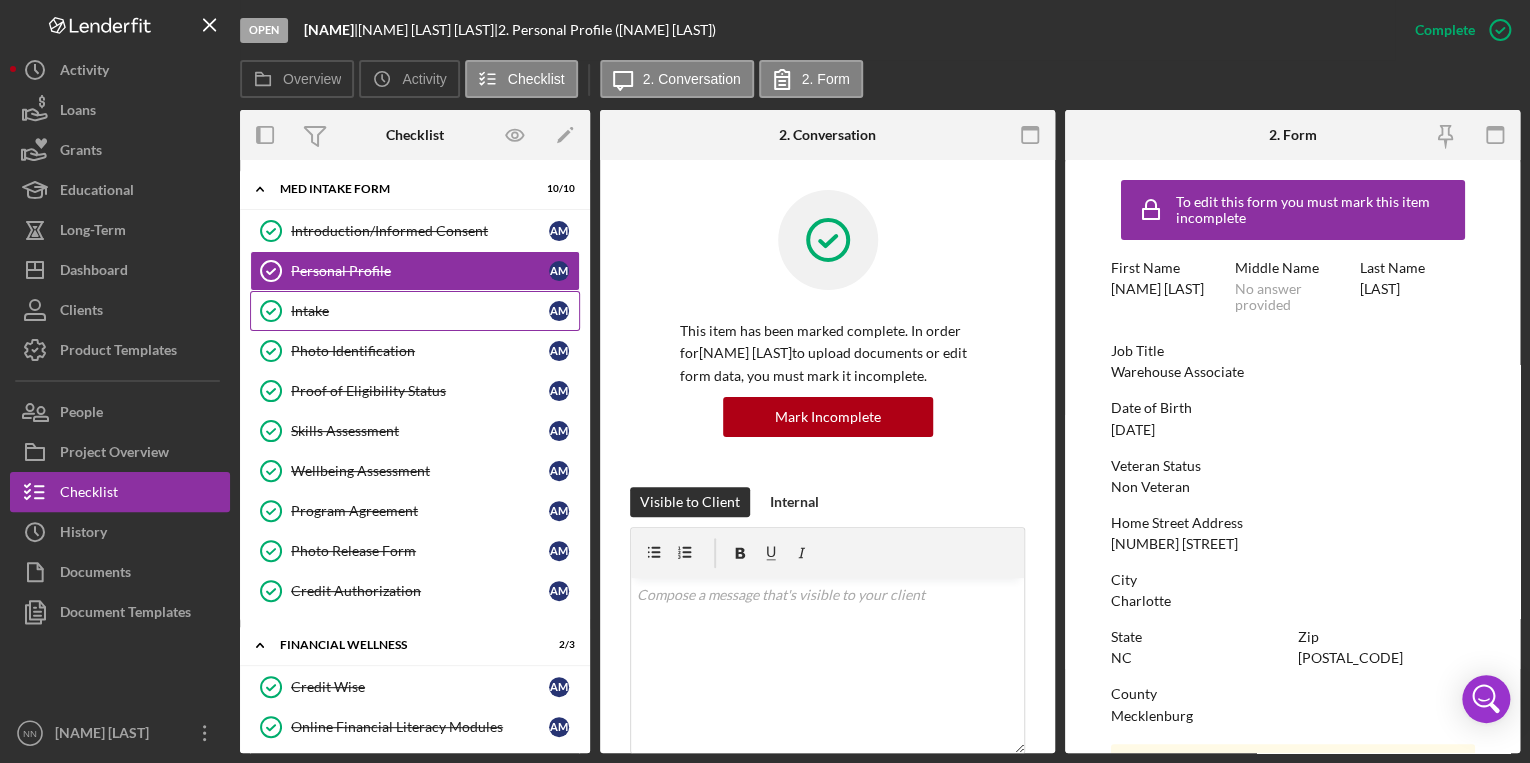 click on "Intake" at bounding box center [420, 311] 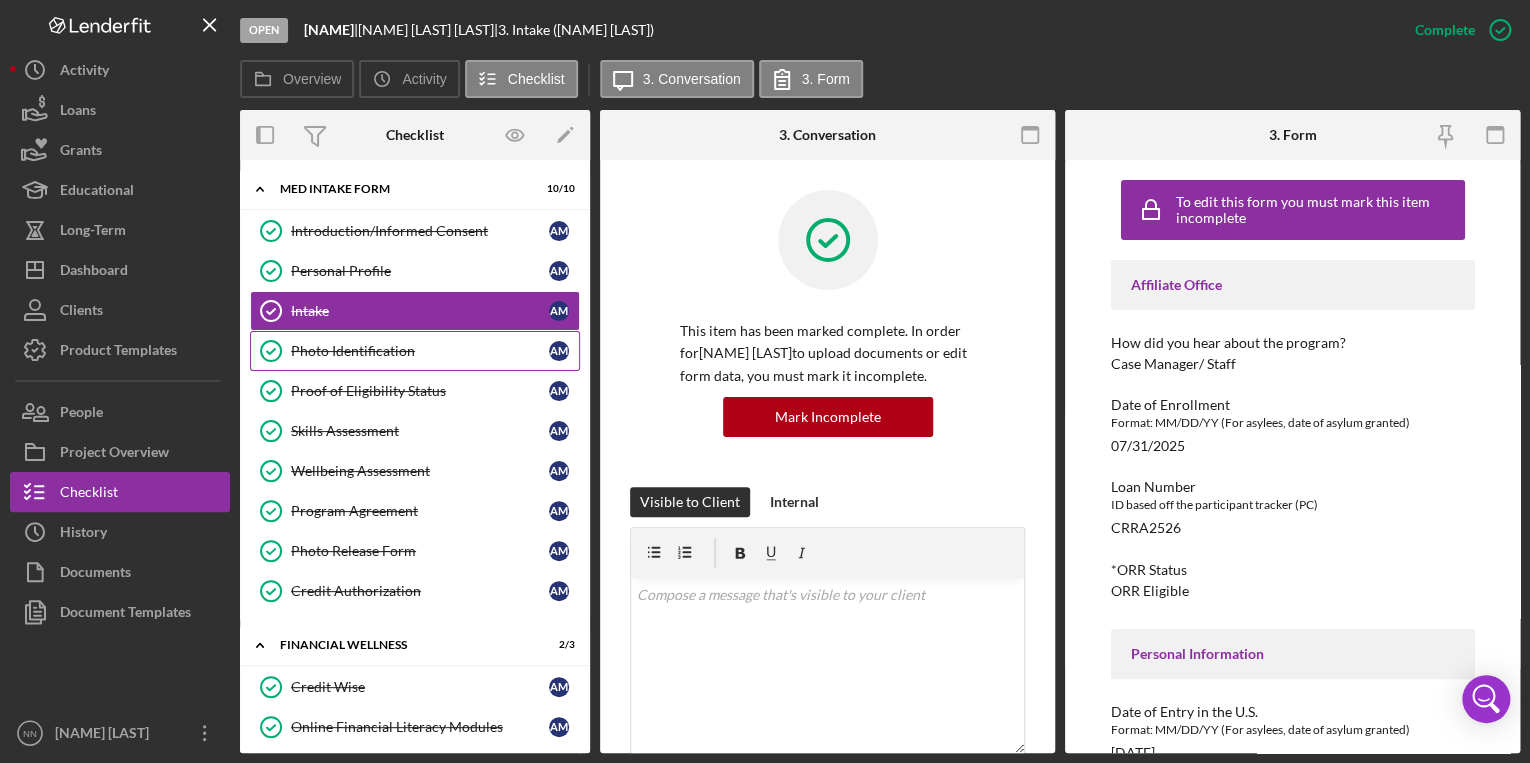 click on "Photo Identification" at bounding box center [420, 351] 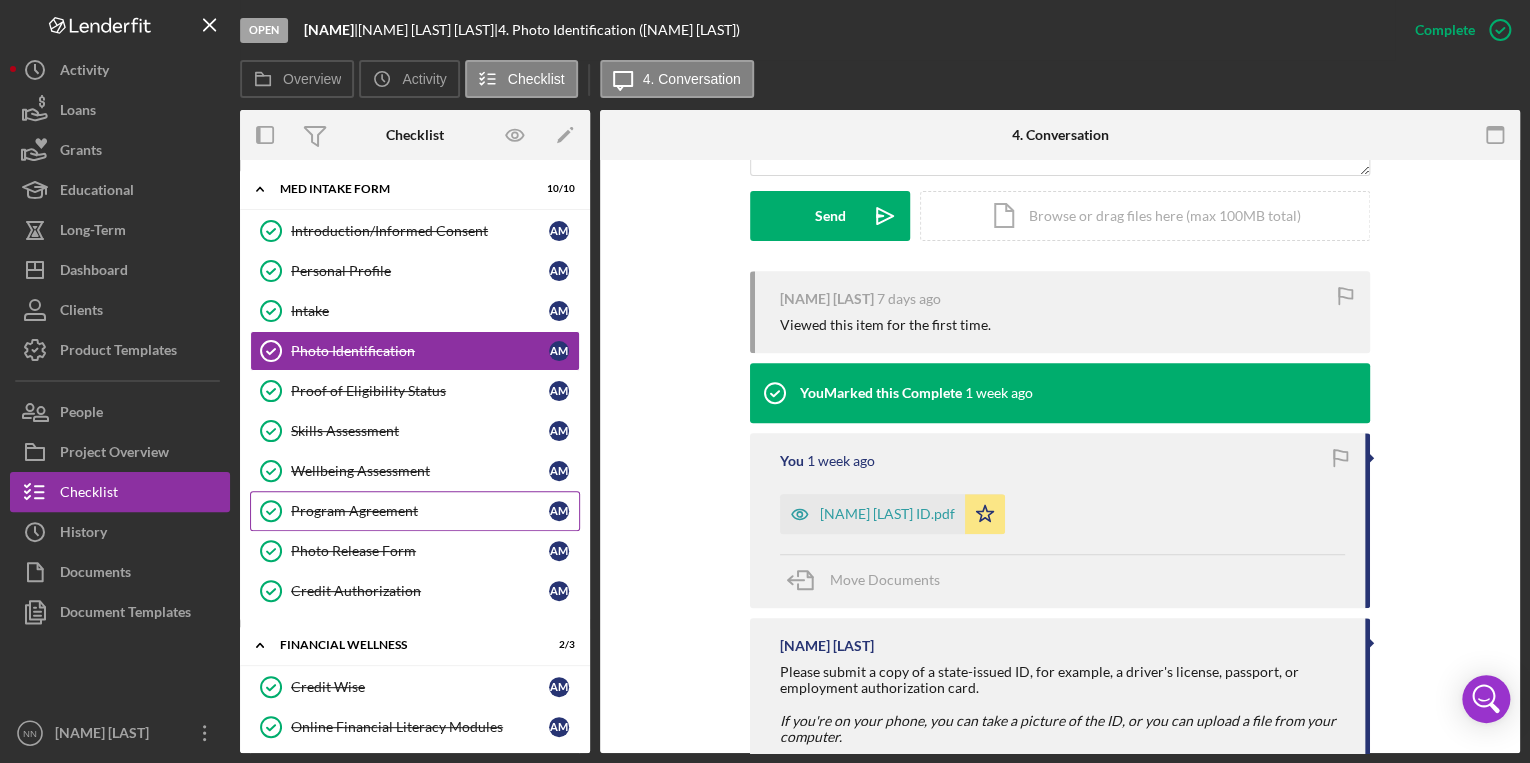 scroll, scrollTop: 644, scrollLeft: 0, axis: vertical 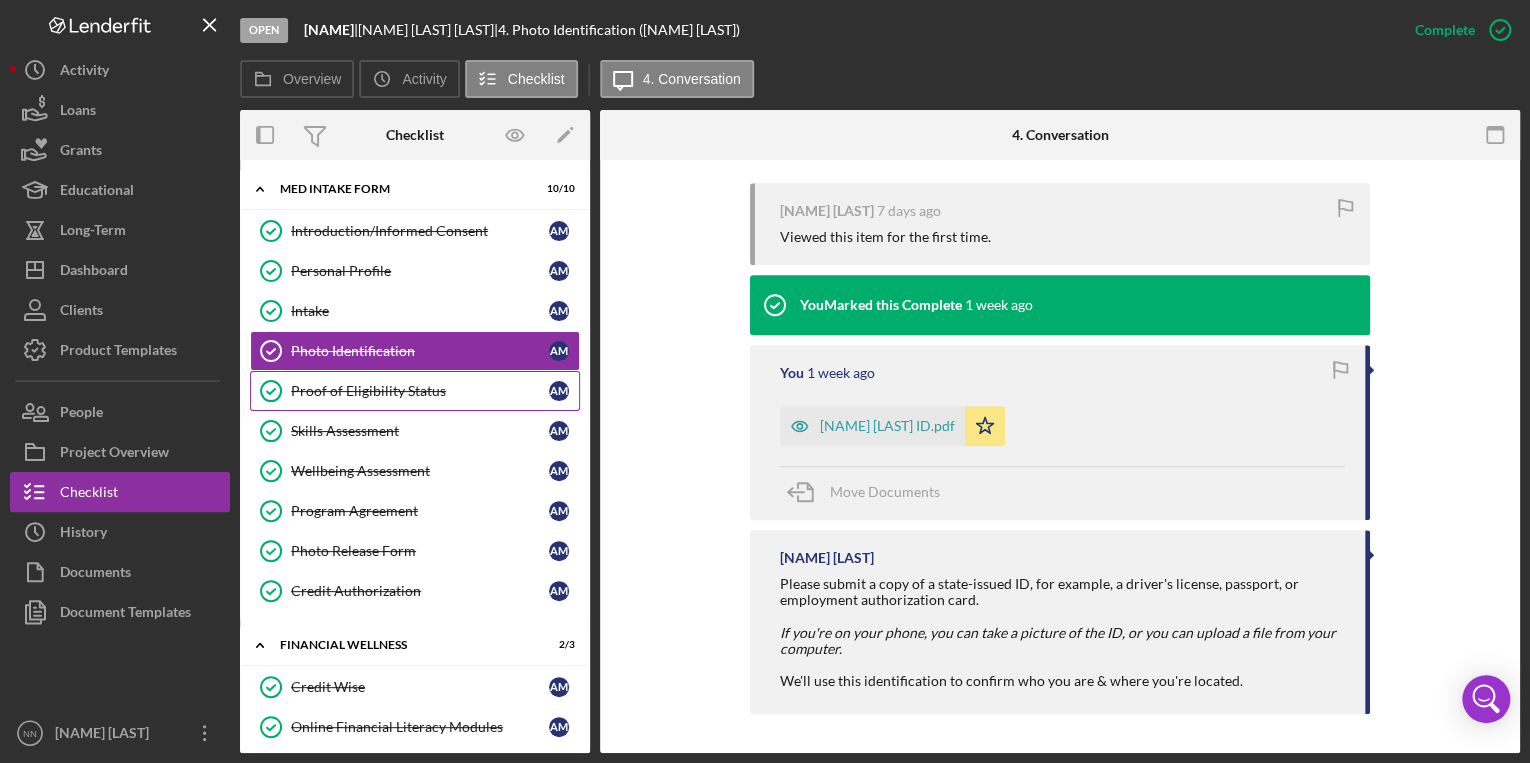click on "Proof of Eligibility Status Proof of Eligibility Status A M" at bounding box center [415, 391] 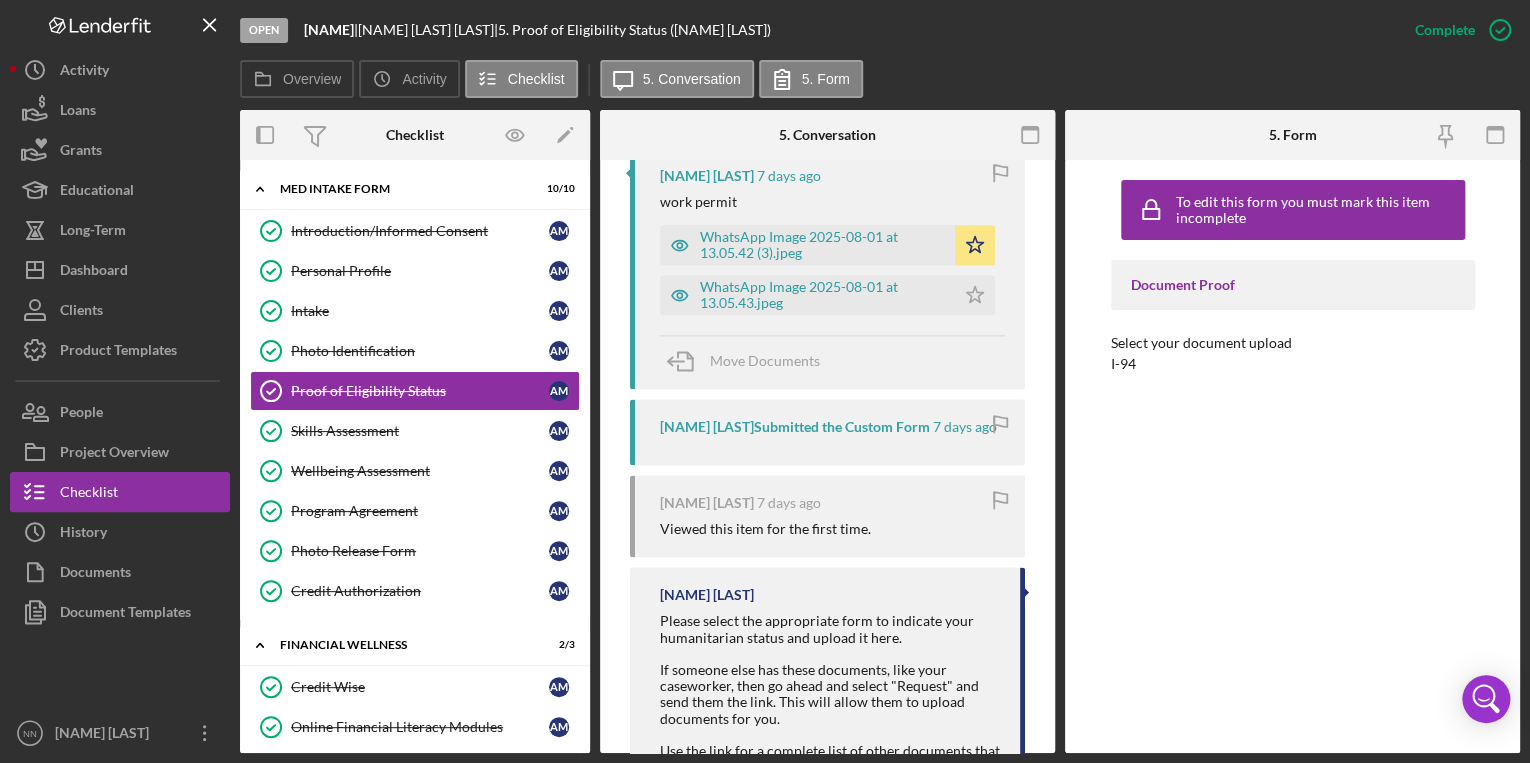 scroll, scrollTop: 1592, scrollLeft: 0, axis: vertical 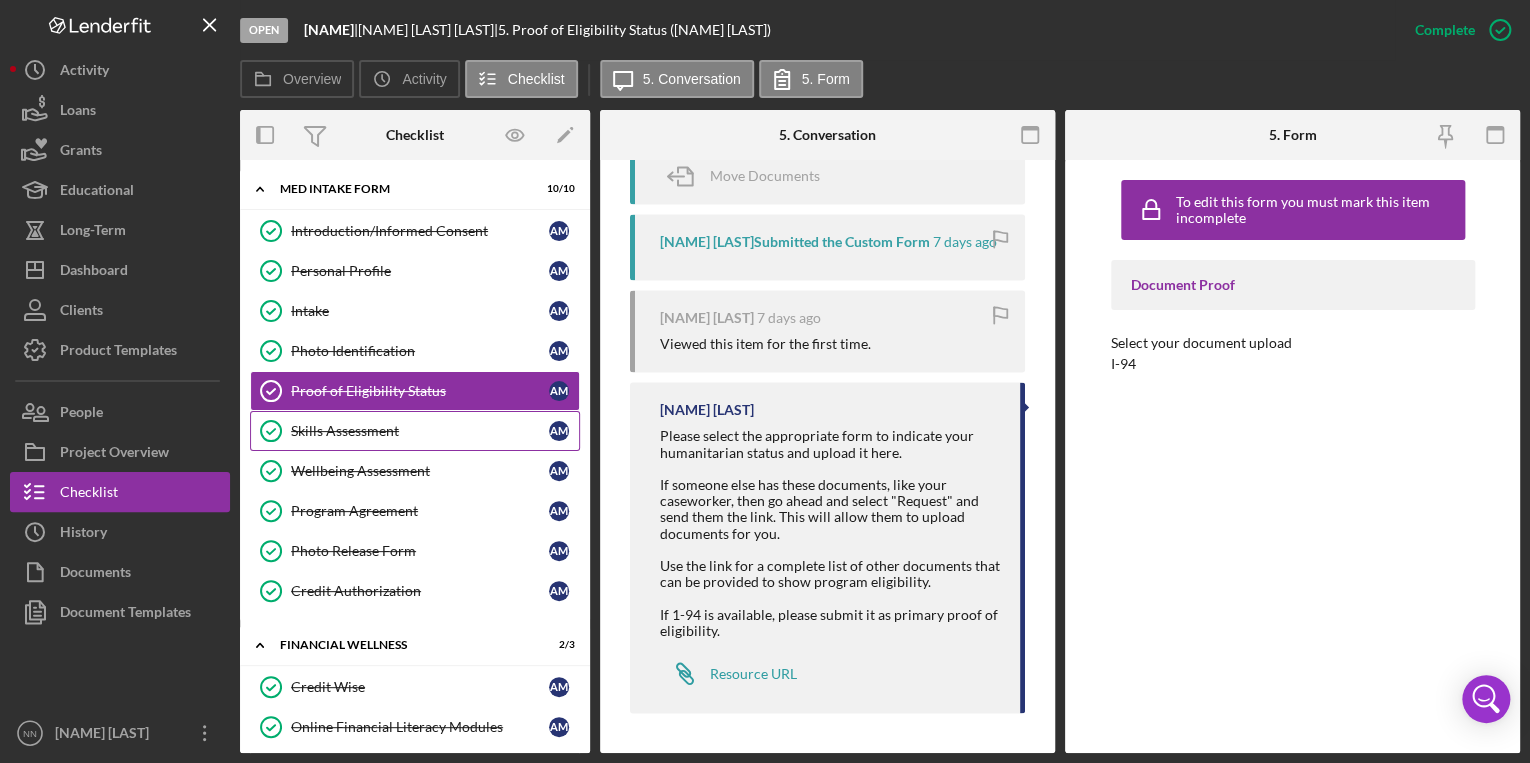 click on "Skills Assessment" at bounding box center [420, 431] 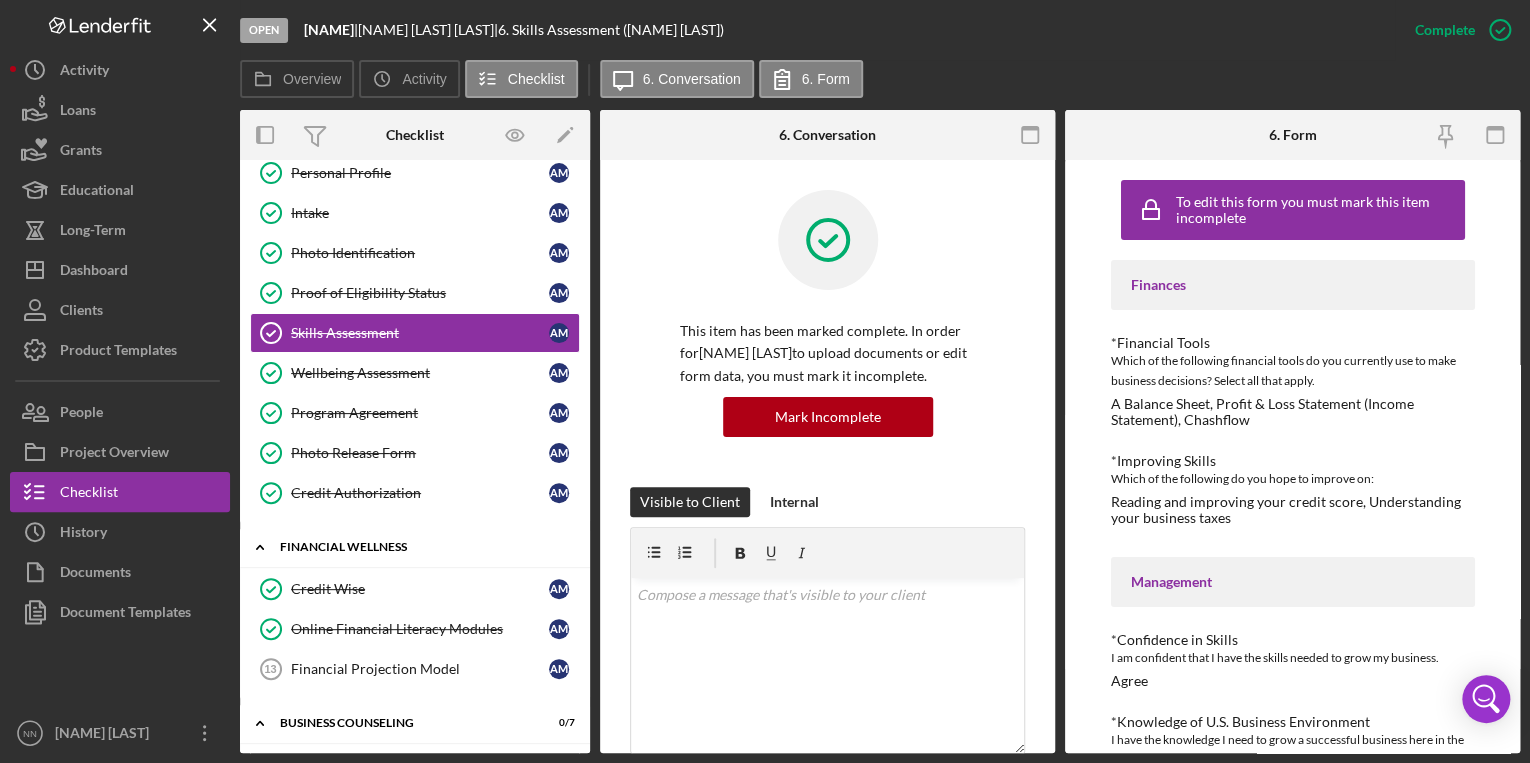 scroll, scrollTop: 240, scrollLeft: 0, axis: vertical 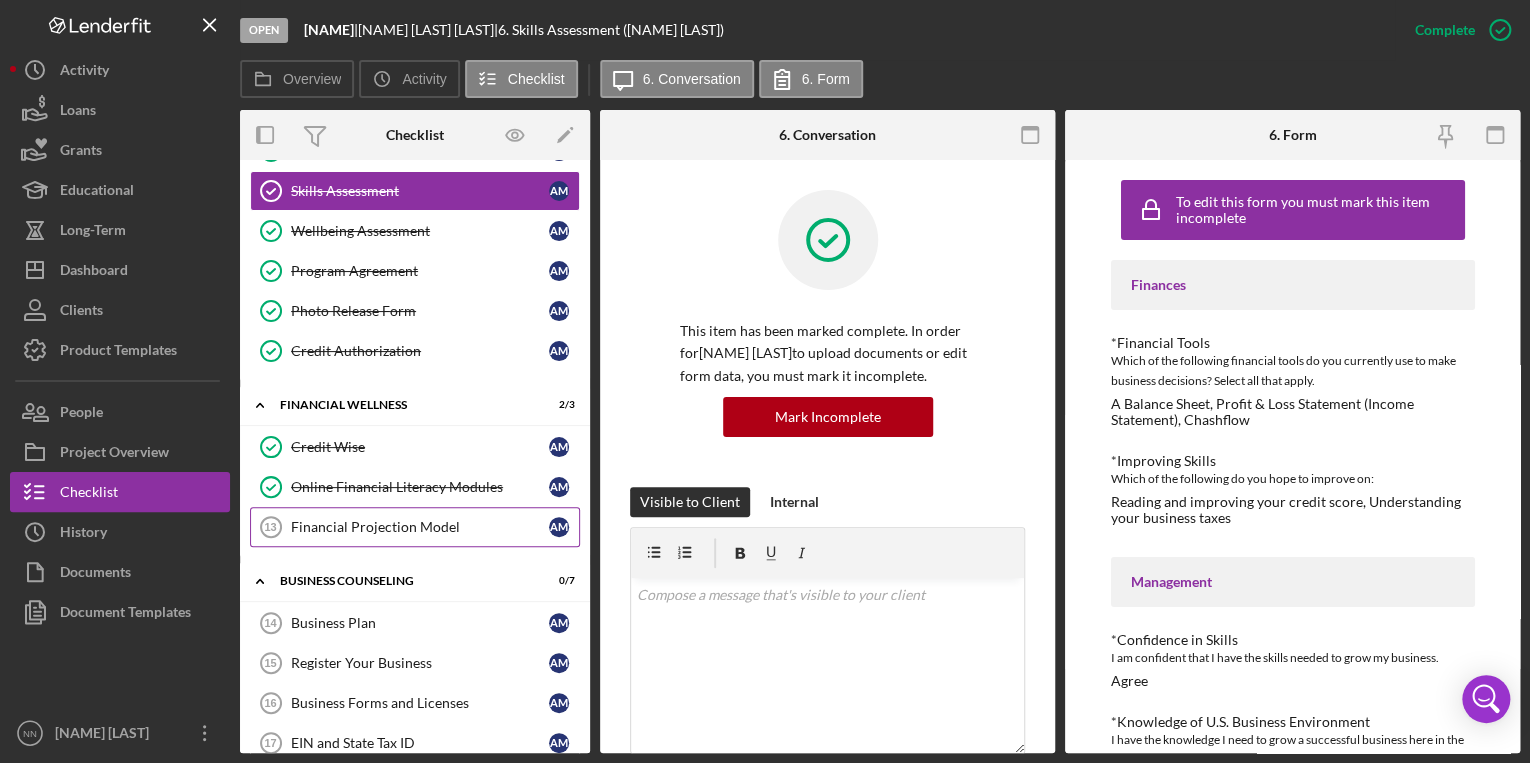 click on "Financial Projection Model" at bounding box center (420, 527) 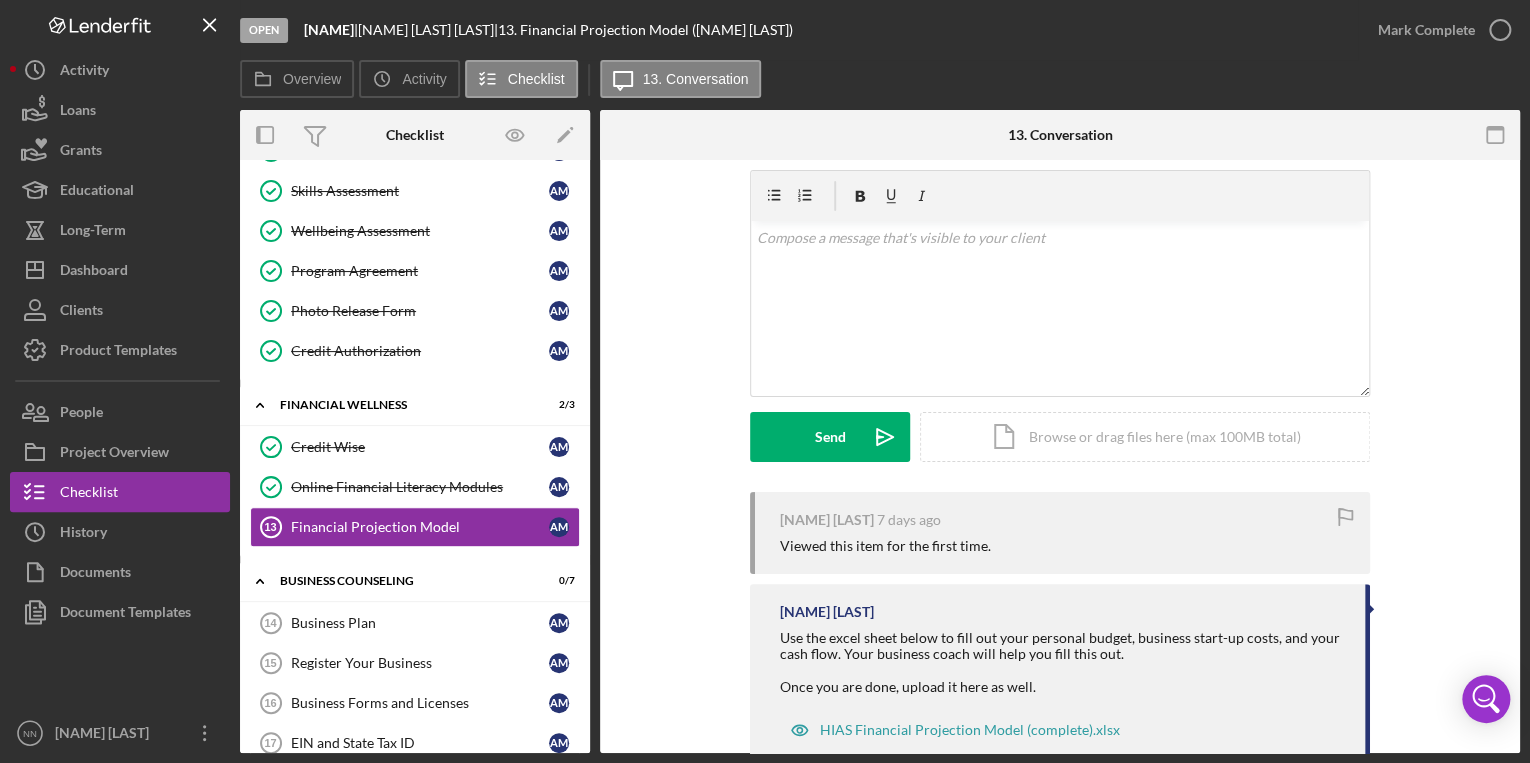 scroll, scrollTop: 116, scrollLeft: 0, axis: vertical 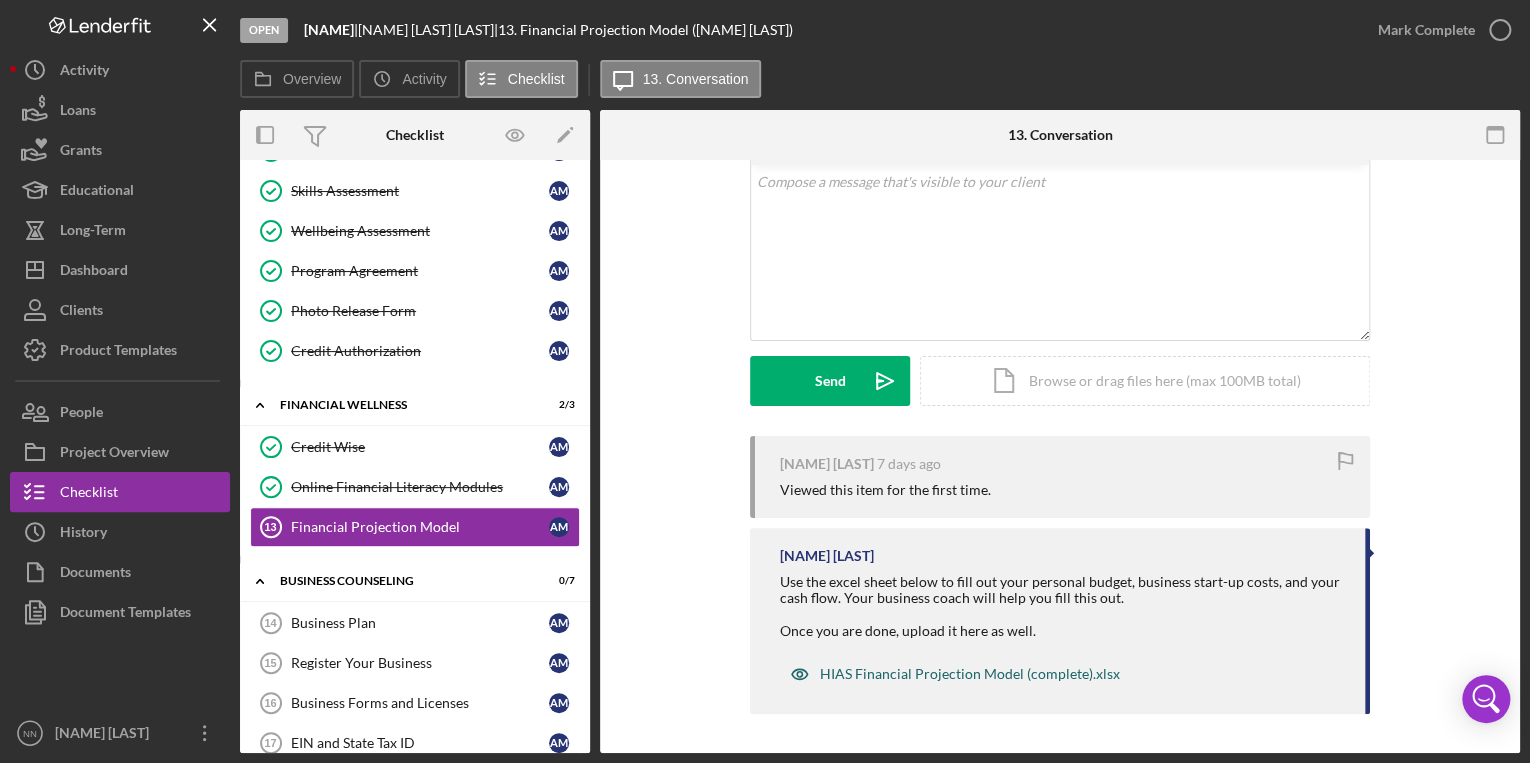 click on "HIAS Financial Projection Model (complete).xlsx" at bounding box center (970, 674) 